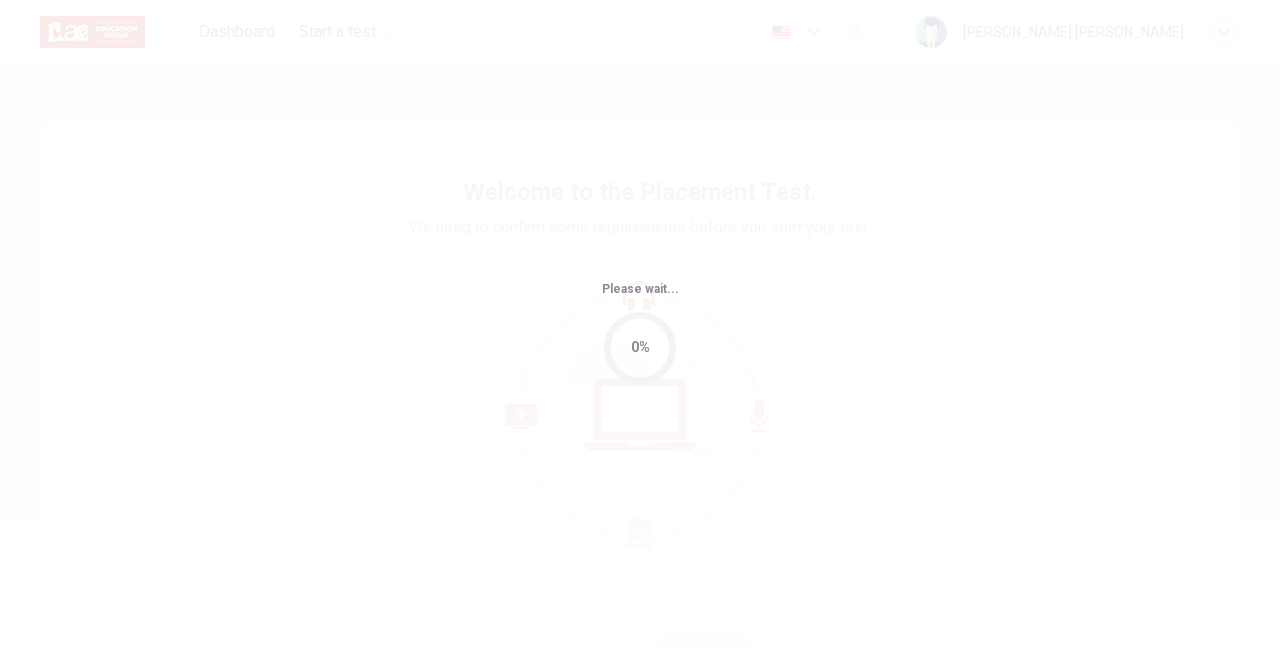scroll, scrollTop: 0, scrollLeft: 0, axis: both 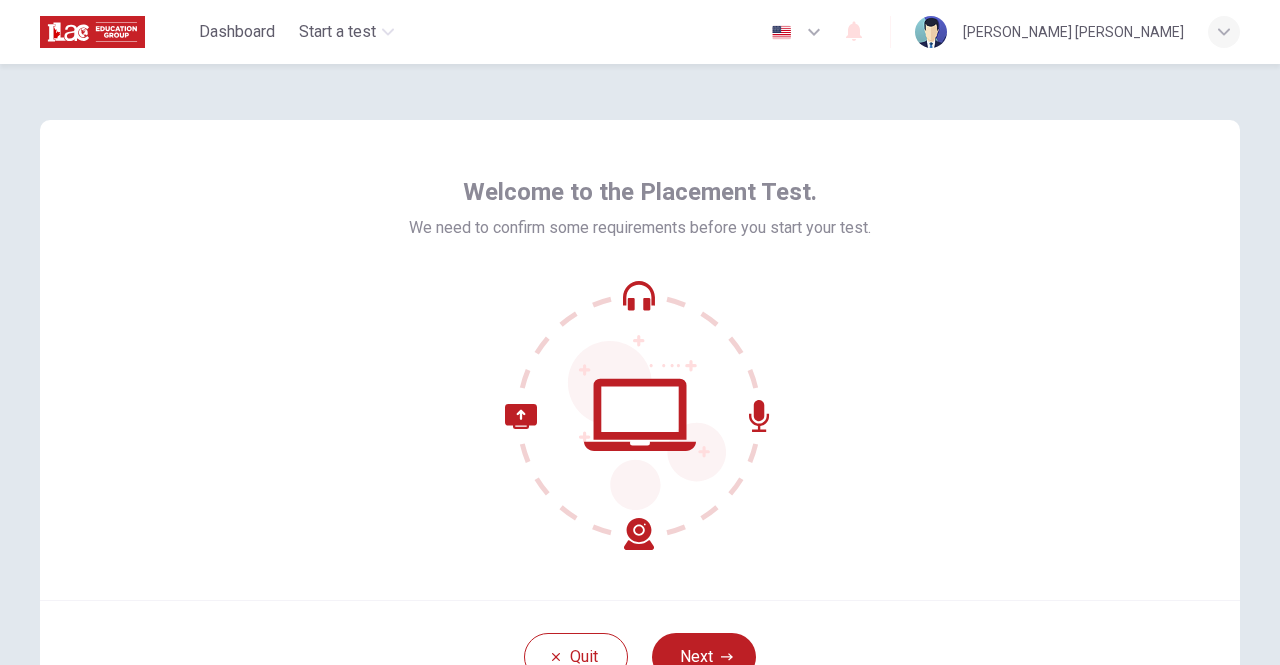 click on "Welcome to the Placement Test. We need to confirm some requirements before you start your test." at bounding box center (640, 360) 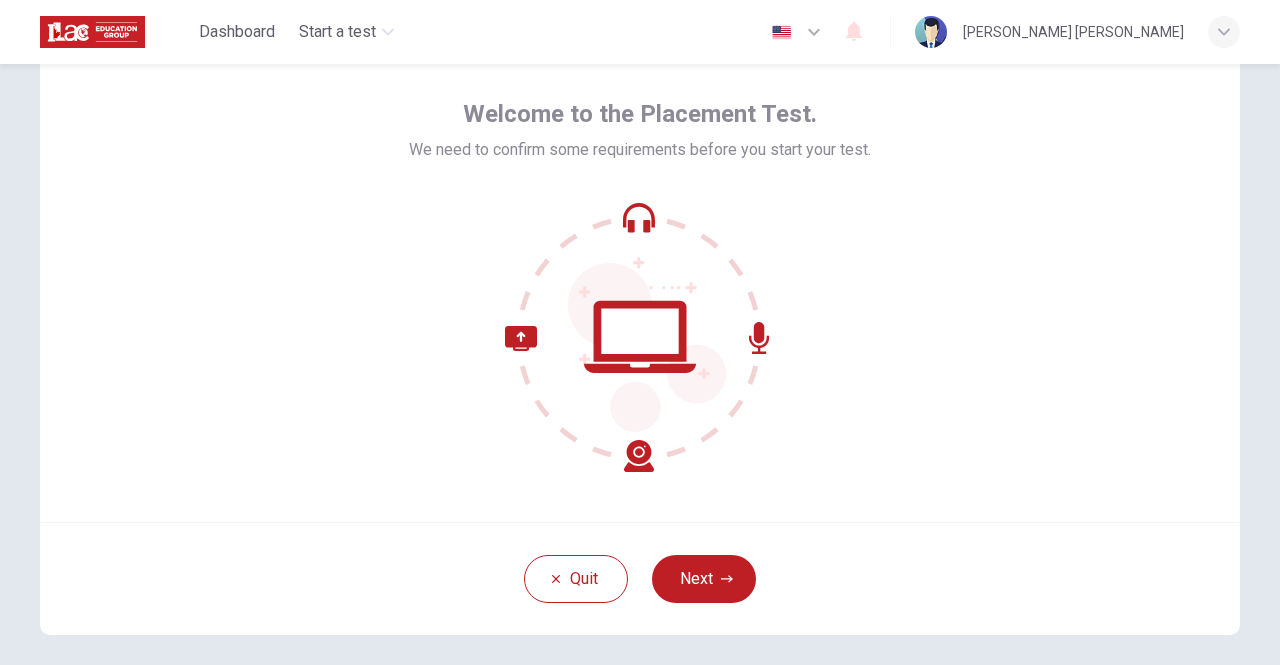scroll, scrollTop: 80, scrollLeft: 0, axis: vertical 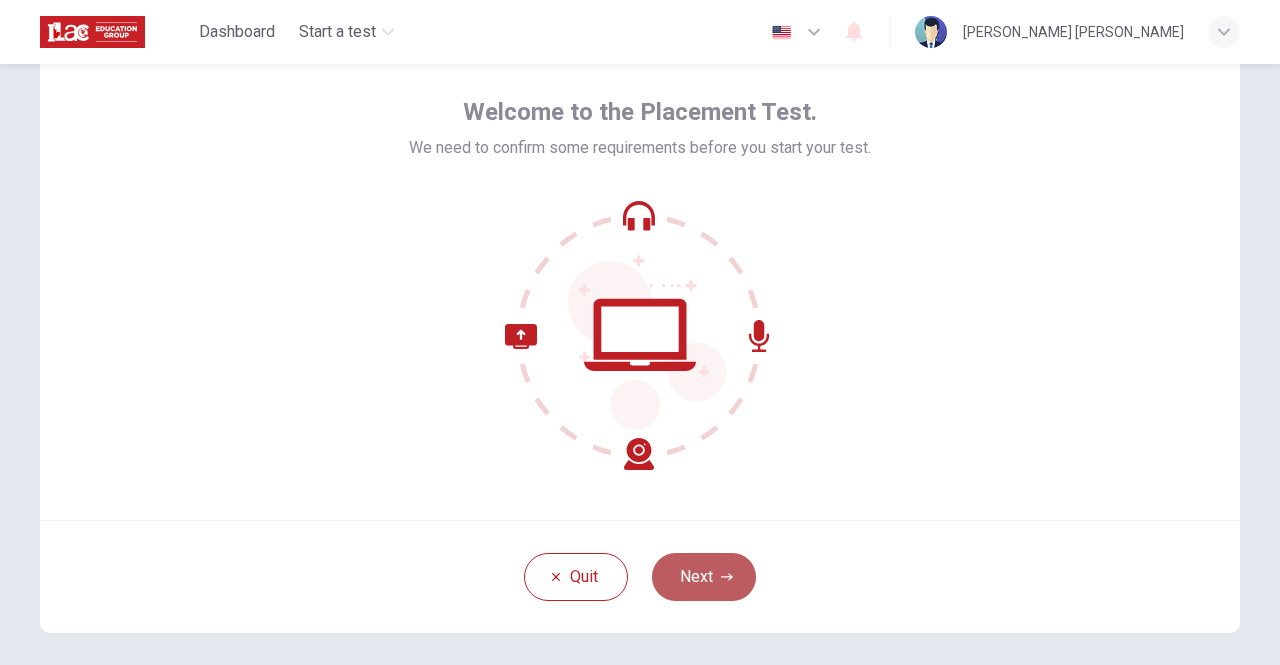 click on "Next" at bounding box center (704, 577) 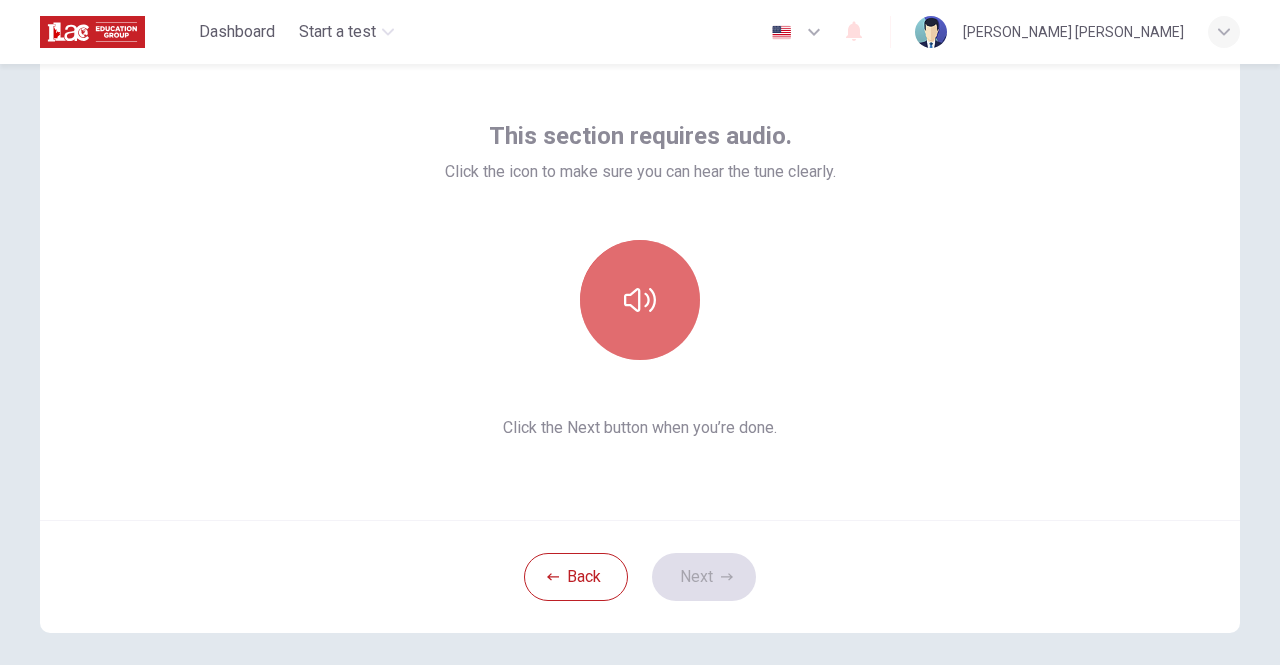click at bounding box center [640, 300] 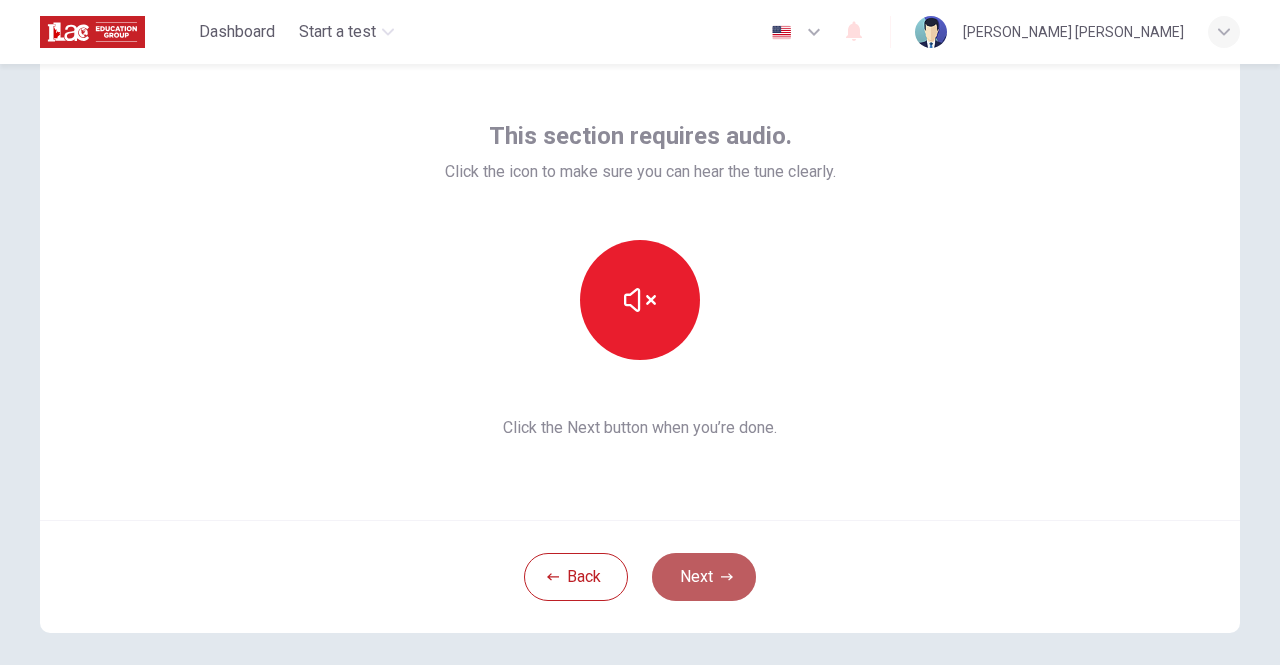 click on "Next" at bounding box center [704, 577] 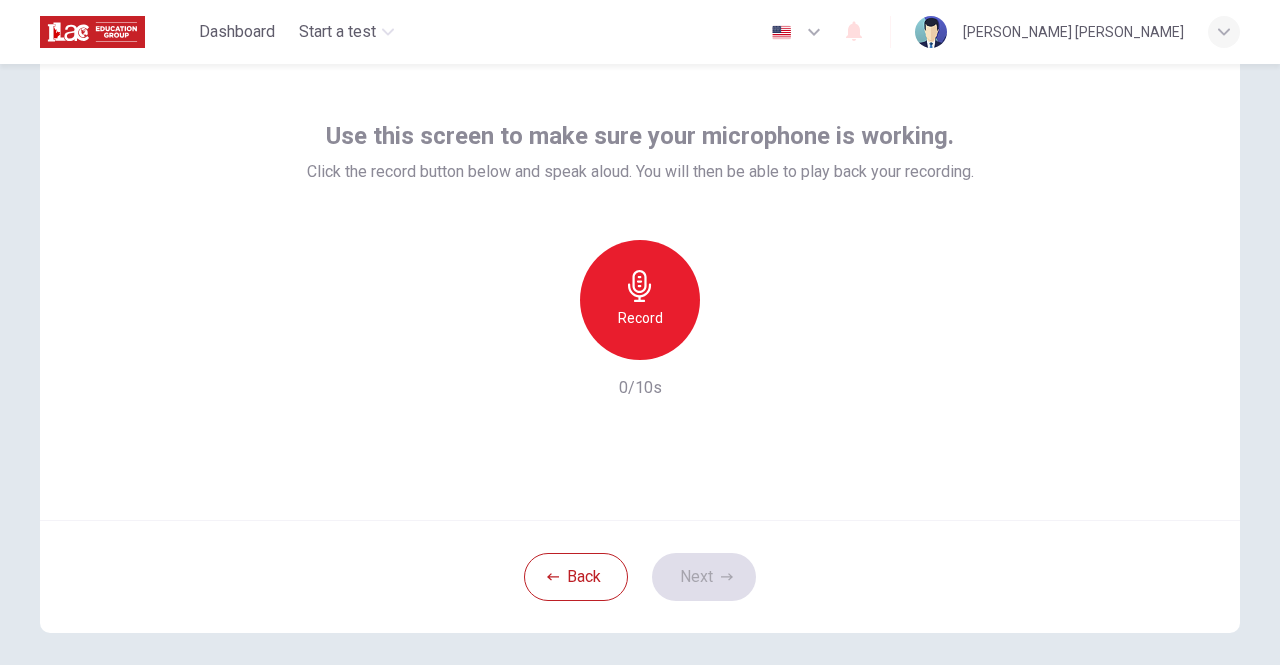 click on "Record" at bounding box center (640, 300) 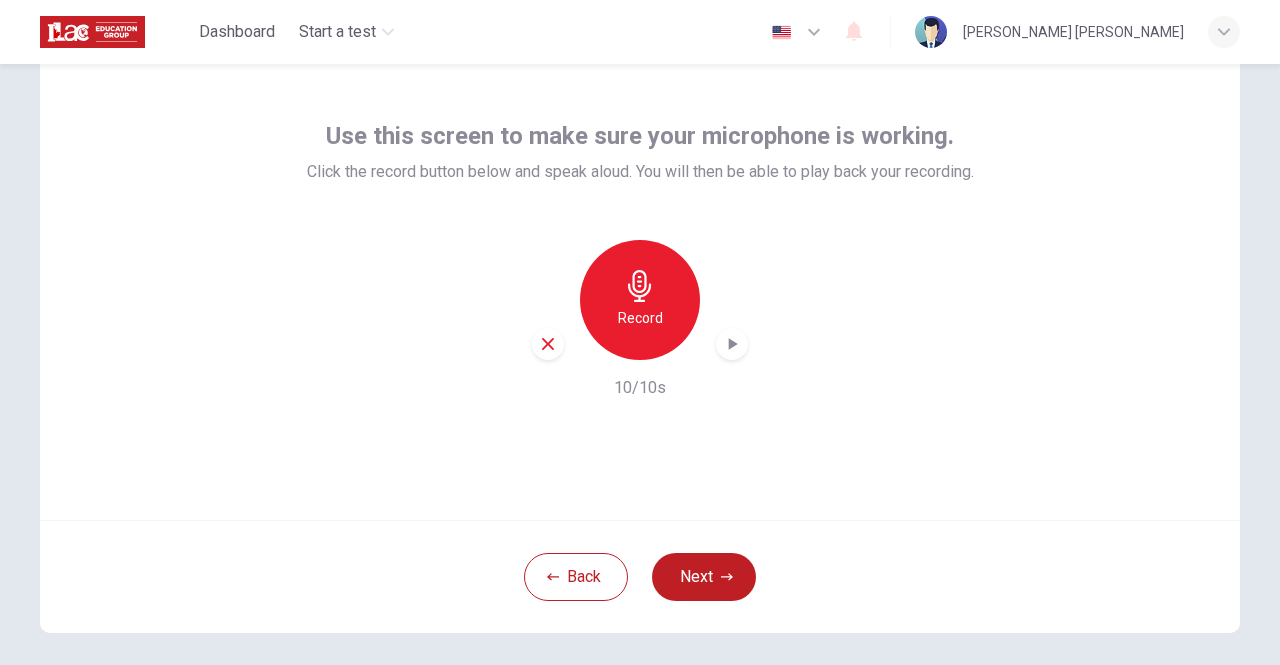 click 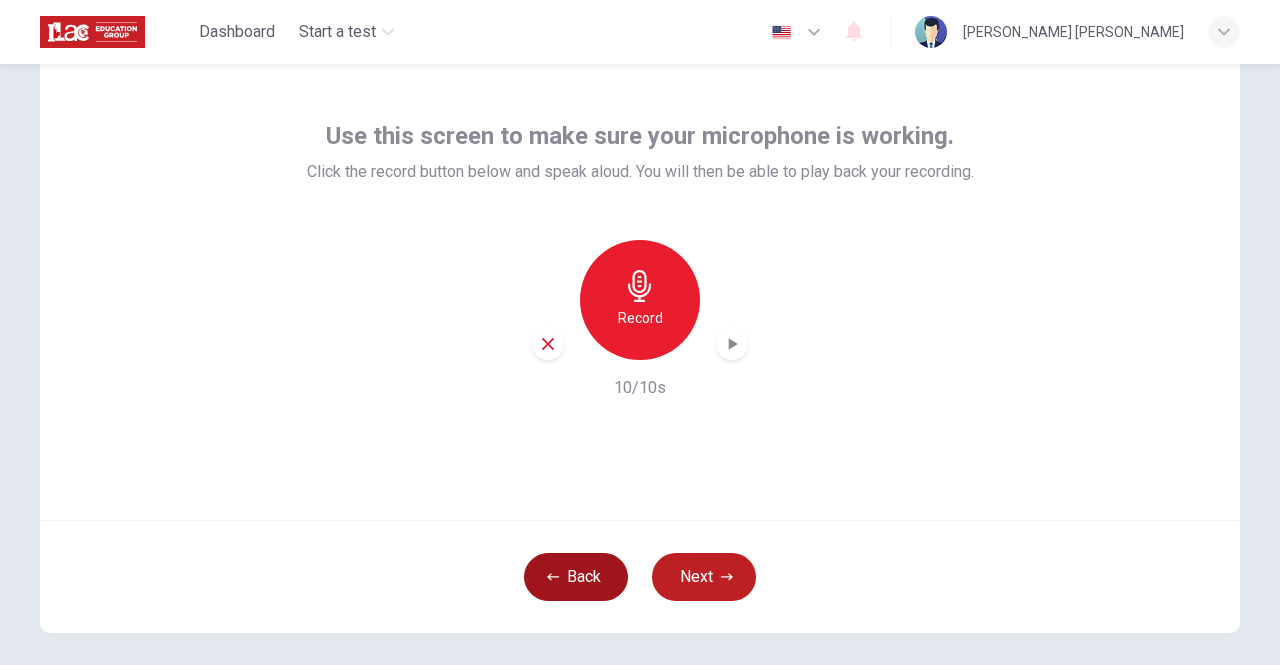 click on "Back" at bounding box center (576, 577) 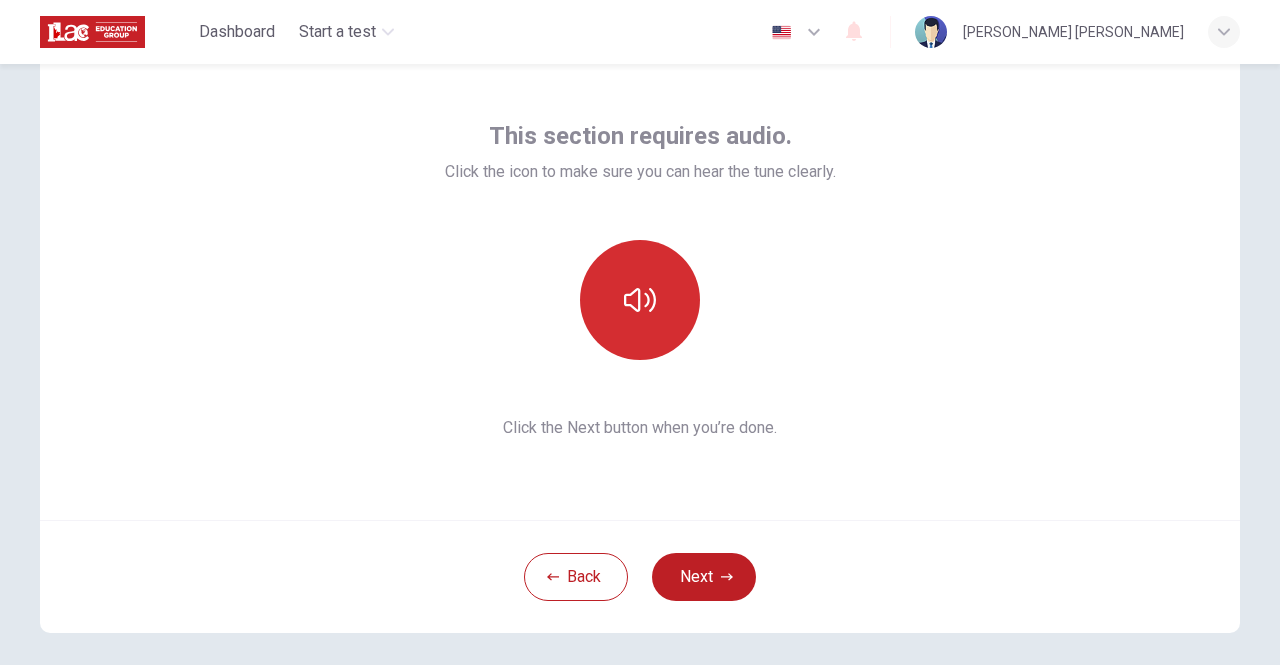 click 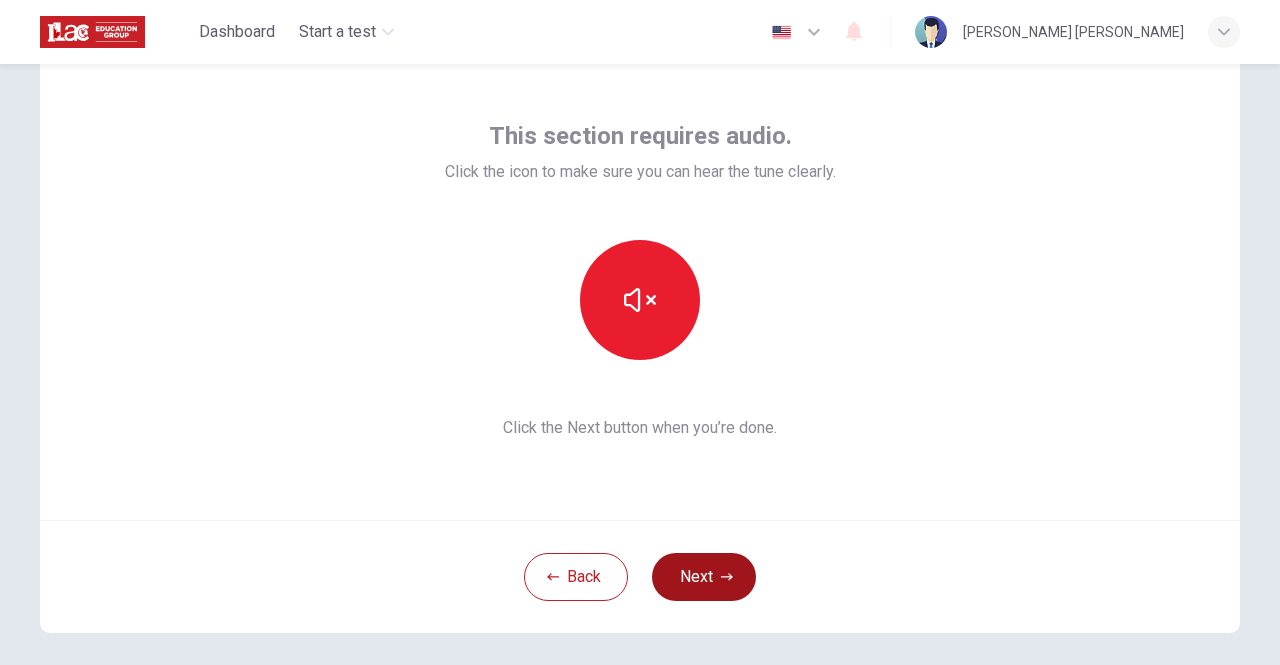 click on "Next" at bounding box center [704, 577] 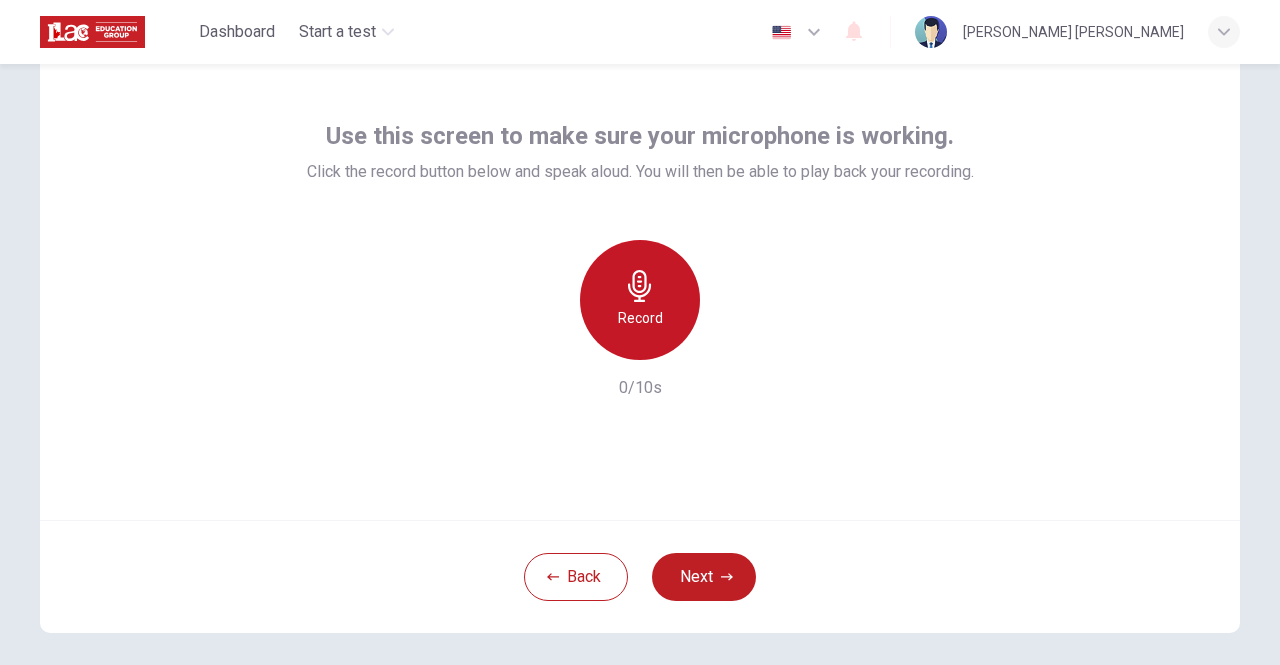 click on "Record" at bounding box center [640, 318] 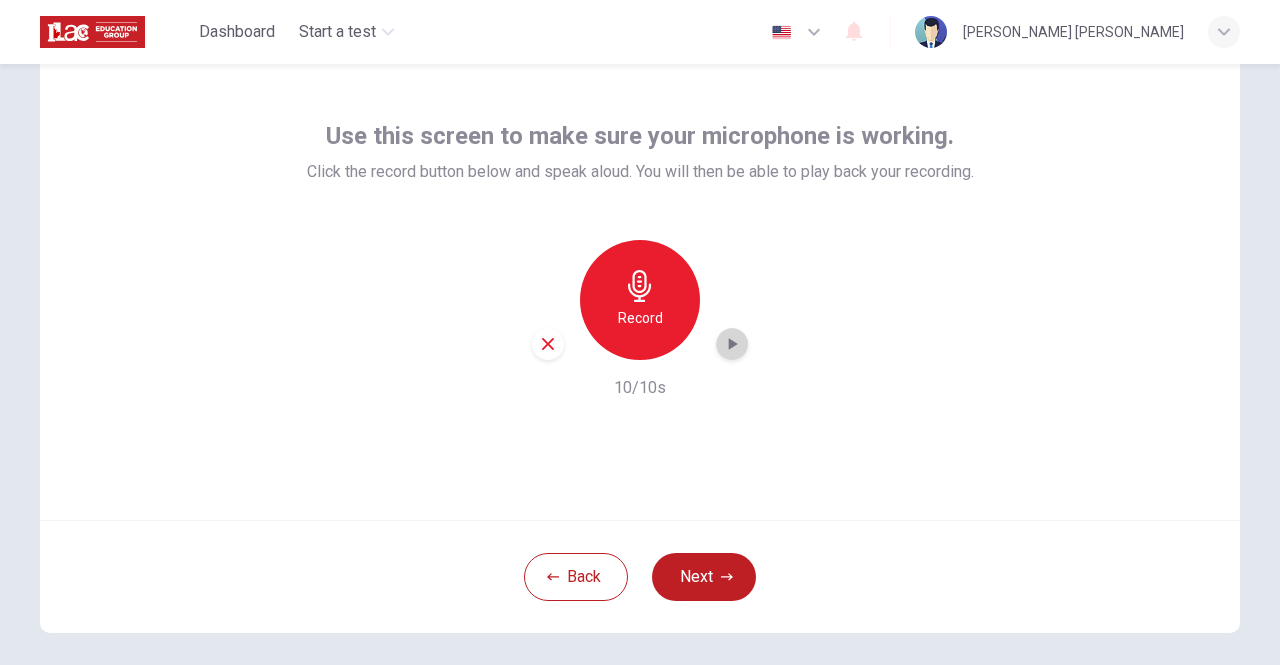 click 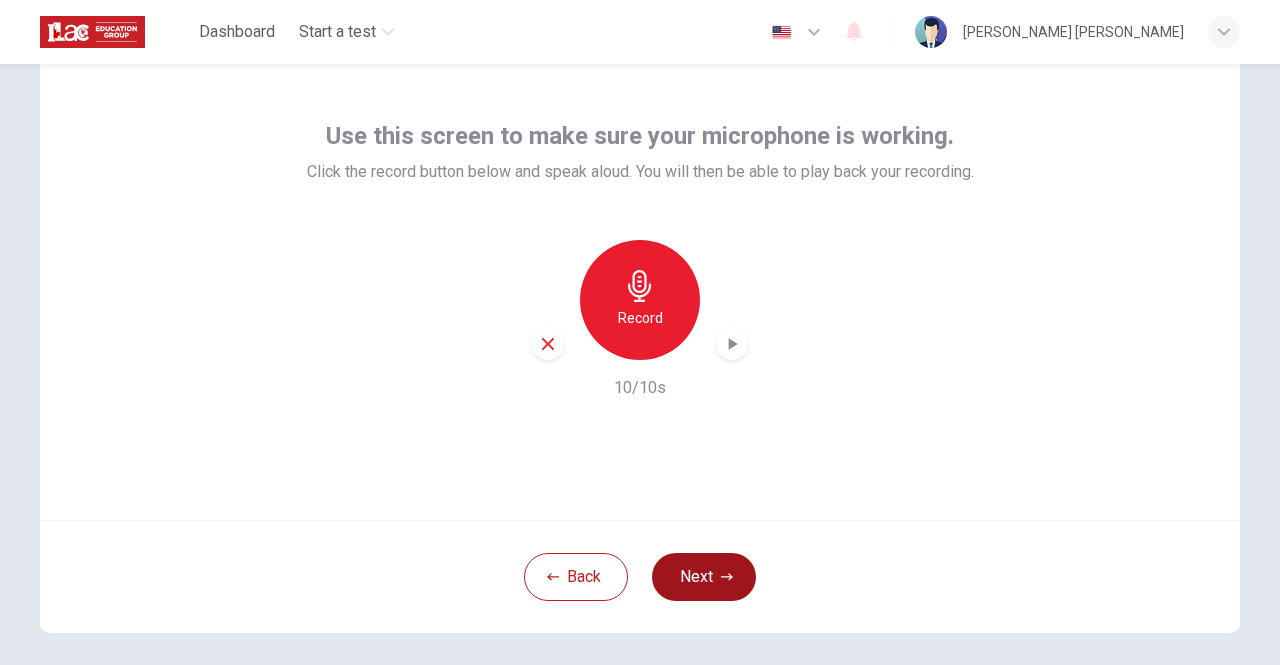 click on "Next" at bounding box center (704, 577) 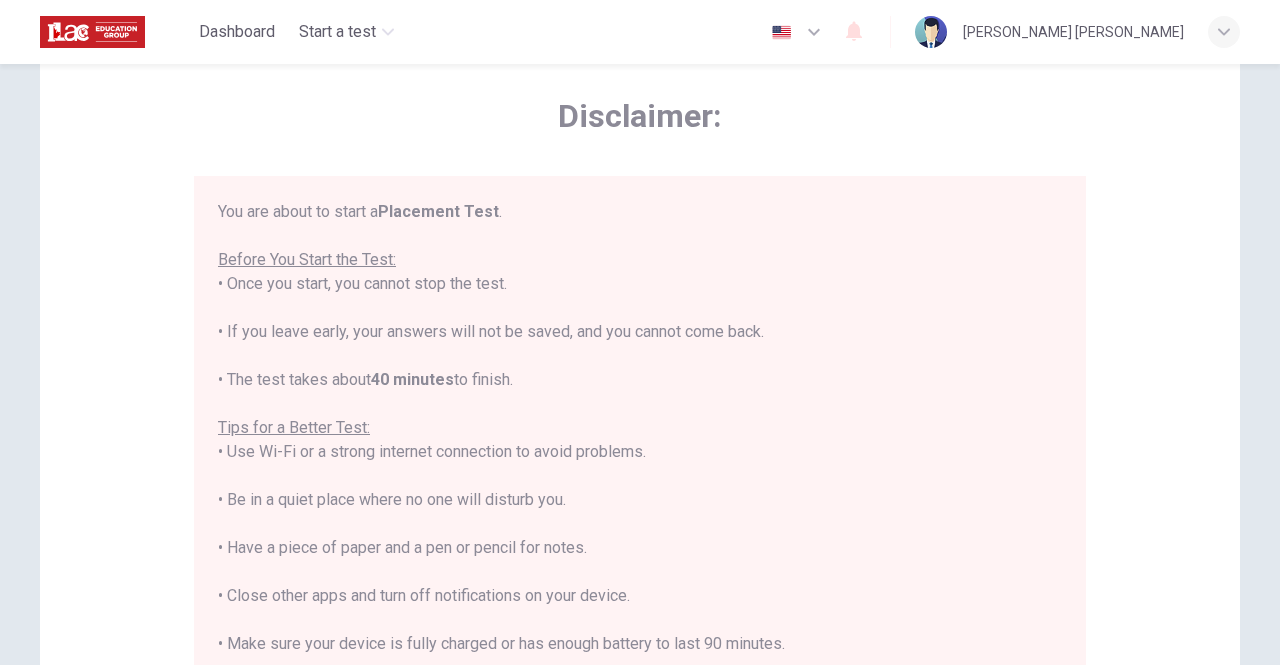 click on "You are about to start a  Placement Test .
Before You Start the Test:
• Once you start, you cannot stop the test.
• If you leave early, your answers will not be saved, and you cannot come back.
• The test takes about  40 minutes  to finish.
Tips for a Better Test:
• Use Wi-Fi or a strong internet connection to avoid problems.
• Be in a quiet place where no one will disturb you.
• Have a piece of paper and a pen or pencil for notes.
• Close other apps and turn off notifications on your device.
• Make sure your device is fully charged or has enough battery to last 90 minutes.
By clicking the button below, you agree to follow these instructions.
Good luck!" at bounding box center [640, 465] 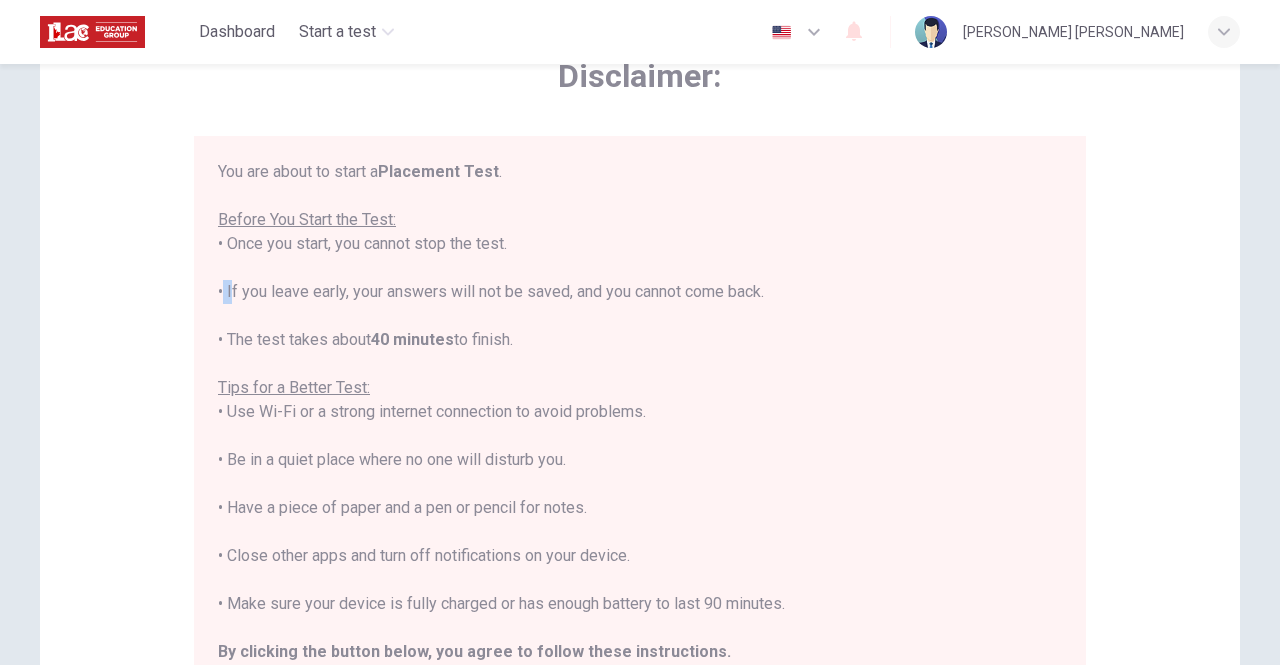 click on "You are about to start a  Placement Test .
Before You Start the Test:
• Once you start, you cannot stop the test.
• If you leave early, your answers will not be saved, and you cannot come back.
• The test takes about  40 minutes  to finish.
Tips for a Better Test:
• Use Wi-Fi or a strong internet connection to avoid problems.
• Be in a quiet place where no one will disturb you.
• Have a piece of paper and a pen or pencil for notes.
• Close other apps and turn off notifications on your device.
• Make sure your device is fully charged or has enough battery to last 90 minutes.
By clicking the button below, you agree to follow these instructions.
Good luck!" at bounding box center [640, 425] 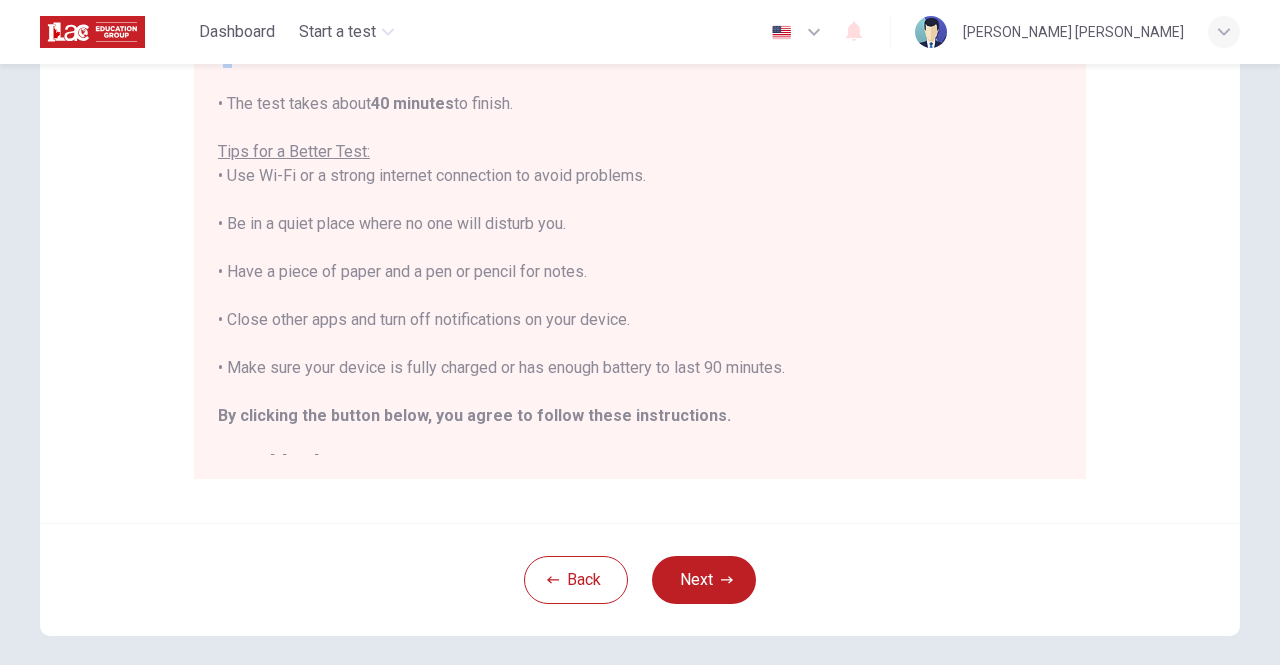scroll, scrollTop: 360, scrollLeft: 0, axis: vertical 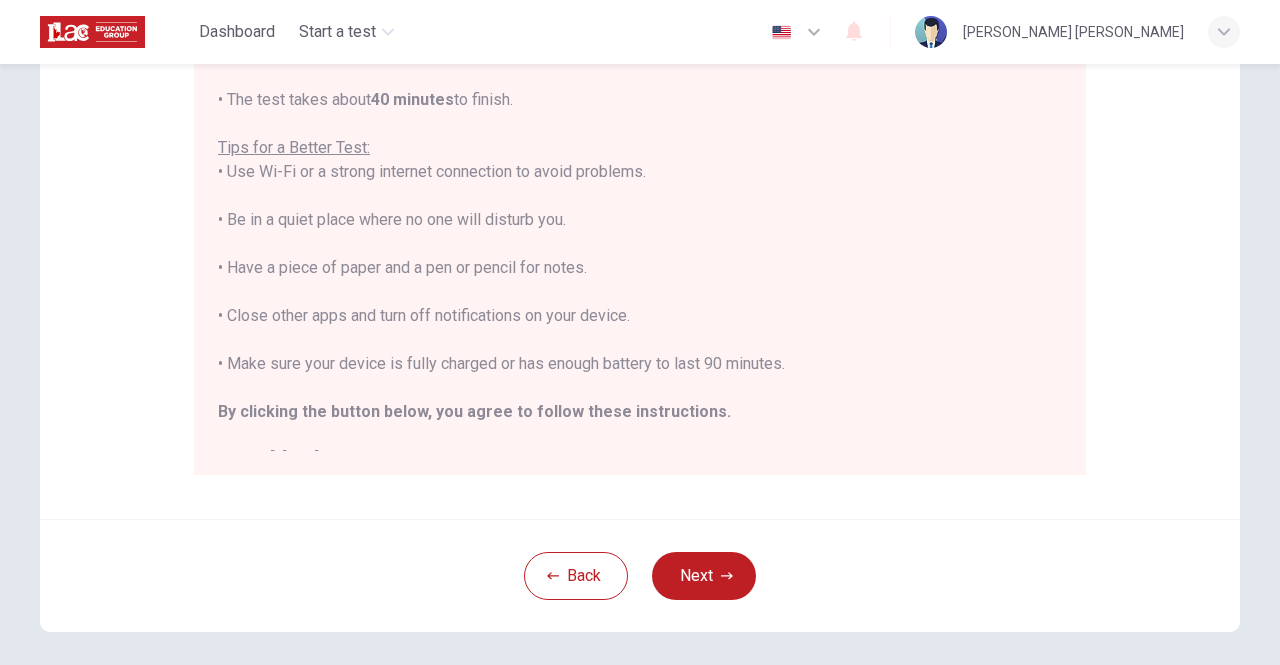 click on "You are about to start a  Placement Test .
Before You Start the Test:
• Once you start, you cannot stop the test.
• If you leave early, your answers will not be saved, and you cannot come back.
• The test takes about  40 minutes  to finish.
Tips for a Better Test:
• Use Wi-Fi or a strong internet connection to avoid problems.
• Be in a quiet place where no one will disturb you.
• Have a piece of paper and a pen or pencil for notes.
• Close other apps and turn off notifications on your device.
• Make sure your device is fully charged or has enough battery to last 90 minutes.
By clicking the button below, you agree to follow these instructions.
Good luck!" at bounding box center (640, 196) 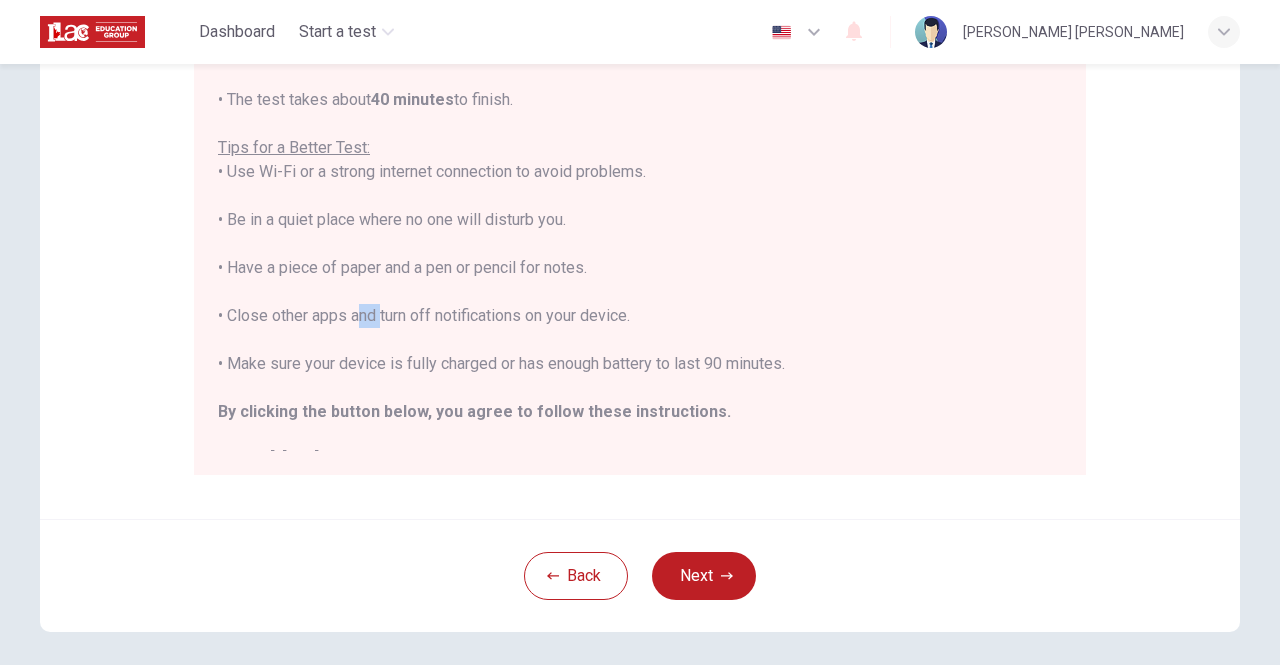 click on "You are about to start a  Placement Test .
Before You Start the Test:
• Once you start, you cannot stop the test.
• If you leave early, your answers will not be saved, and you cannot come back.
• The test takes about  40 minutes  to finish.
Tips for a Better Test:
• Use Wi-Fi or a strong internet connection to avoid problems.
• Be in a quiet place where no one will disturb you.
• Have a piece of paper and a pen or pencil for notes.
• Close other apps and turn off notifications on your device.
• Make sure your device is fully charged or has enough battery to last 90 minutes.
By clicking the button below, you agree to follow these instructions.
Good luck!" at bounding box center [640, 196] 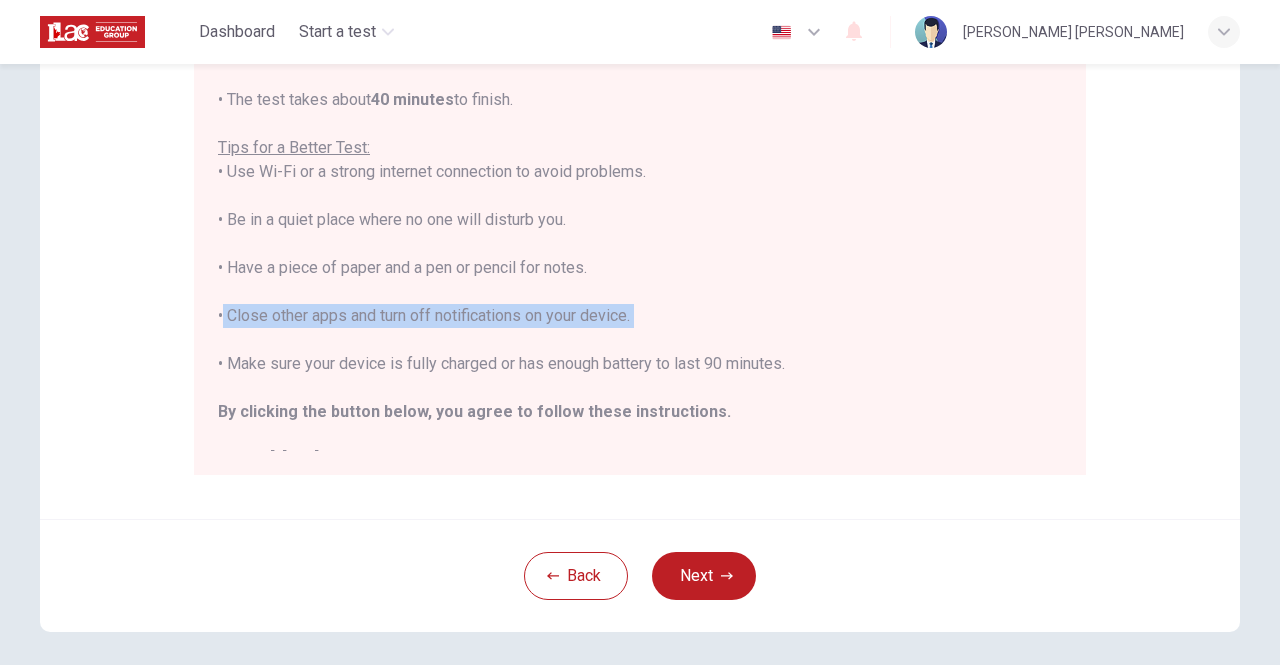 click on "You are about to start a  Placement Test .
Before You Start the Test:
• Once you start, you cannot stop the test.
• If you leave early, your answers will not be saved, and you cannot come back.
• The test takes about  40 minutes  to finish.
Tips for a Better Test:
• Use Wi-Fi or a strong internet connection to avoid problems.
• Be in a quiet place where no one will disturb you.
• Have a piece of paper and a pen or pencil for notes.
• Close other apps and turn off notifications on your device.
• Make sure your device is fully charged or has enough battery to last 90 minutes.
By clicking the button below, you agree to follow these instructions.
Good luck!" at bounding box center [640, 196] 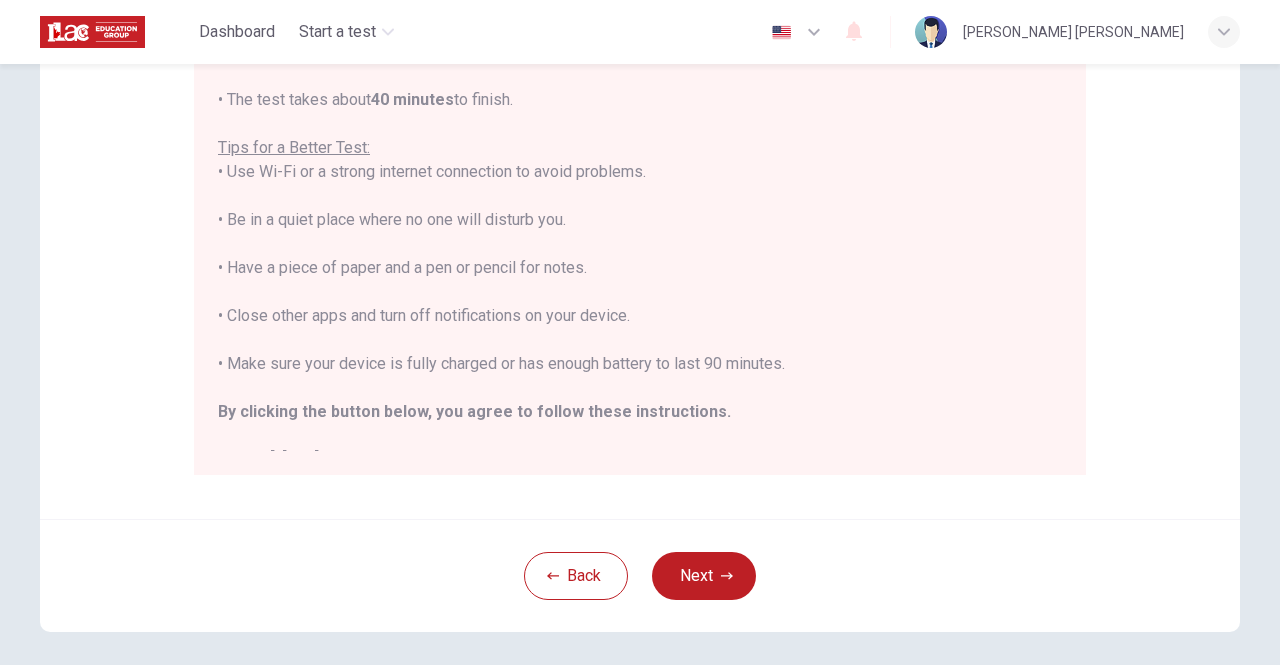 click on "You are about to start a  Placement Test .
Before You Start the Test:
• Once you start, you cannot stop the test.
• If you leave early, your answers will not be saved, and you cannot come back.
• The test takes about  40 minutes  to finish.
Tips for a Better Test:
• Use Wi-Fi or a strong internet connection to avoid problems.
• Be in a quiet place where no one will disturb you.
• Have a piece of paper and a pen or pencil for notes.
• Close other apps and turn off notifications on your device.
• Make sure your device is fully charged or has enough battery to last 90 minutes.
By clicking the button below, you agree to follow these instructions.
Good luck!" at bounding box center [640, 196] 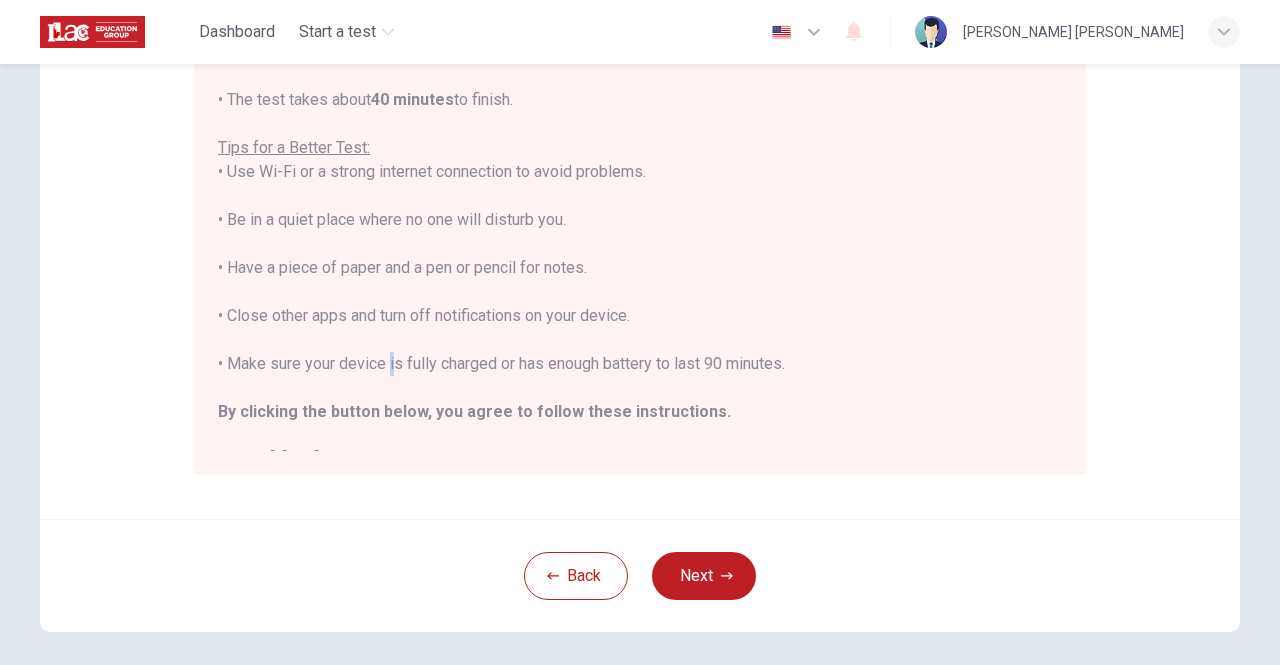 click on "You are about to start a  Placement Test .
Before You Start the Test:
• Once you start, you cannot stop the test.
• If you leave early, your answers will not be saved, and you cannot come back.
• The test takes about  40 minutes  to finish.
Tips for a Better Test:
• Use Wi-Fi or a strong internet connection to avoid problems.
• Be in a quiet place where no one will disturb you.
• Have a piece of paper and a pen or pencil for notes.
• Close other apps and turn off notifications on your device.
• Make sure your device is fully charged or has enough battery to last 90 minutes.
By clicking the button below, you agree to follow these instructions.
Good luck!" at bounding box center [640, 196] 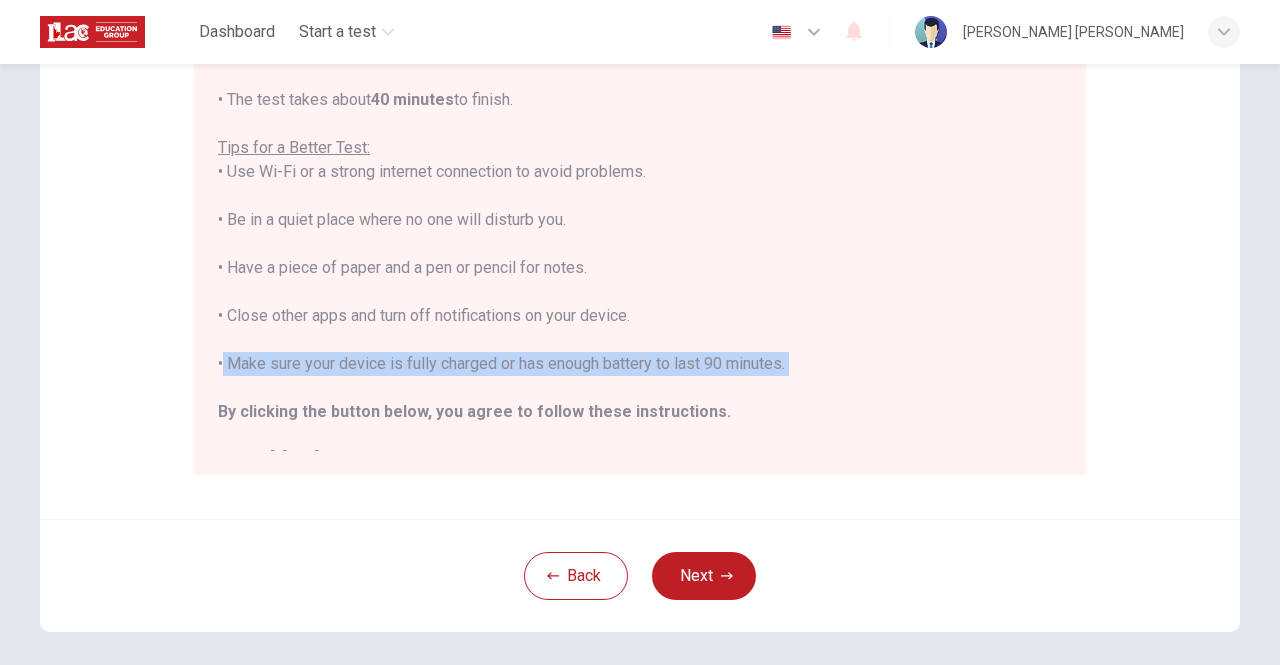 click on "You are about to start a  Placement Test .
Before You Start the Test:
• Once you start, you cannot stop the test.
• If you leave early, your answers will not be saved, and you cannot come back.
• The test takes about  40 minutes  to finish.
Tips for a Better Test:
• Use Wi-Fi or a strong internet connection to avoid problems.
• Be in a quiet place where no one will disturb you.
• Have a piece of paper and a pen or pencil for notes.
• Close other apps and turn off notifications on your device.
• Make sure your device is fully charged or has enough battery to last 90 minutes.
By clicking the button below, you agree to follow these instructions.
Good luck!" at bounding box center [640, 196] 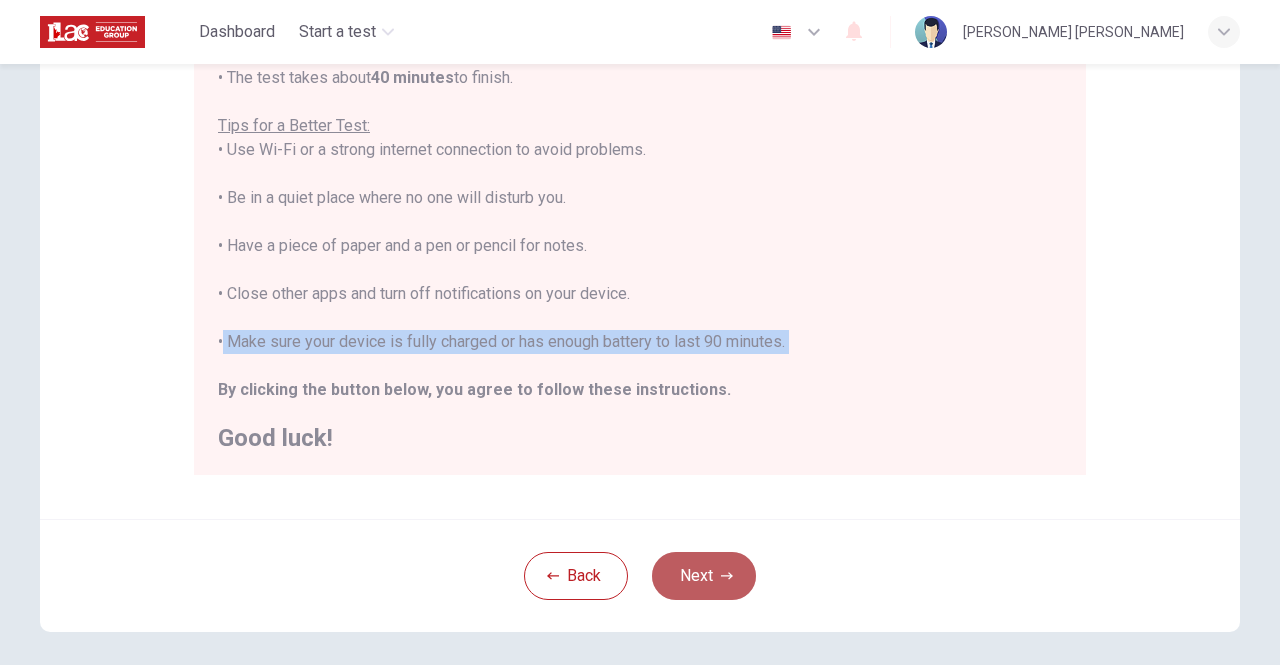 click on "Next" at bounding box center (704, 576) 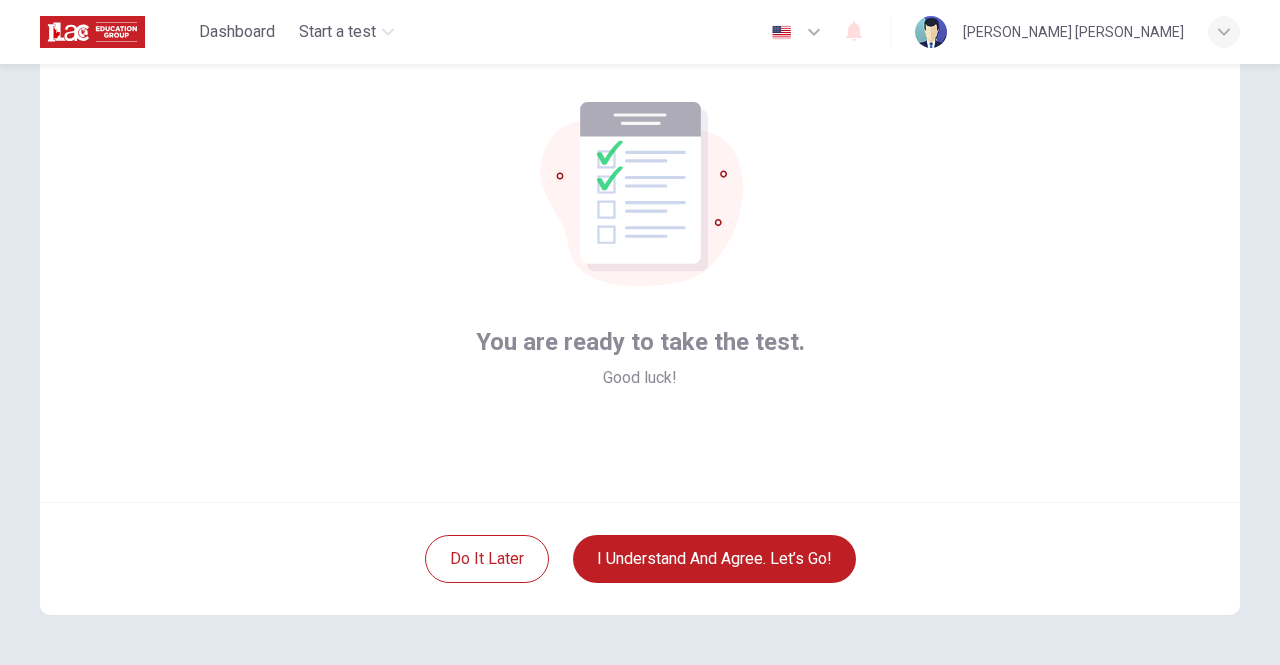 scroll, scrollTop: 96, scrollLeft: 0, axis: vertical 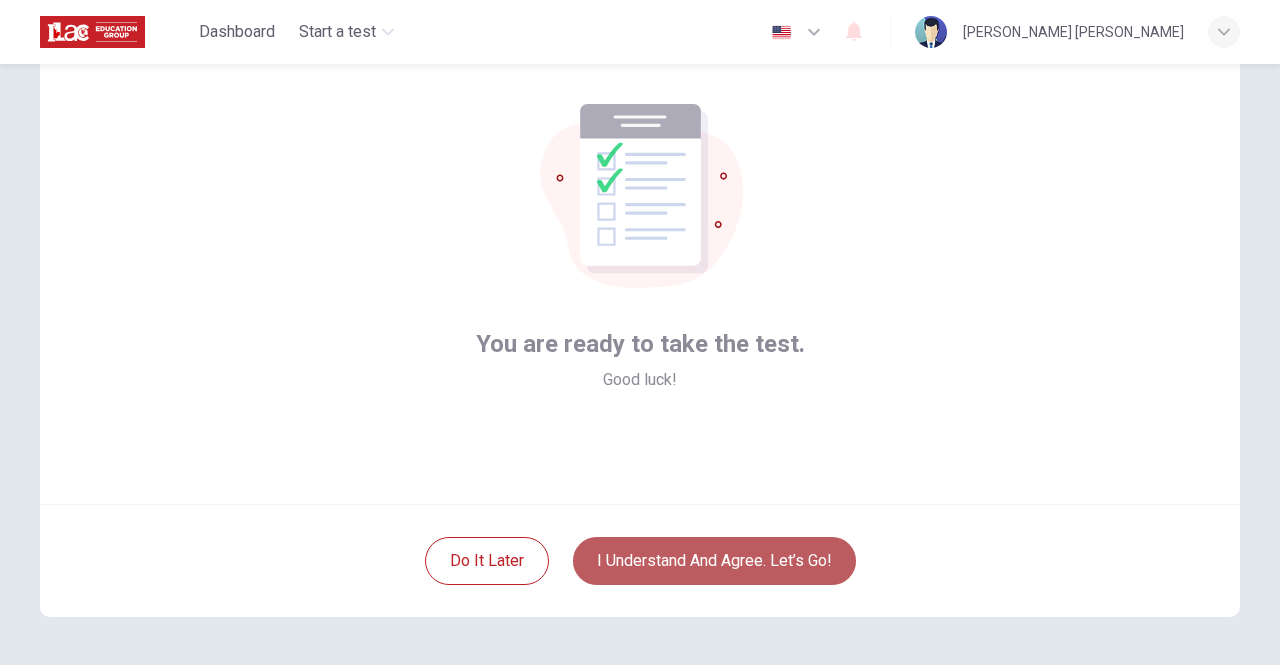 click on "I understand and agree. Let’s go!" at bounding box center (714, 561) 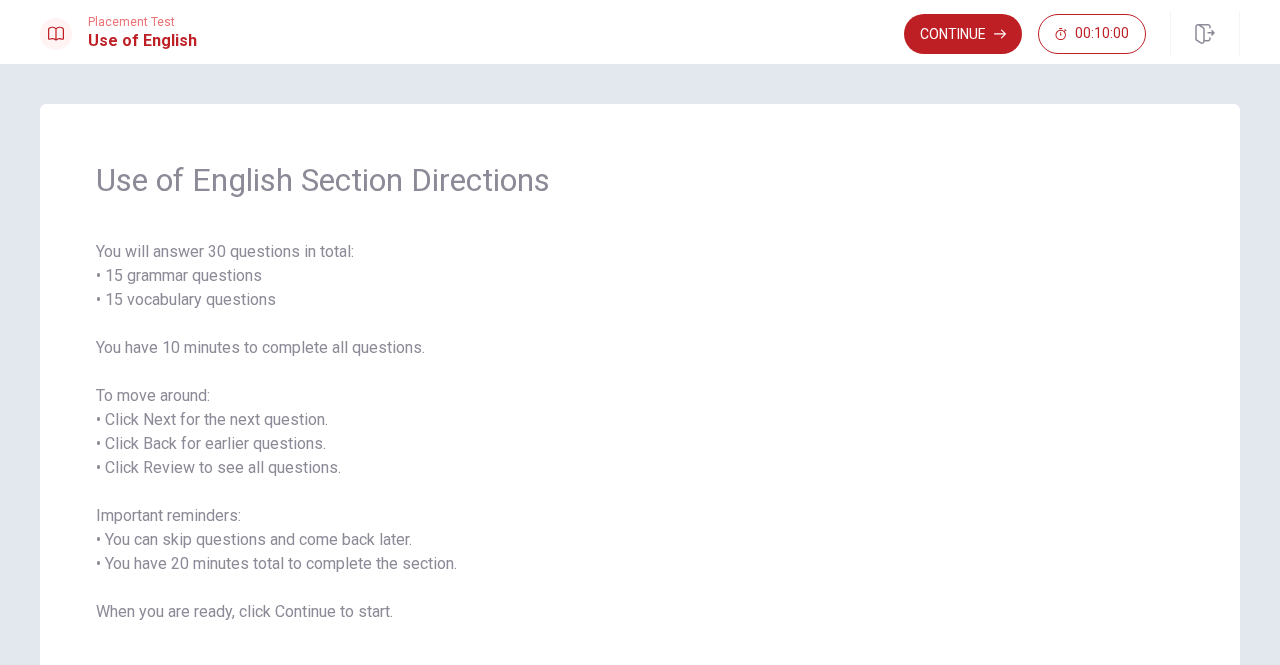click on "You will answer 30 questions in total:
• 15 grammar questions
• 15 vocabulary questions
You have 10 minutes to complete all questions.
To move around:
• Click Next for the next question.
• Click Back for earlier questions.
• Click Review to see all questions.
Important reminders:
• You can skip questions and come back later.
• You have 20 minutes total to complete the section.
When you are ready, click Continue to start." at bounding box center (640, 432) 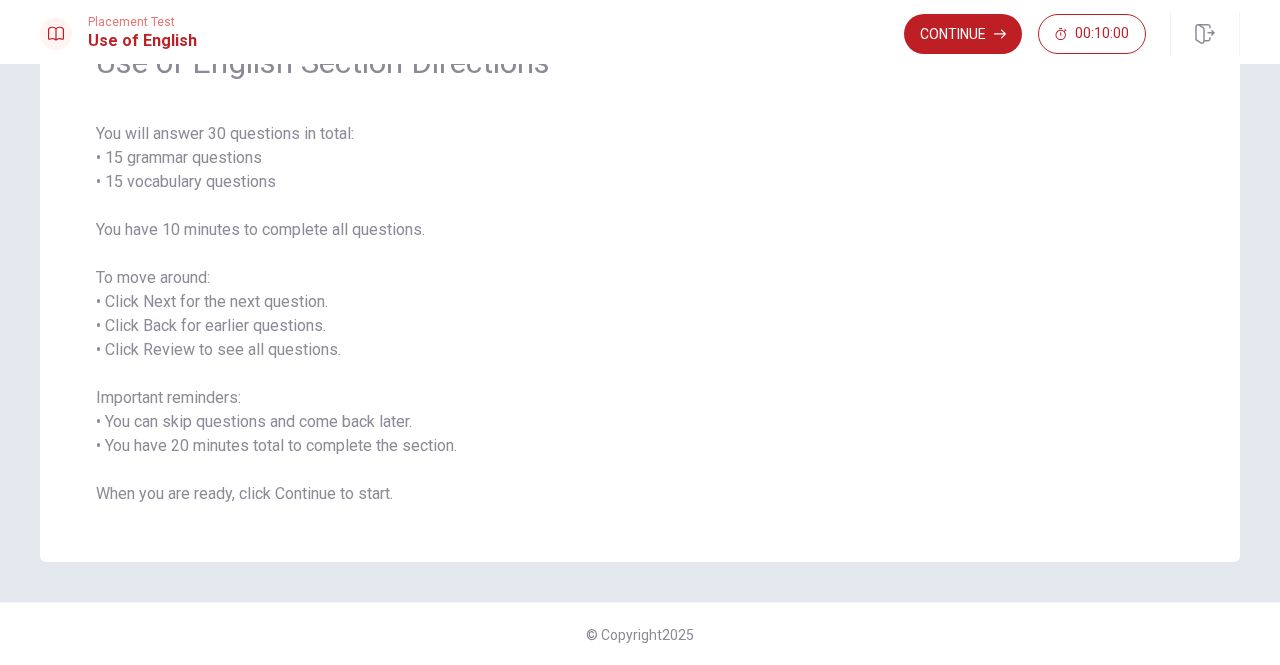 scroll, scrollTop: 78, scrollLeft: 0, axis: vertical 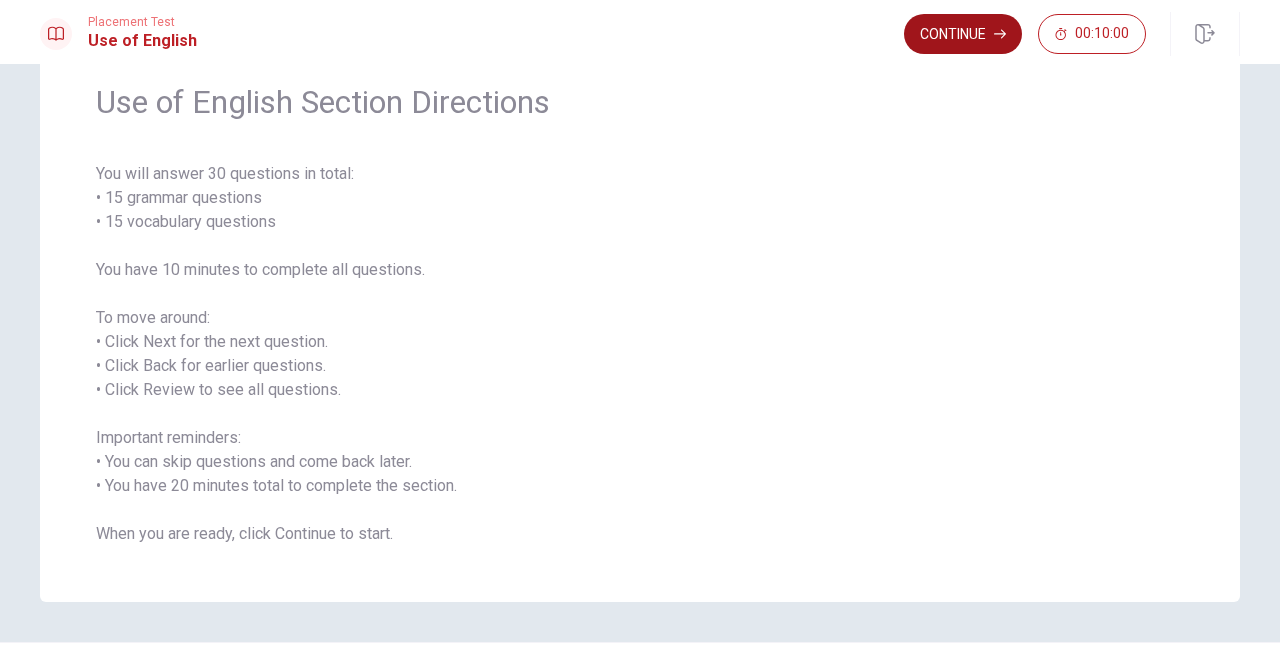 click on "Continue" at bounding box center [963, 34] 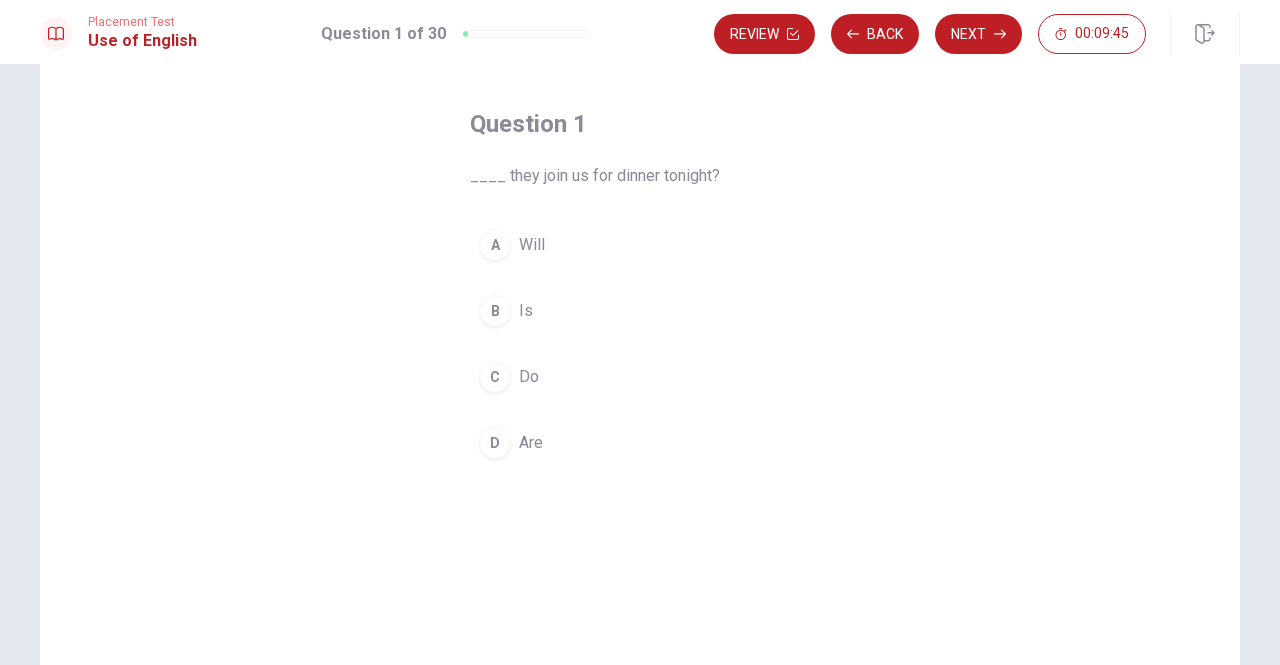 click on "Are" at bounding box center (531, 443) 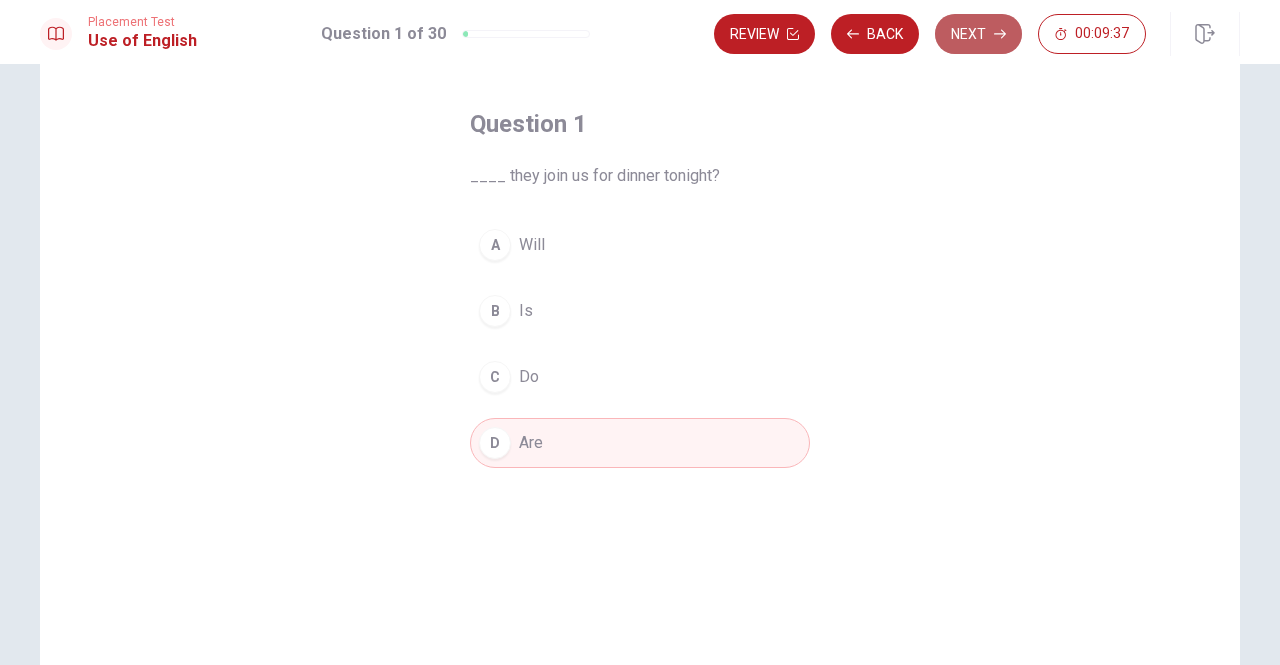 click on "Next" at bounding box center [978, 34] 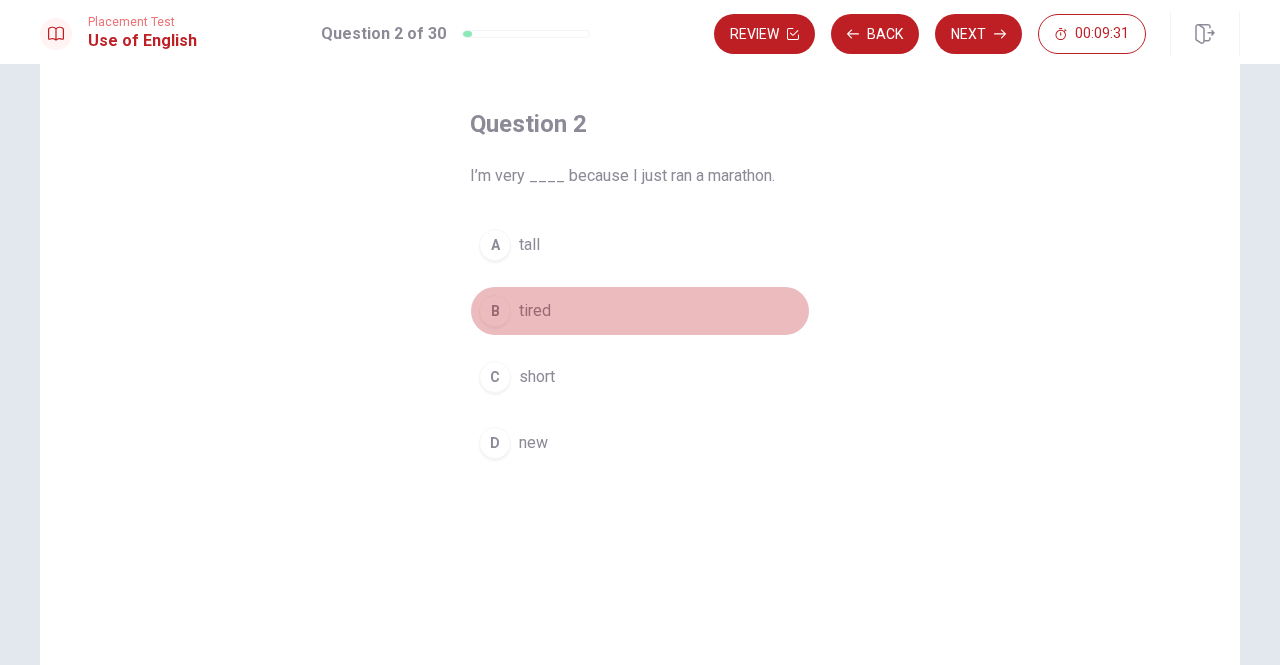 click on "tired" at bounding box center [535, 311] 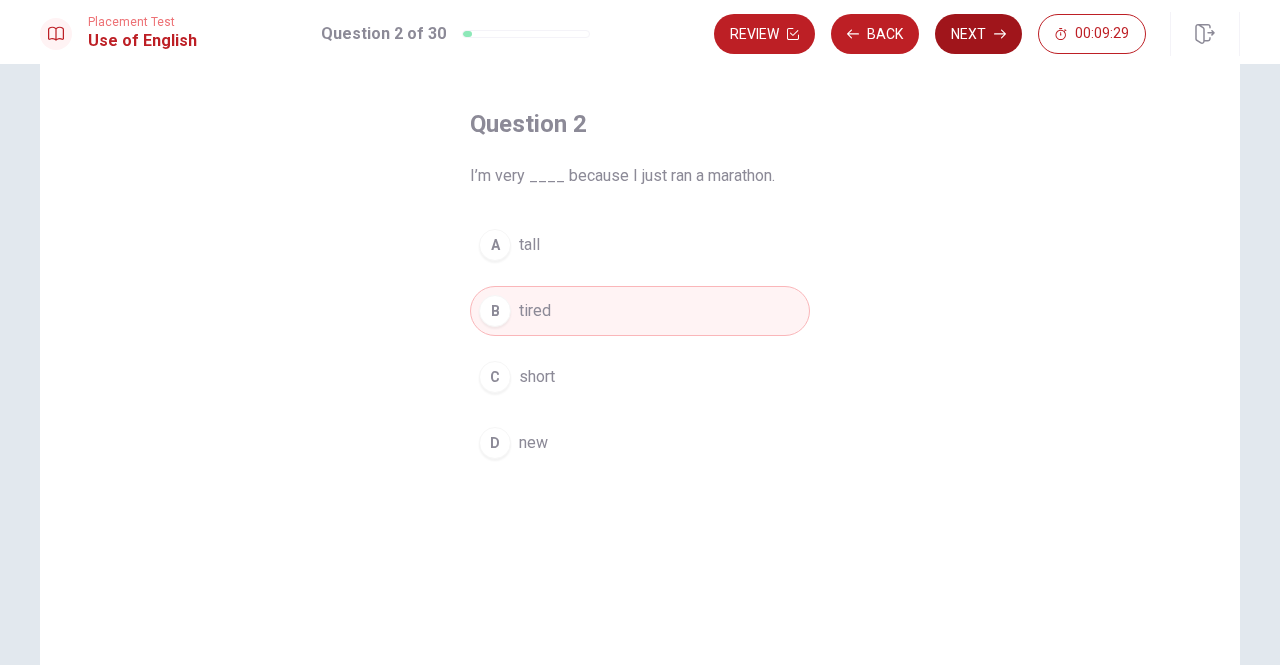 click on "Next" at bounding box center [978, 34] 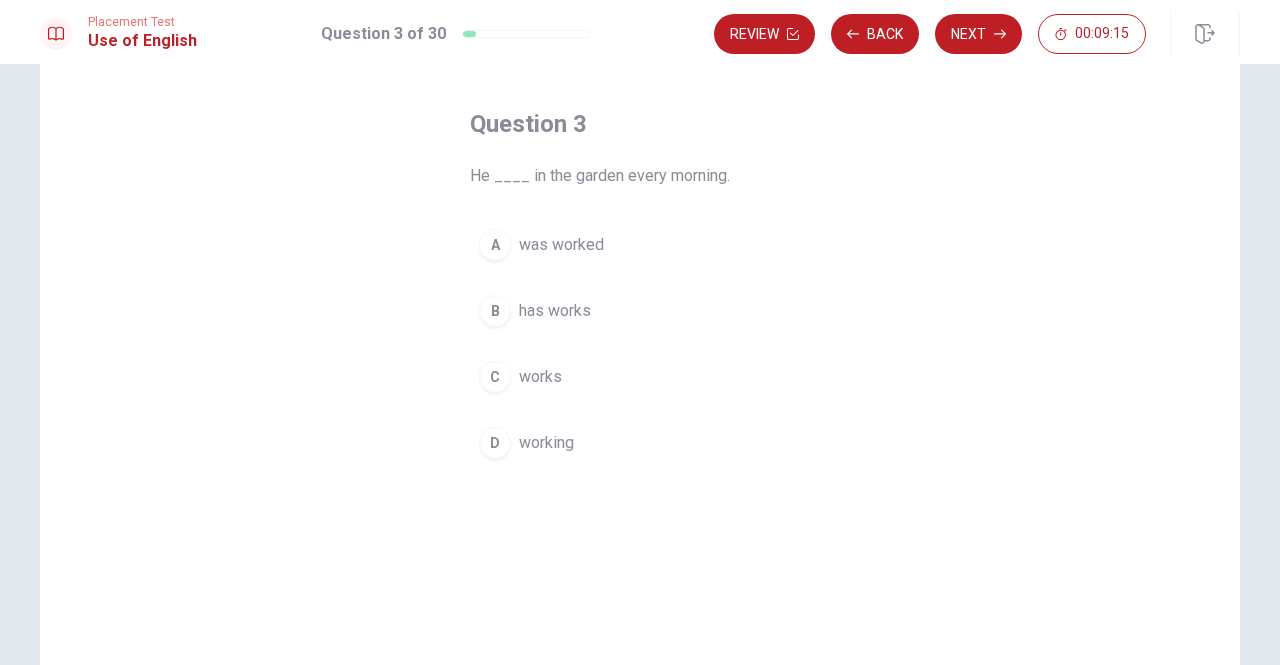 click on "works" at bounding box center [540, 377] 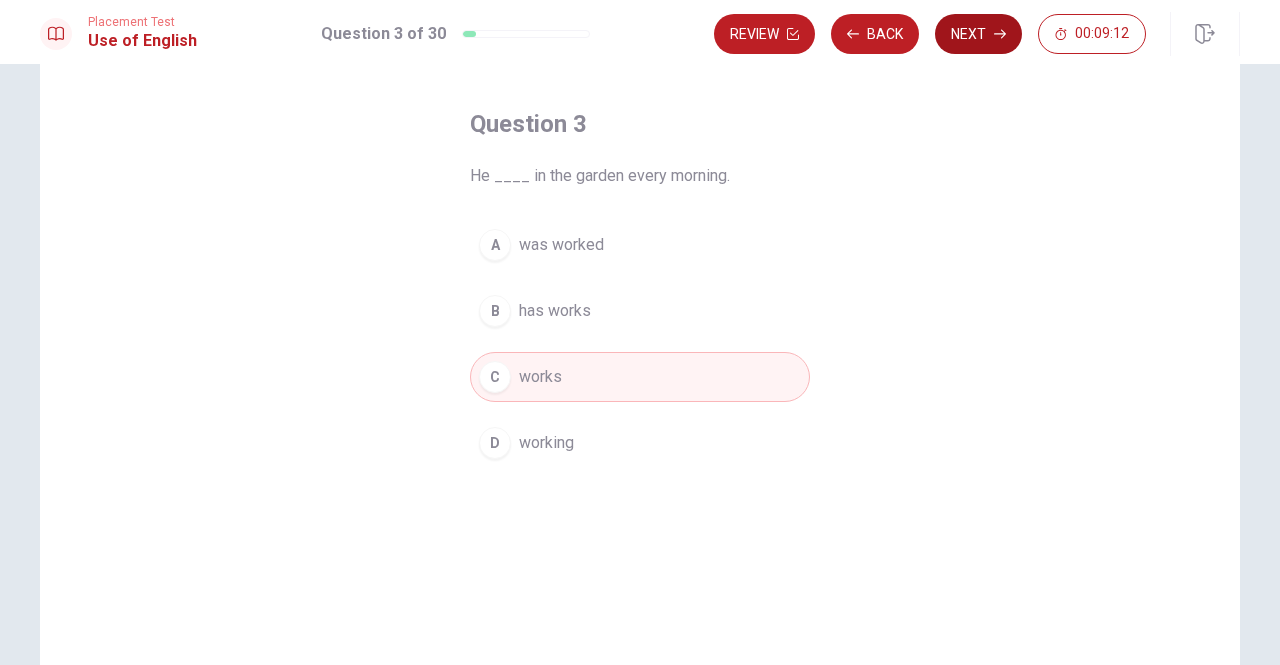 click on "Next" at bounding box center [978, 34] 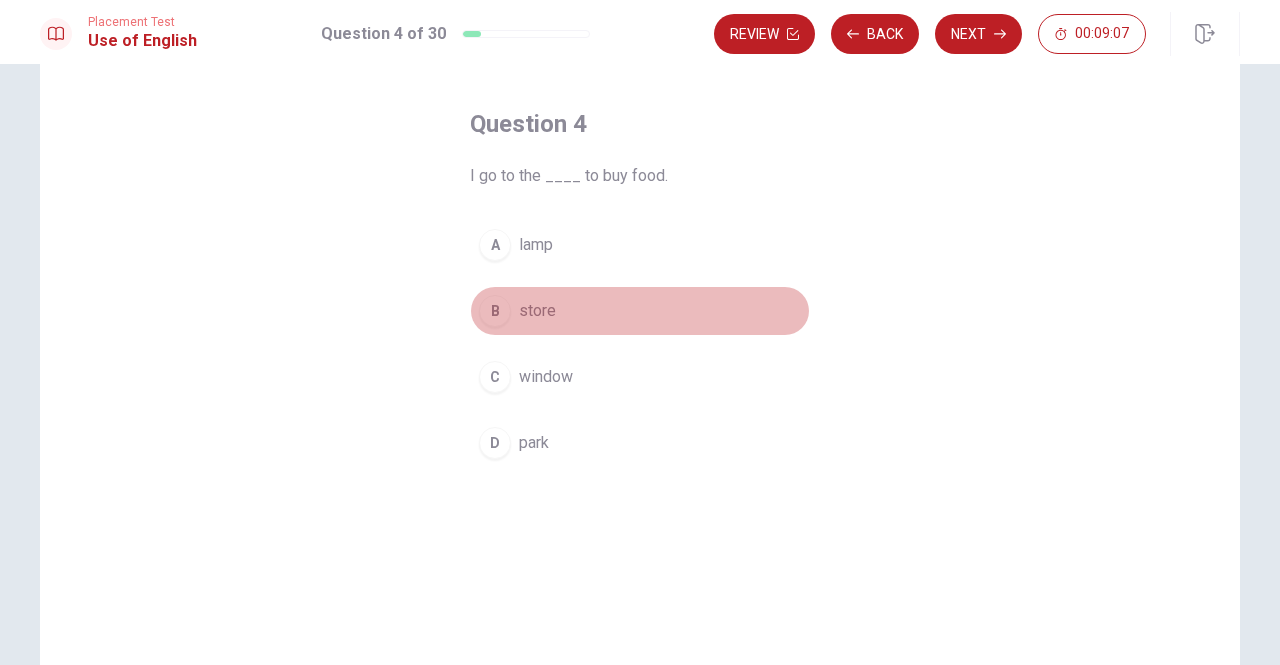 click on "store" at bounding box center [537, 311] 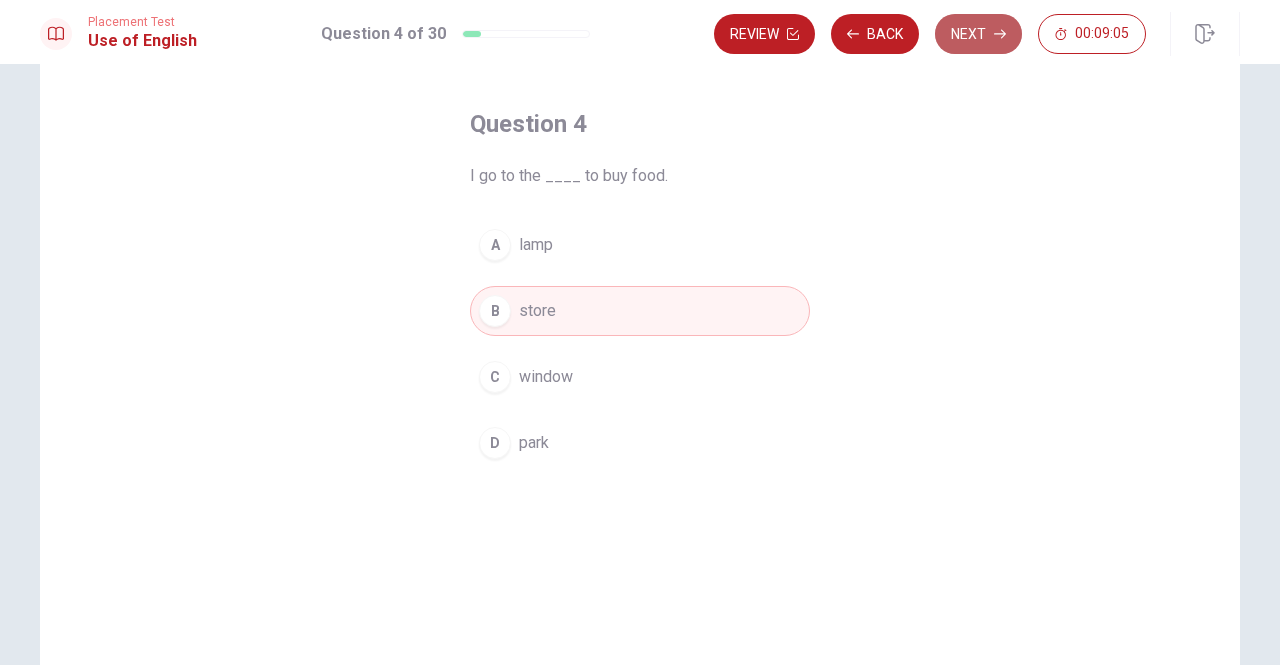 click on "Next" at bounding box center (978, 34) 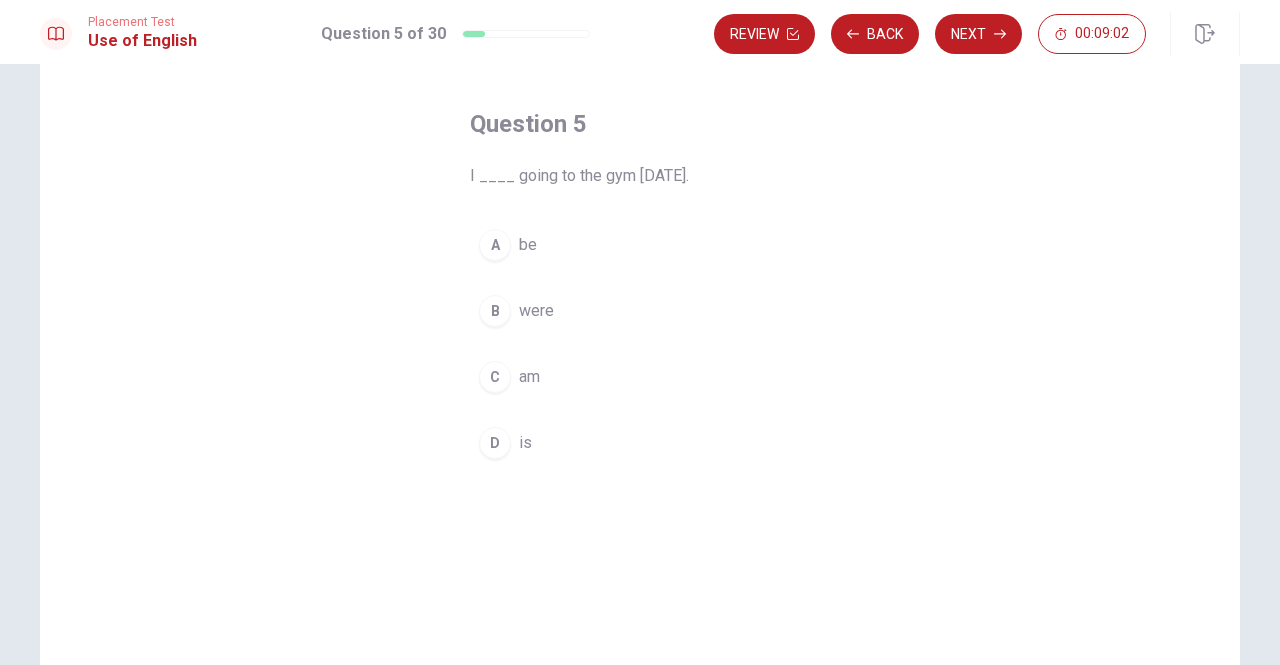 click on "am" at bounding box center [529, 377] 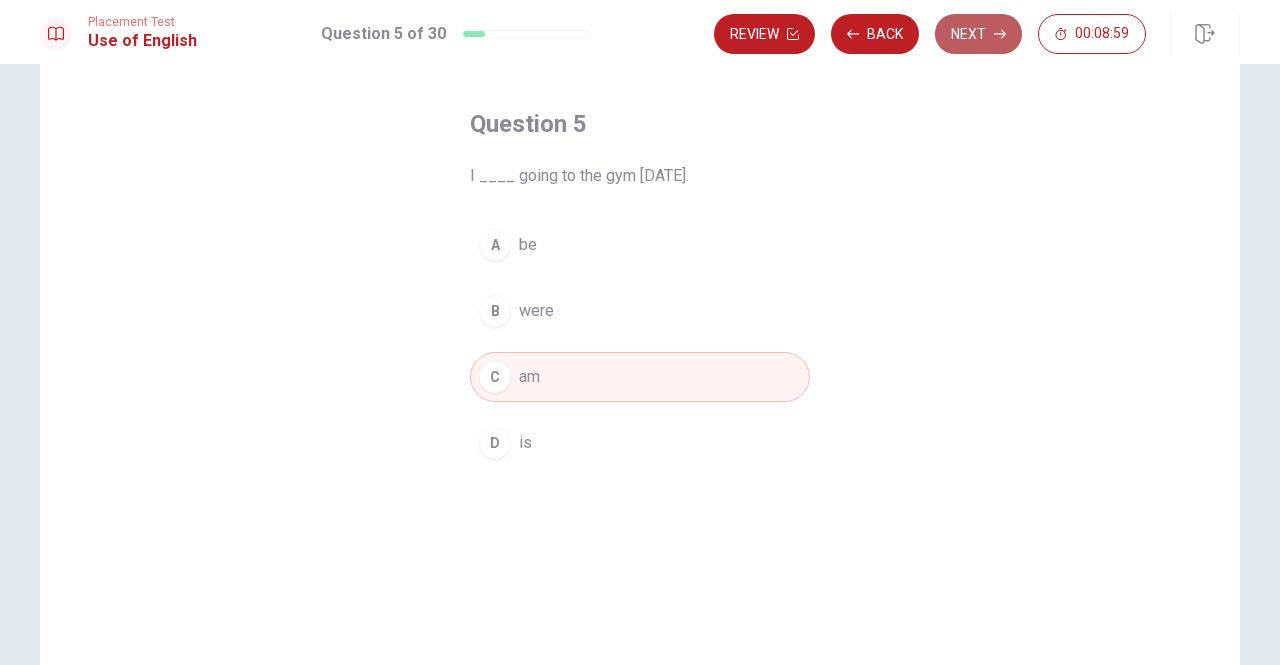 click on "Next" at bounding box center [978, 34] 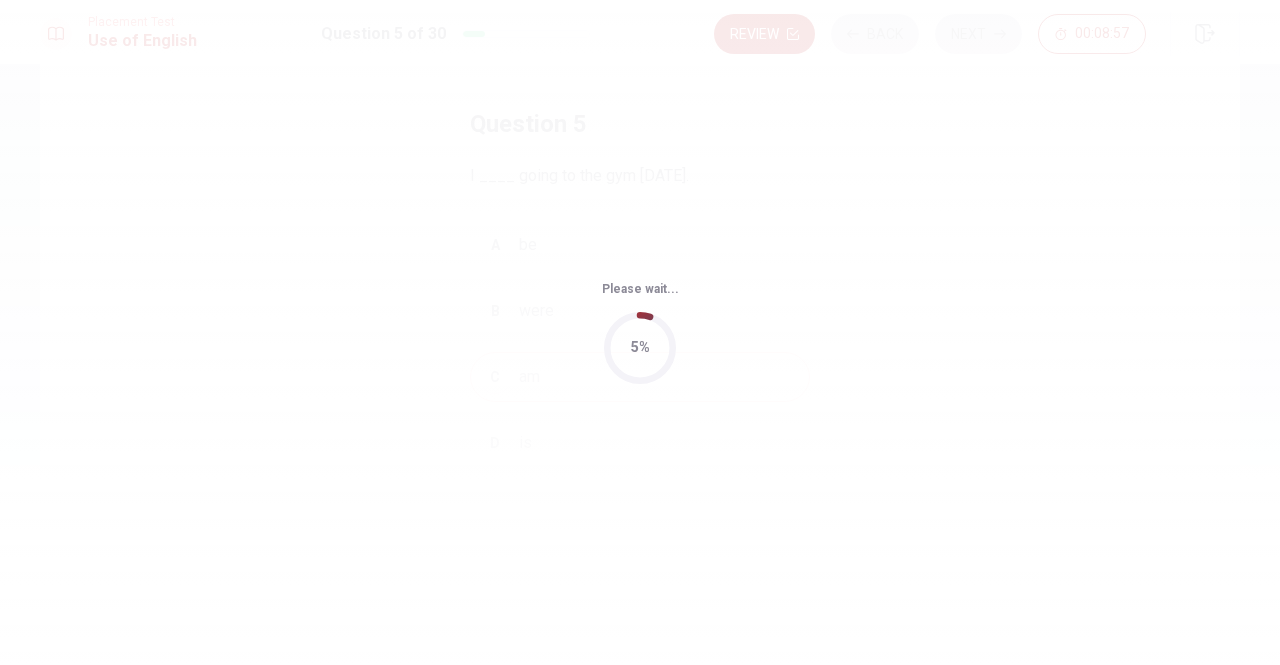 scroll, scrollTop: 0, scrollLeft: 0, axis: both 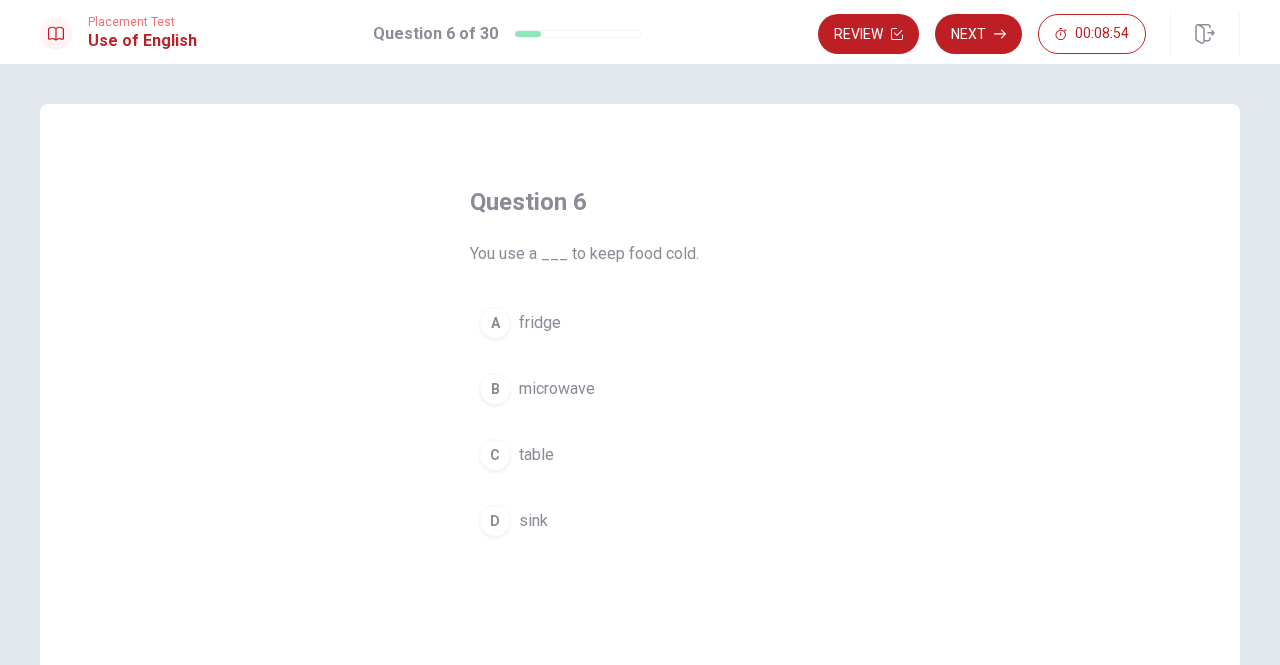click on "Question 6 You use a ___ to keep food cold. A fridge
B microwave C table
D sink" at bounding box center [640, 451] 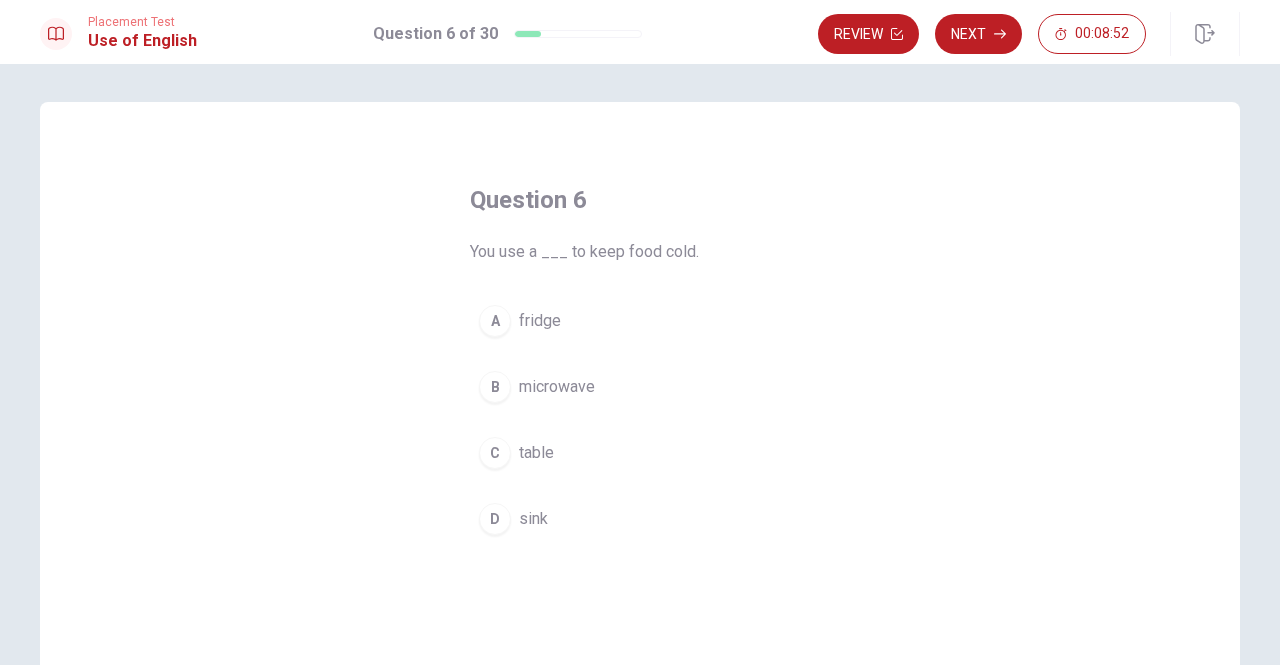 scroll, scrollTop: 0, scrollLeft: 0, axis: both 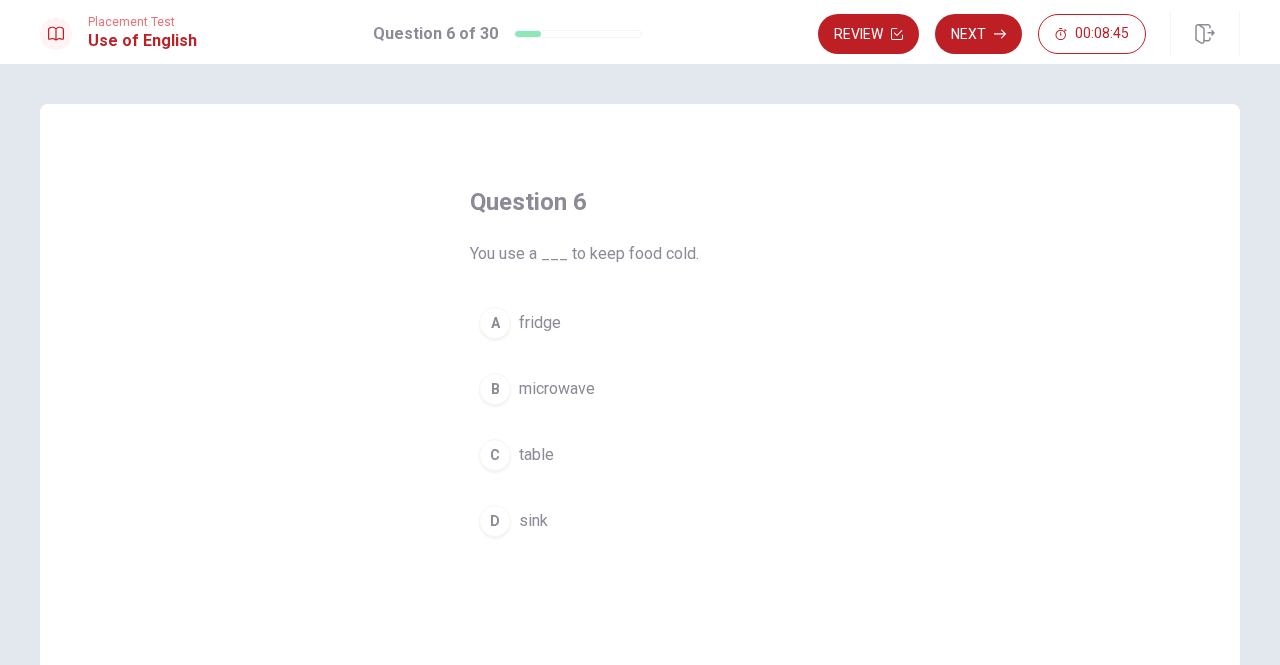click on "fridge" at bounding box center [540, 323] 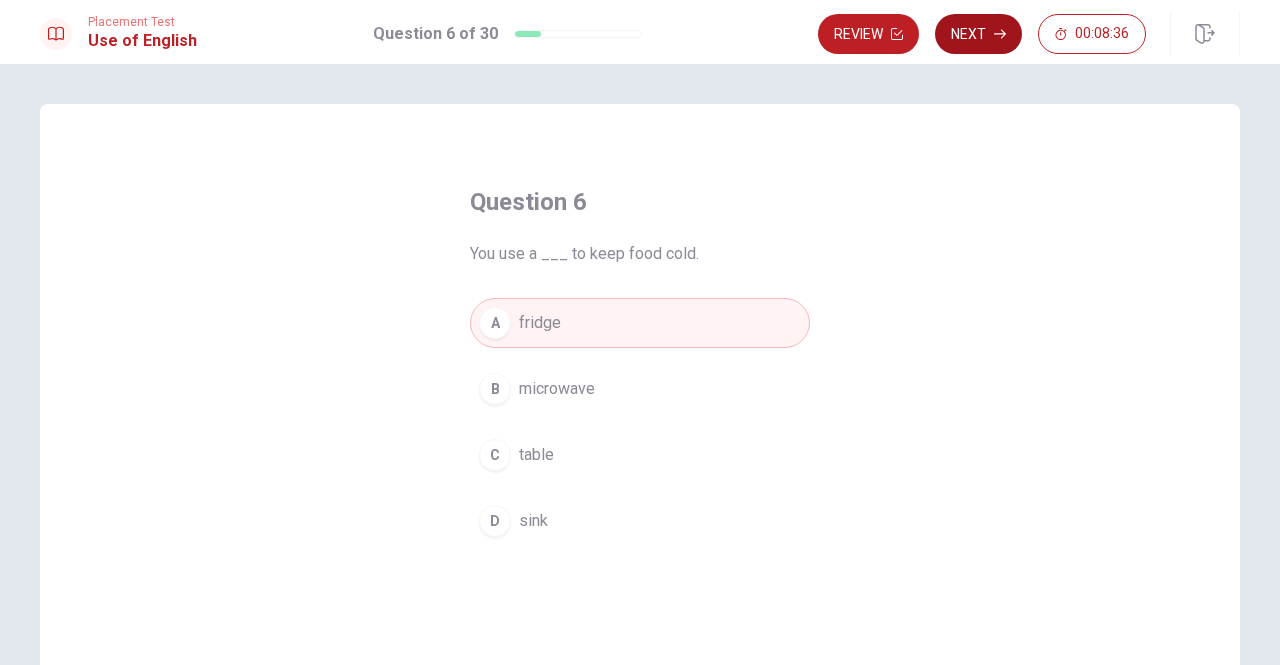 click 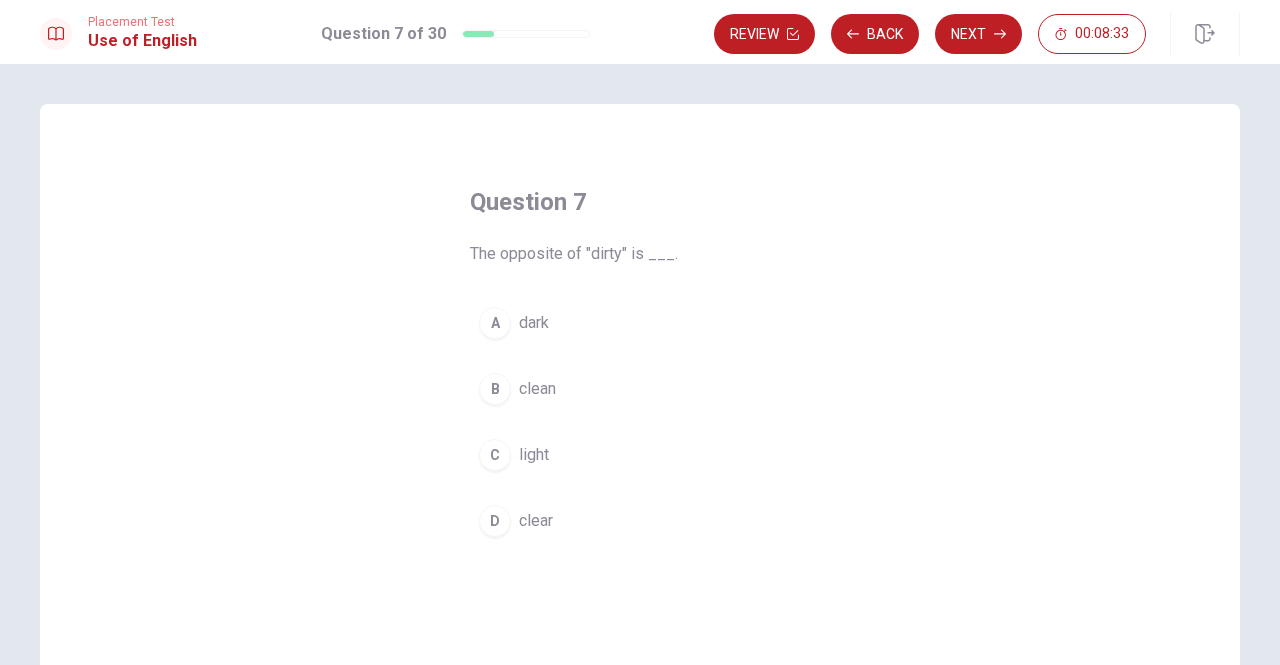 click on "clean" at bounding box center [537, 389] 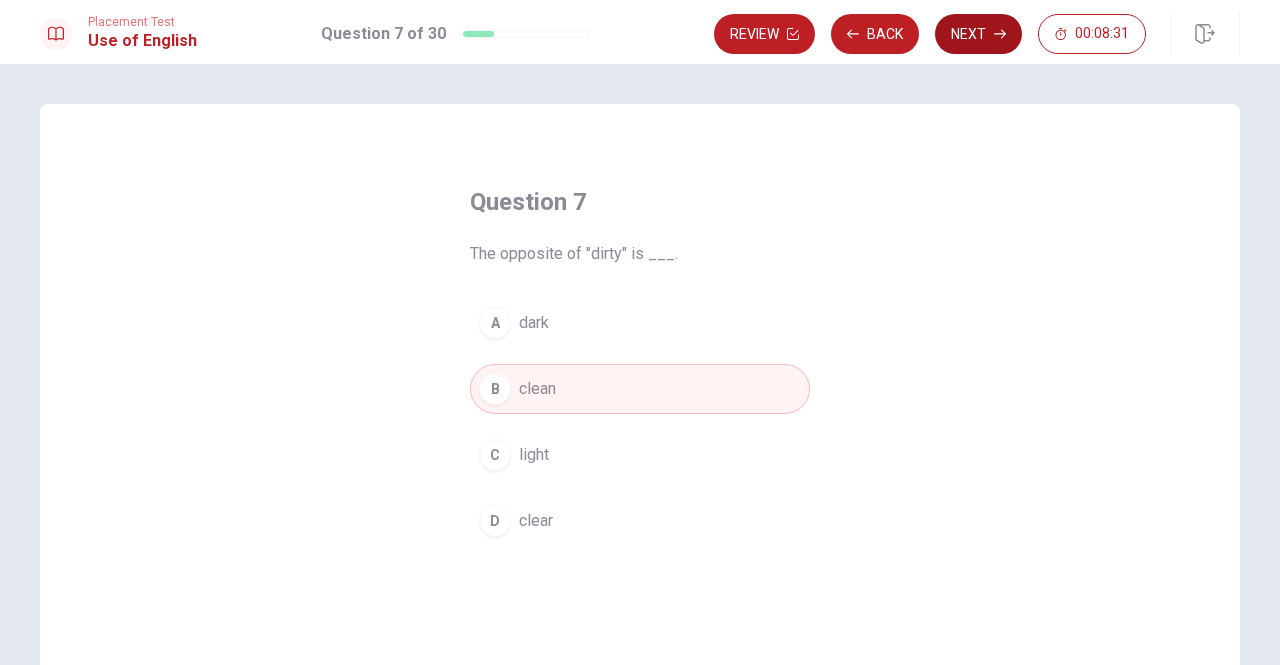 click on "Next" at bounding box center (978, 34) 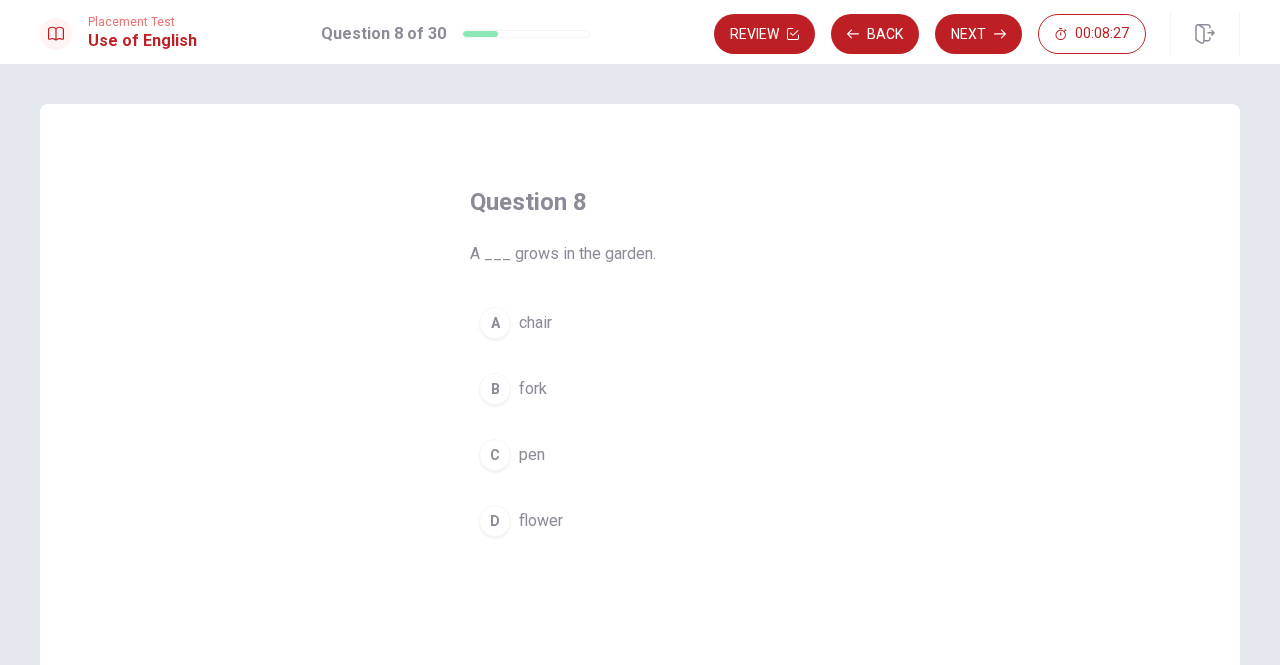 click on "flower" at bounding box center (541, 521) 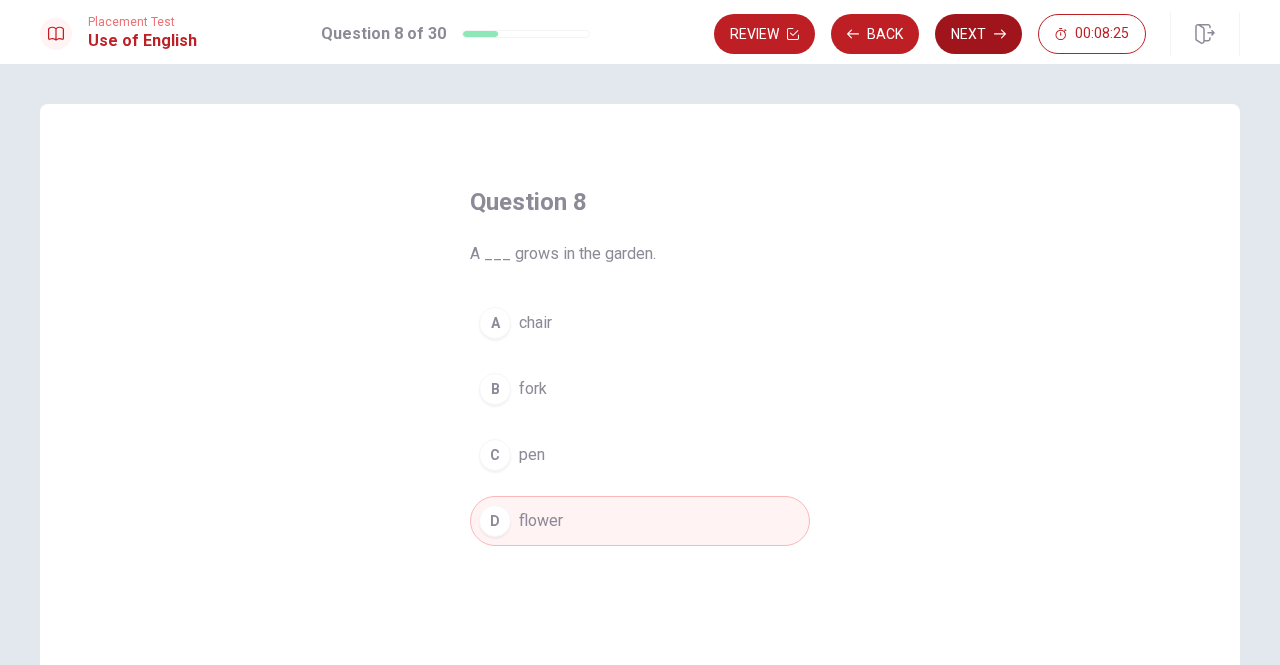 click on "Next" at bounding box center (978, 34) 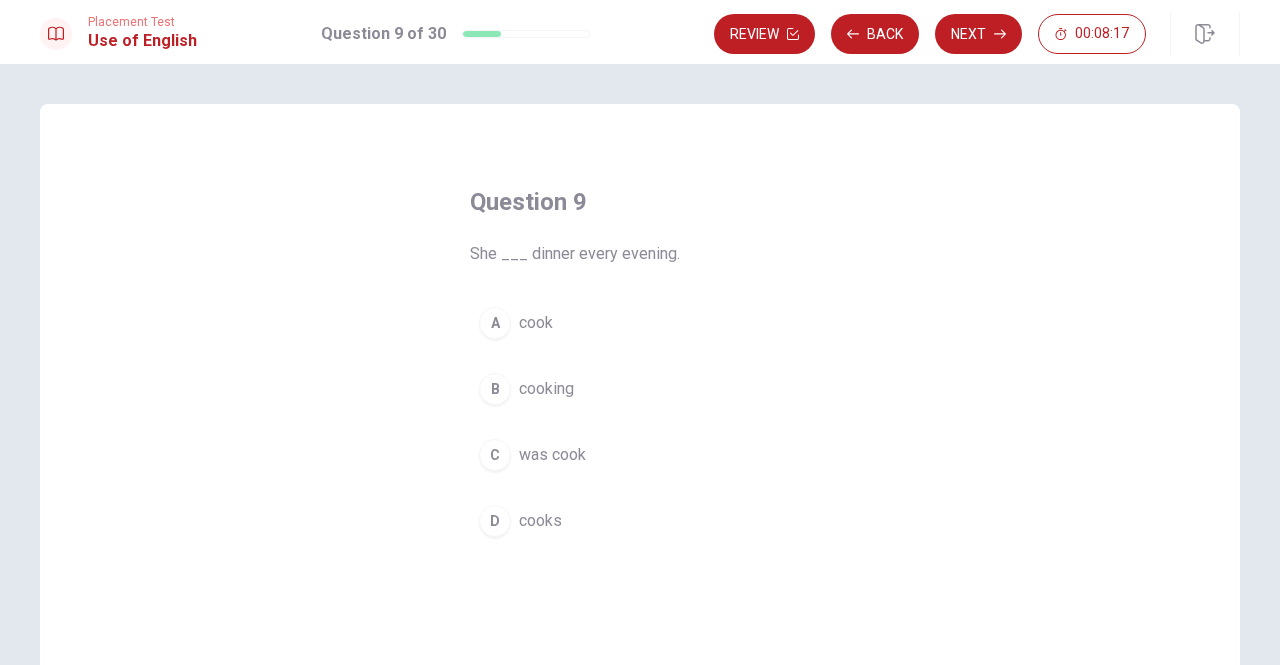 click on "cooks" at bounding box center [540, 521] 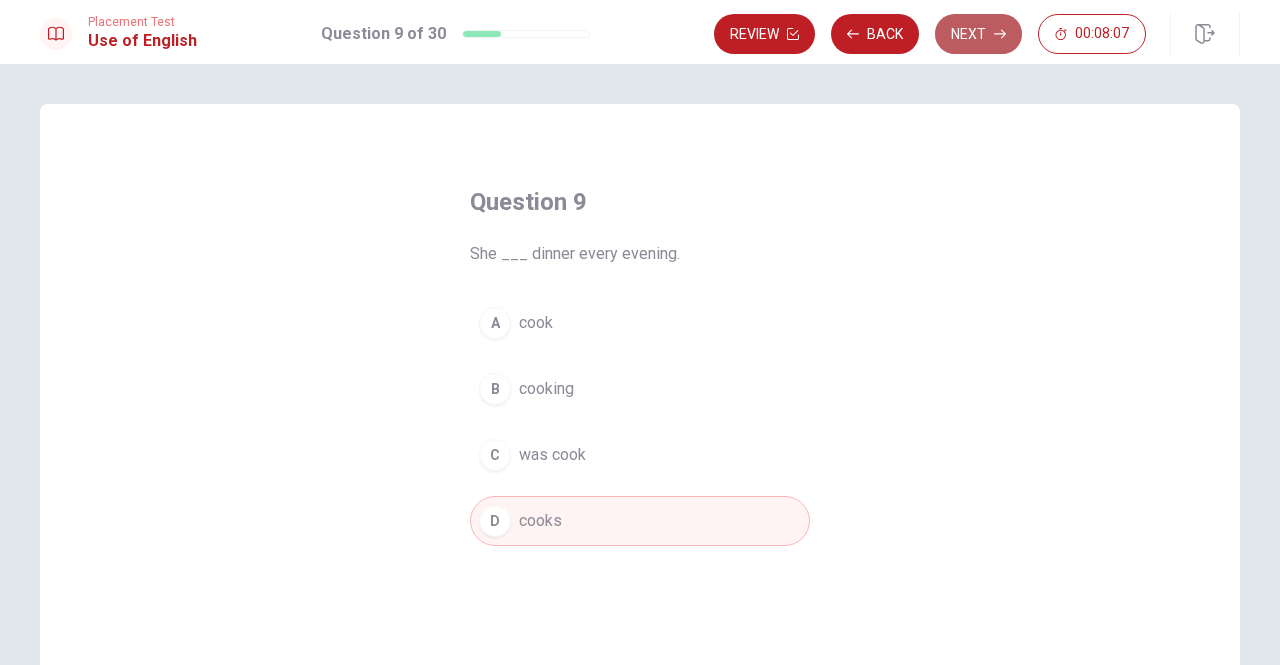 click on "Next" at bounding box center [978, 34] 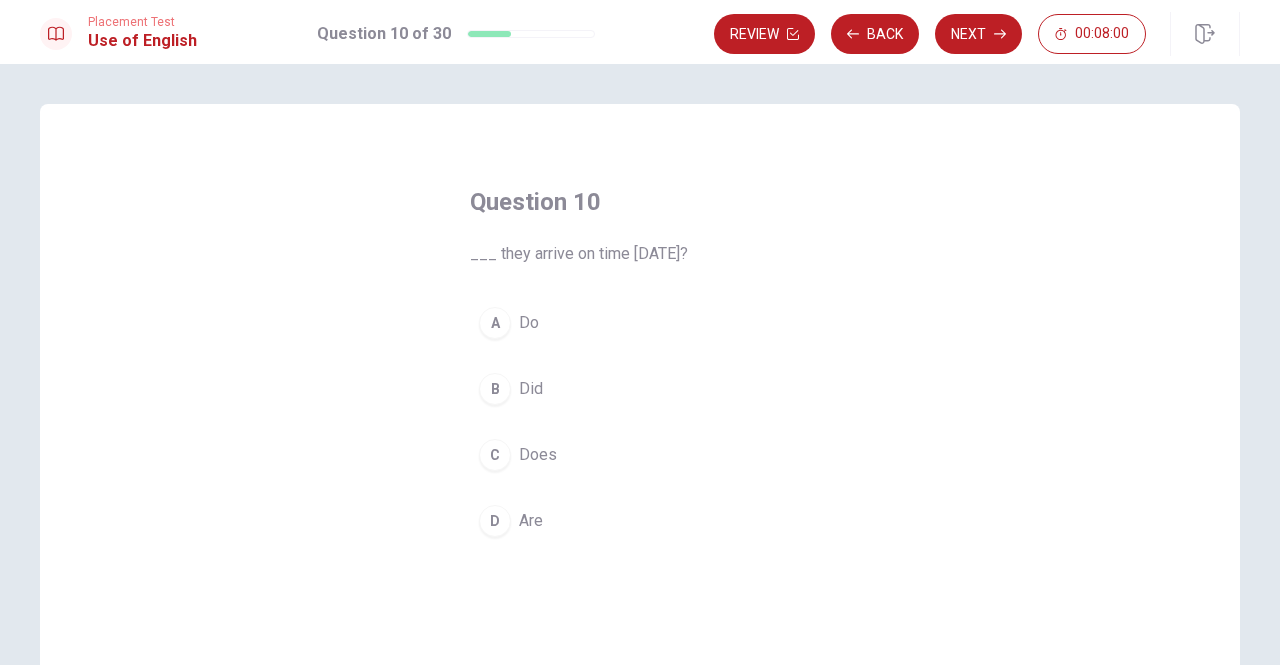 click on "Are" at bounding box center [531, 521] 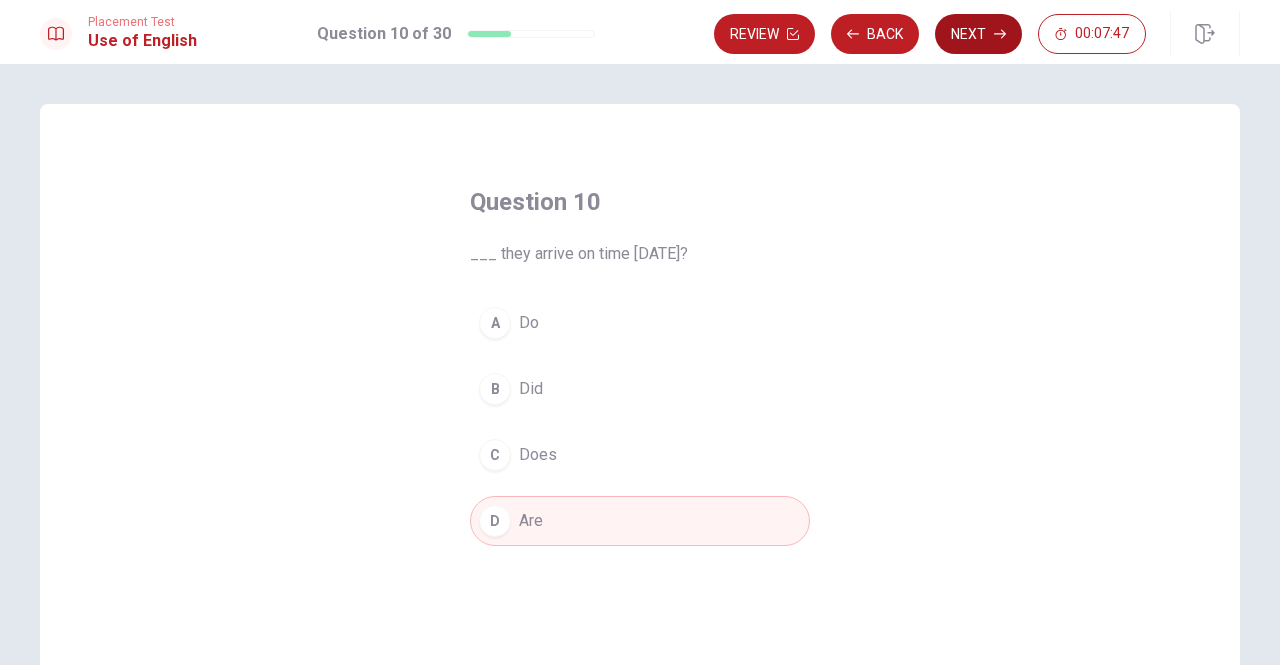 click on "Next" at bounding box center (978, 34) 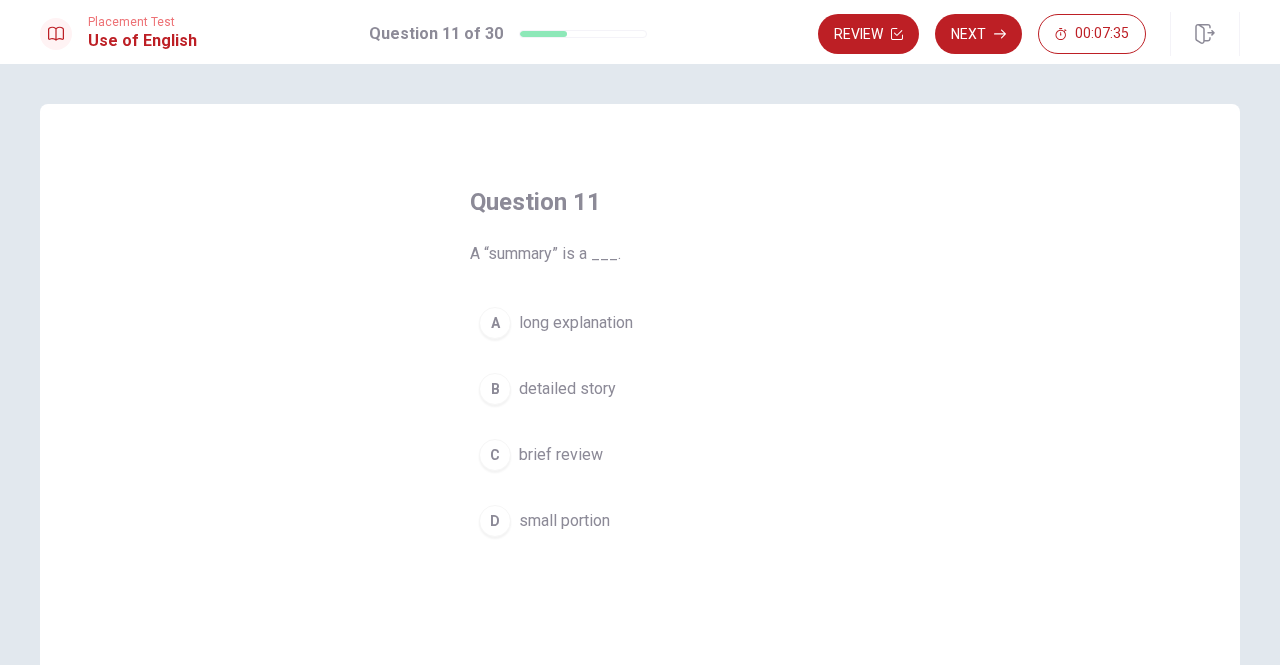 click on "detailed story" at bounding box center [567, 389] 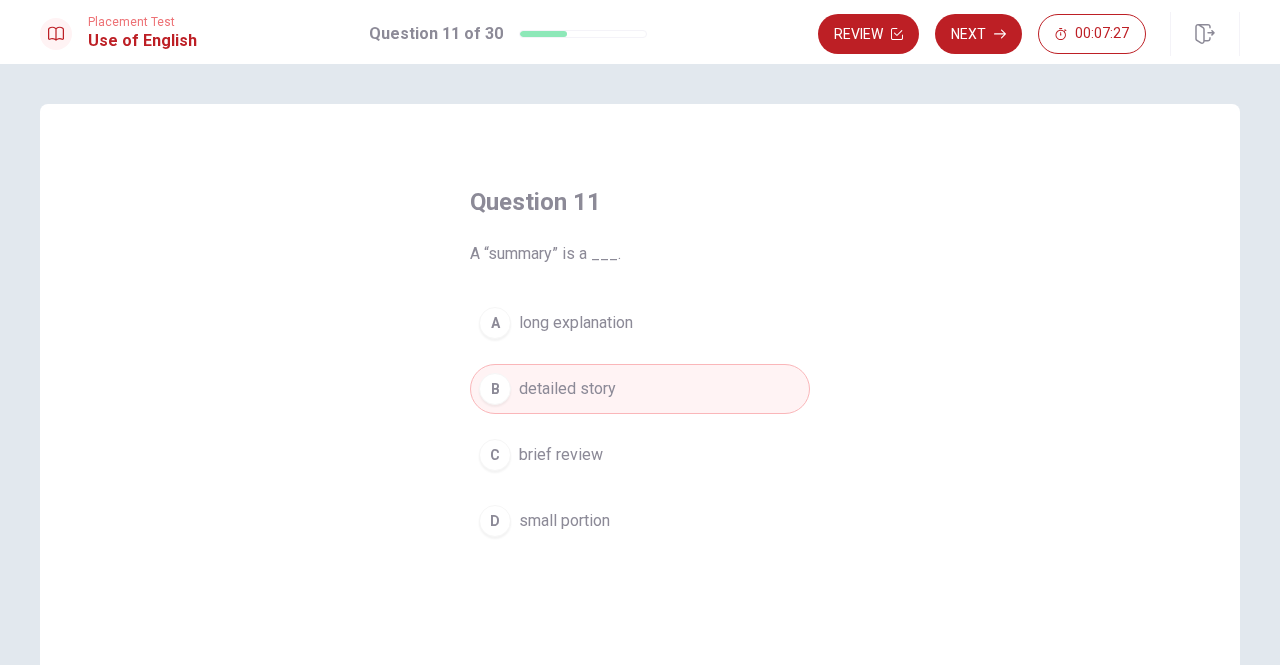click on "brief review" at bounding box center [561, 455] 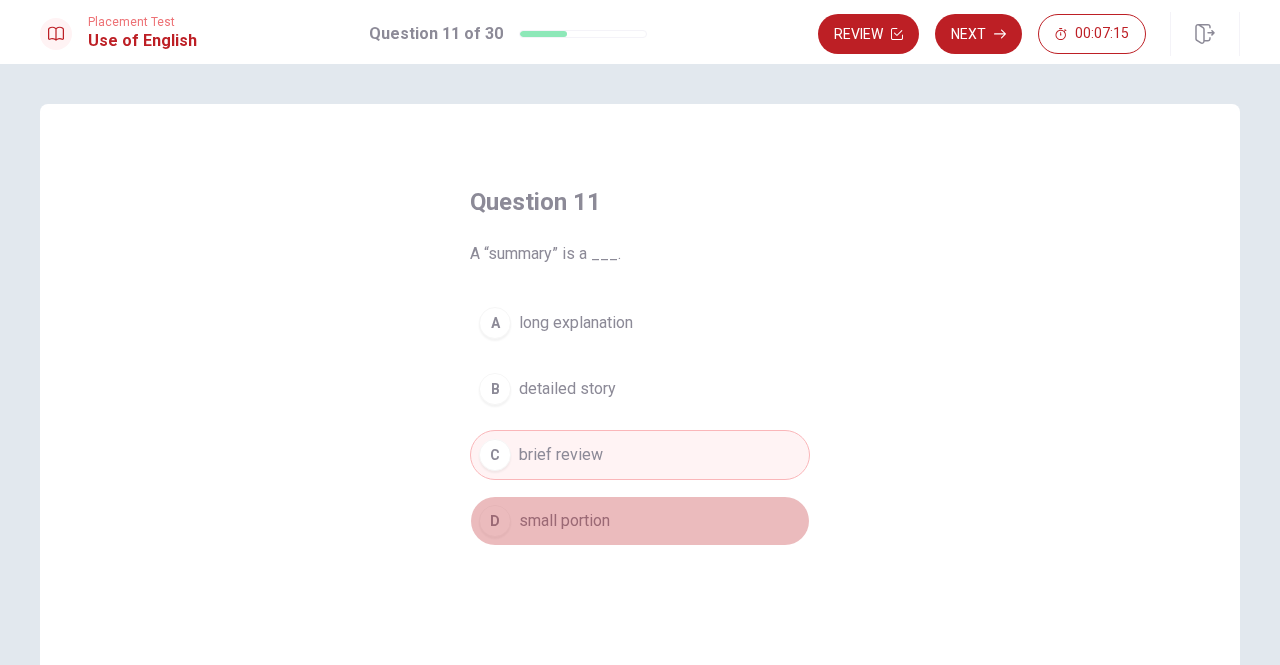 click on "small portion" at bounding box center (564, 521) 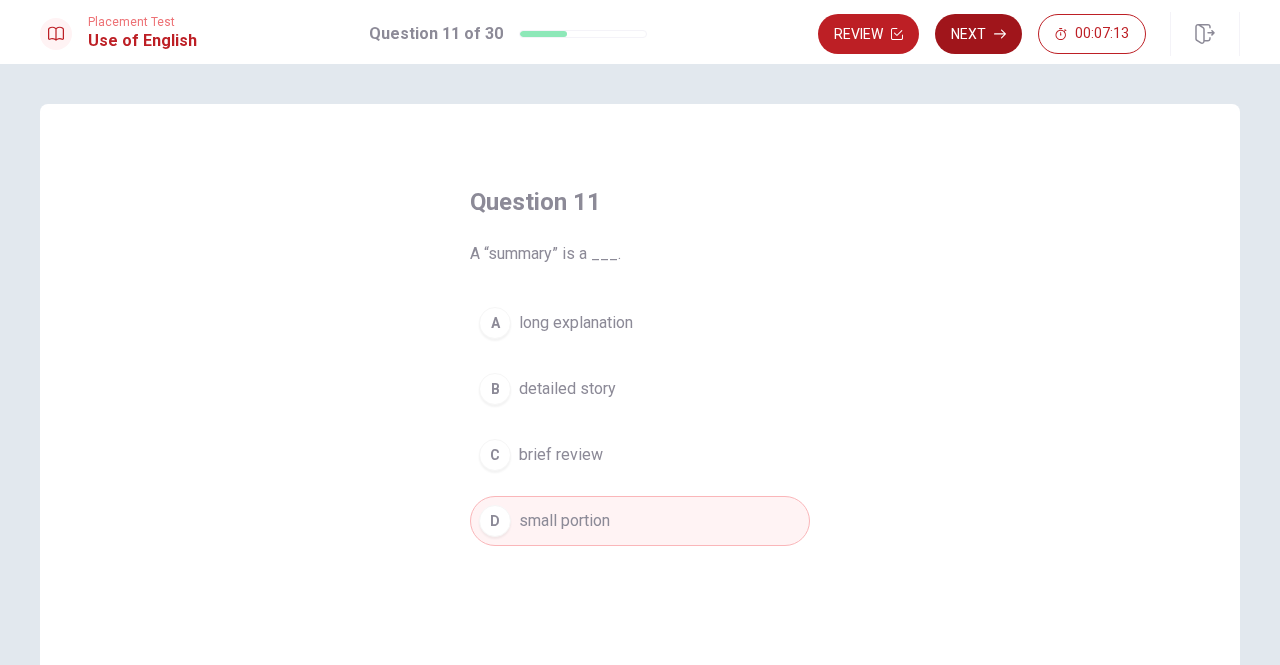 click on "Next" at bounding box center (978, 34) 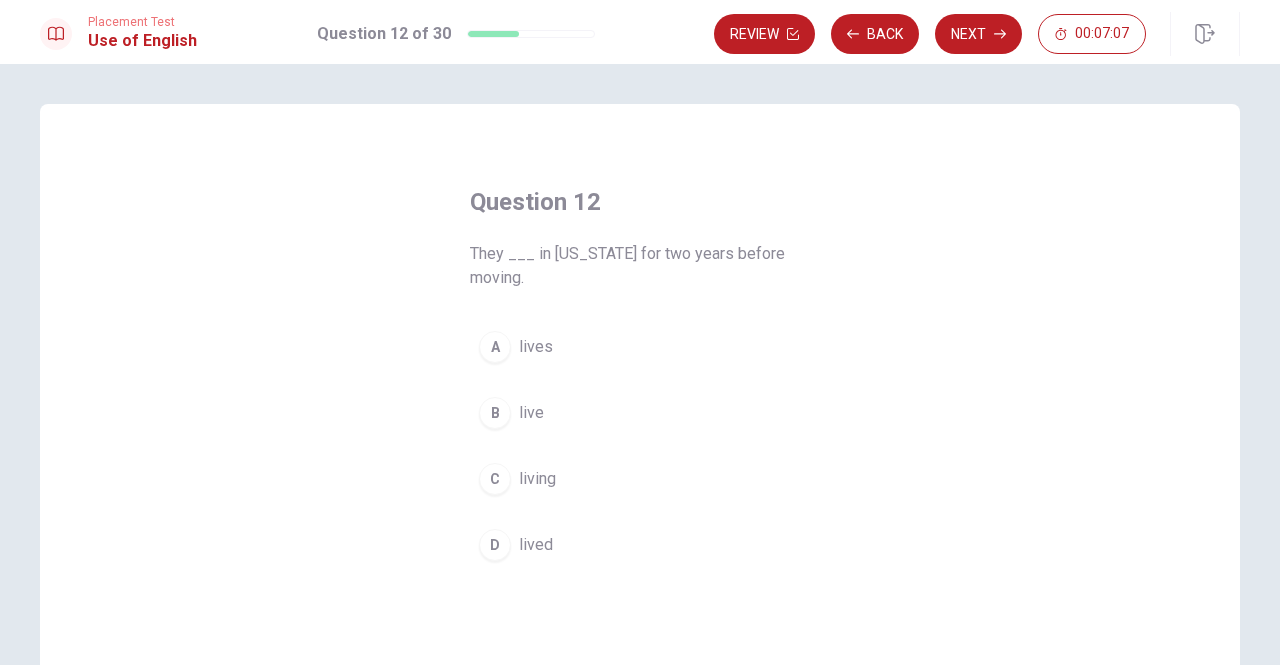 click on "lived" at bounding box center (536, 545) 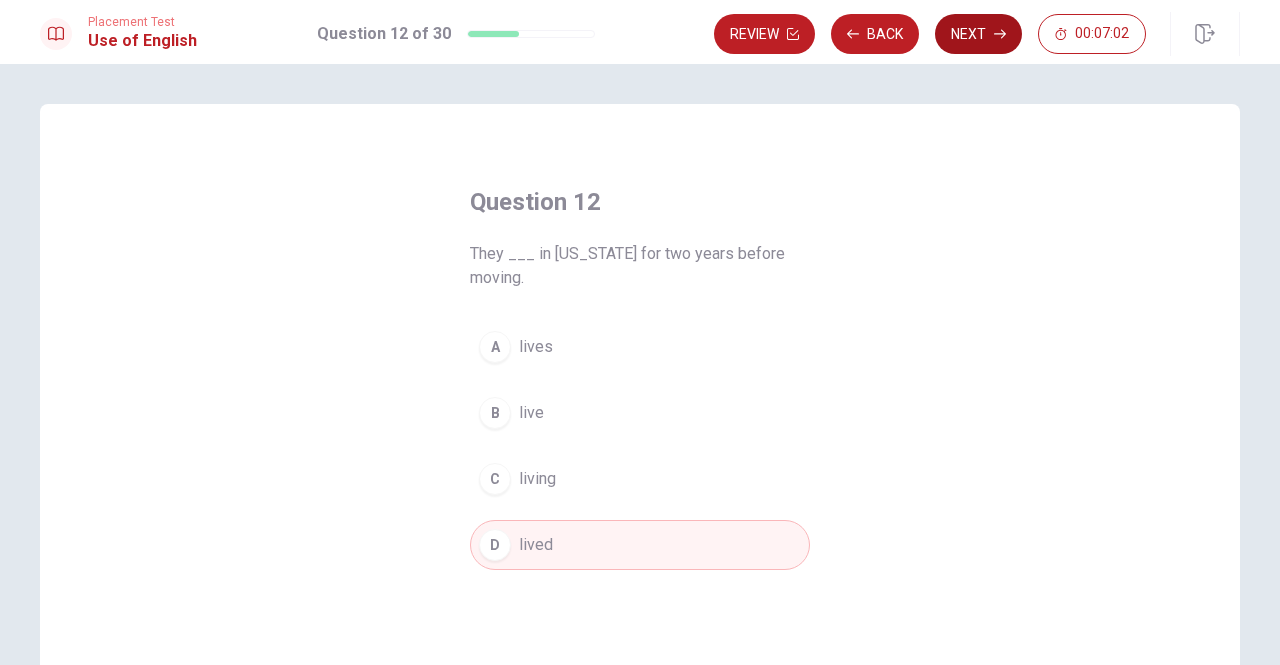 click on "Next" at bounding box center (978, 34) 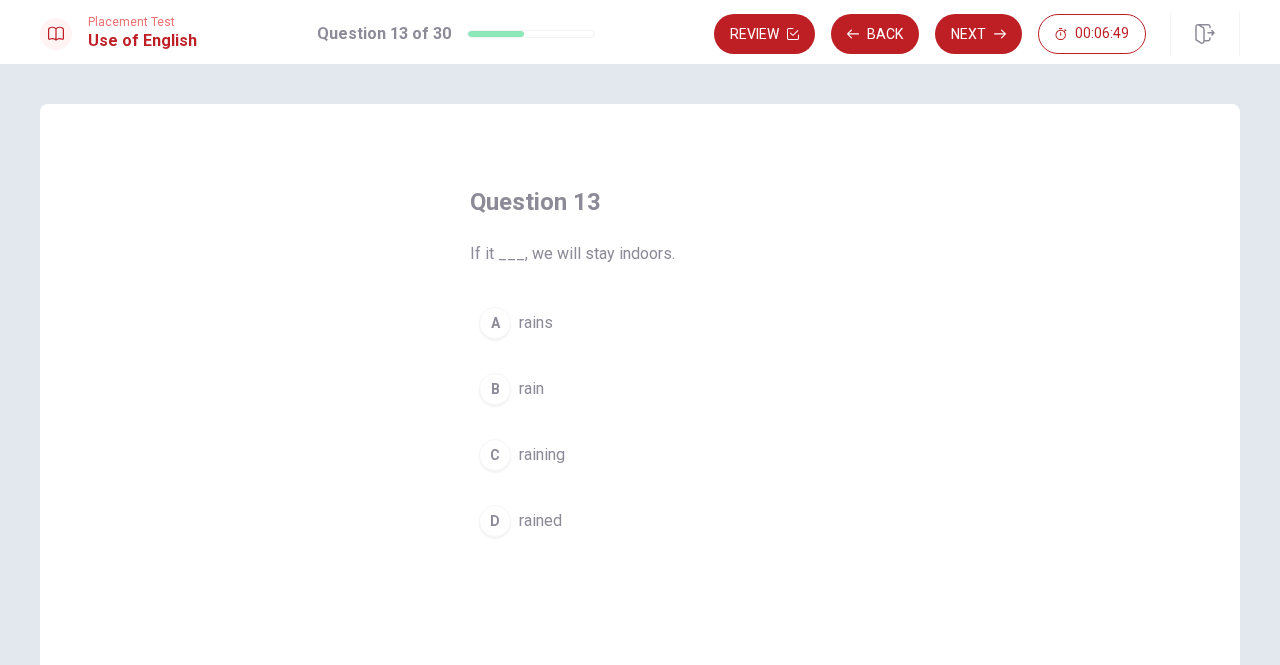 click on "rains" at bounding box center (536, 323) 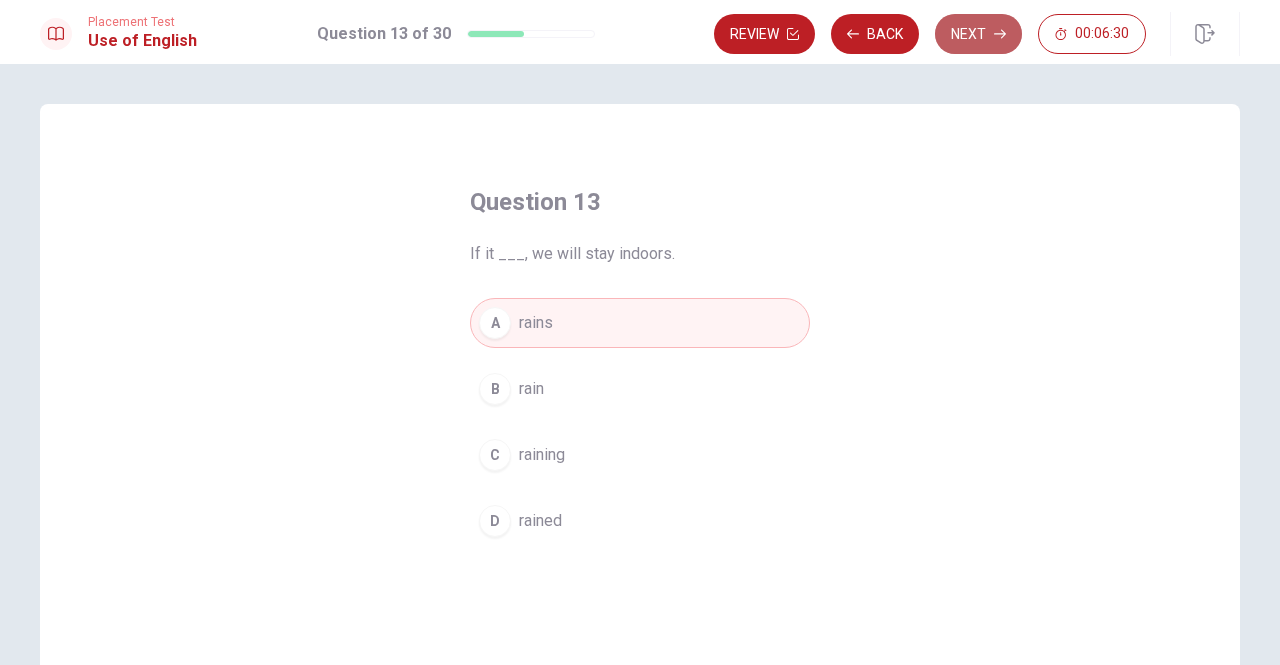 click on "Next" at bounding box center [978, 34] 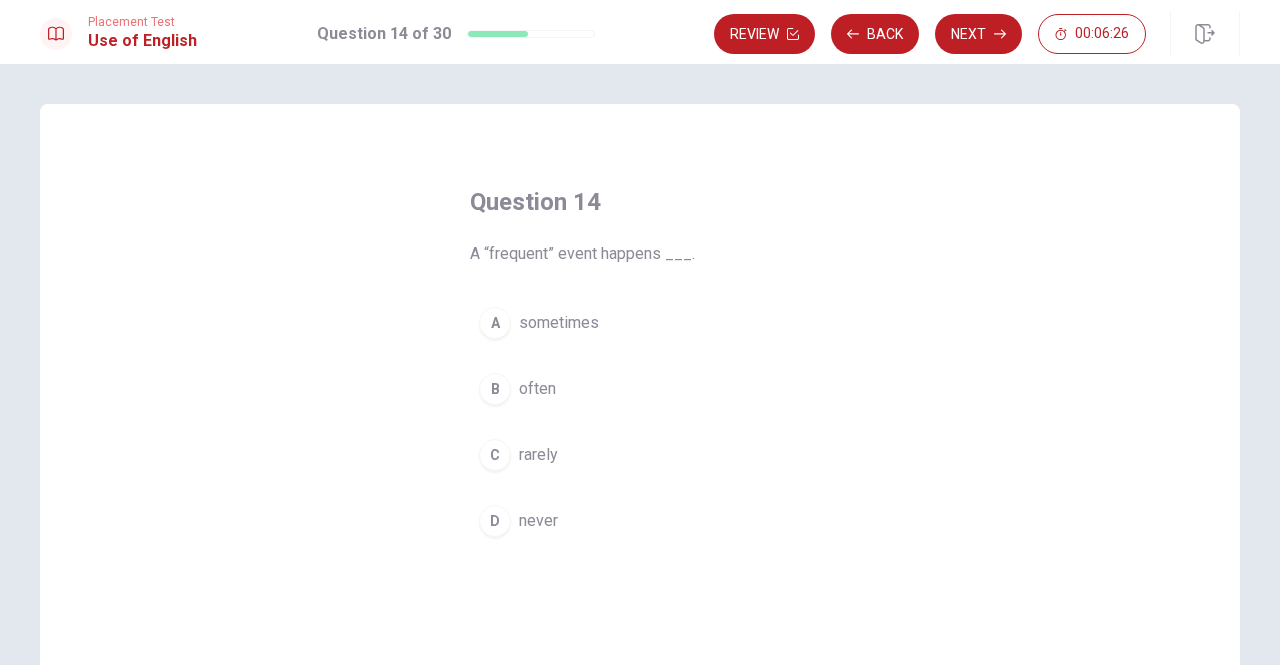 click on "often" at bounding box center [537, 389] 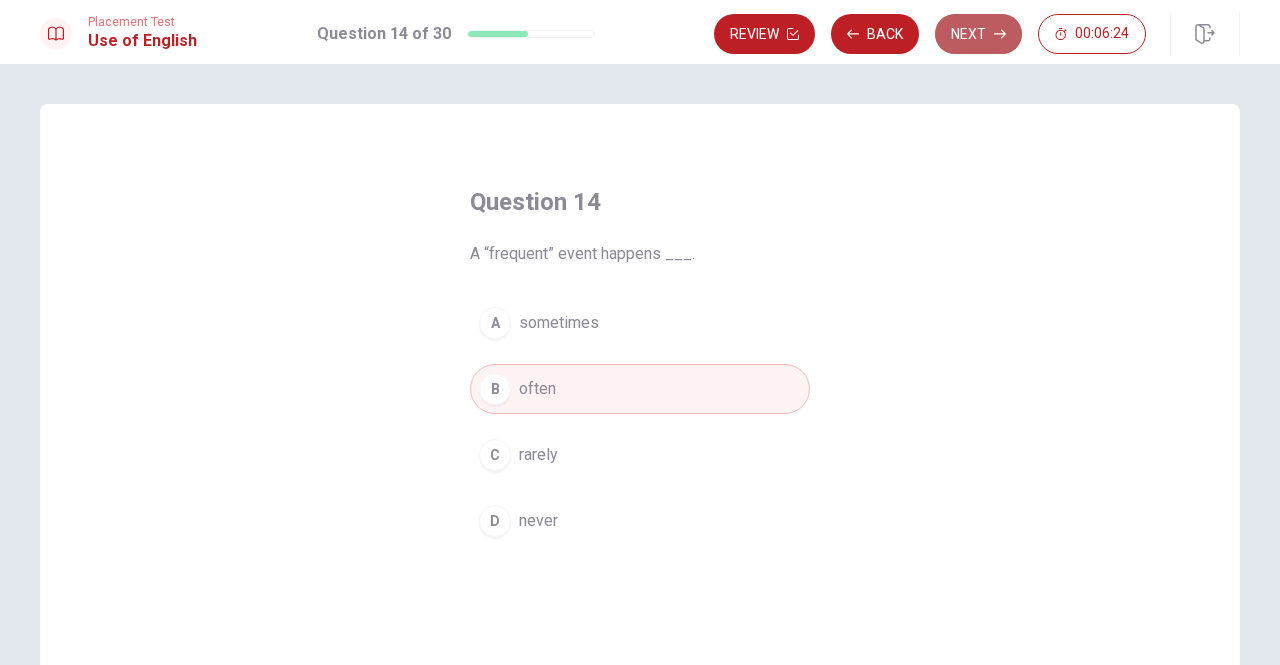 click on "Next" at bounding box center (978, 34) 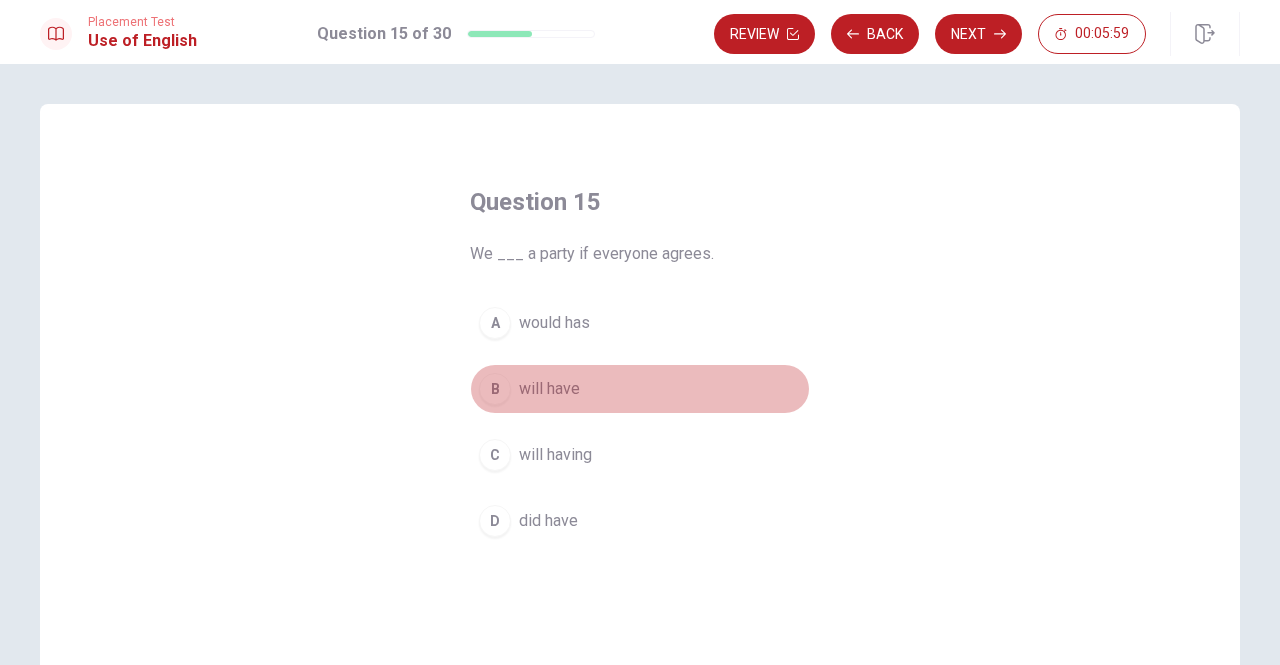 click on "will have" at bounding box center (549, 389) 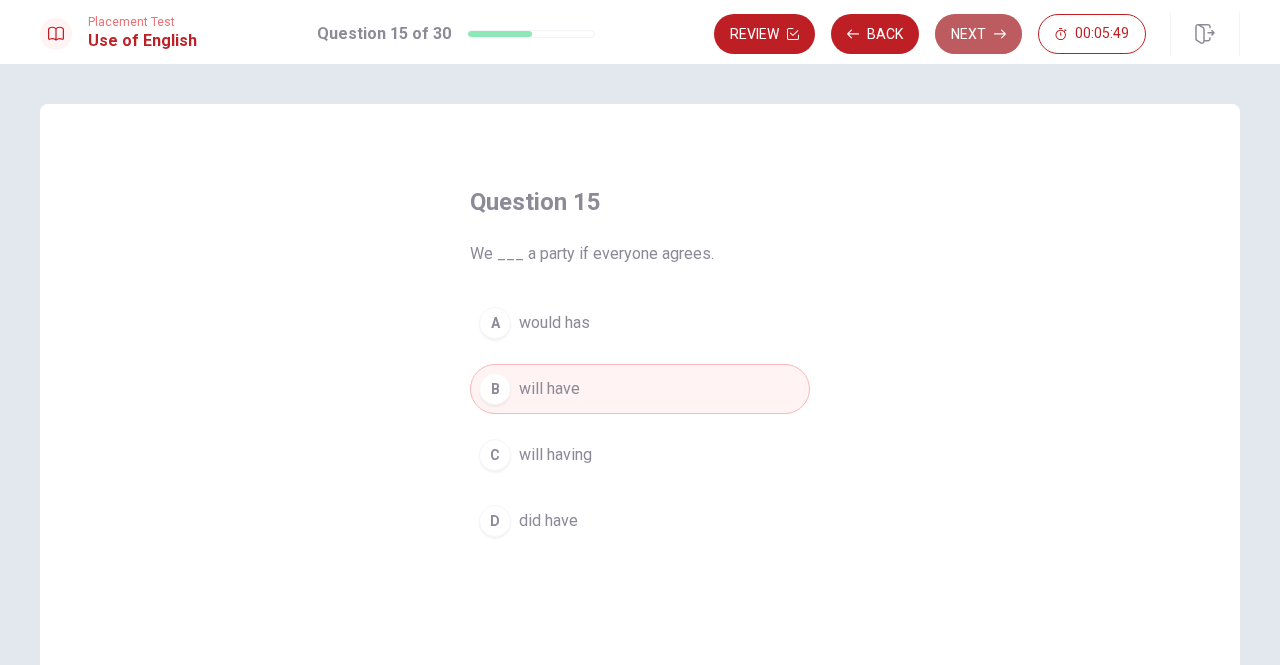 click on "Next" at bounding box center (978, 34) 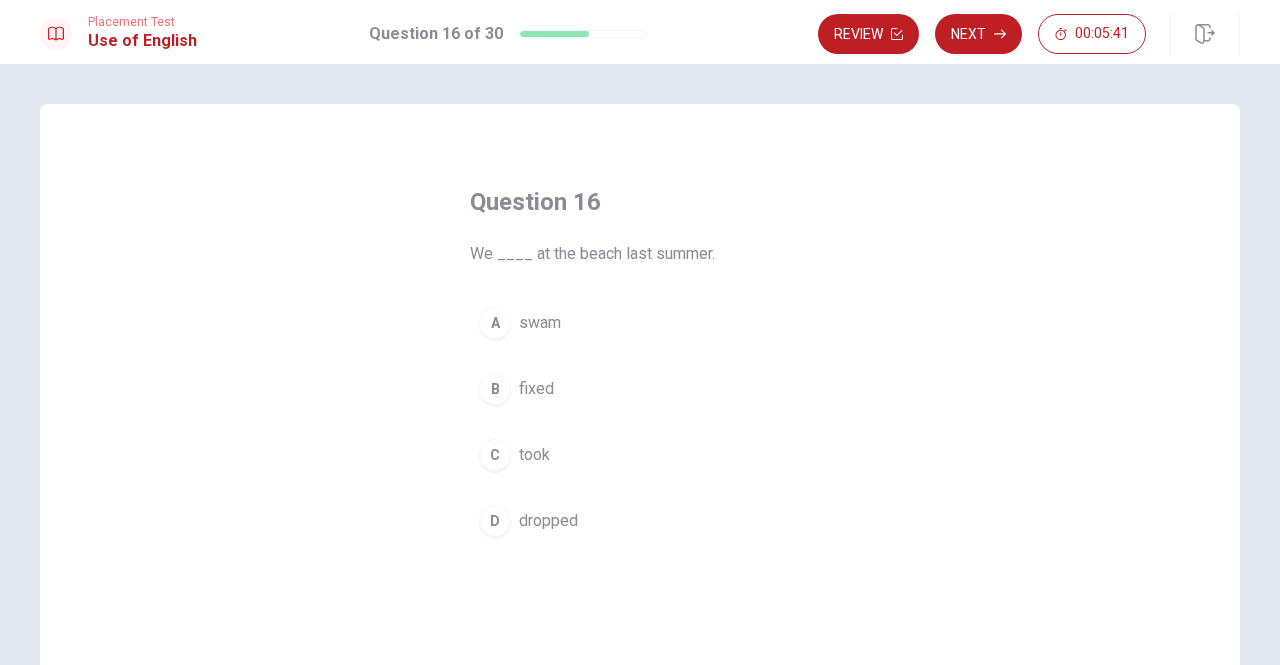 click on "swam" at bounding box center [540, 323] 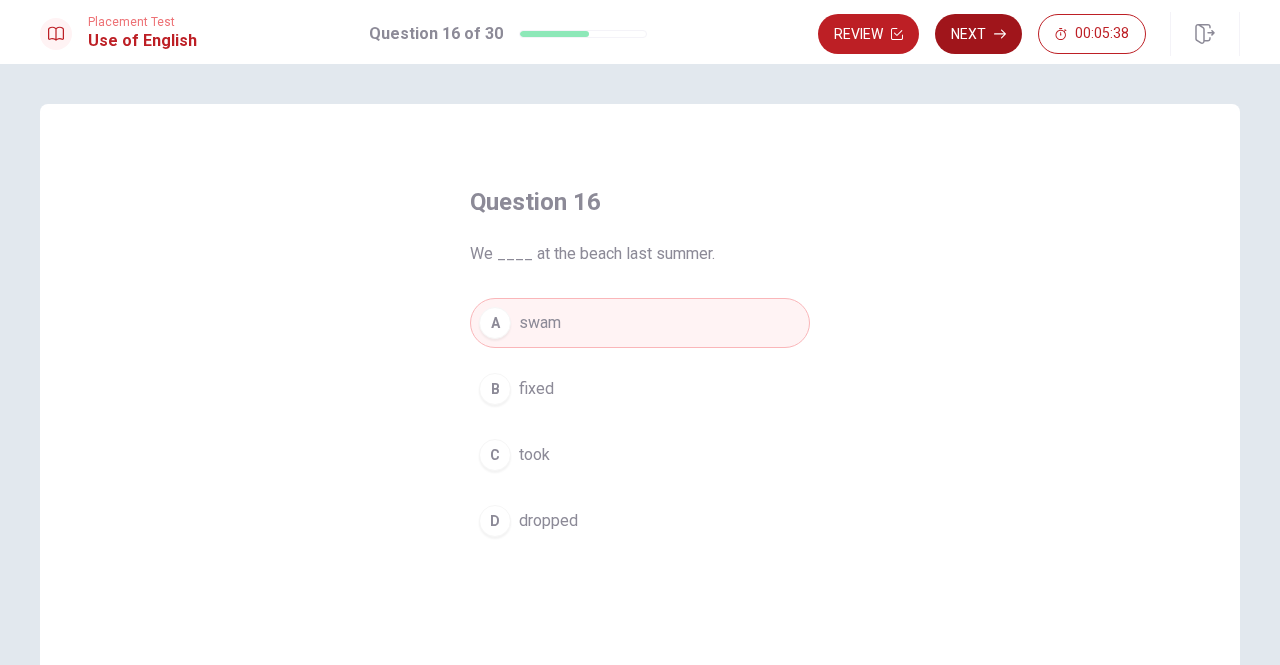 click on "Next" at bounding box center [978, 34] 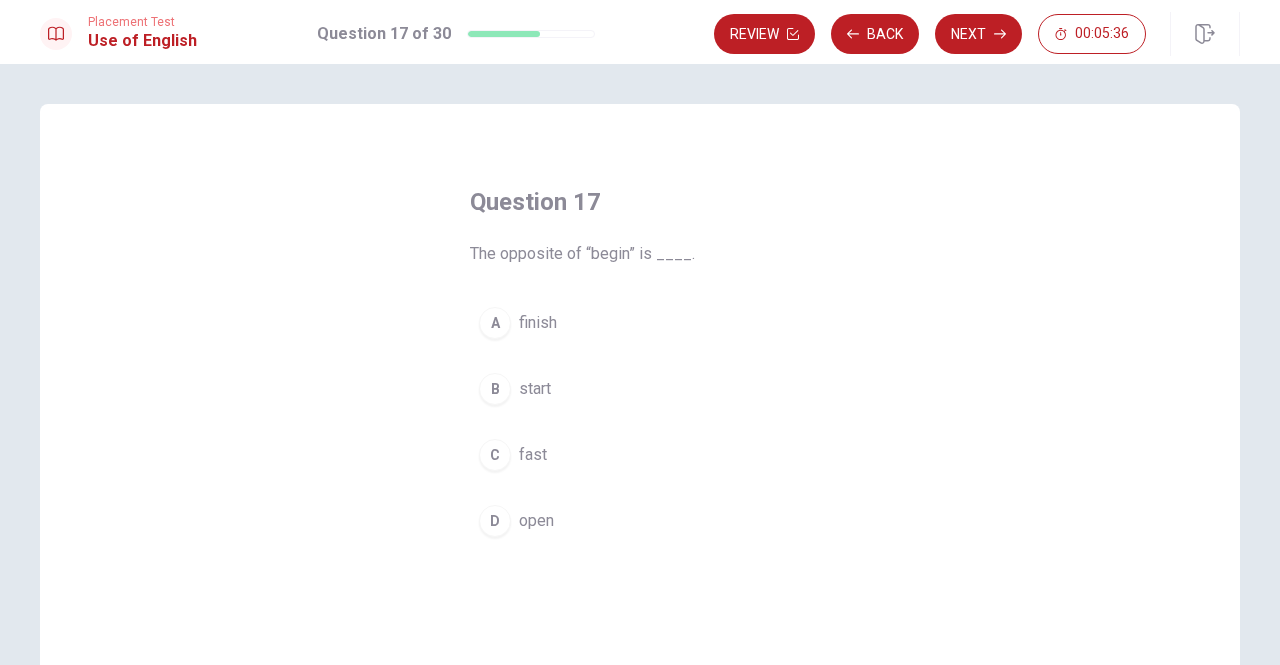 click on "finish" at bounding box center [538, 323] 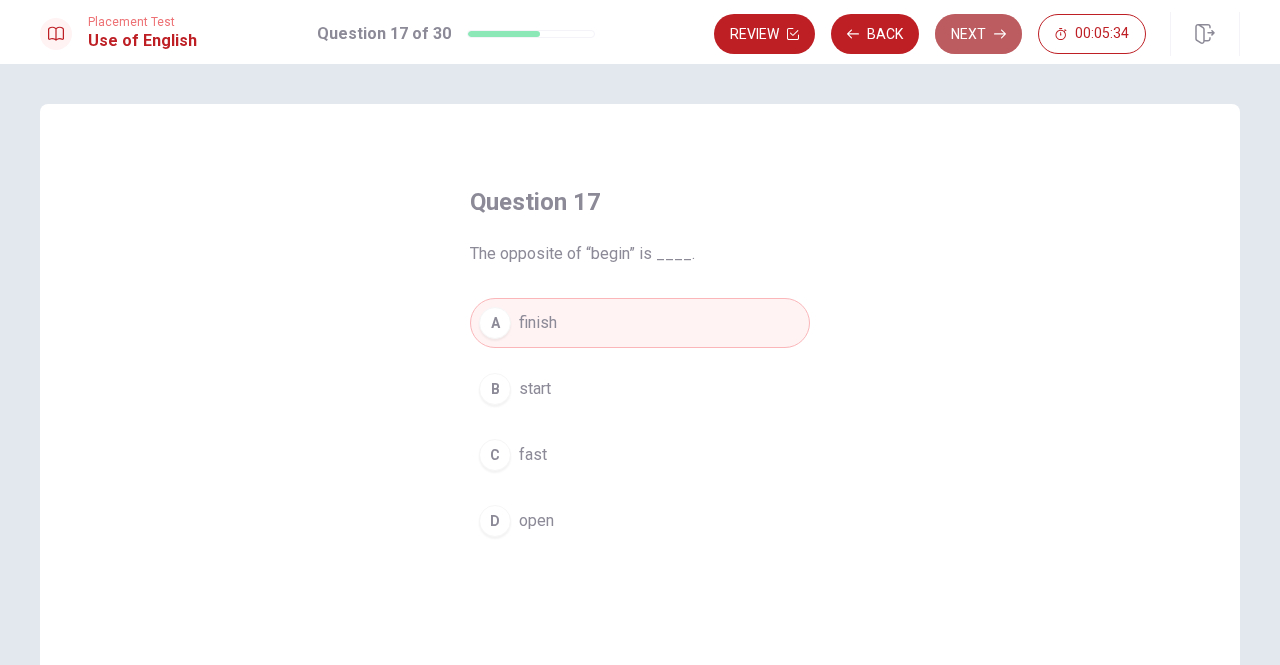 click on "Next" at bounding box center (978, 34) 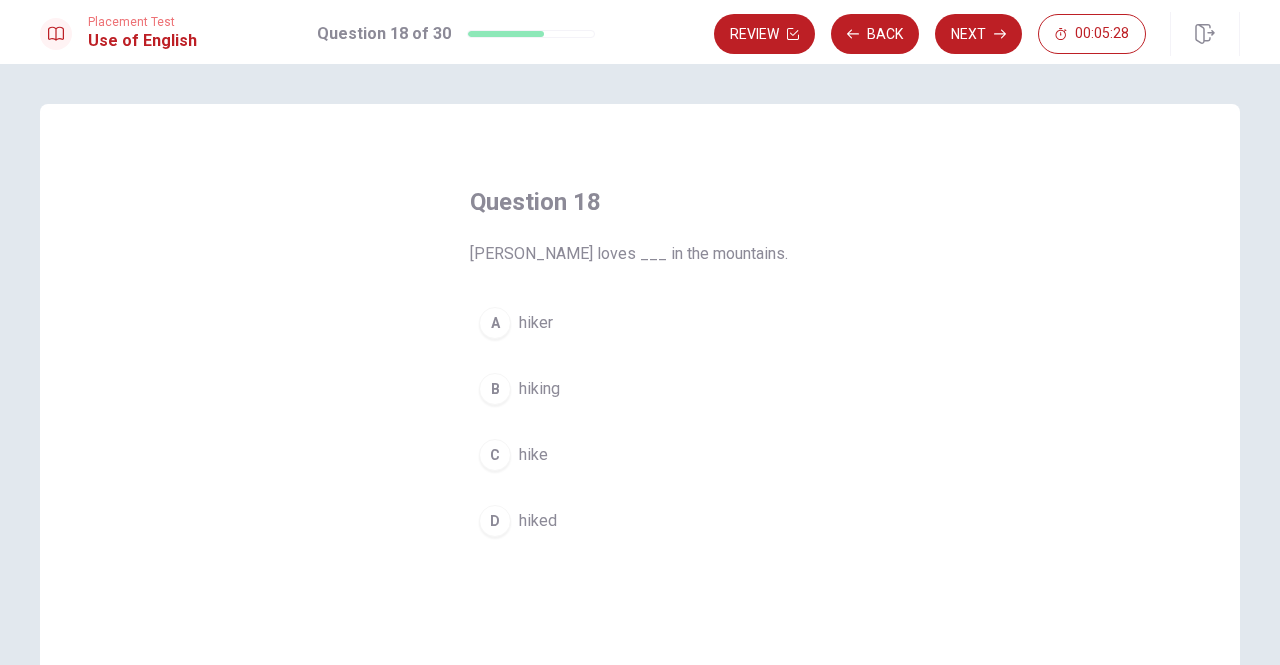 click on "hike" at bounding box center [533, 455] 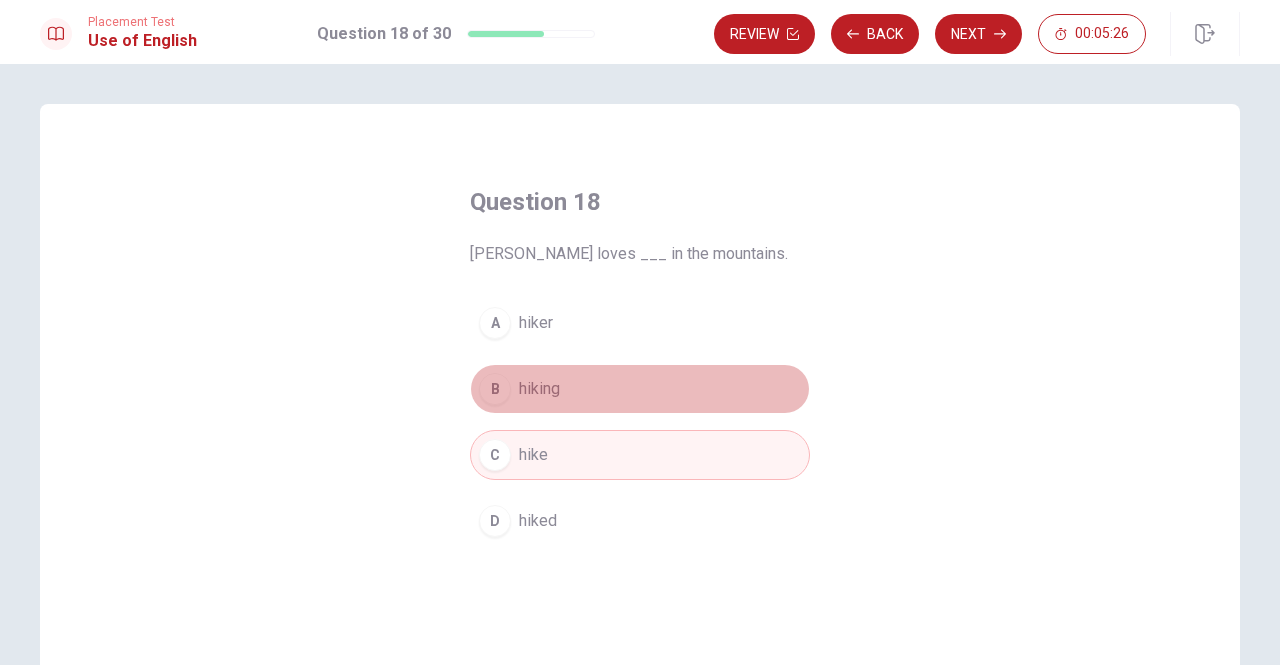 click on "B hiking" at bounding box center (640, 389) 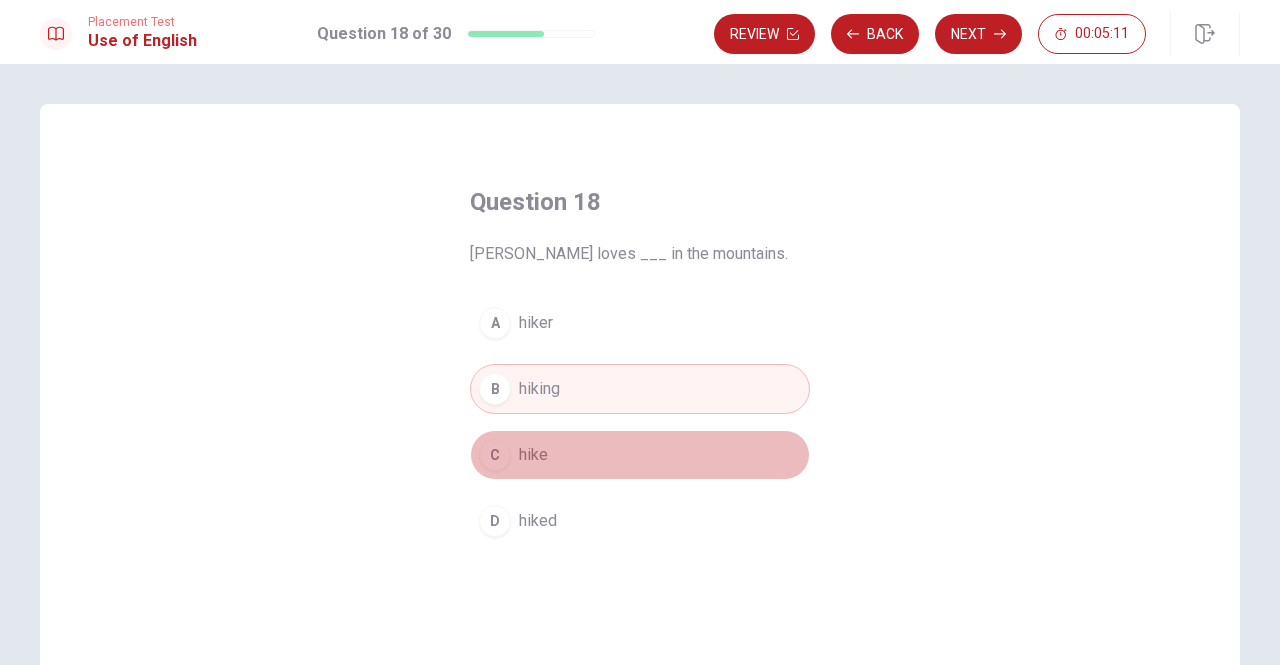 click on "C hike" at bounding box center [640, 455] 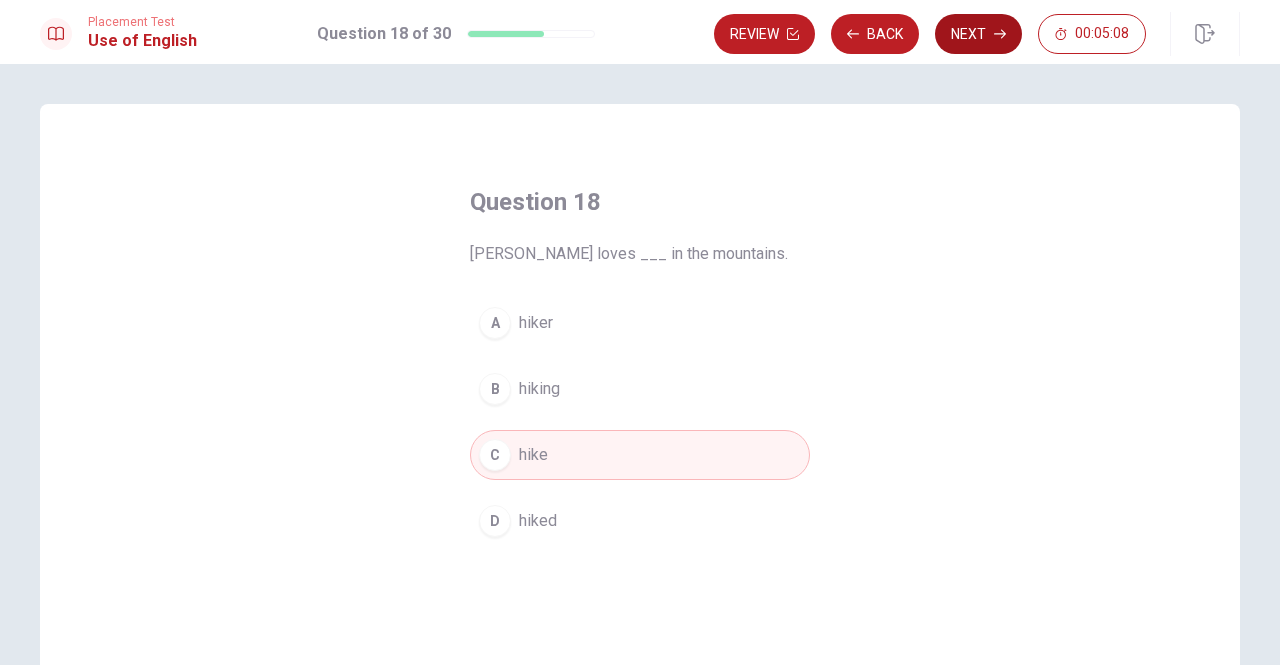 click on "Next" at bounding box center [978, 34] 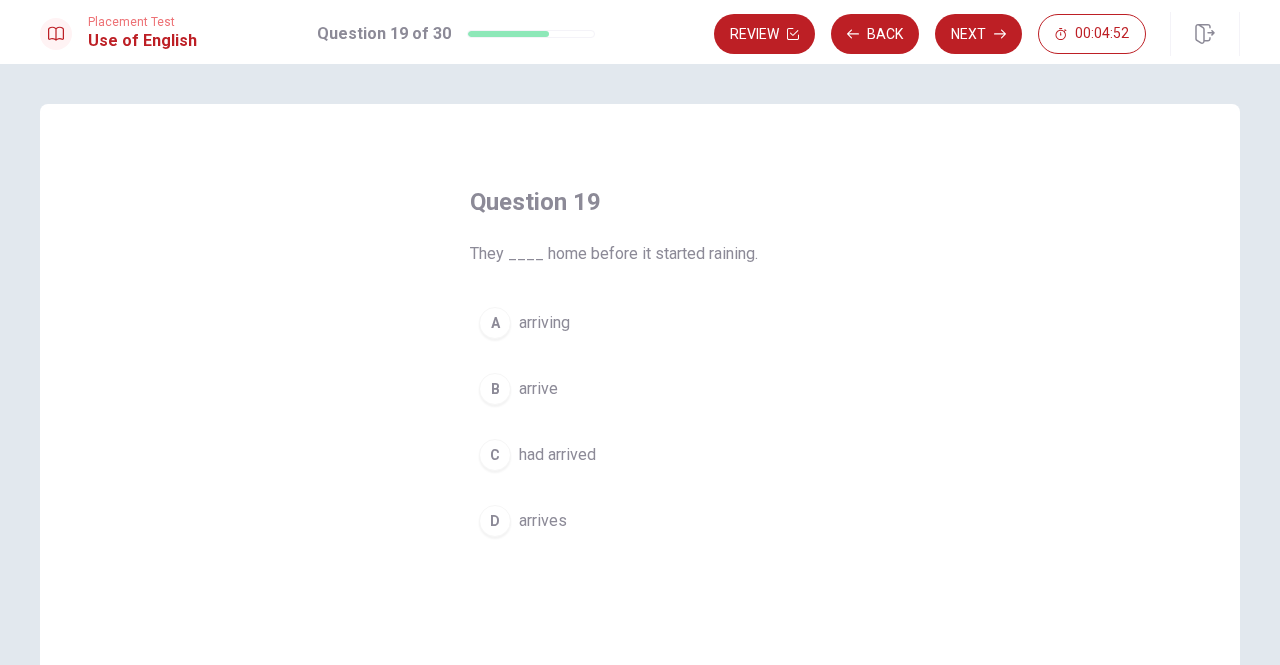click on "had arrived" at bounding box center [557, 455] 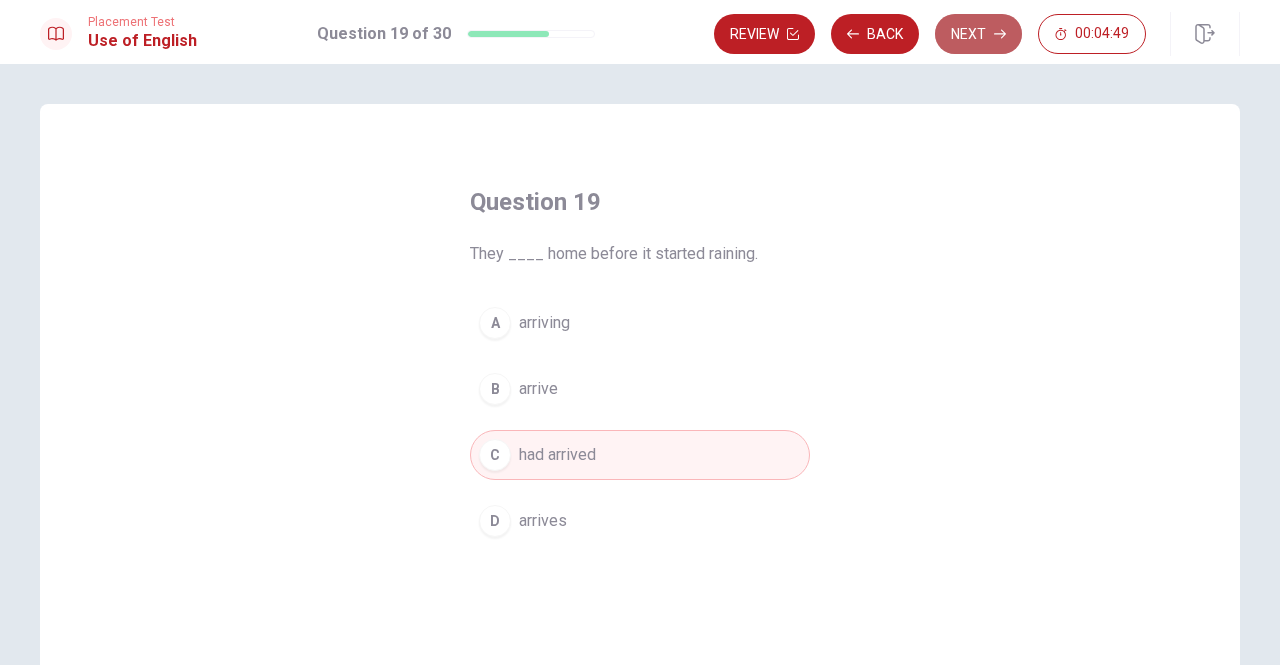 click on "Next" at bounding box center (978, 34) 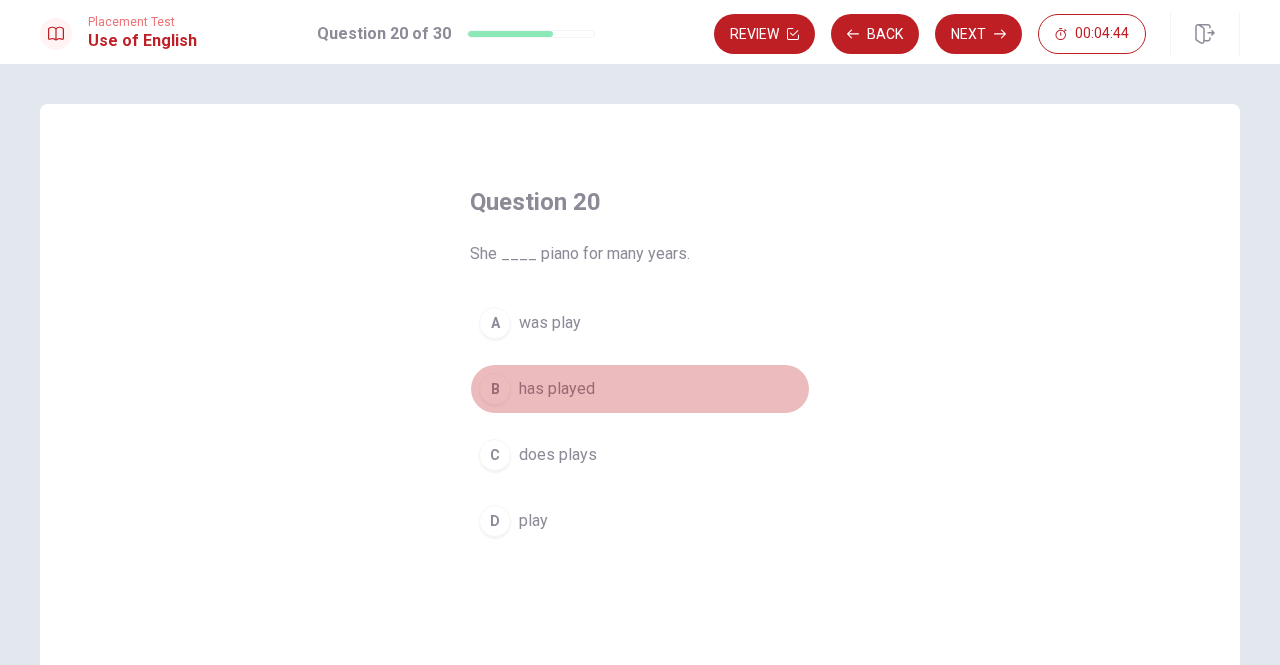click on "has played" at bounding box center [557, 389] 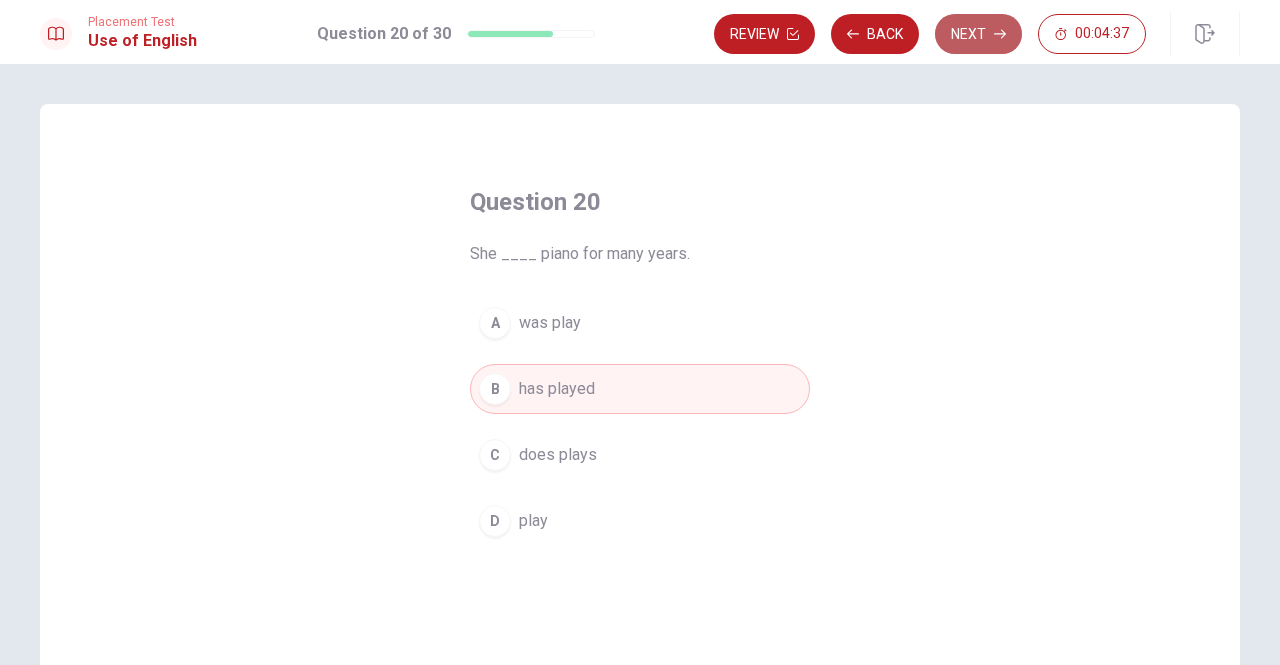 click on "Next" at bounding box center [978, 34] 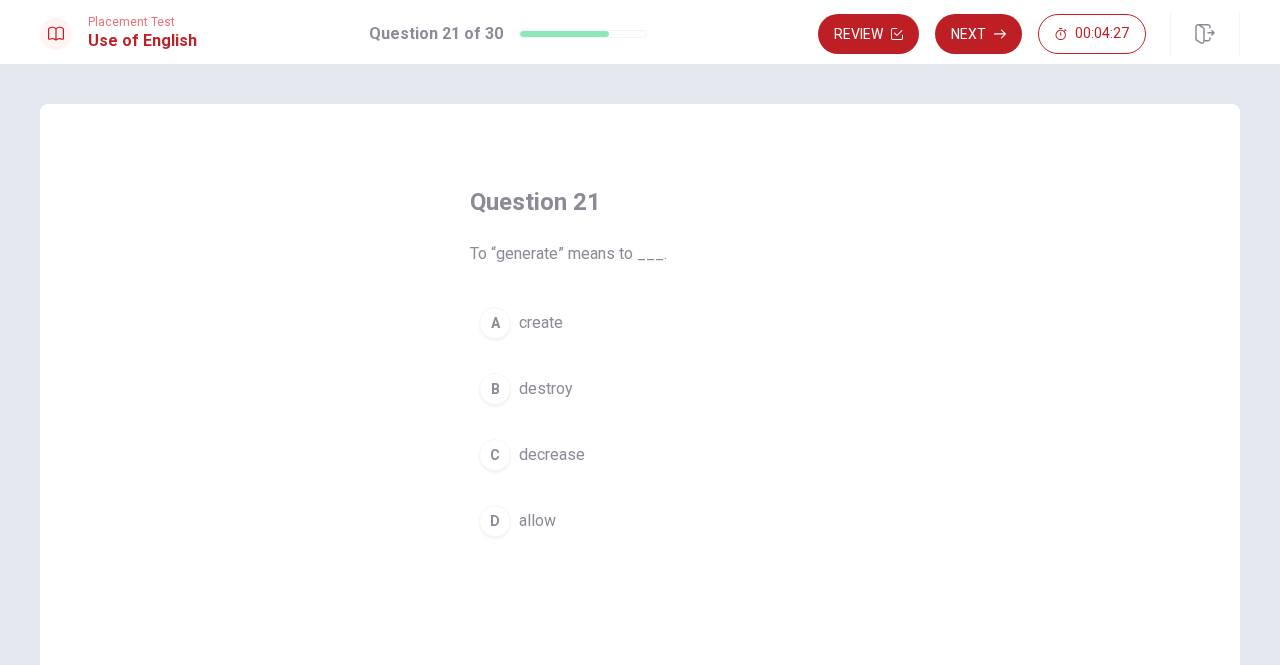 click on "create" at bounding box center [541, 323] 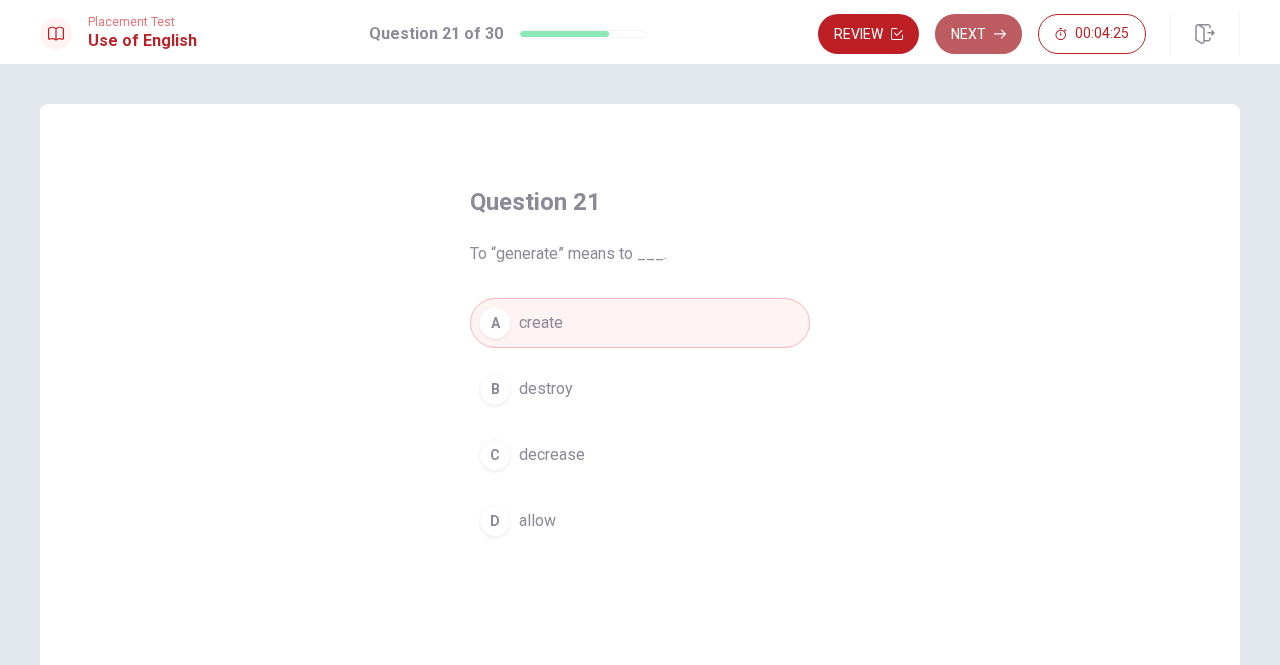 click on "Next" at bounding box center (978, 34) 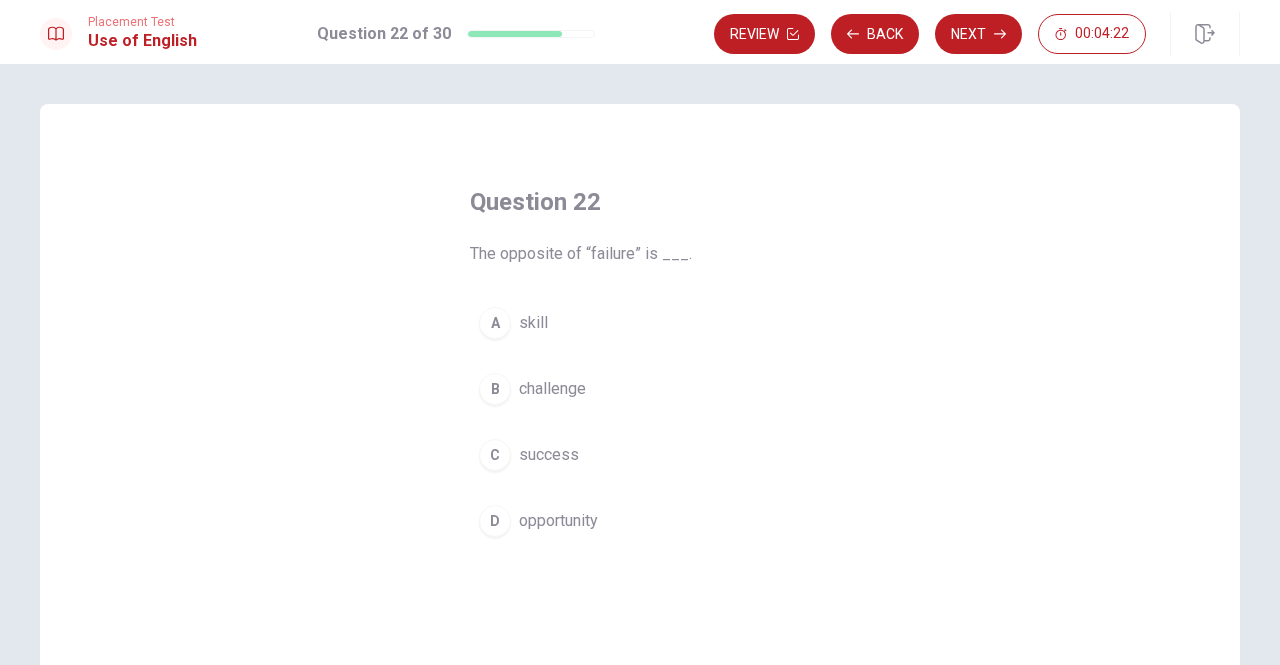 click on "success" at bounding box center [549, 455] 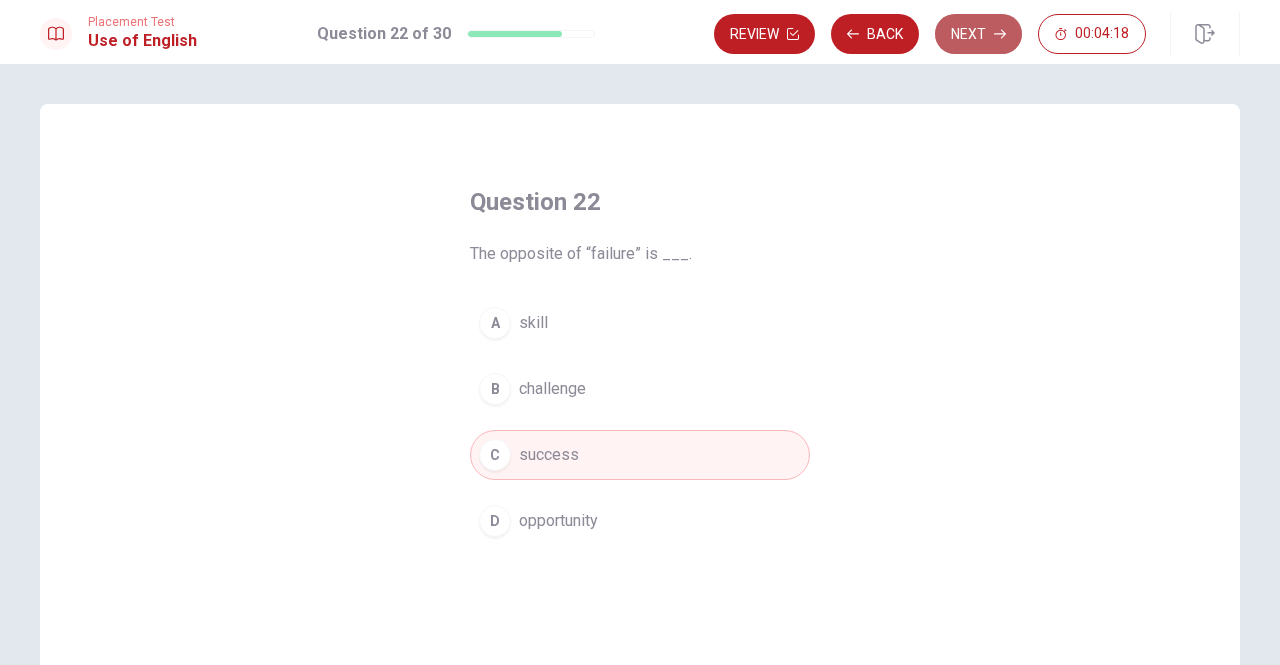 click on "Next" at bounding box center [978, 34] 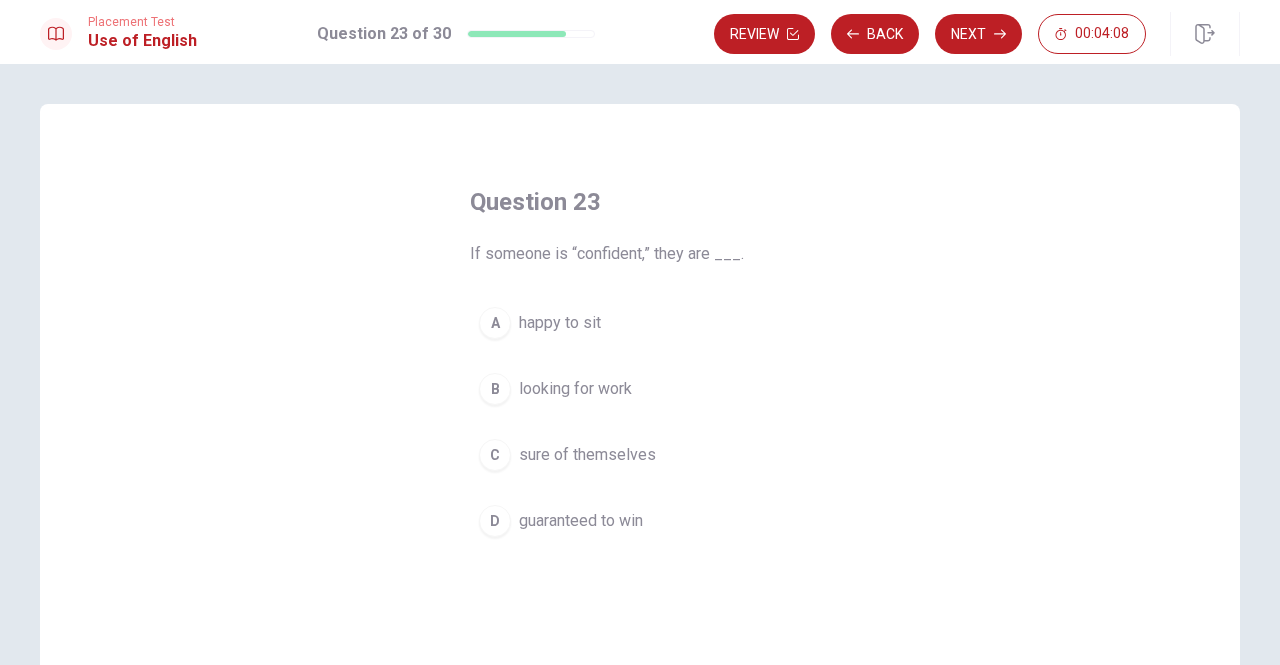 click on "sure of themselves" at bounding box center (587, 455) 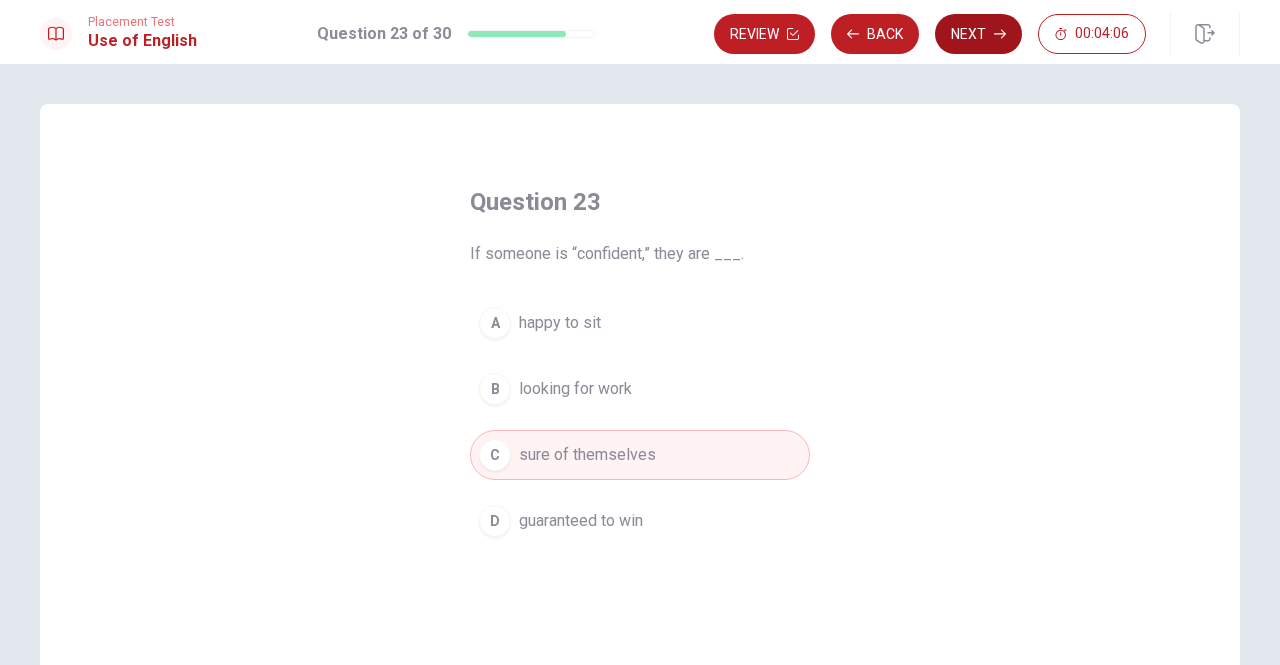 click on "Next" at bounding box center [978, 34] 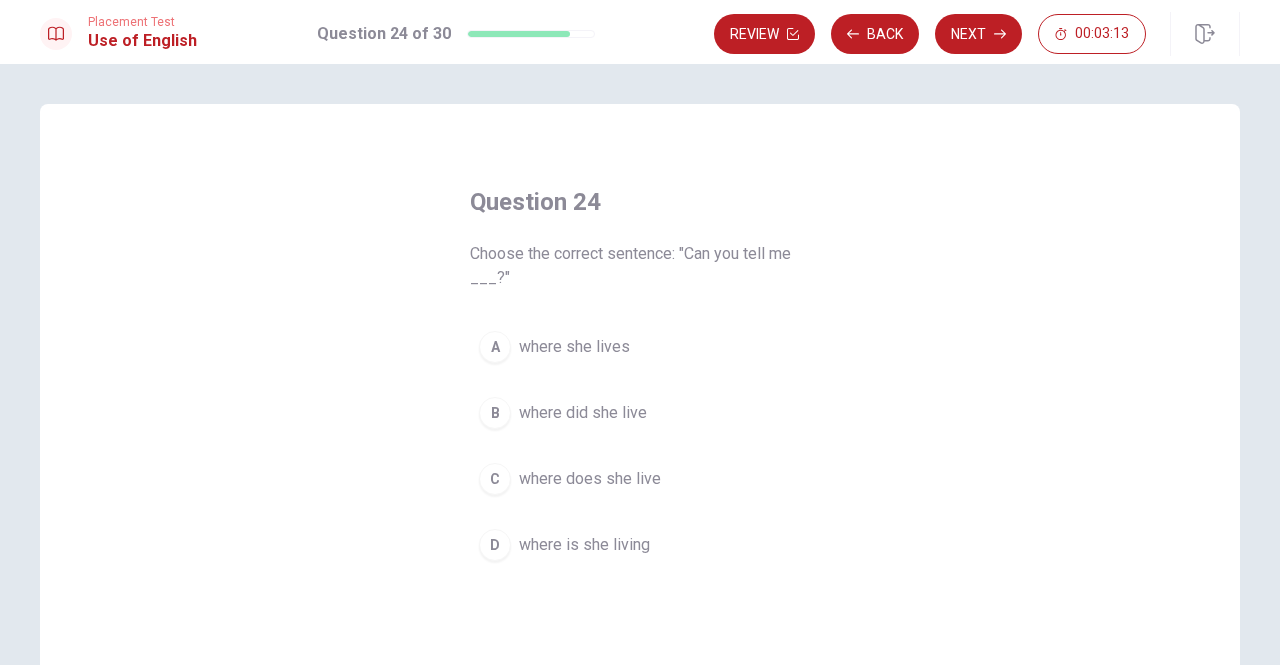 click on "where she lives" at bounding box center [574, 347] 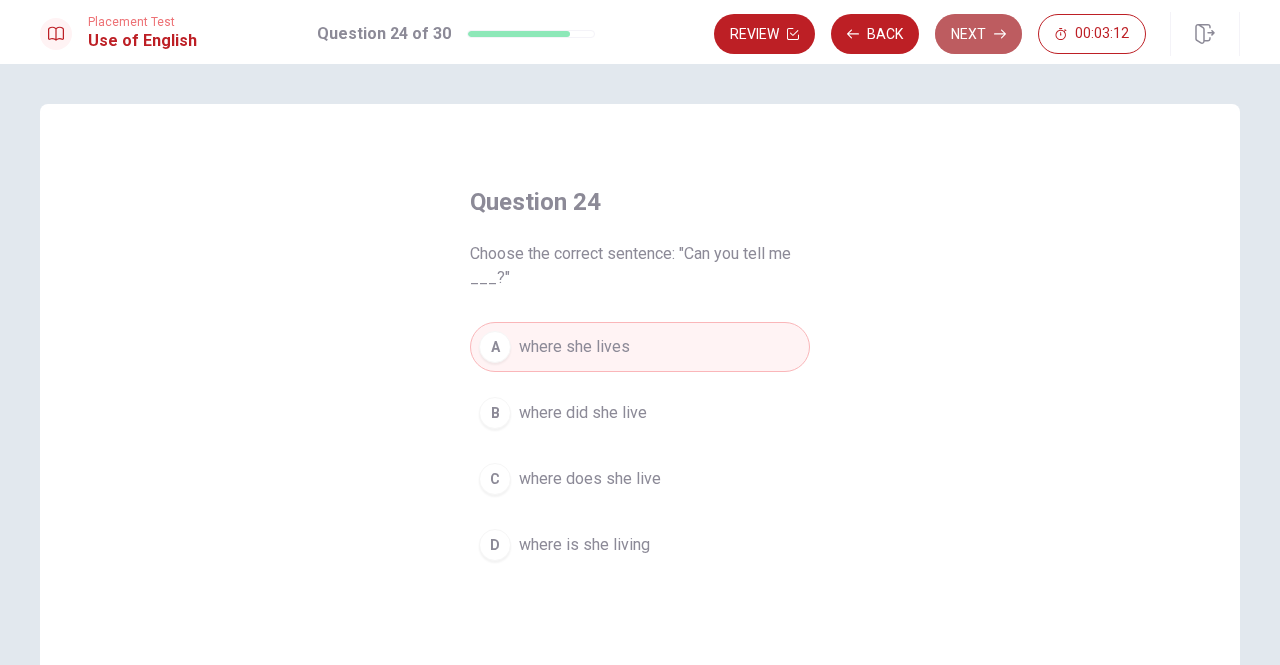 click on "Next" at bounding box center (978, 34) 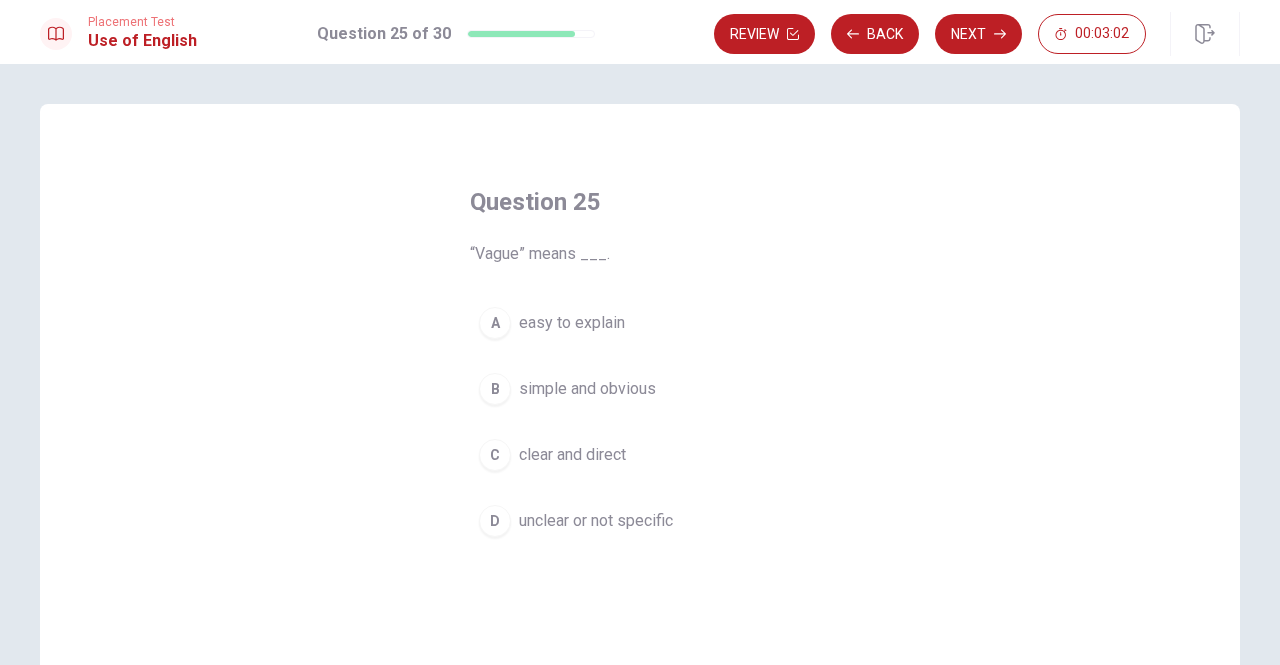click on "unclear or not specific" at bounding box center (596, 521) 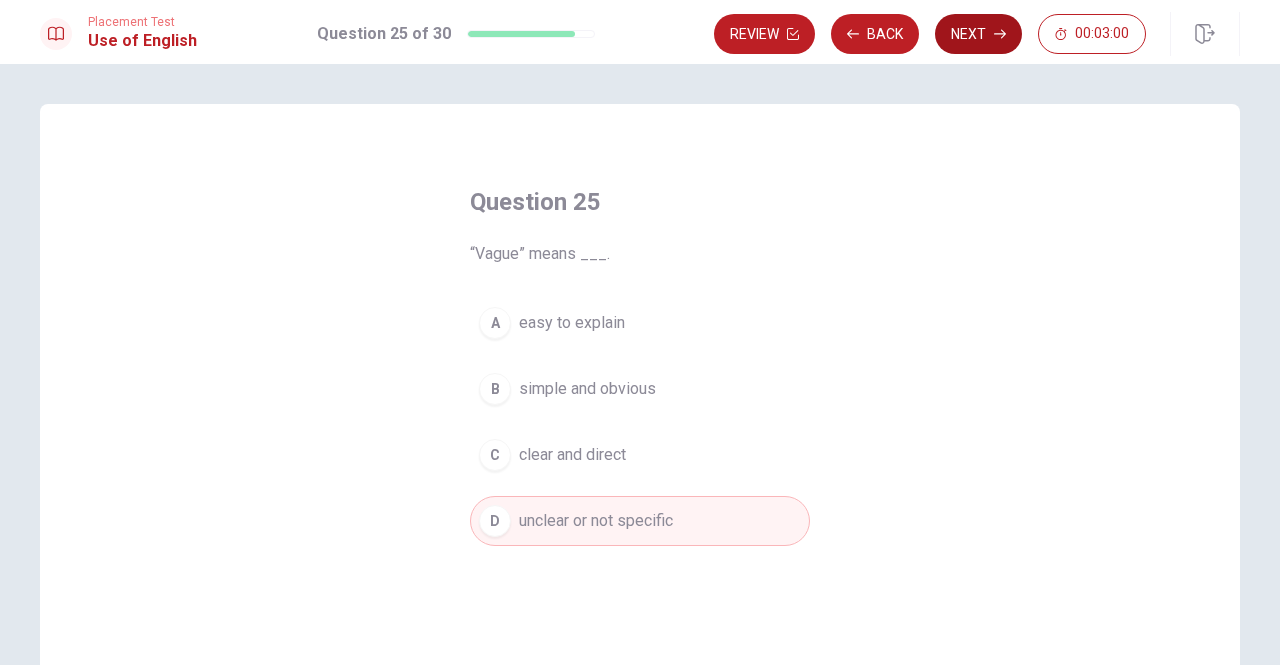 click on "Next" at bounding box center (978, 34) 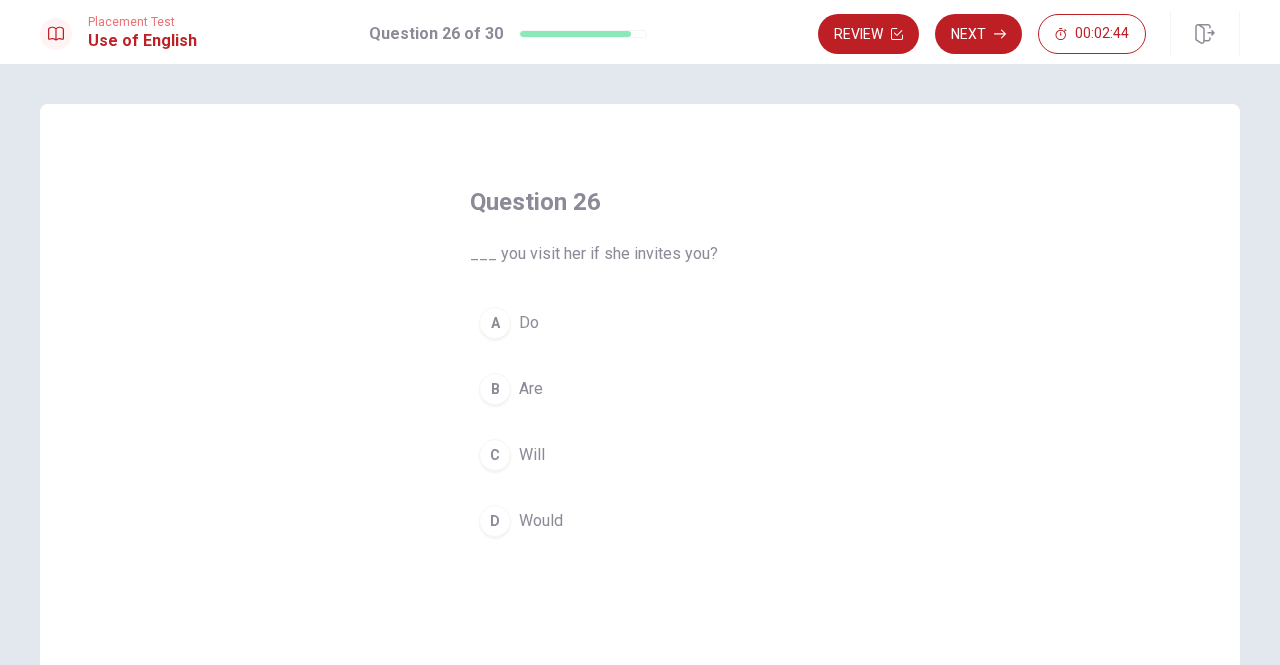 click on "Do" at bounding box center [529, 323] 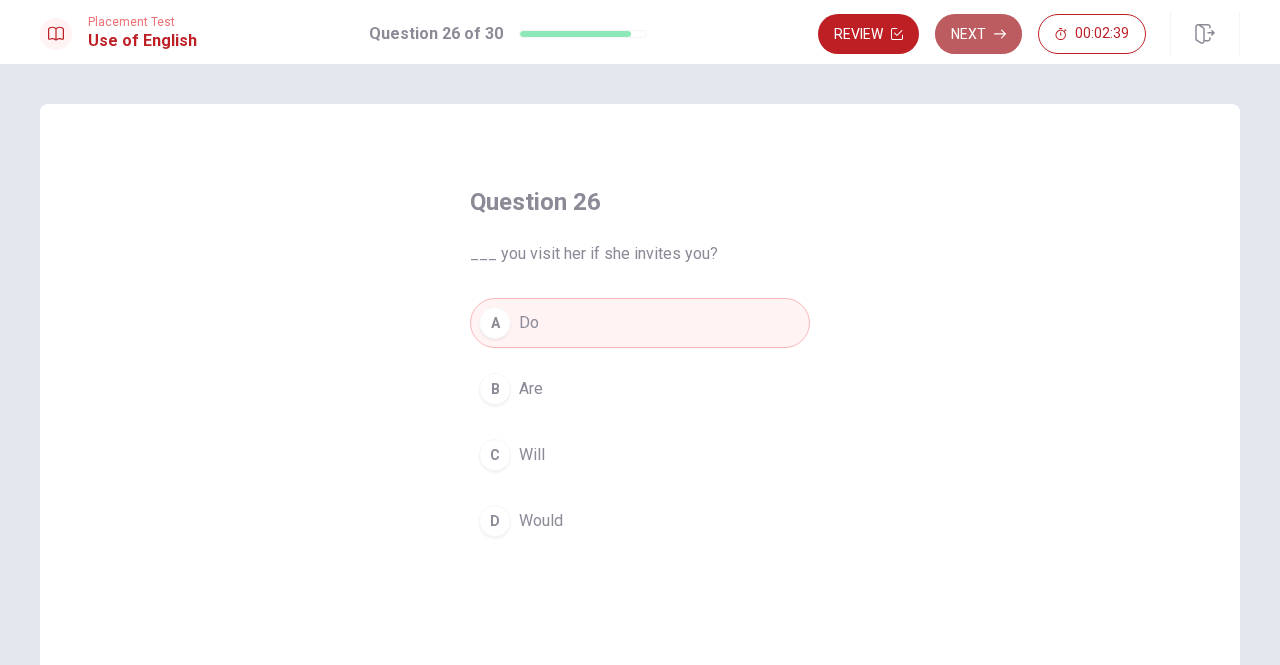 click on "Next" at bounding box center (978, 34) 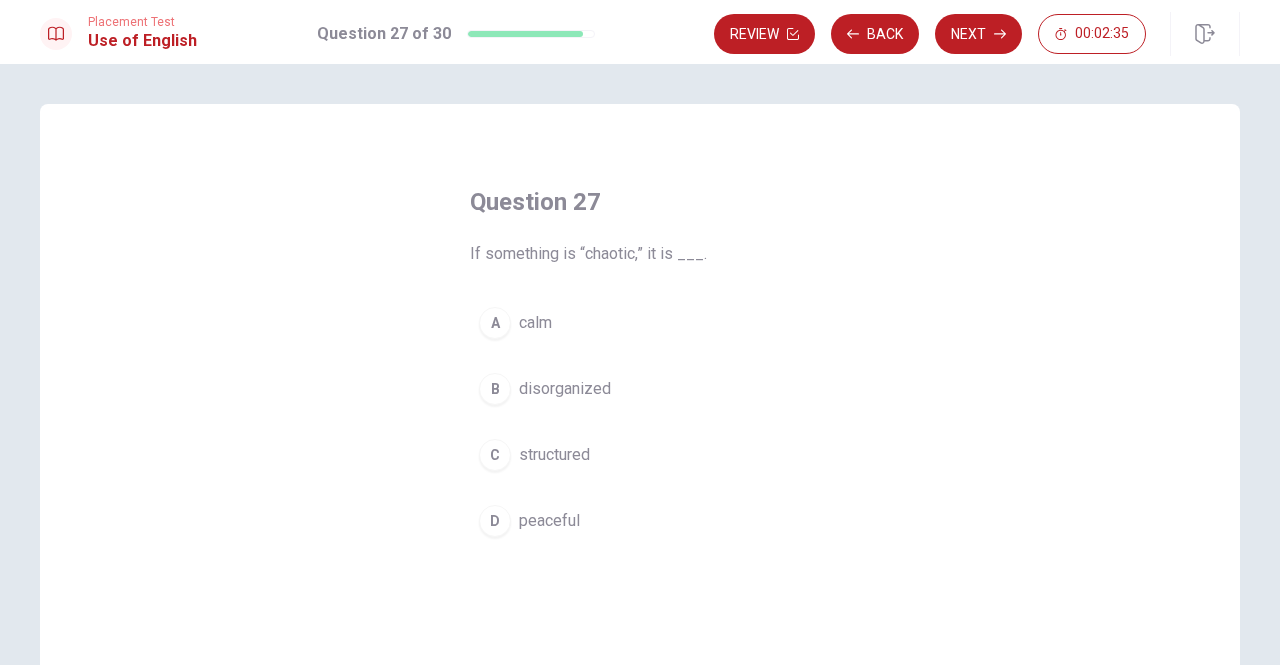 click on "disorganized" at bounding box center (565, 389) 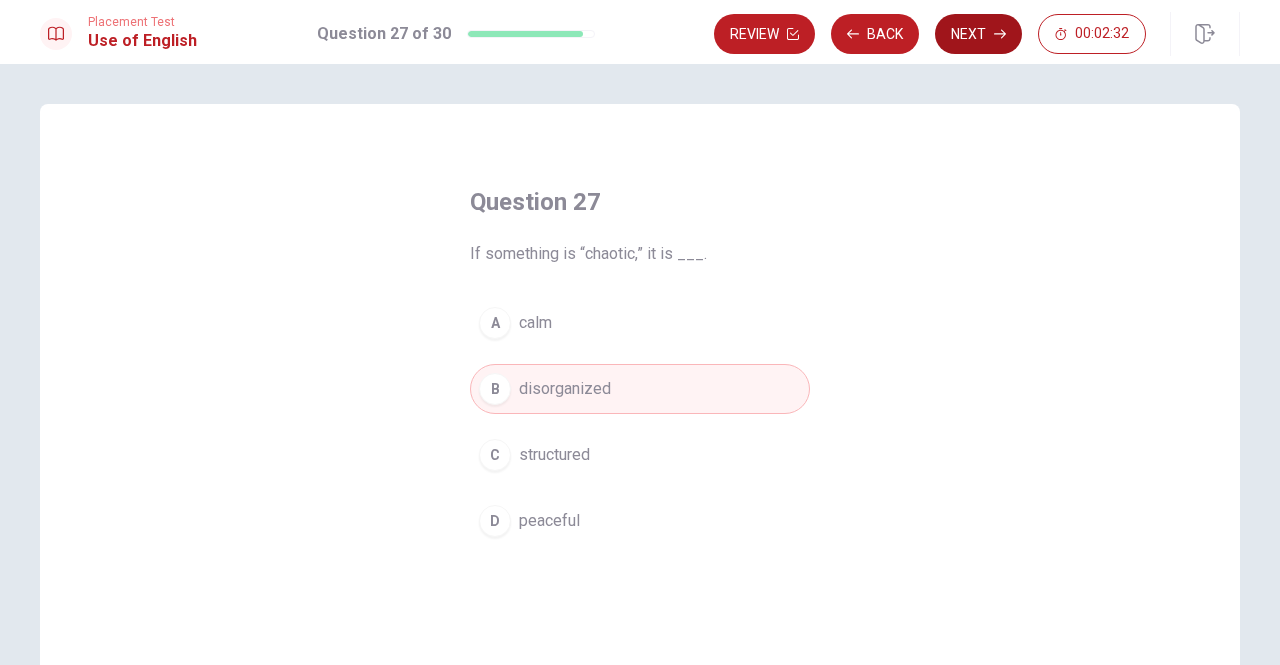 click on "Next" at bounding box center (978, 34) 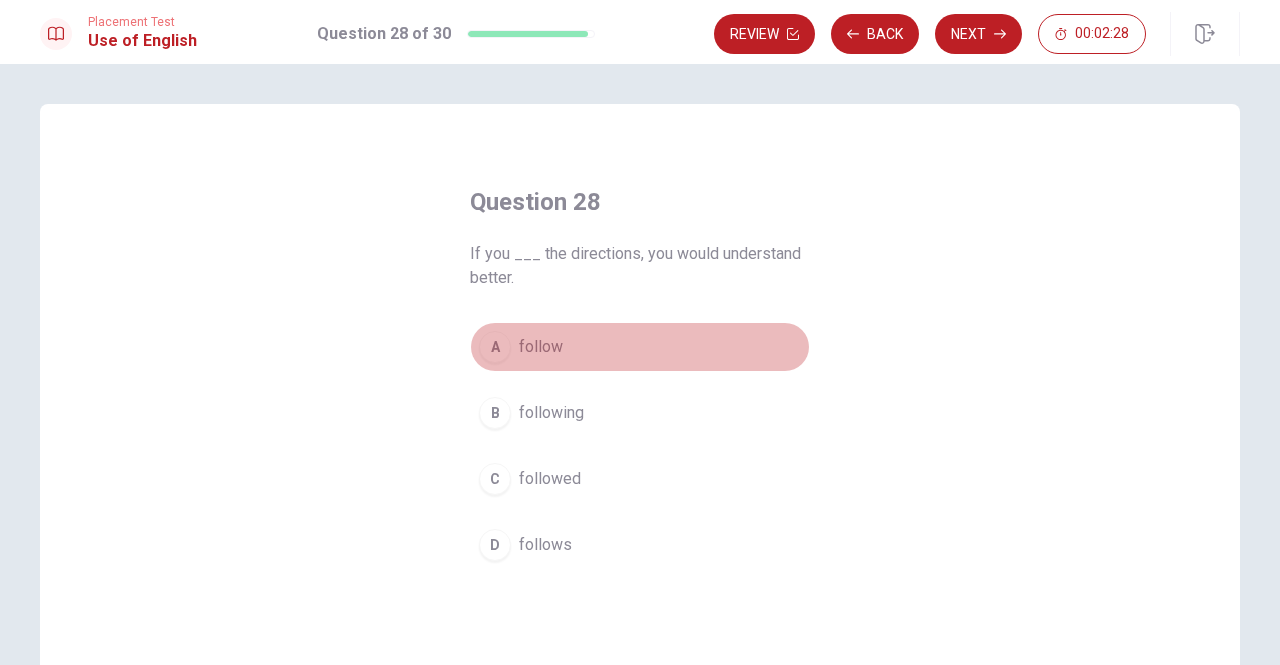 click on "follow" at bounding box center [541, 347] 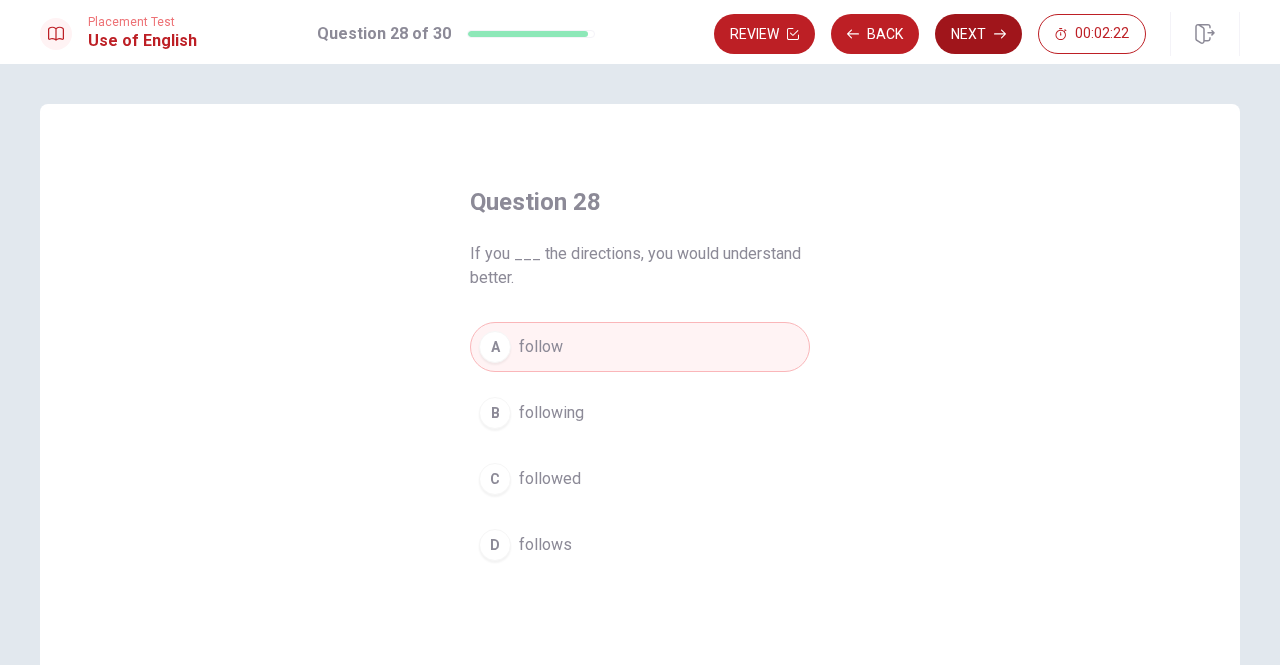 click on "Next" at bounding box center [978, 34] 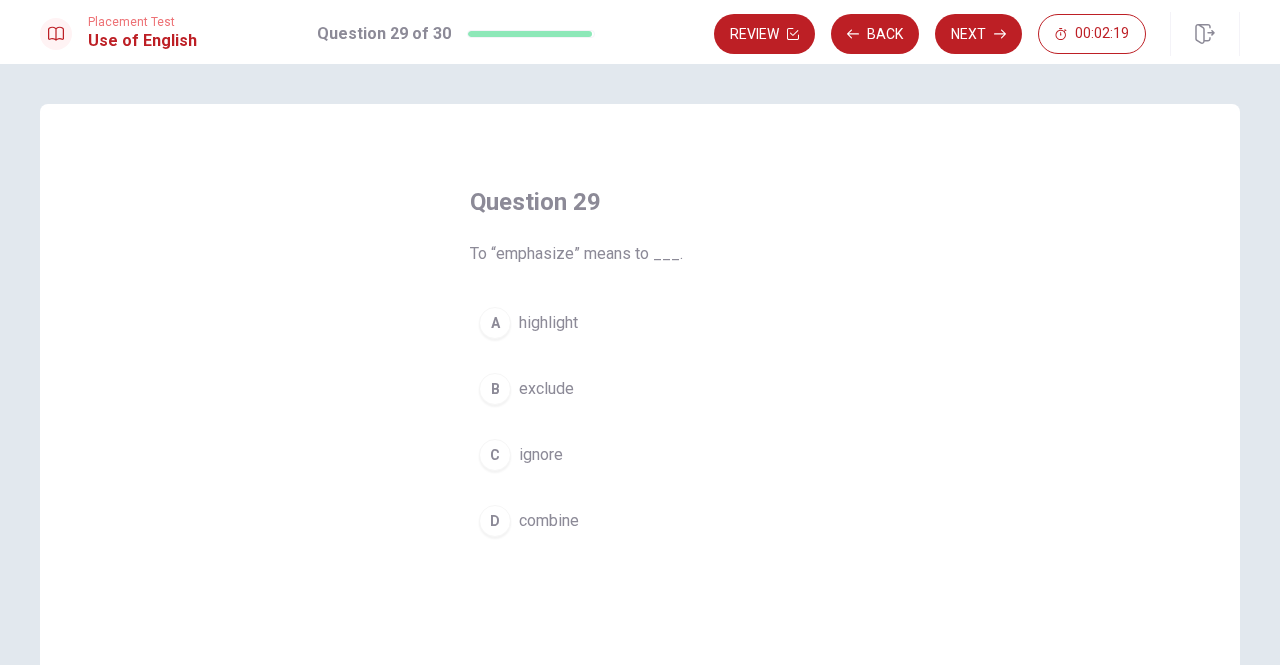 click on "highlight" at bounding box center [548, 323] 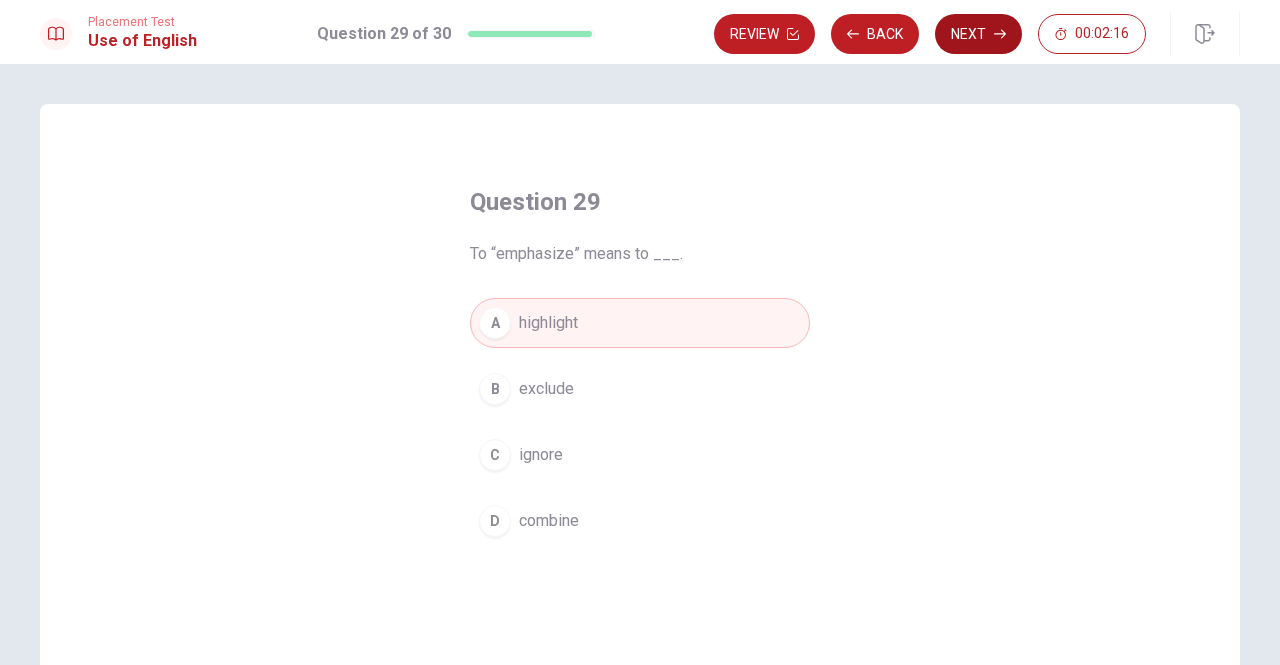 click on "Next" at bounding box center [978, 34] 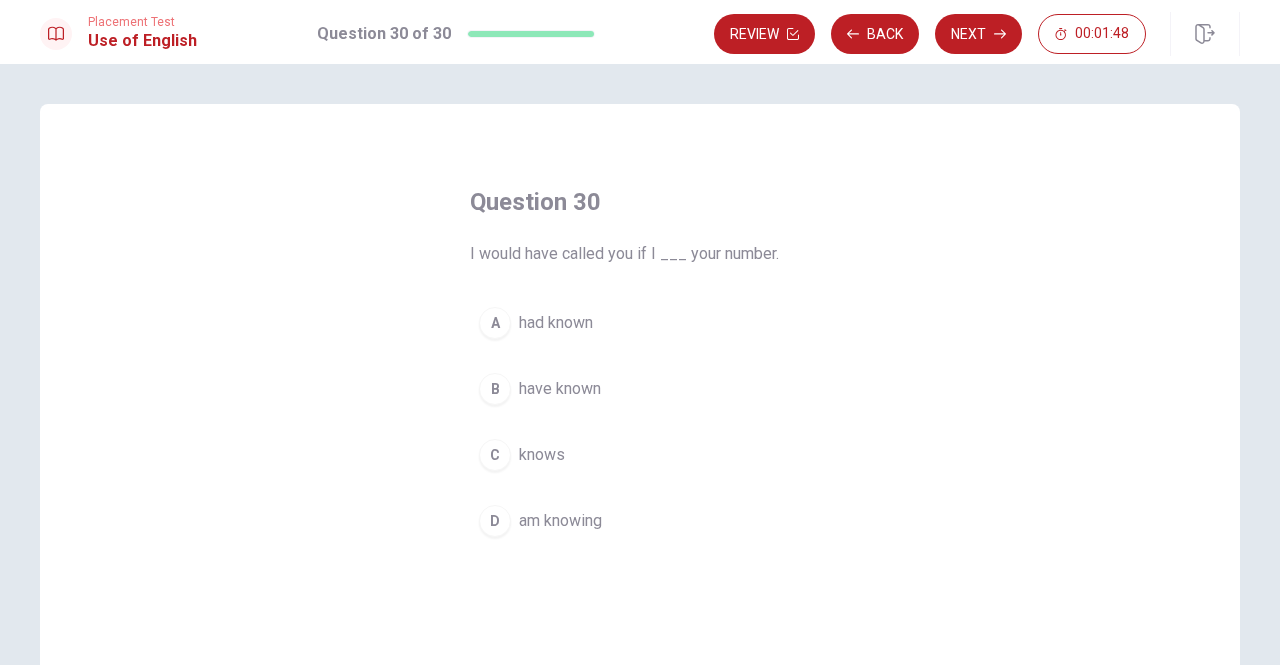 click on "had known" at bounding box center (556, 323) 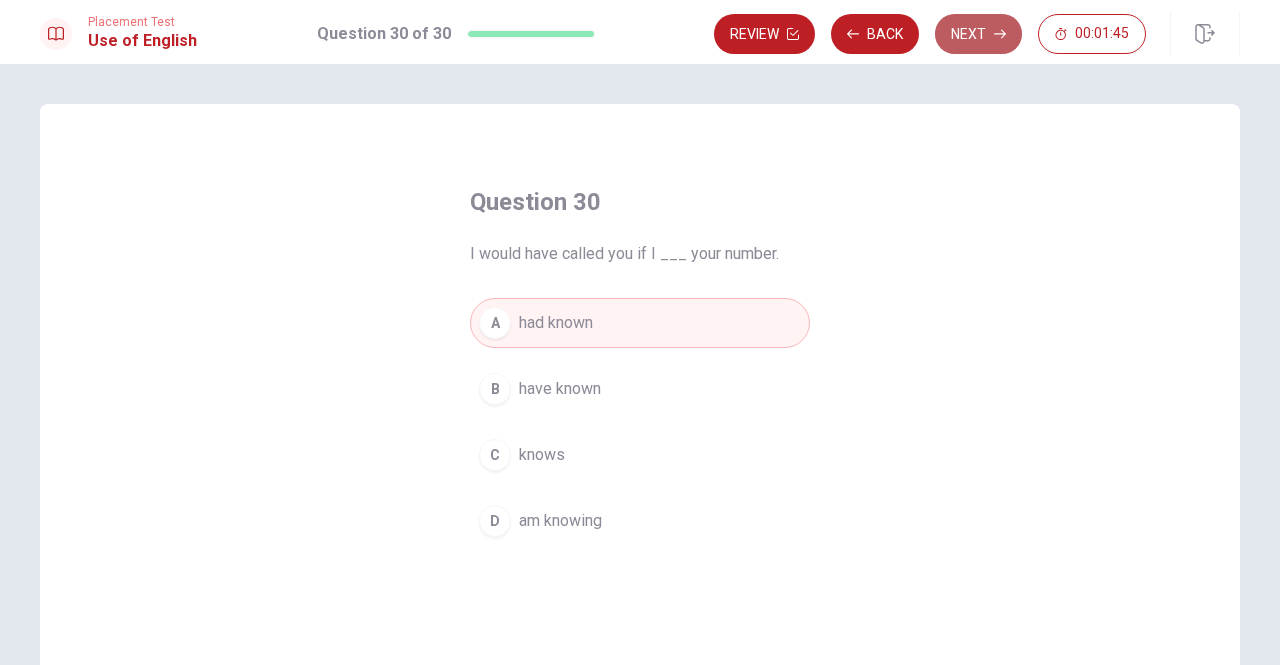 click on "Next" at bounding box center [978, 34] 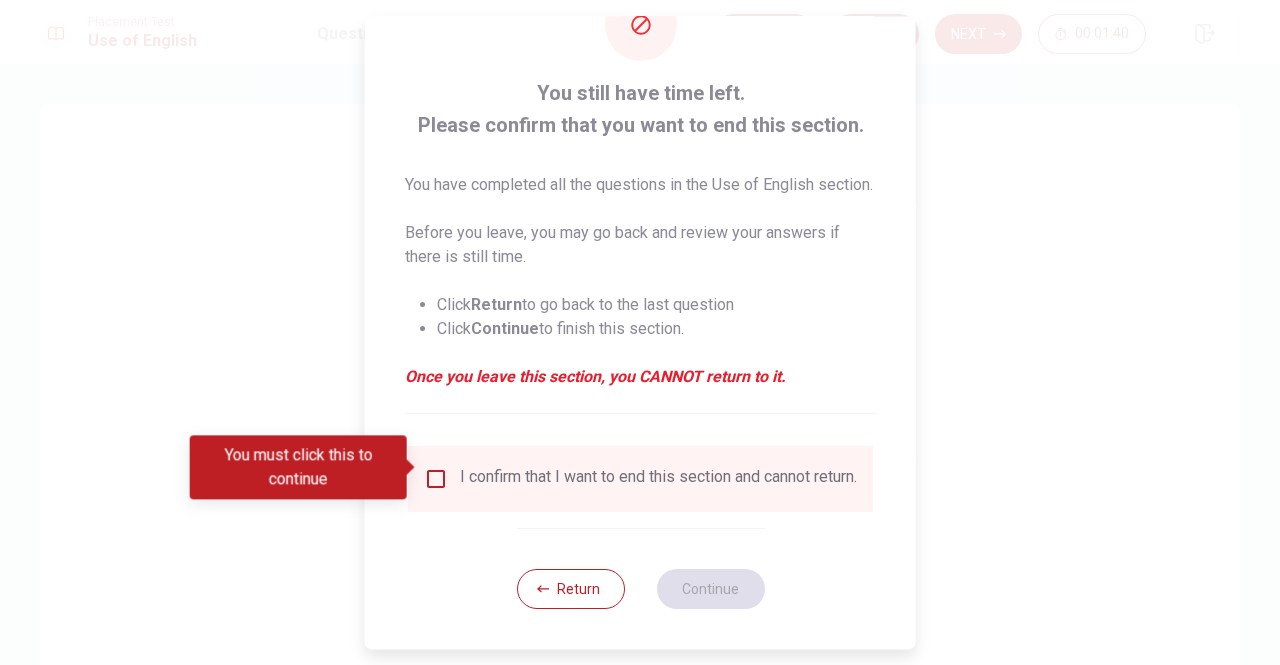 scroll, scrollTop: 104, scrollLeft: 0, axis: vertical 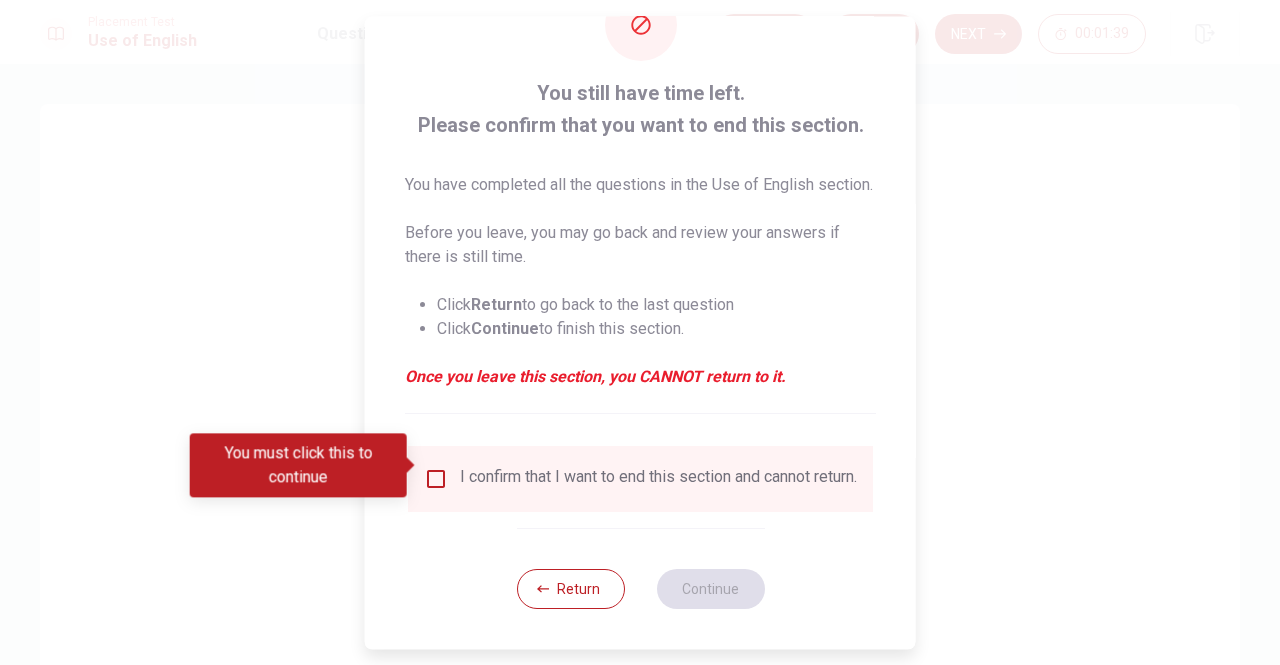 click at bounding box center (436, 479) 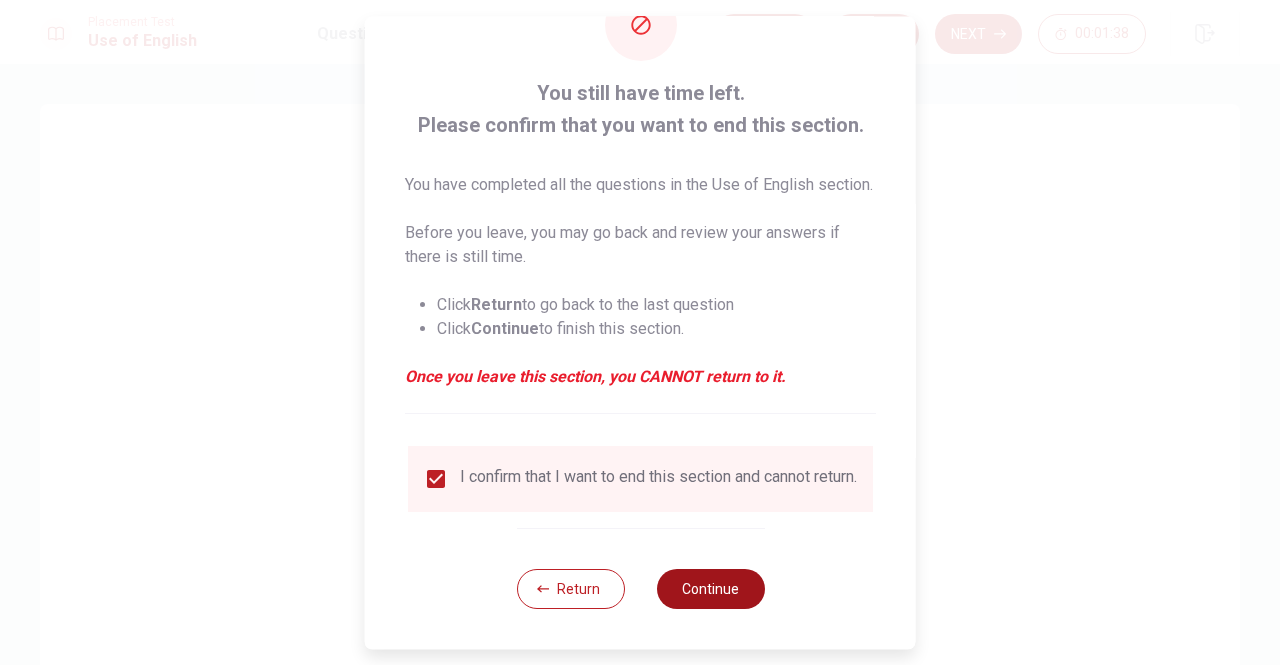 click on "Continue" at bounding box center [710, 589] 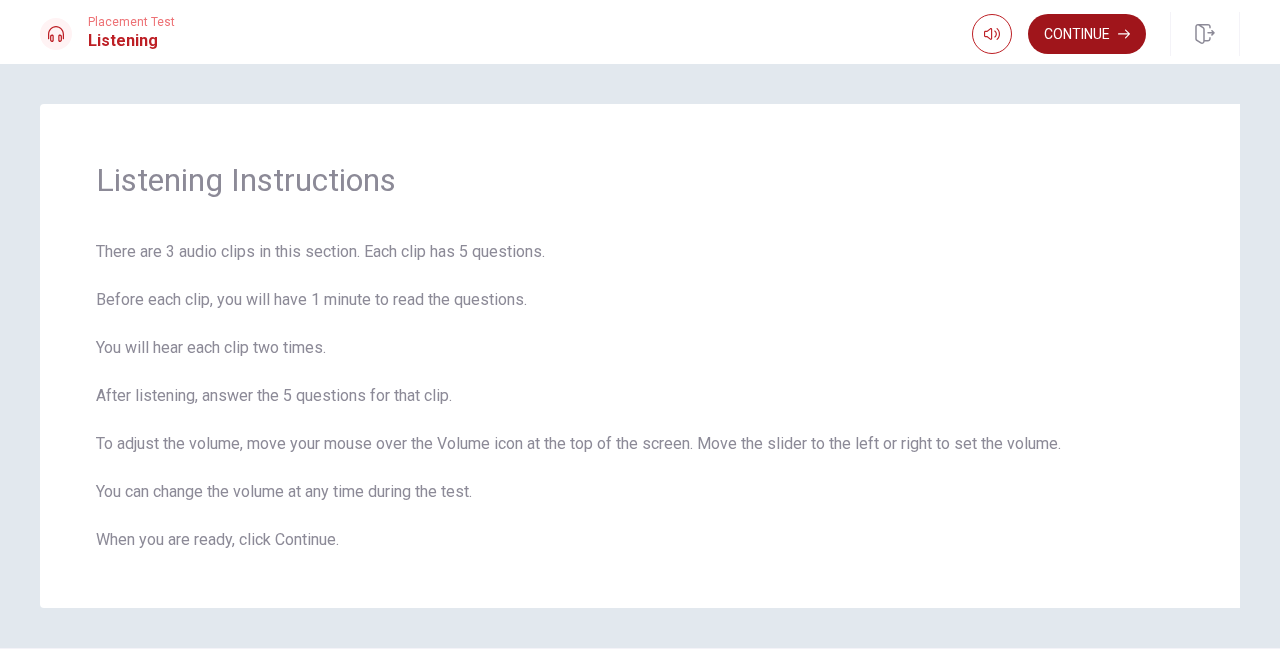 click on "Continue" at bounding box center (1087, 34) 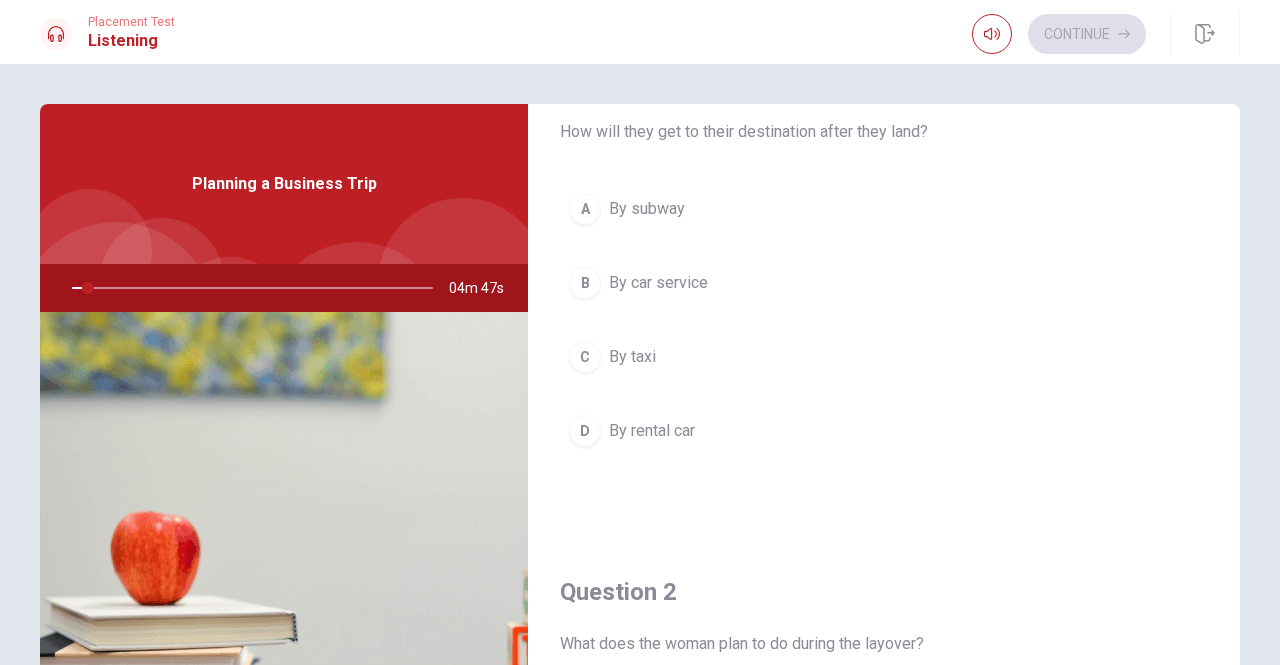 scroll, scrollTop: 0, scrollLeft: 0, axis: both 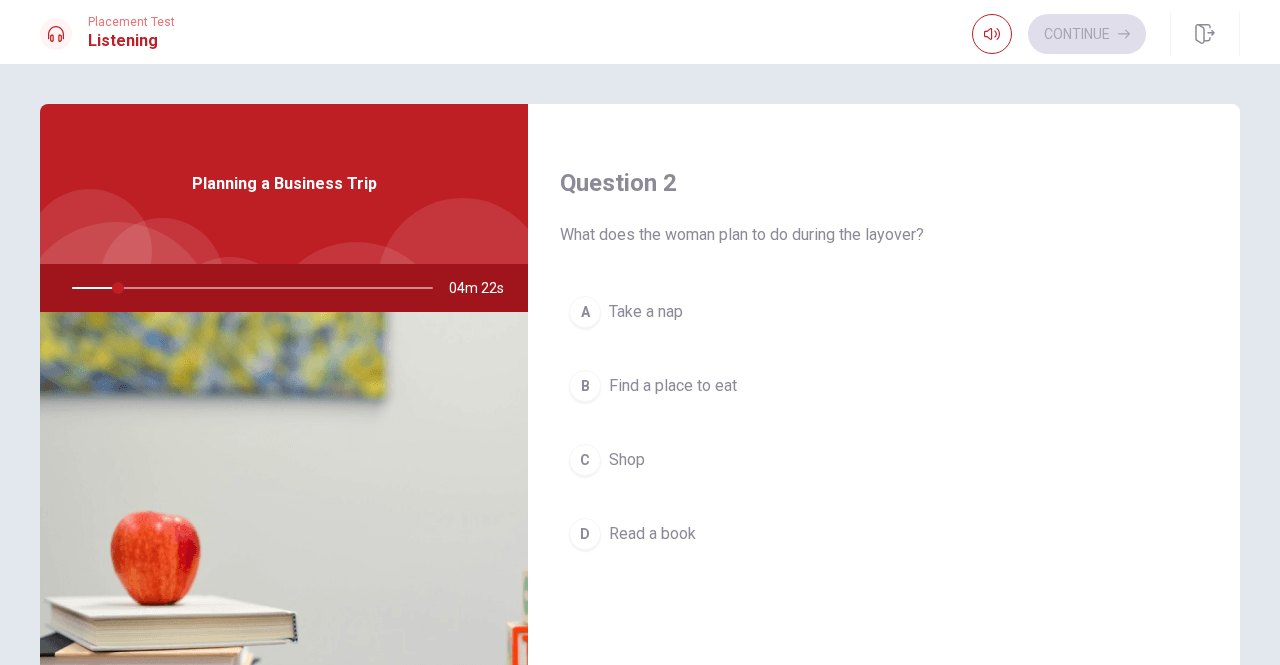 drag, startPoint x: 1236, startPoint y: 354, endPoint x: 1241, endPoint y: 381, distance: 27.45906 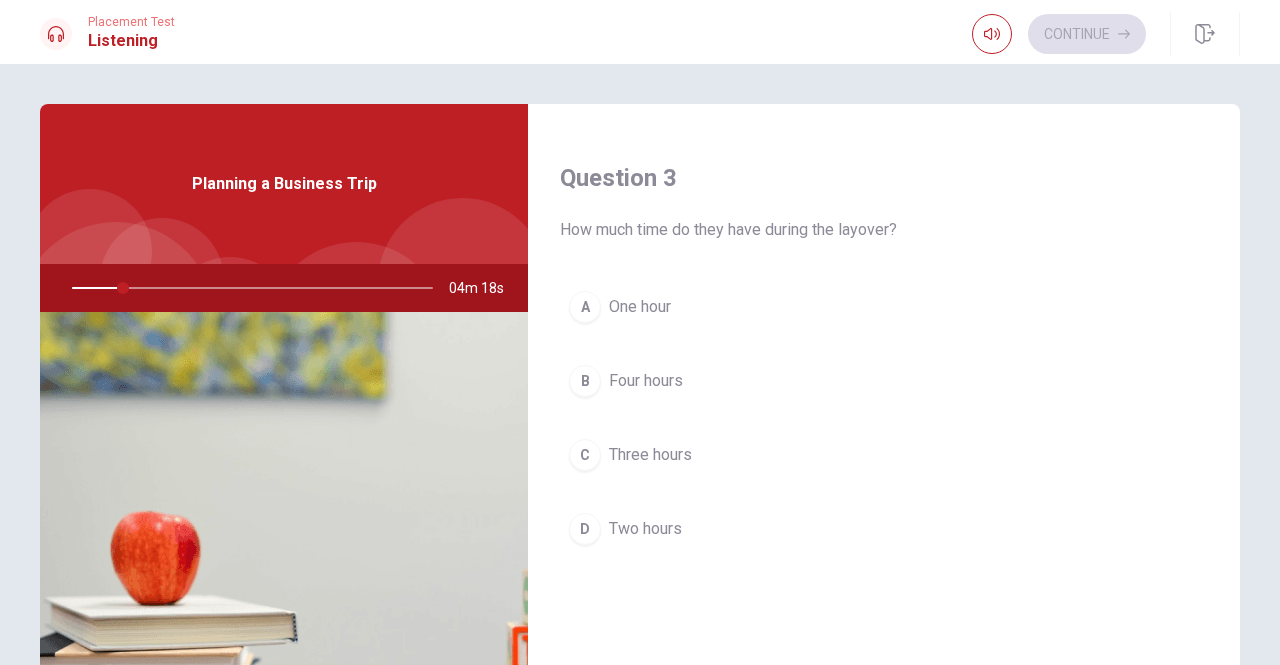 scroll, scrollTop: 1011, scrollLeft: 0, axis: vertical 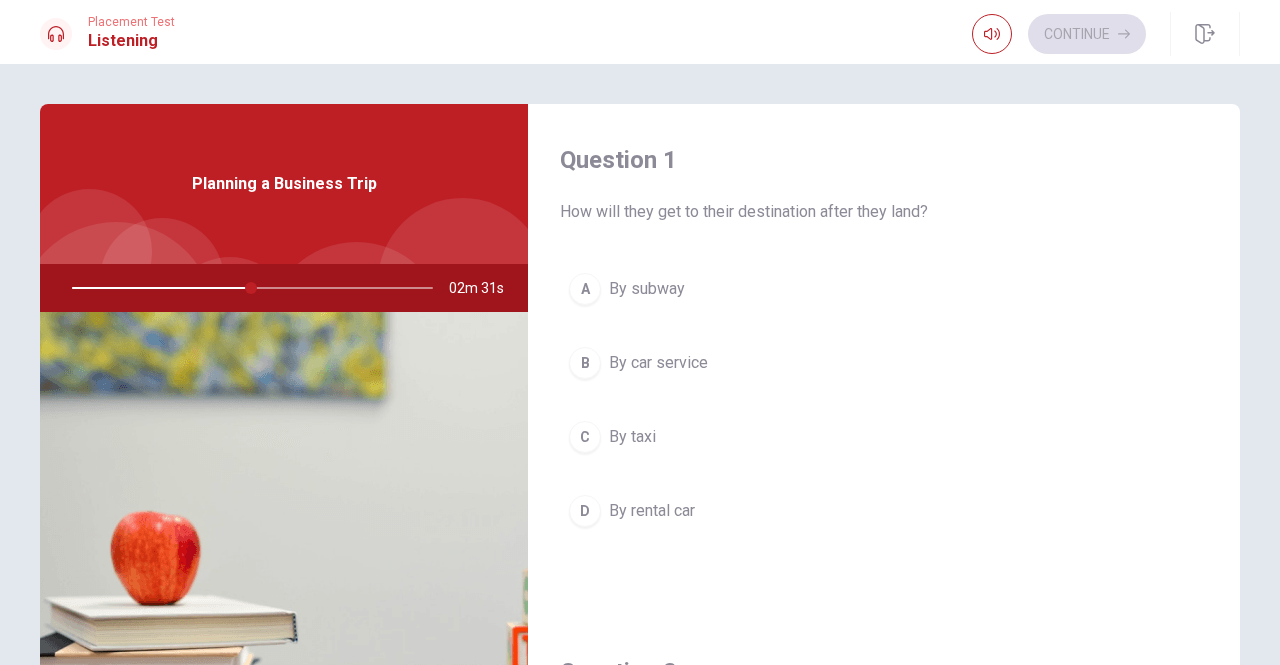 click on "By car service" at bounding box center [658, 363] 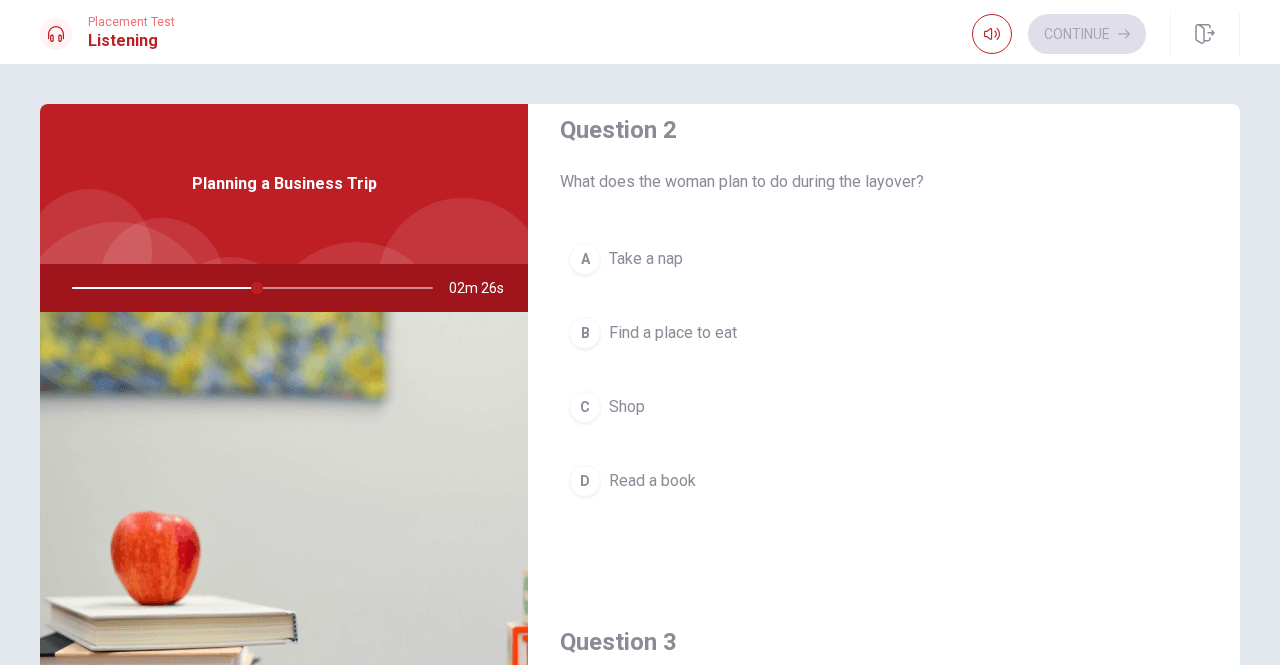 scroll, scrollTop: 540, scrollLeft: 0, axis: vertical 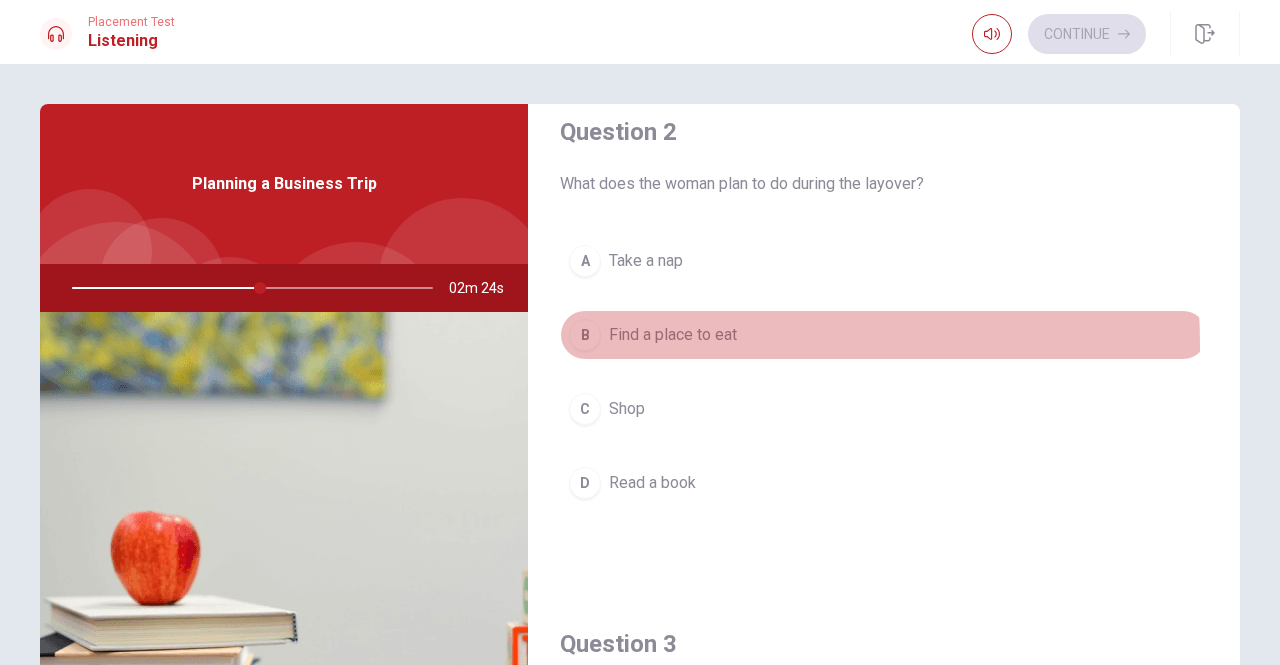 click on "Find a place to eat" at bounding box center (673, 335) 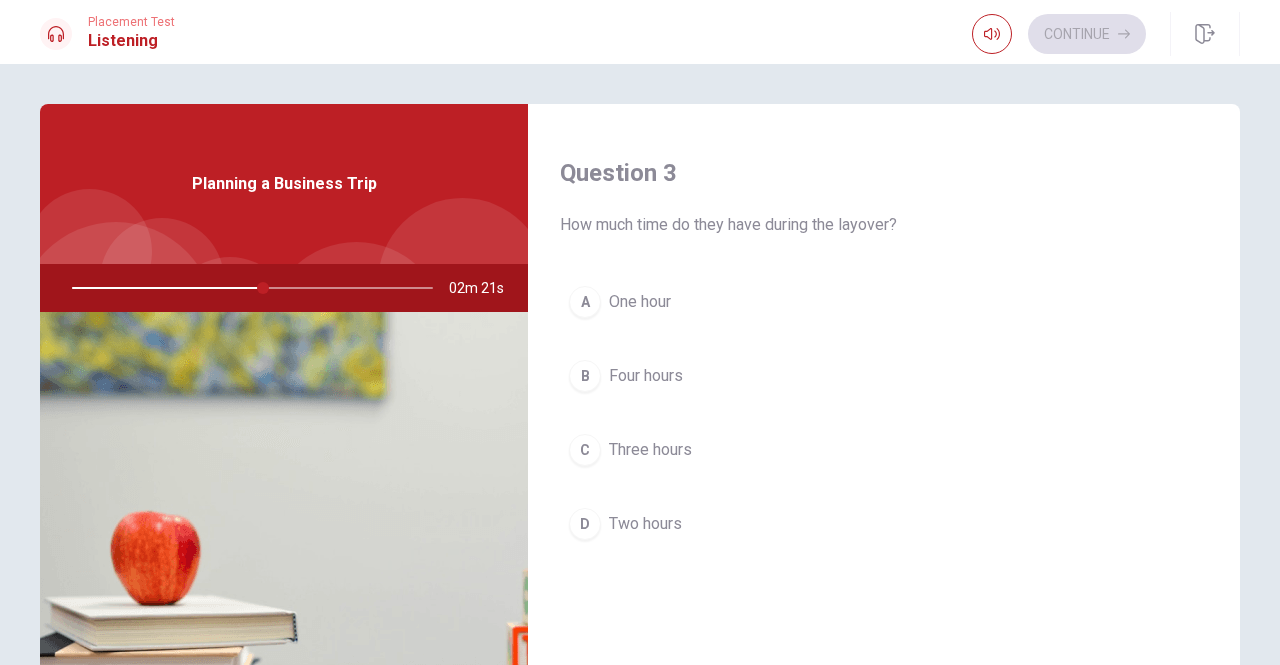 scroll, scrollTop: 1009, scrollLeft: 0, axis: vertical 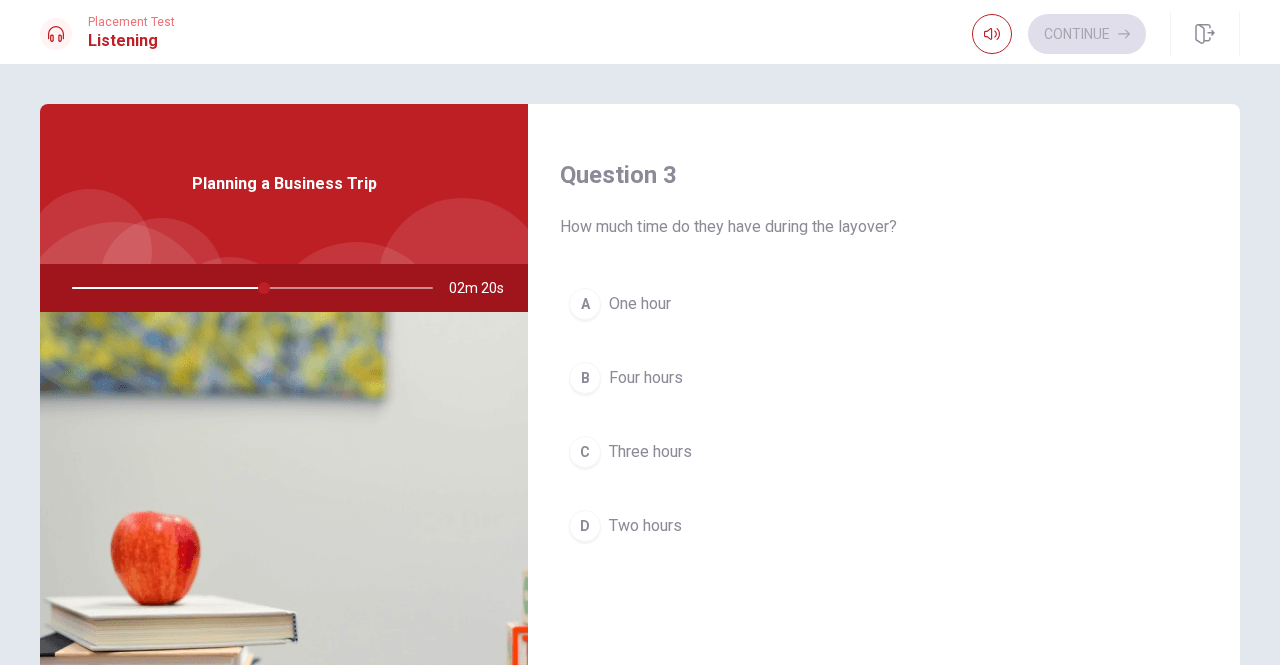 click on "Two hours" at bounding box center [645, 526] 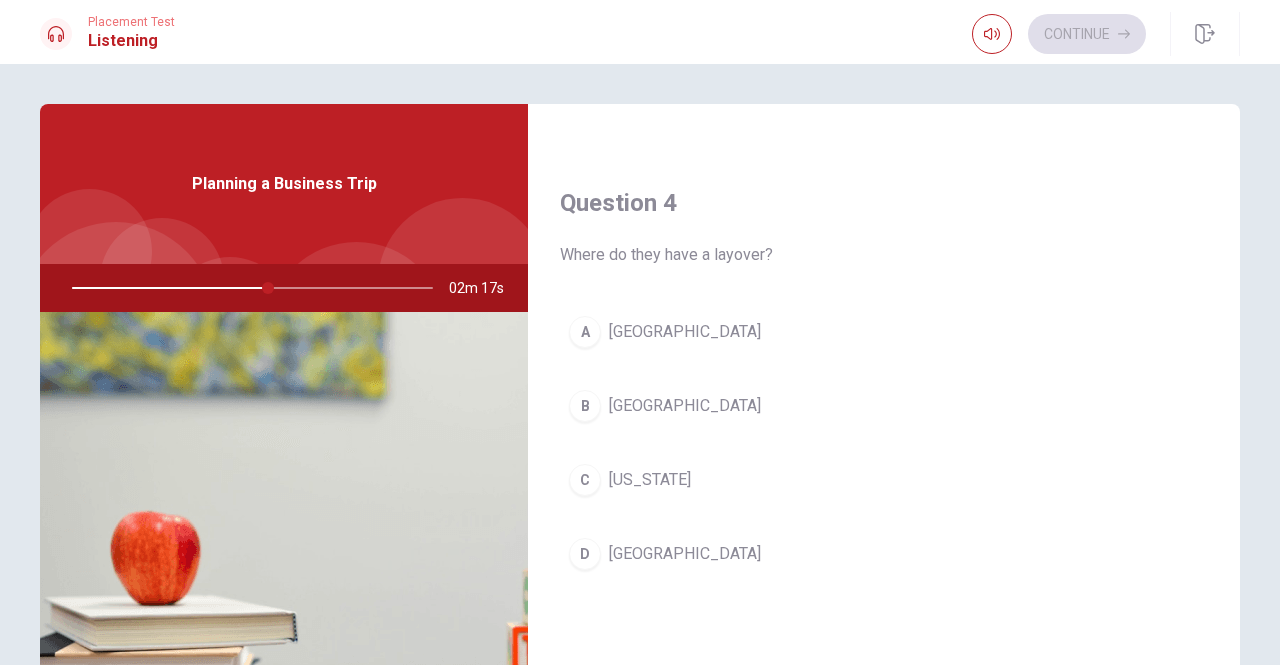 scroll, scrollTop: 1498, scrollLeft: 0, axis: vertical 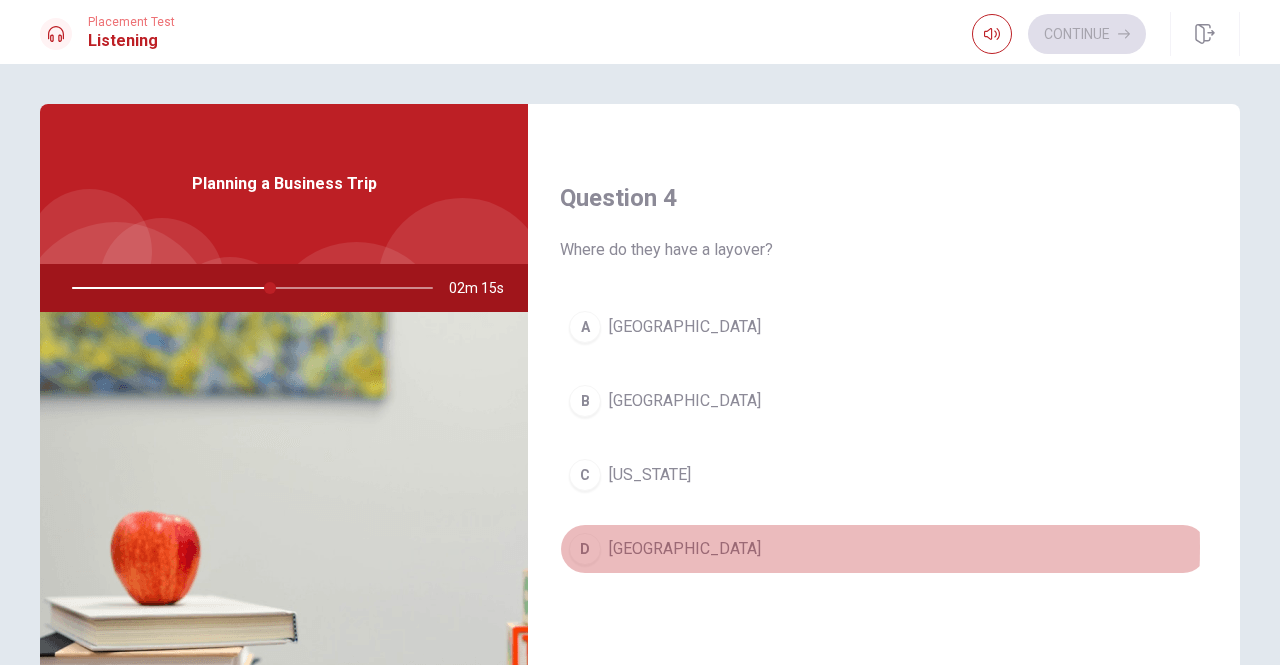 click on "[GEOGRAPHIC_DATA]" at bounding box center [685, 549] 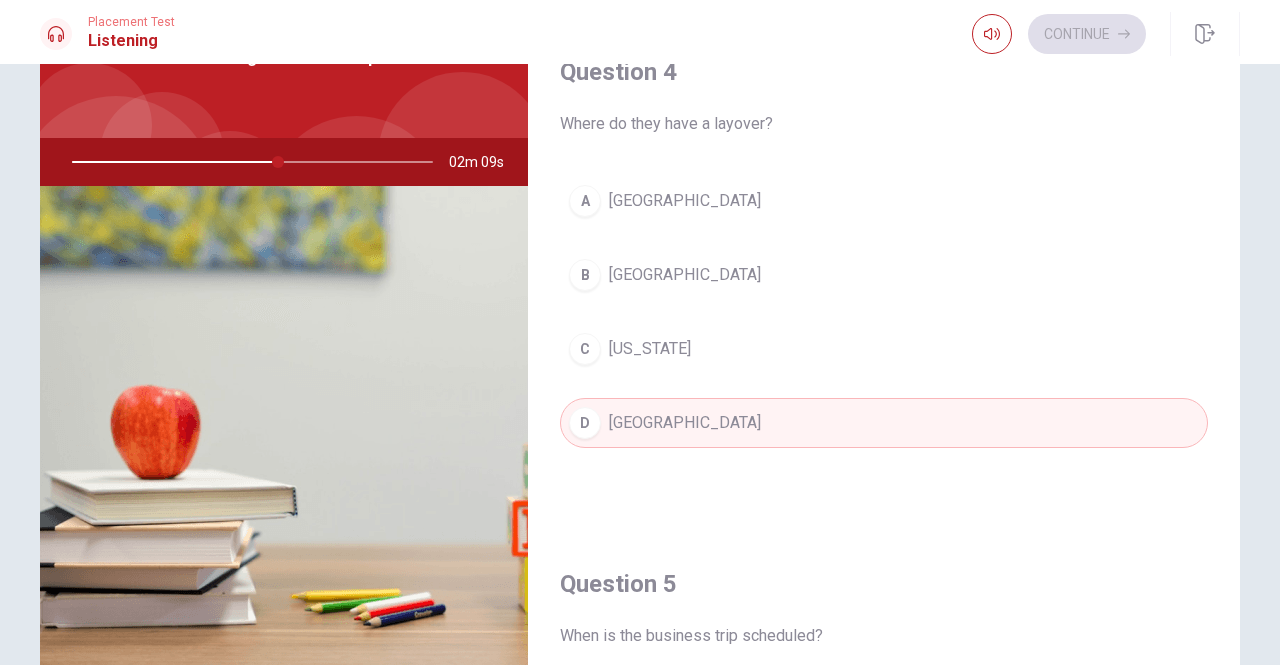scroll, scrollTop: 238, scrollLeft: 0, axis: vertical 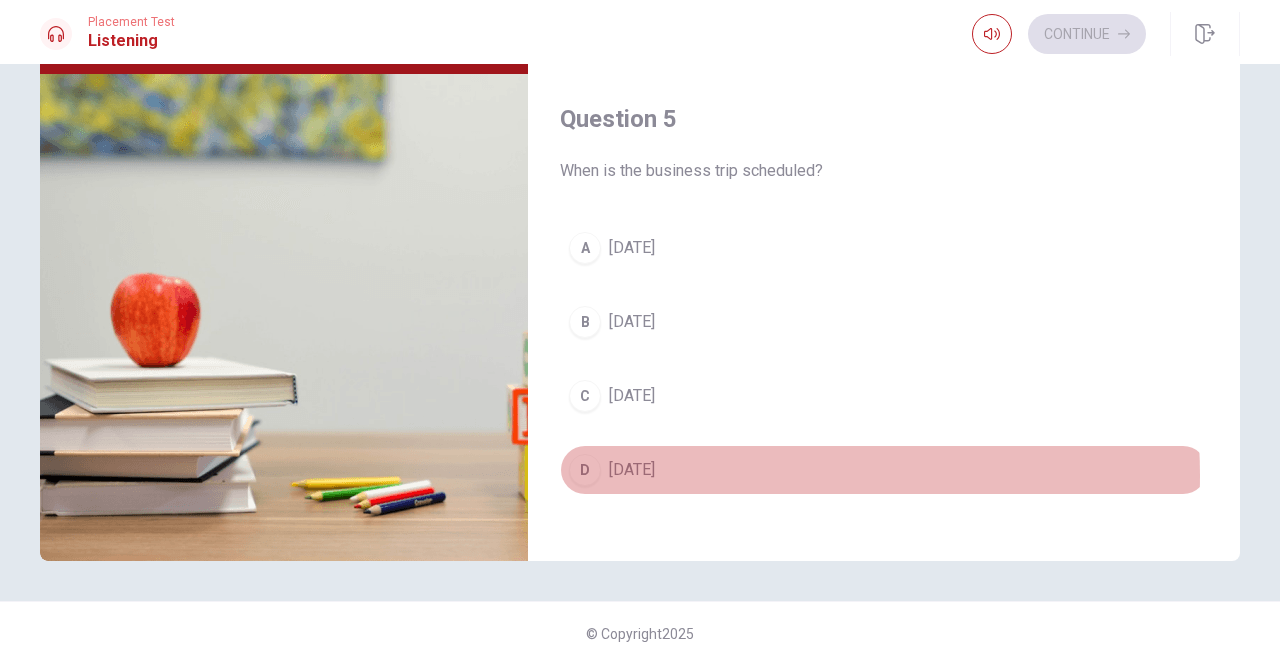 click on "[DATE]" at bounding box center [632, 470] 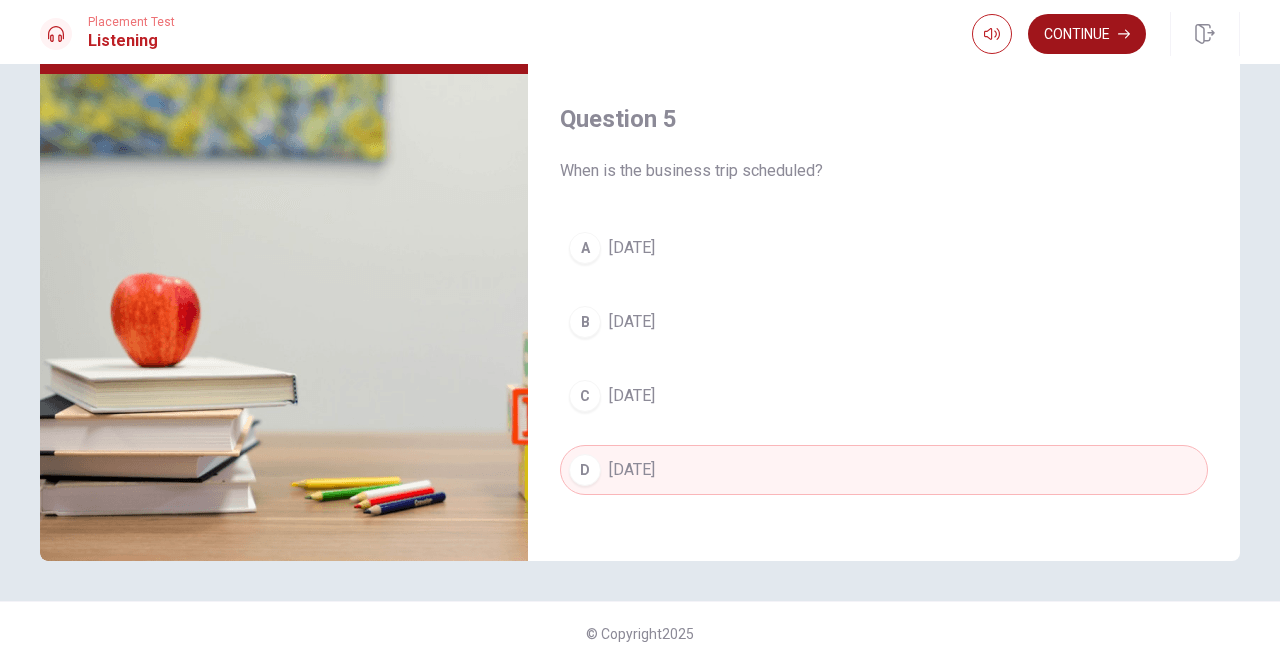click on "Continue" at bounding box center [1087, 34] 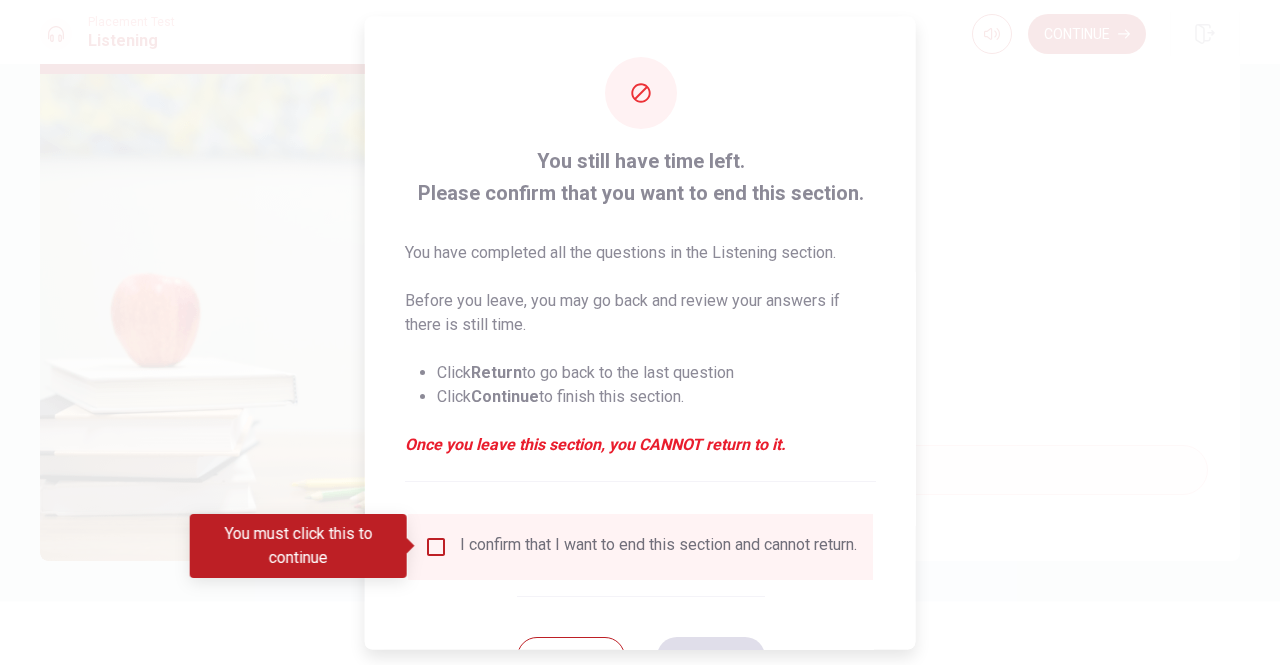 click at bounding box center (436, 546) 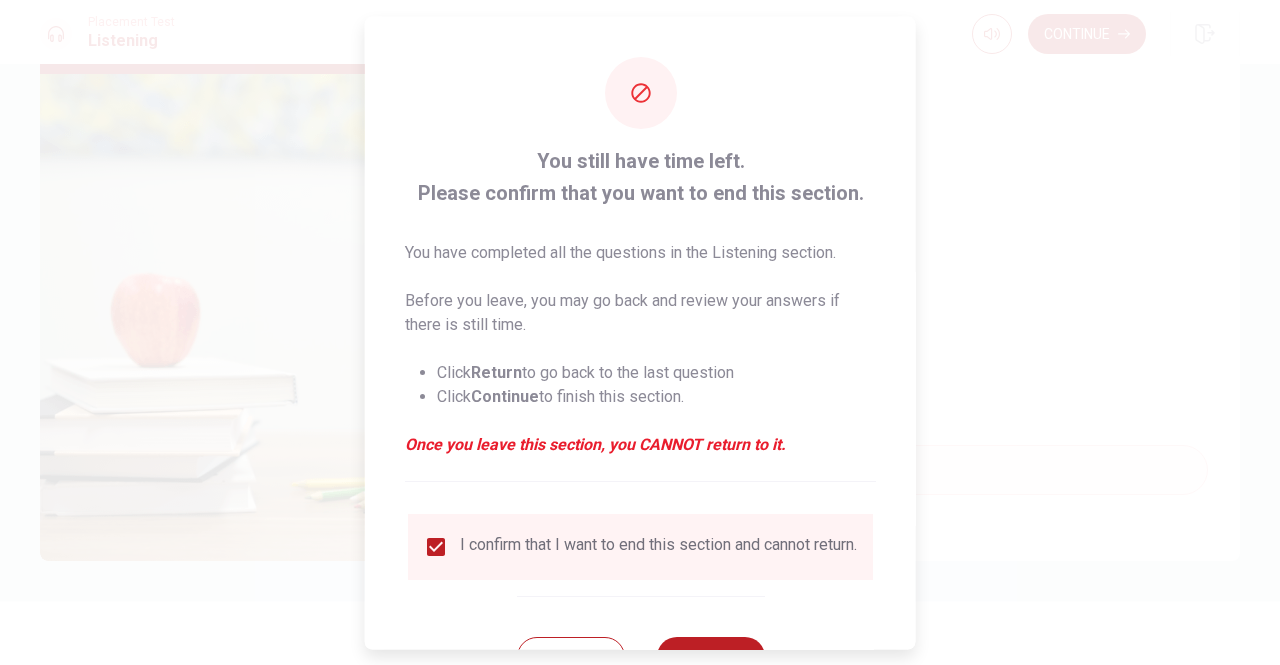 scroll, scrollTop: 80, scrollLeft: 0, axis: vertical 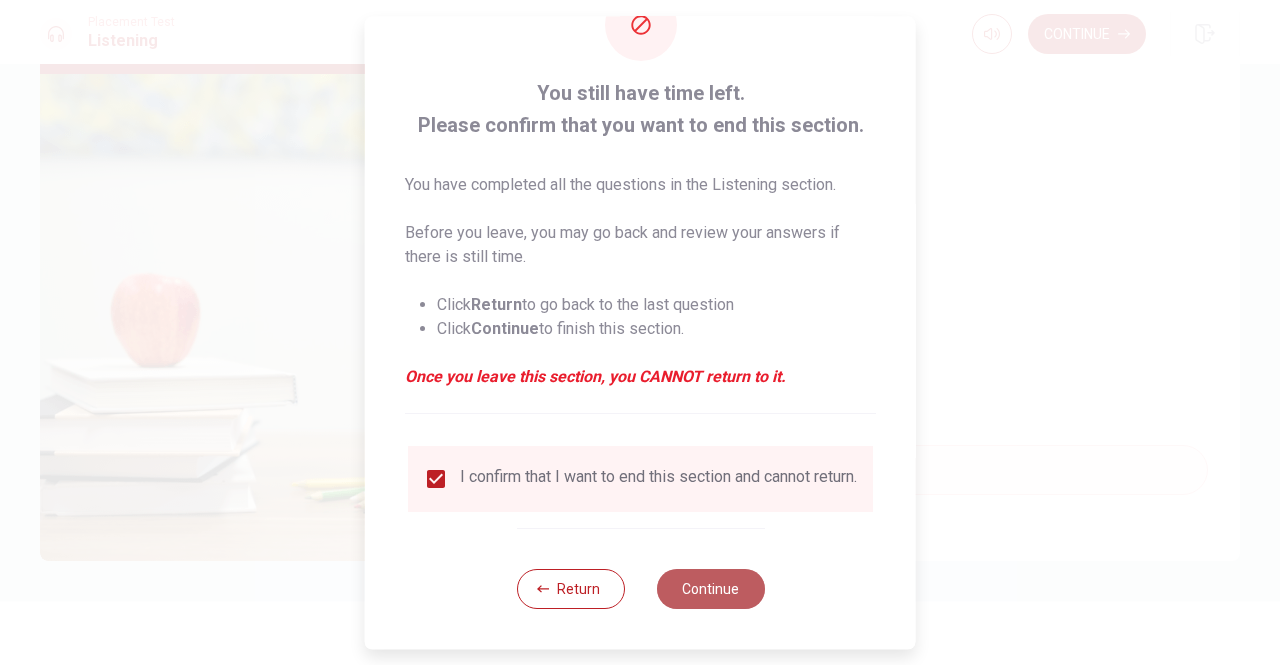 click on "Continue" at bounding box center [710, 589] 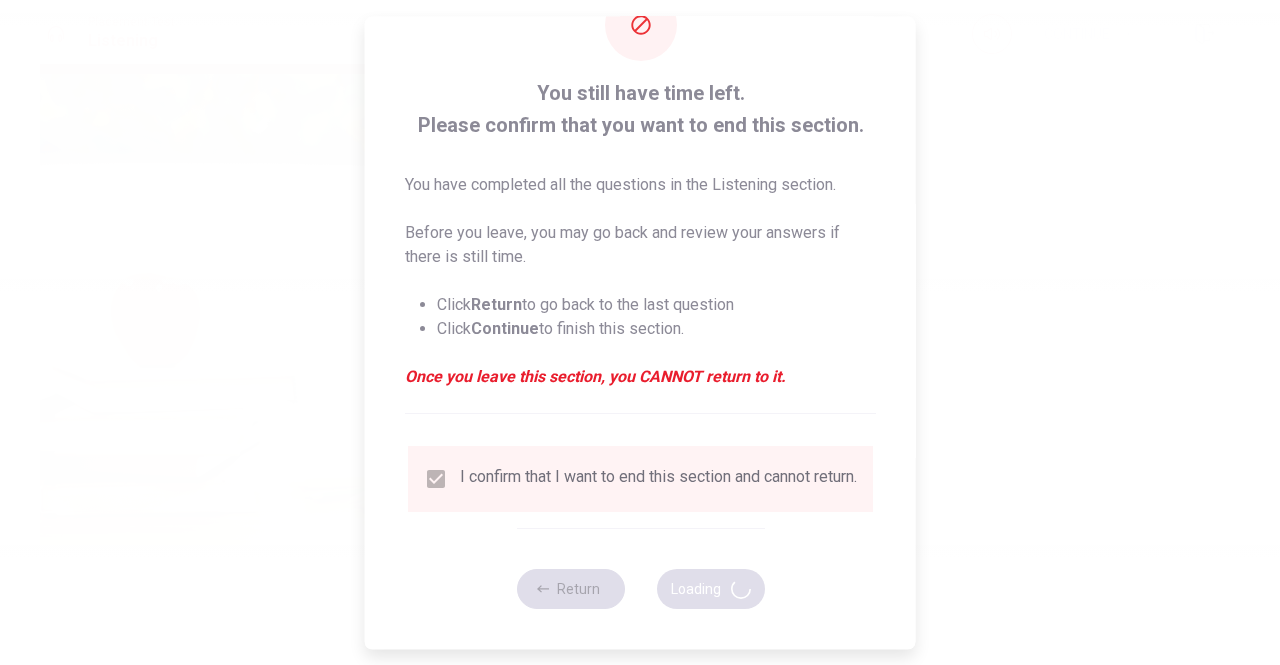 type on "62" 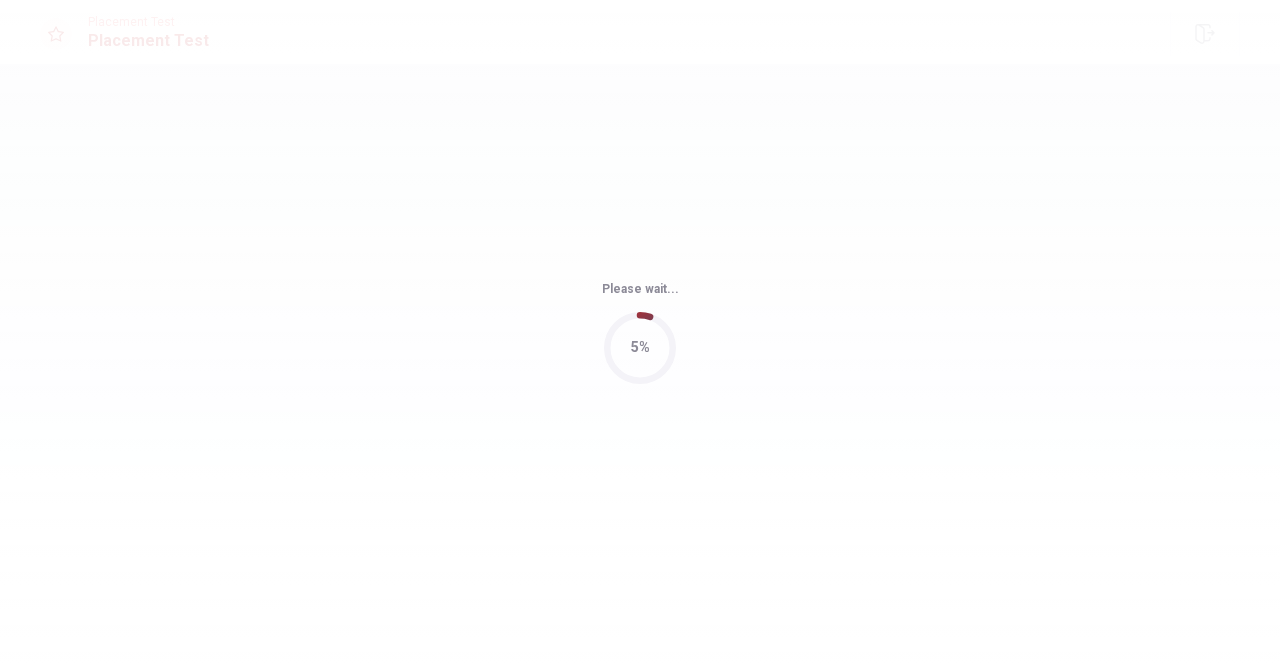 scroll, scrollTop: 0, scrollLeft: 0, axis: both 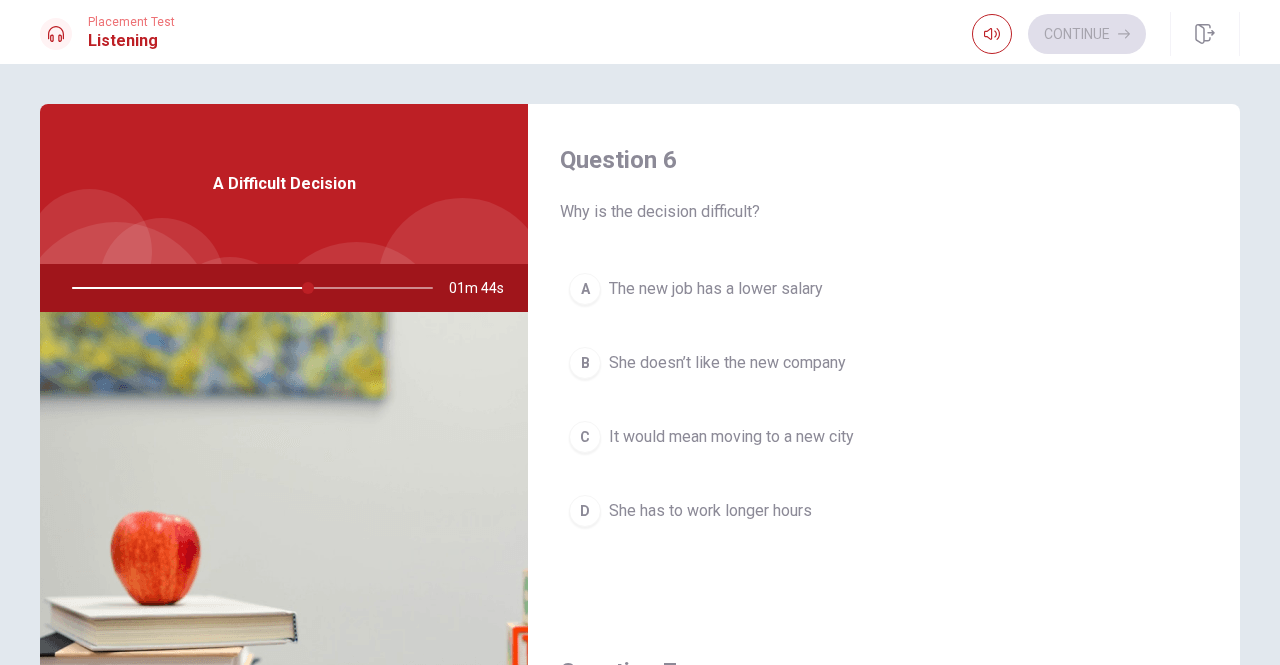 click on "It would mean moving to a new city" at bounding box center [731, 437] 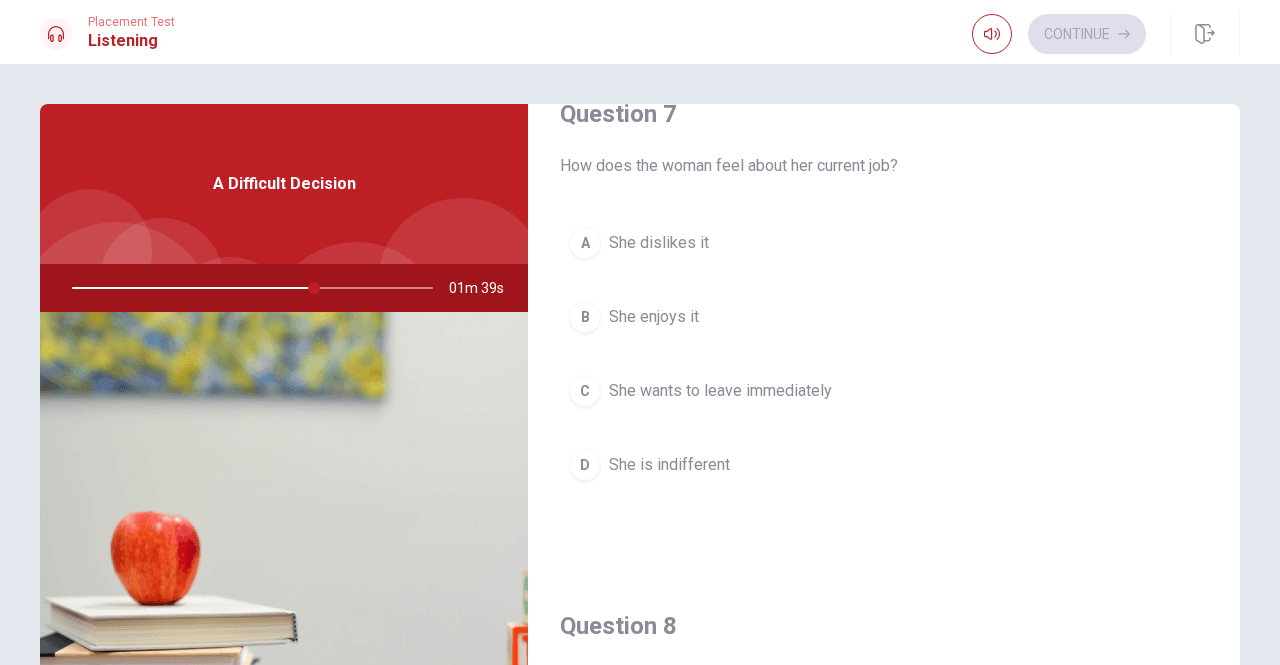 scroll, scrollTop: 555, scrollLeft: 0, axis: vertical 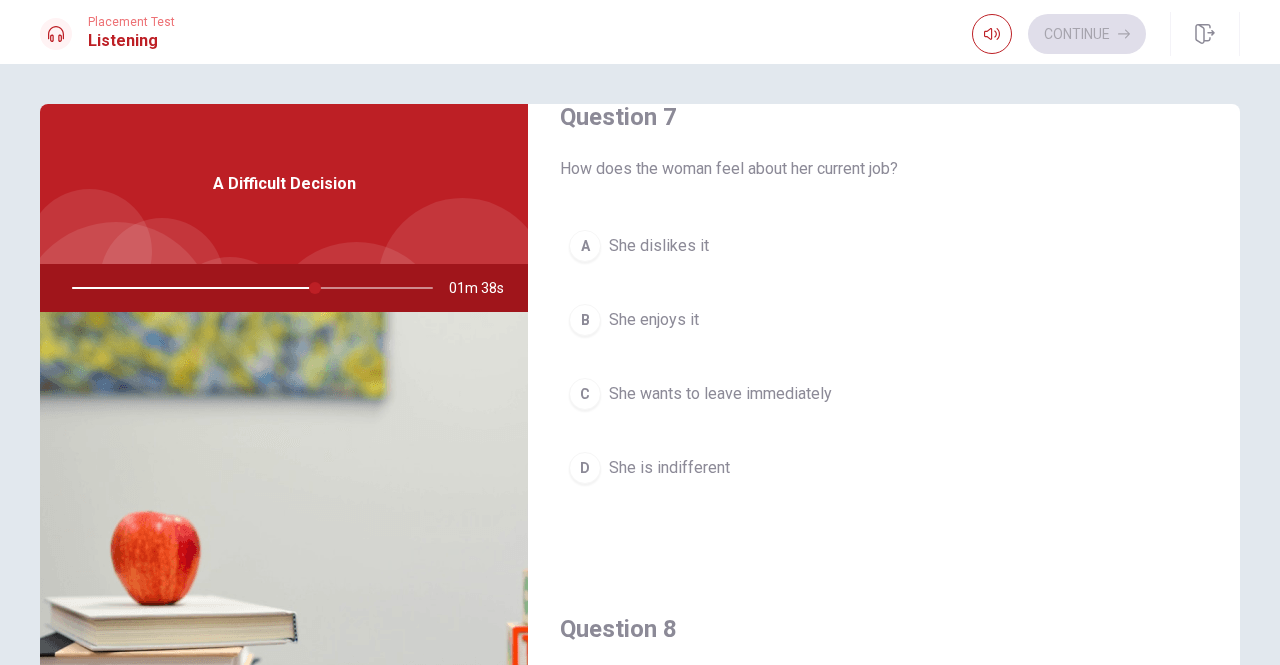 click on "She enjoys it" at bounding box center [654, 320] 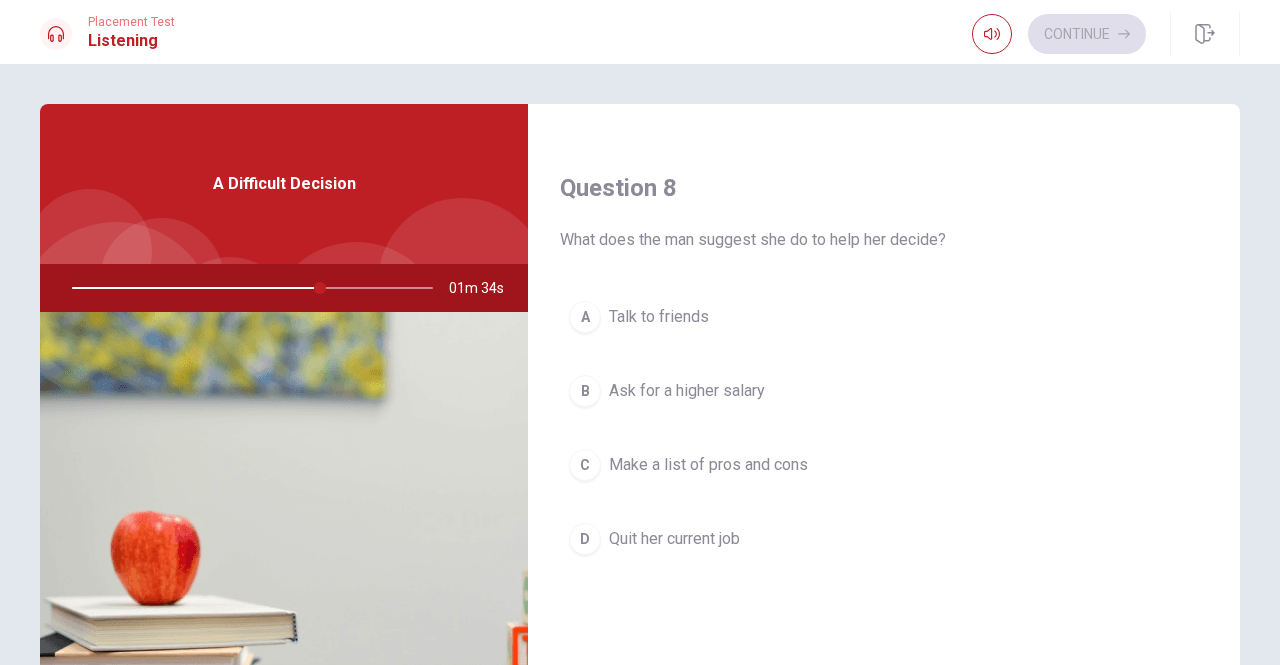 scroll, scrollTop: 1006, scrollLeft: 0, axis: vertical 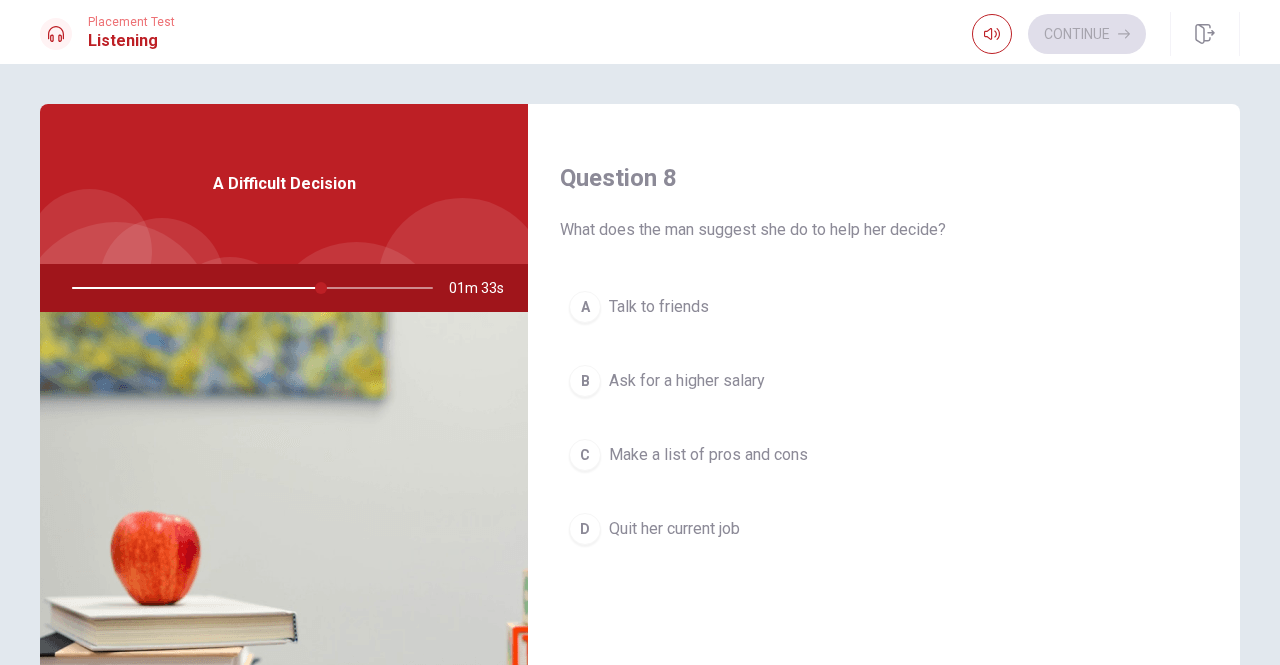 click on "Make a list of pros and cons" at bounding box center (708, 455) 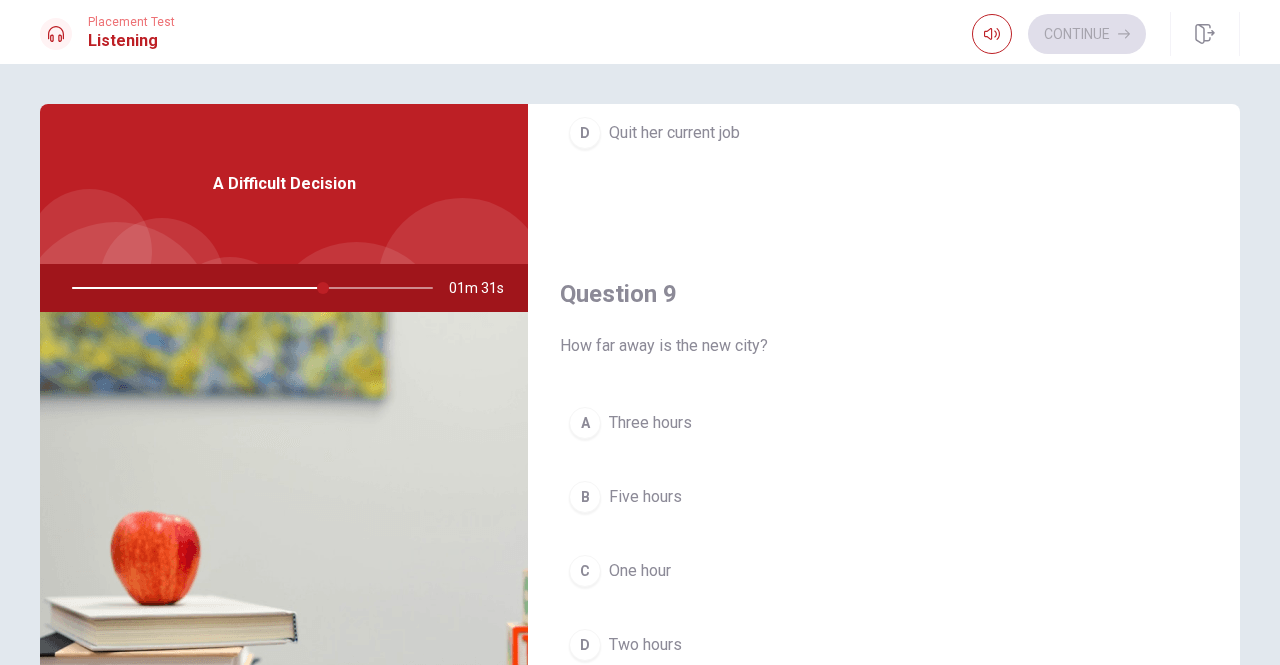 scroll, scrollTop: 1450, scrollLeft: 0, axis: vertical 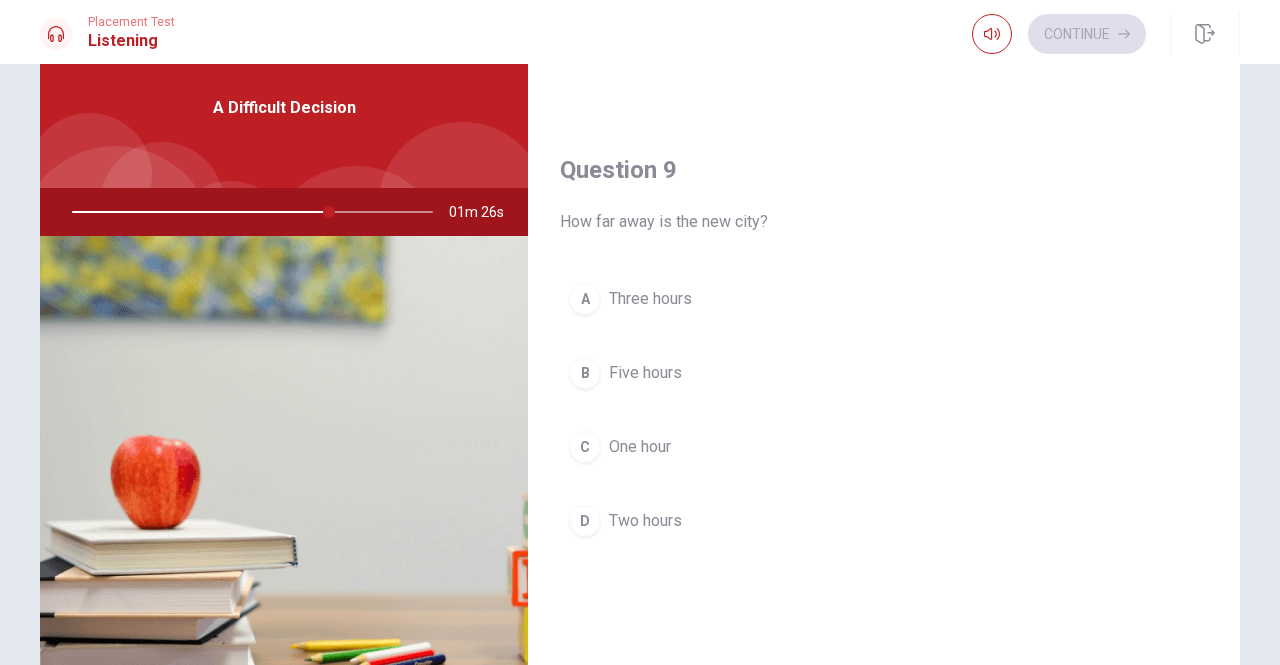 click on "Two hours" at bounding box center (645, 521) 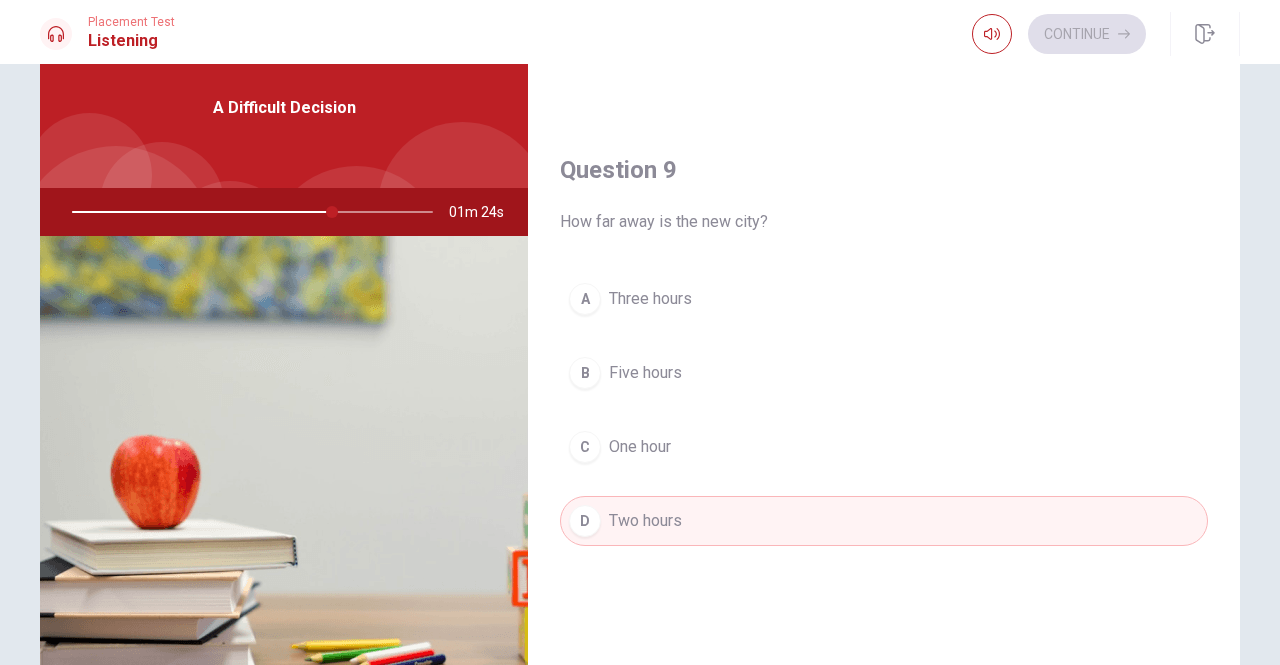 scroll, scrollTop: 1778, scrollLeft: 0, axis: vertical 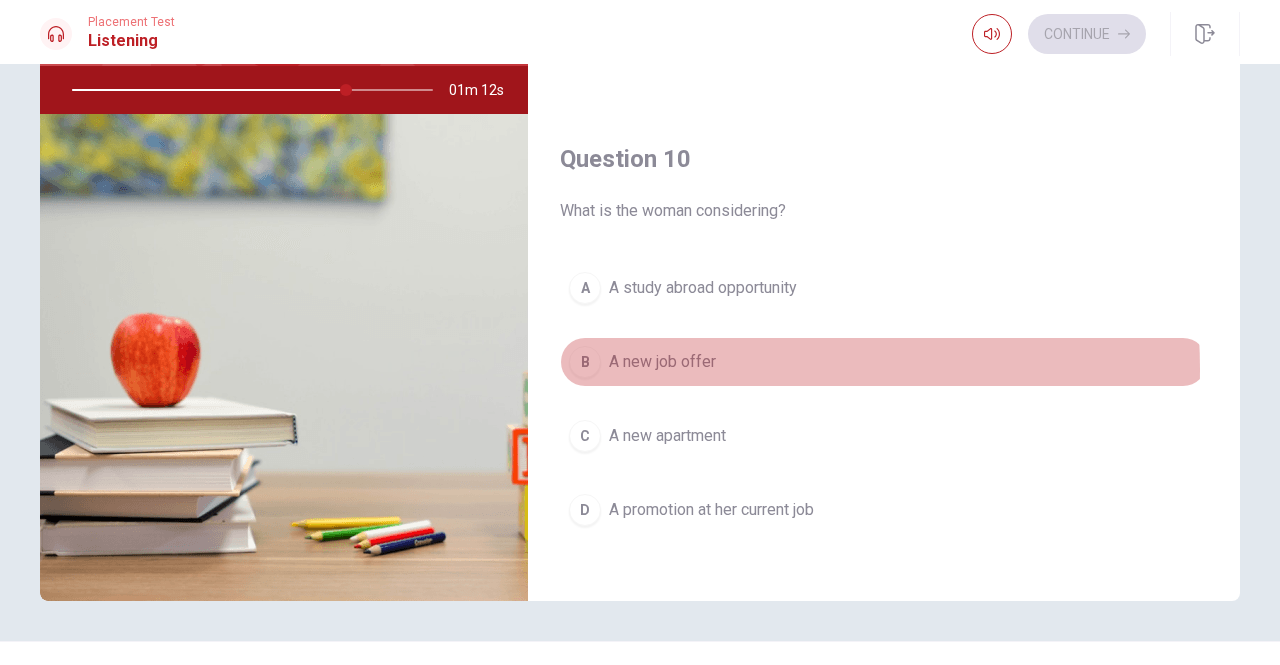 click on "A new job offer" at bounding box center (662, 362) 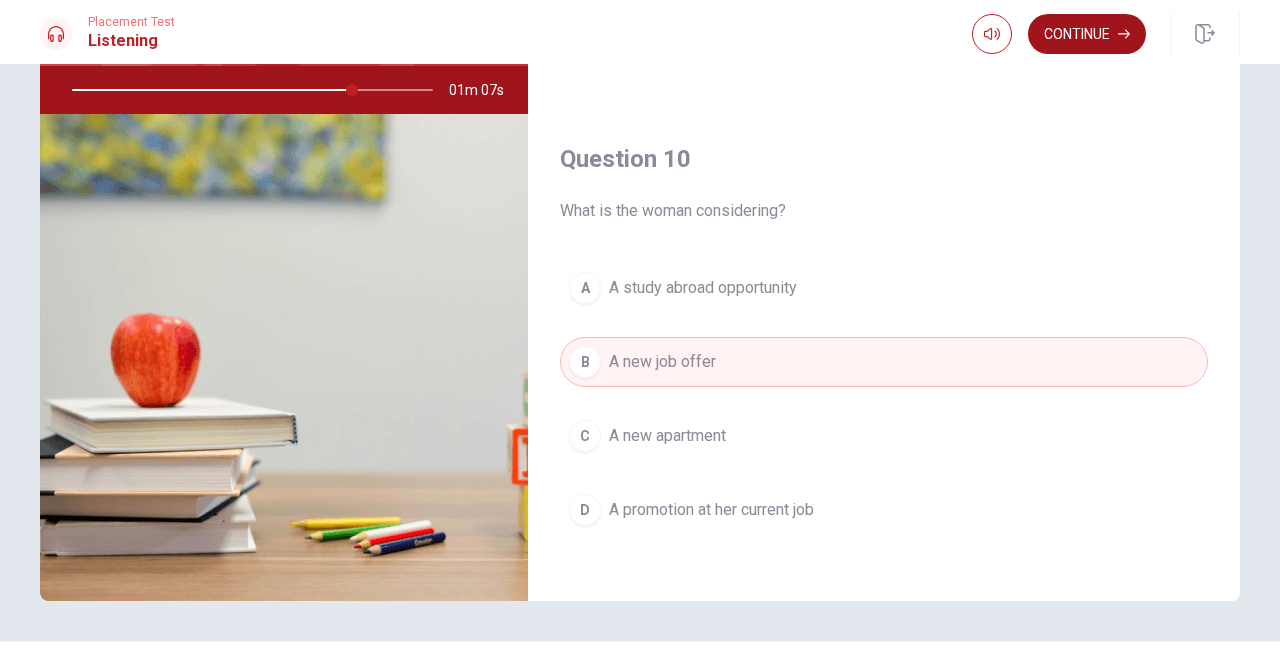 click on "Continue" at bounding box center (1087, 34) 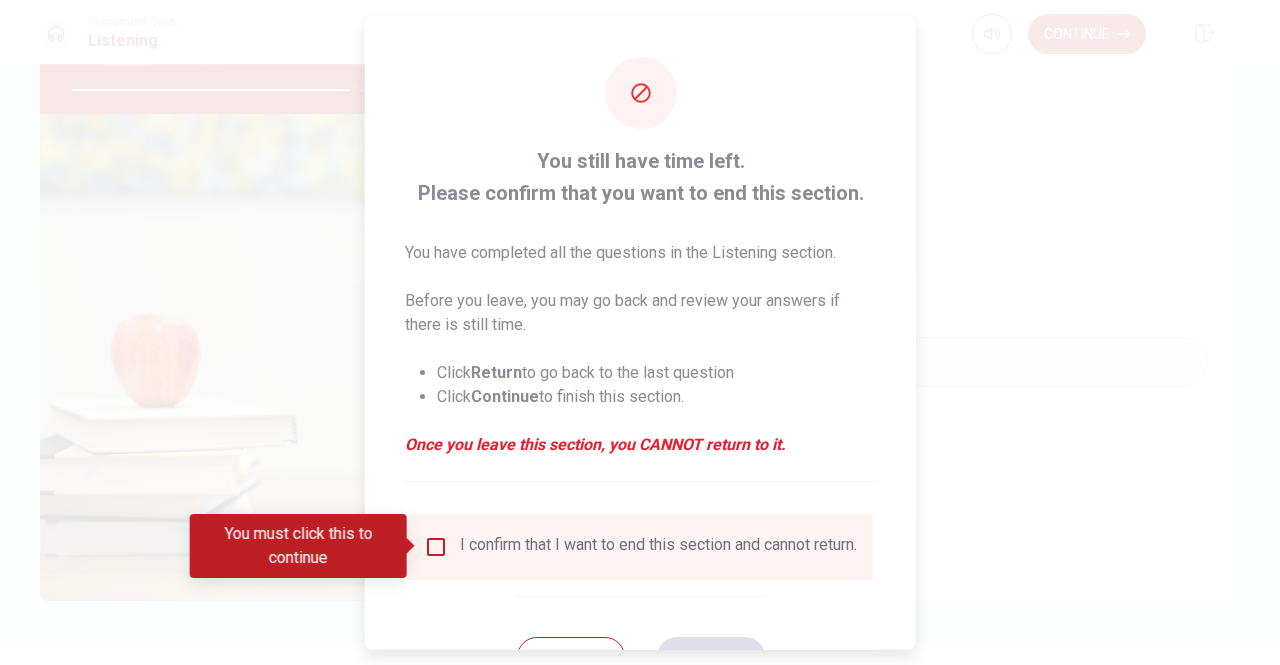 click at bounding box center [436, 546] 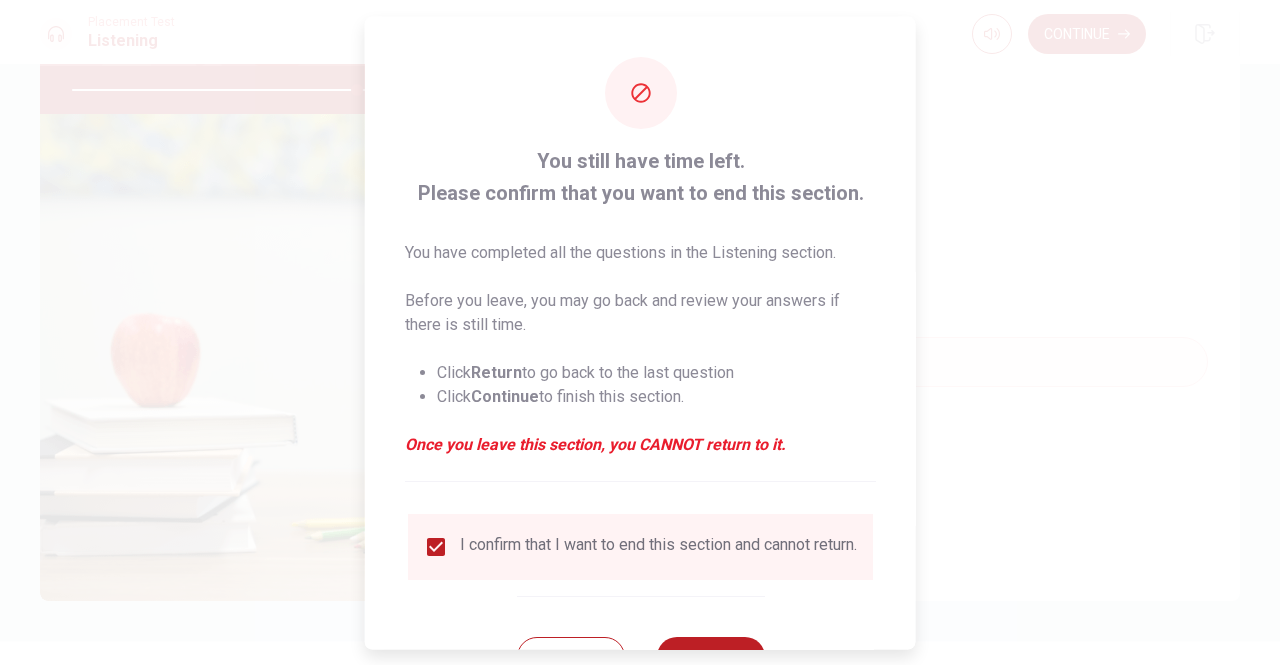 scroll, scrollTop: 80, scrollLeft: 0, axis: vertical 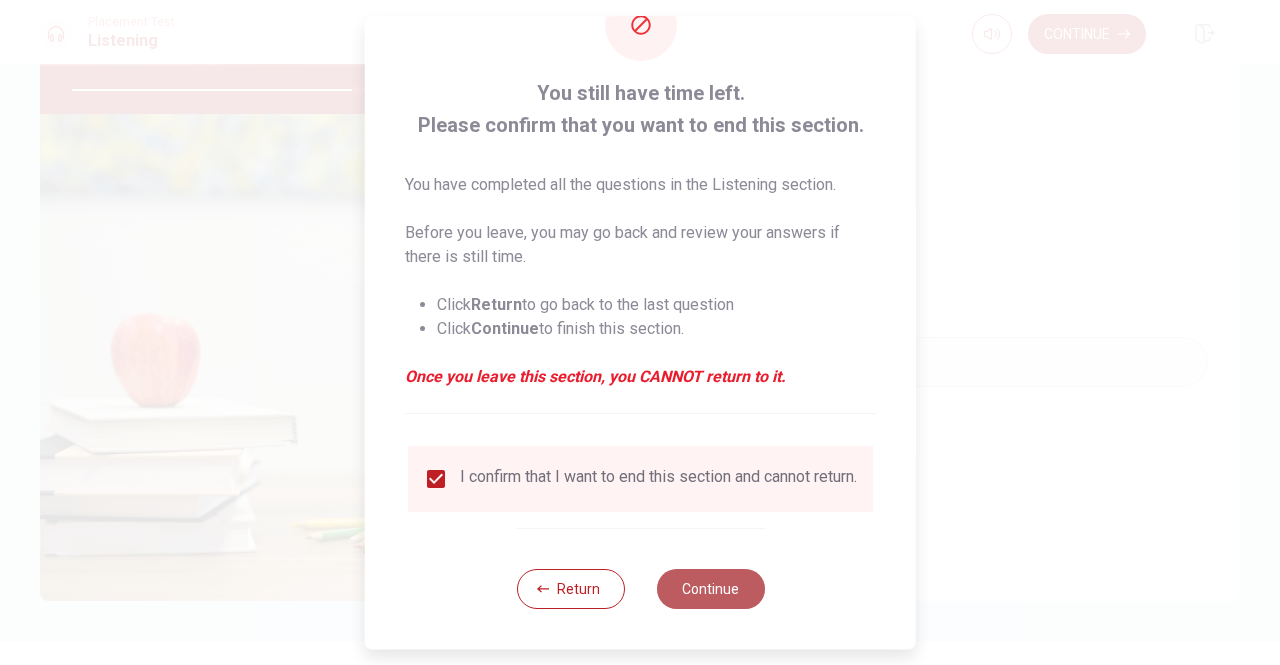 click on "Continue" at bounding box center (710, 589) 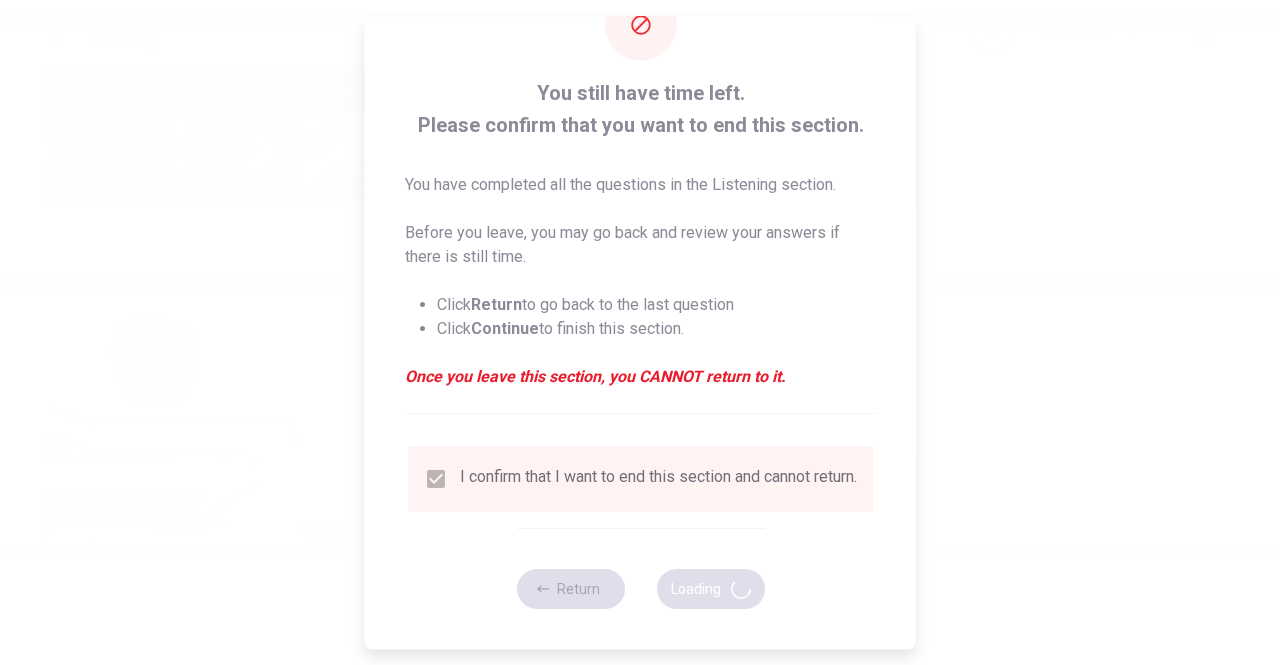 type on "80" 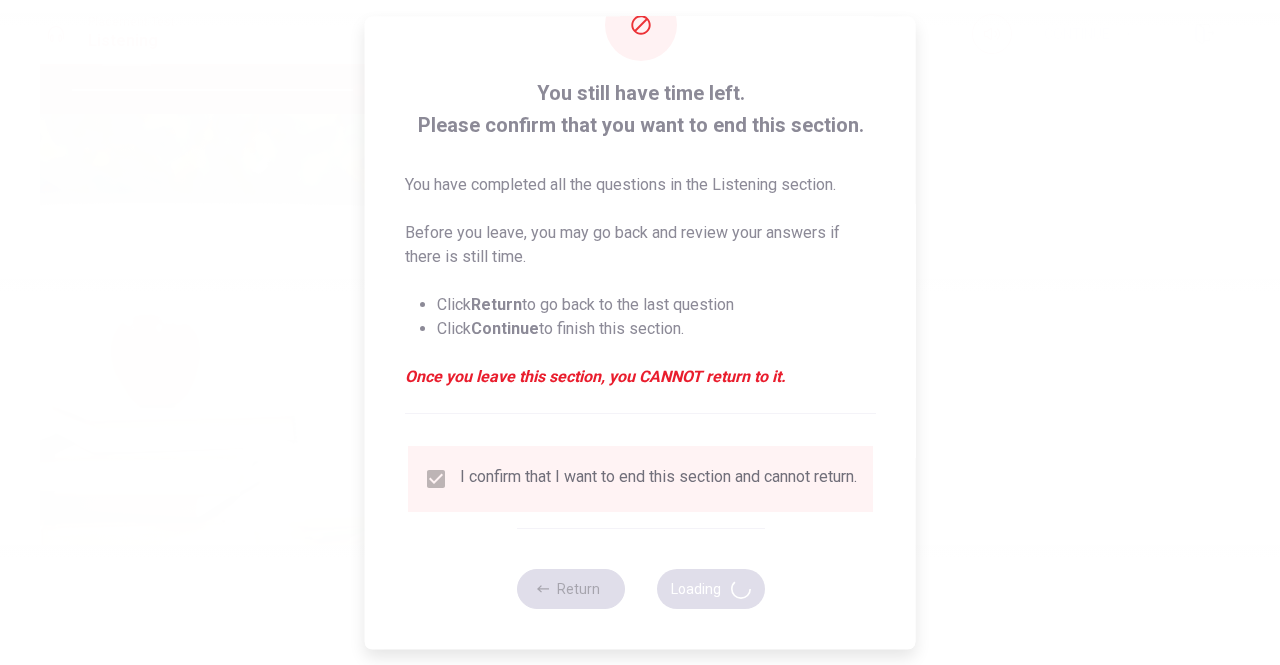 scroll, scrollTop: 0, scrollLeft: 0, axis: both 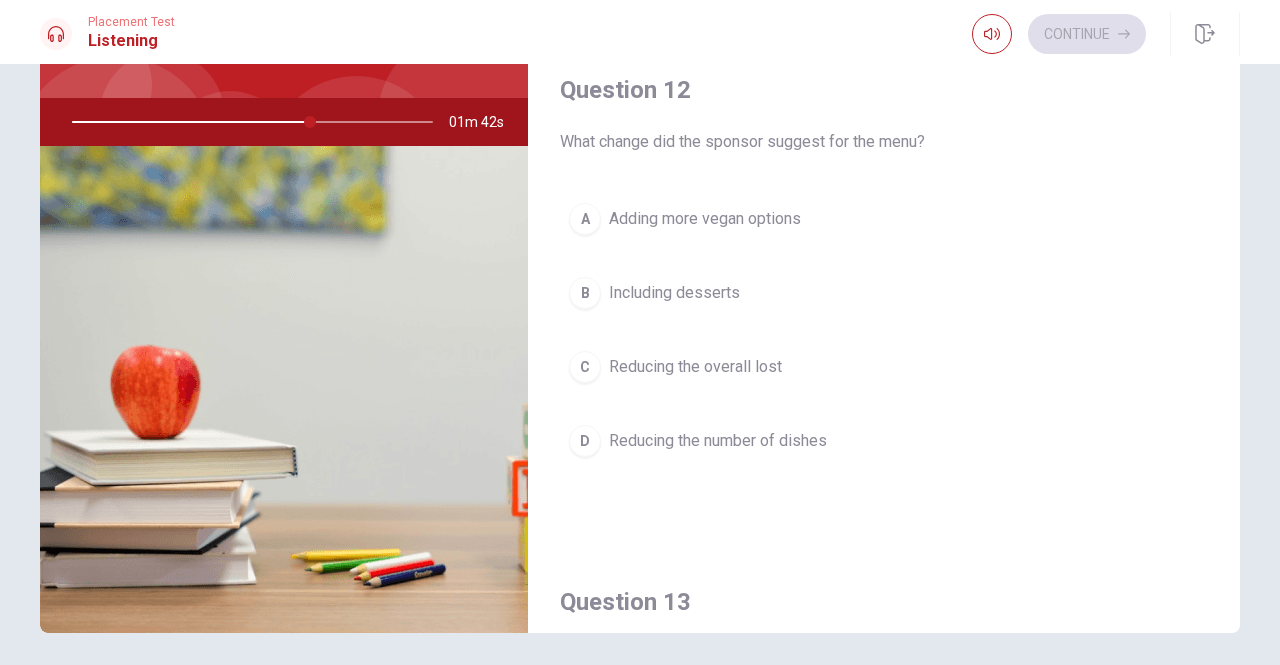 click on "Reducing the overall lost" at bounding box center (695, 367) 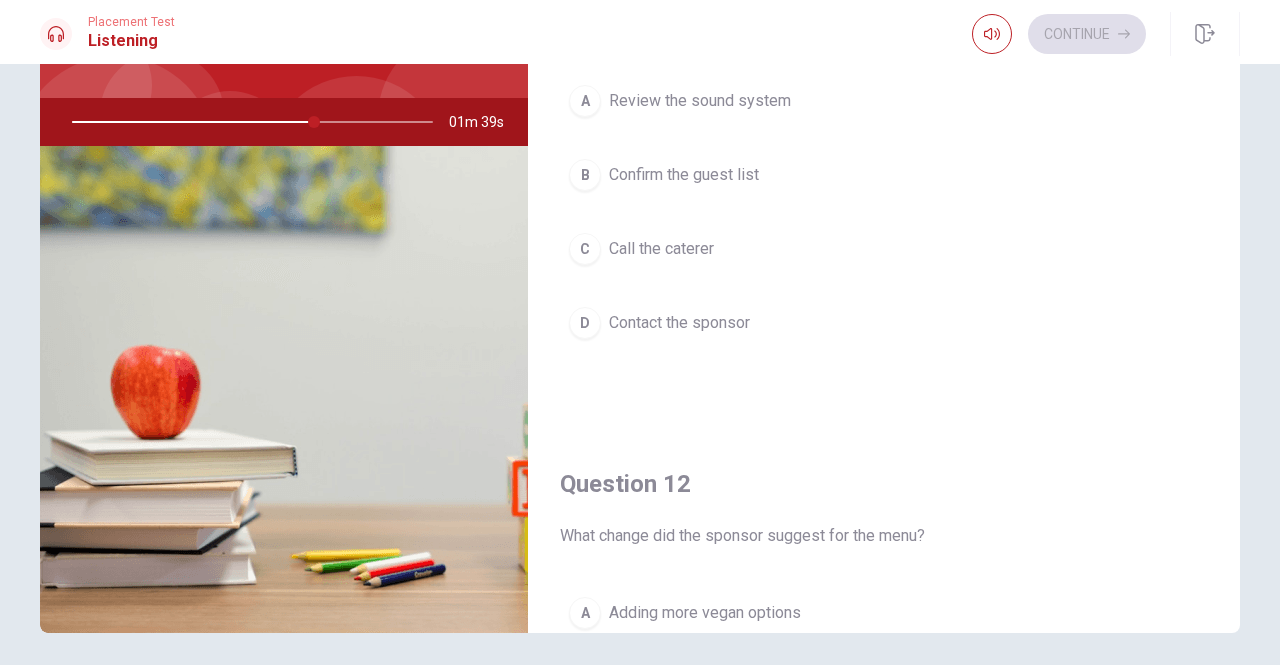 scroll, scrollTop: 0, scrollLeft: 0, axis: both 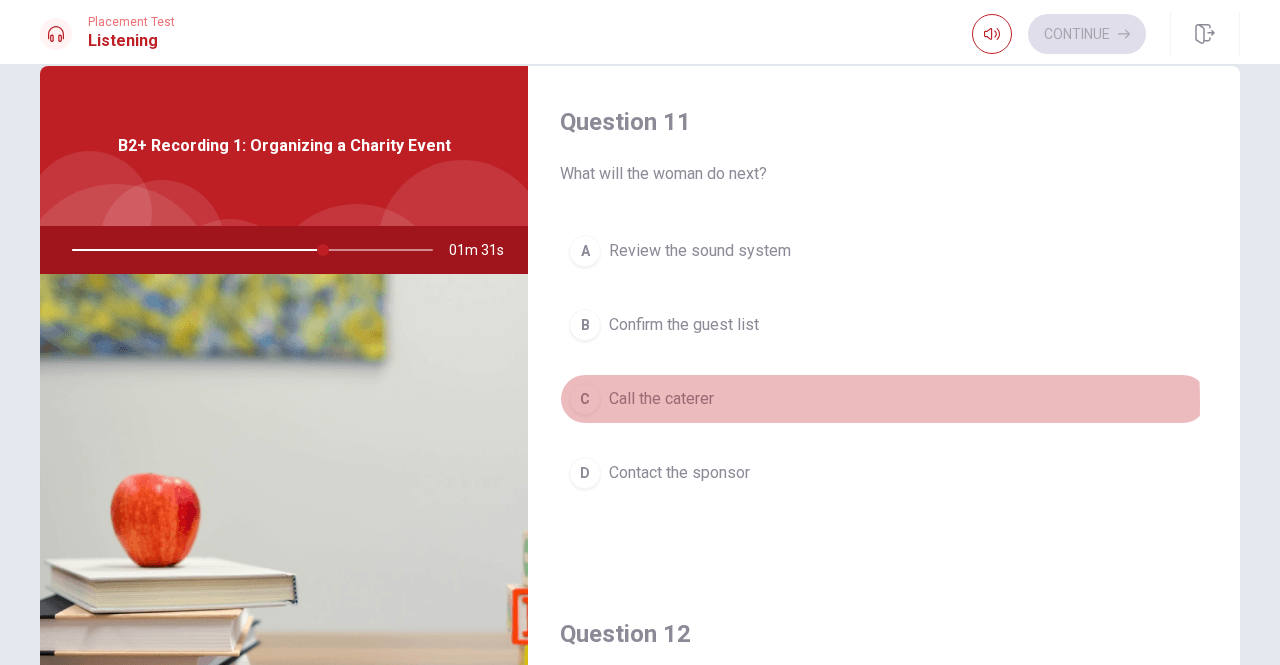 click on "Call the caterer" at bounding box center [661, 399] 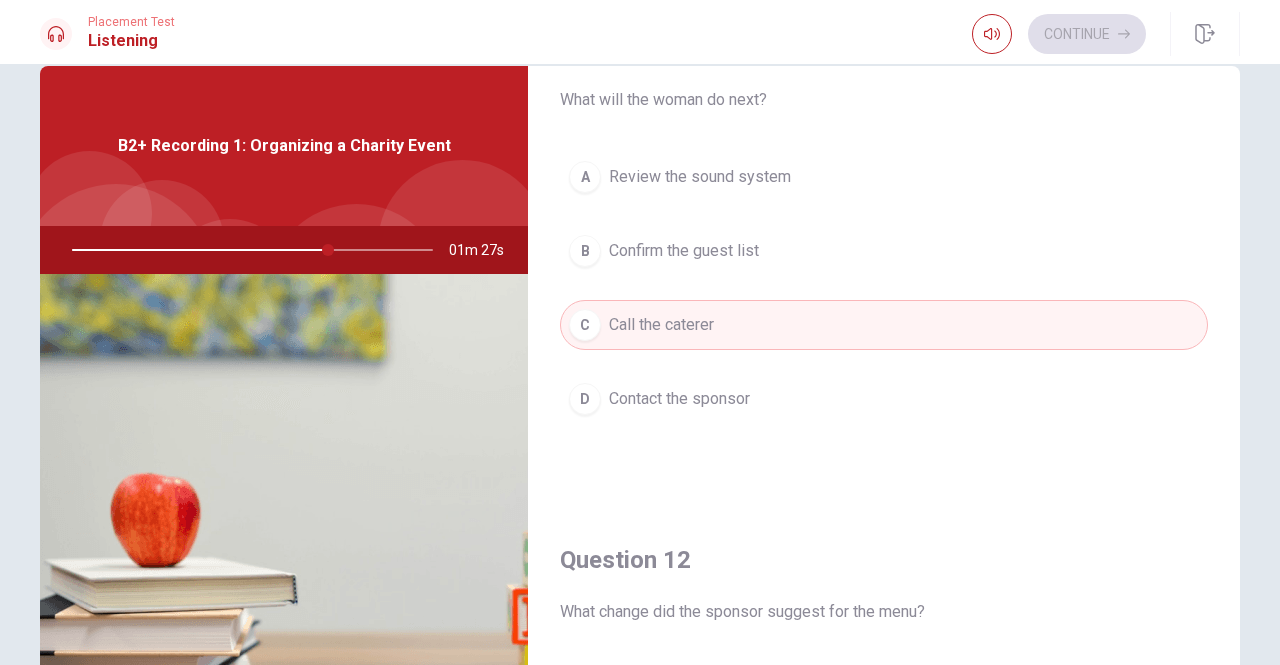 scroll, scrollTop: 0, scrollLeft: 0, axis: both 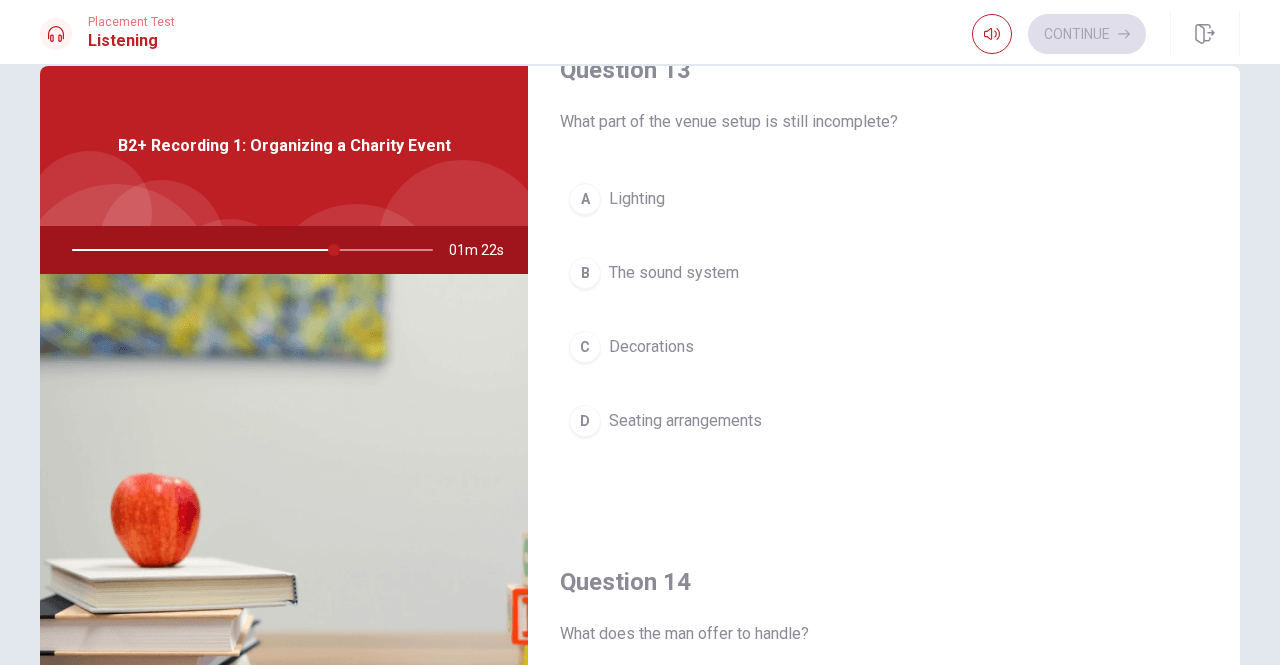 click on "The sound system" at bounding box center (674, 273) 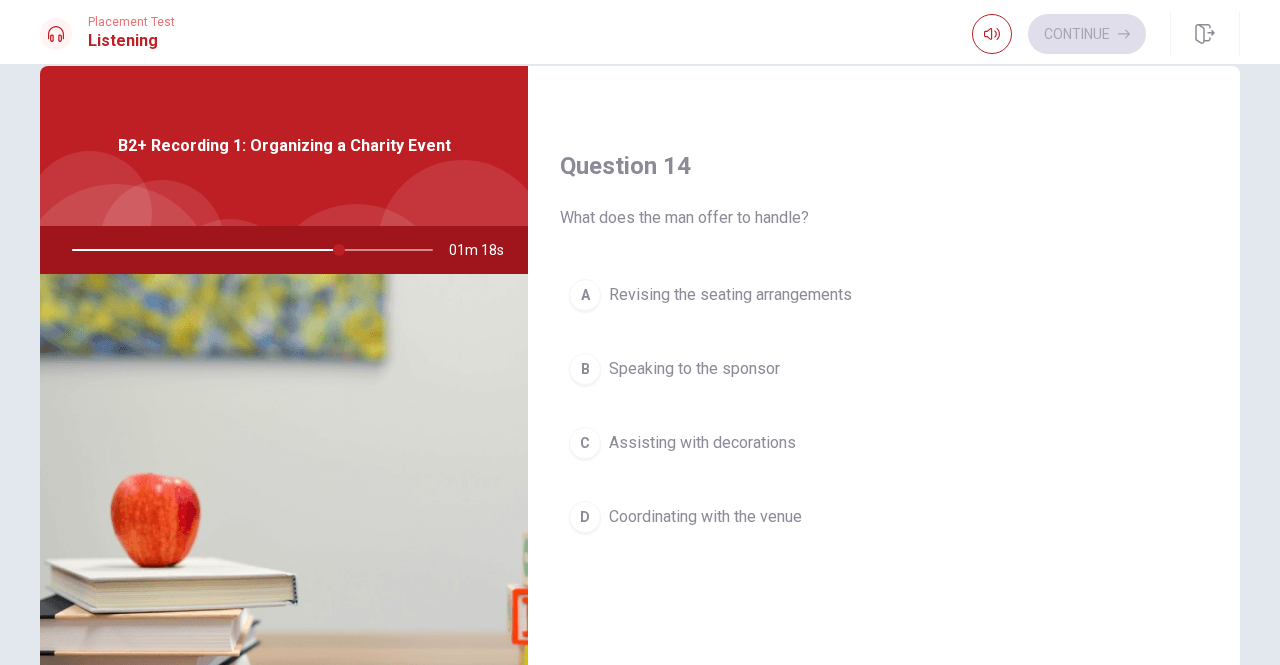 scroll, scrollTop: 1492, scrollLeft: 0, axis: vertical 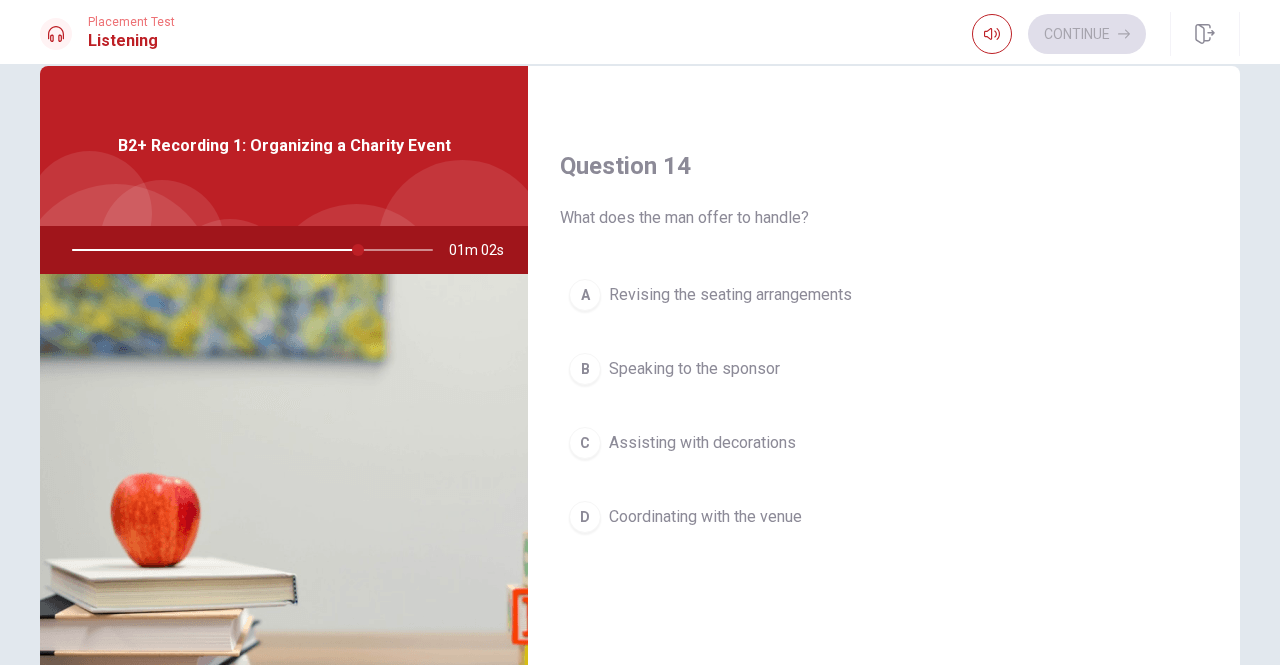 click on "Coordinating with the venue" at bounding box center [705, 517] 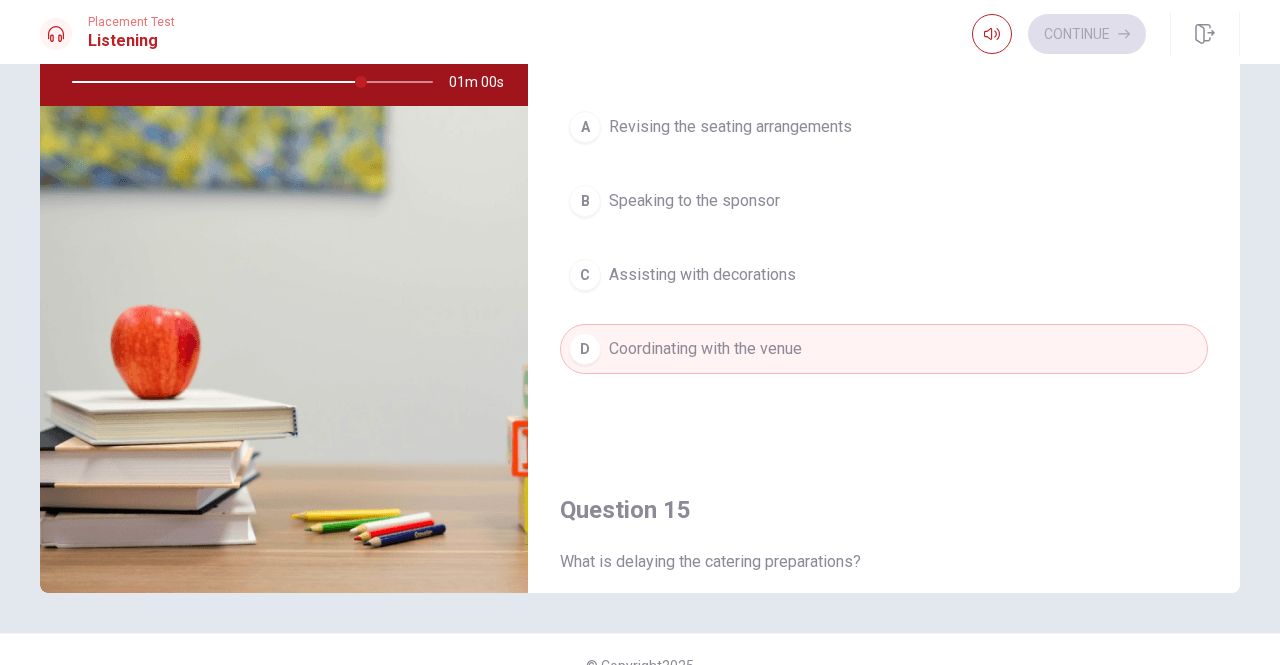 scroll, scrollTop: 238, scrollLeft: 0, axis: vertical 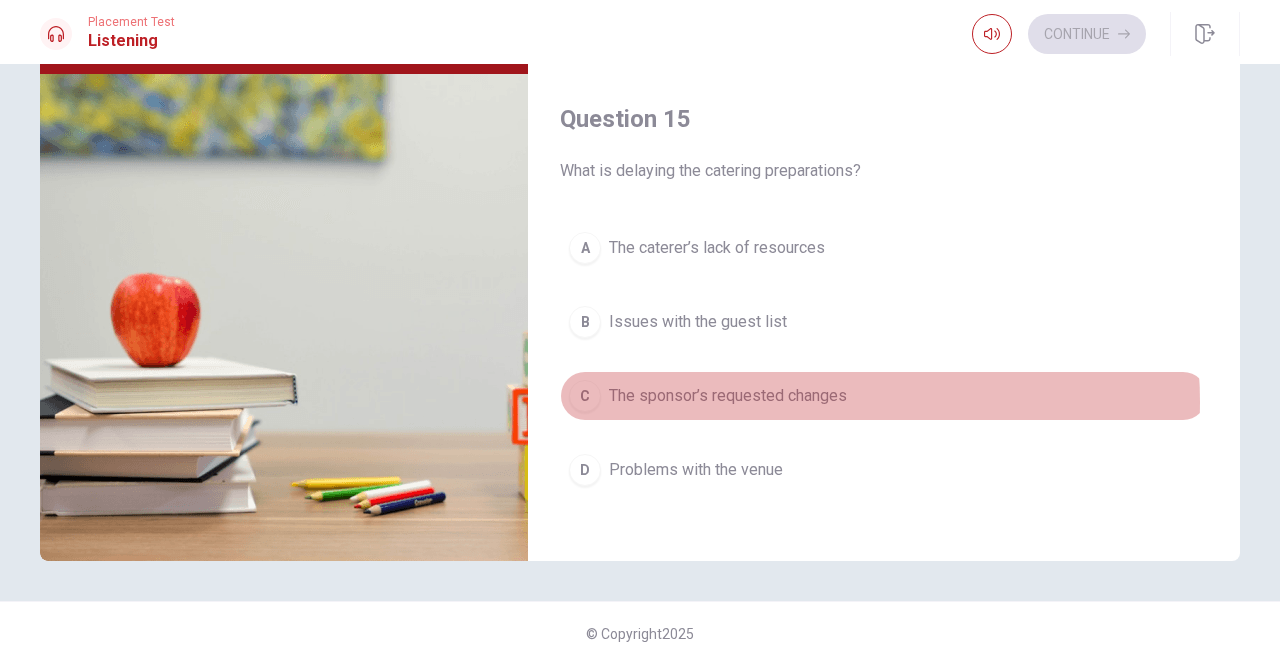 click on "The sponsor’s requested changes" at bounding box center (728, 396) 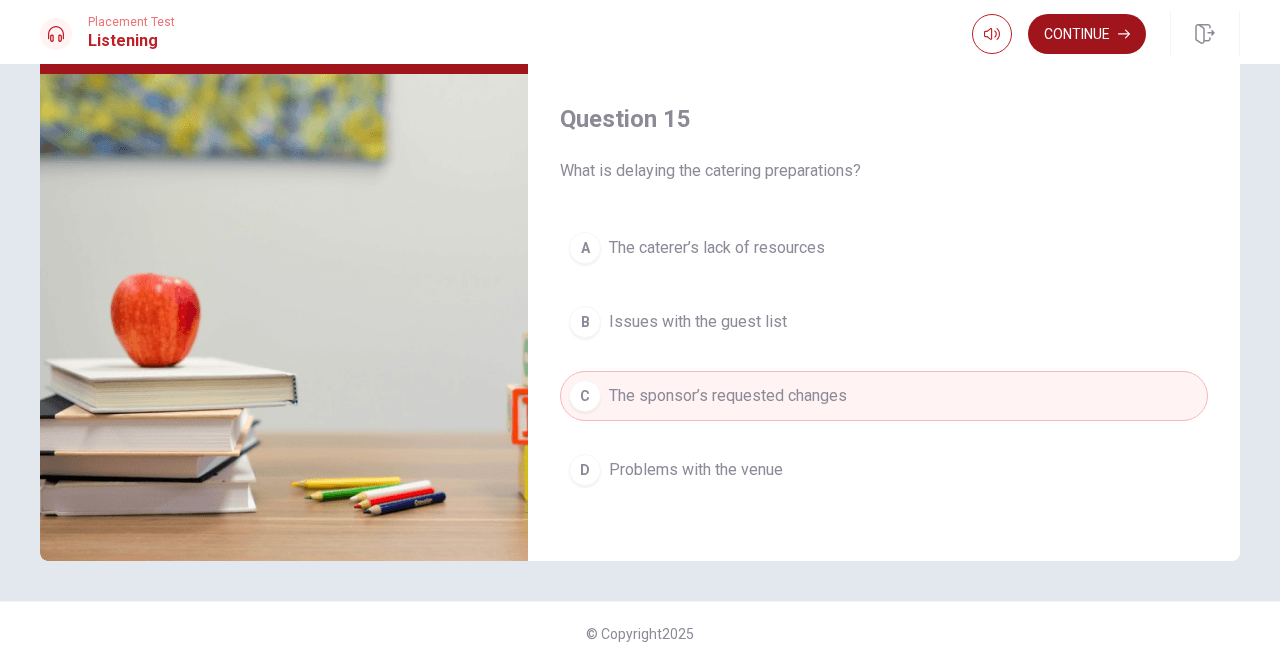 click on "Continue" at bounding box center [1087, 34] 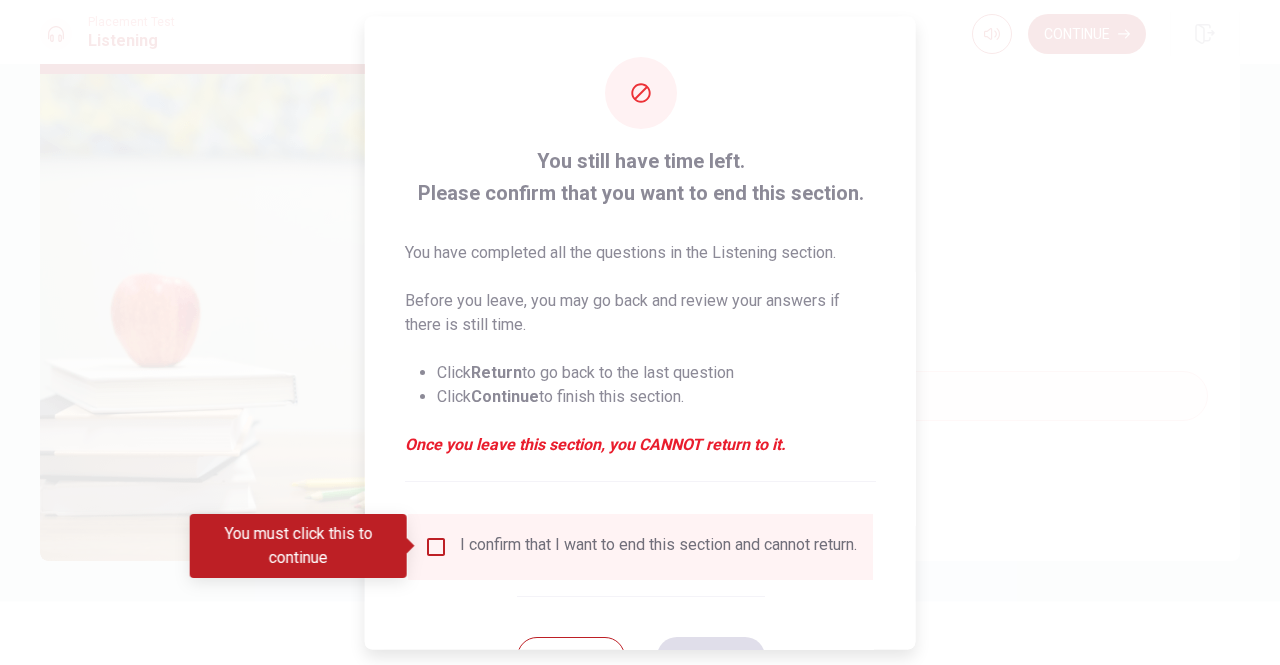 scroll, scrollTop: 80, scrollLeft: 0, axis: vertical 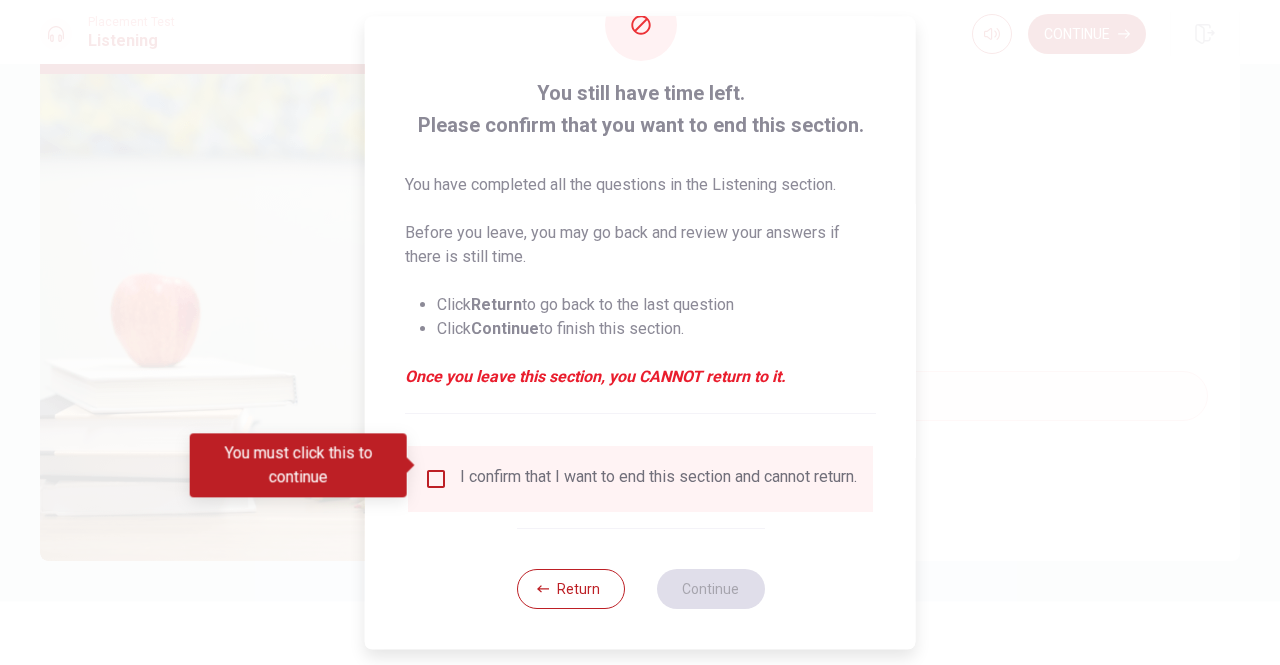 click at bounding box center [436, 479] 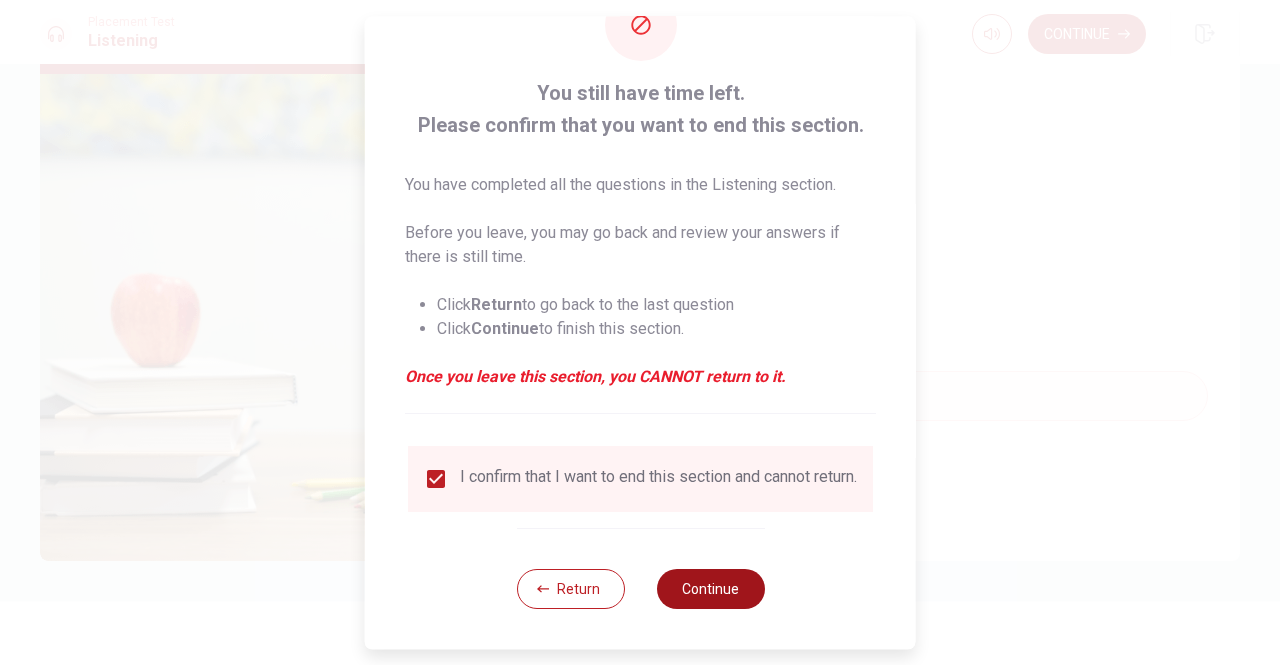 click on "Continue" at bounding box center [710, 589] 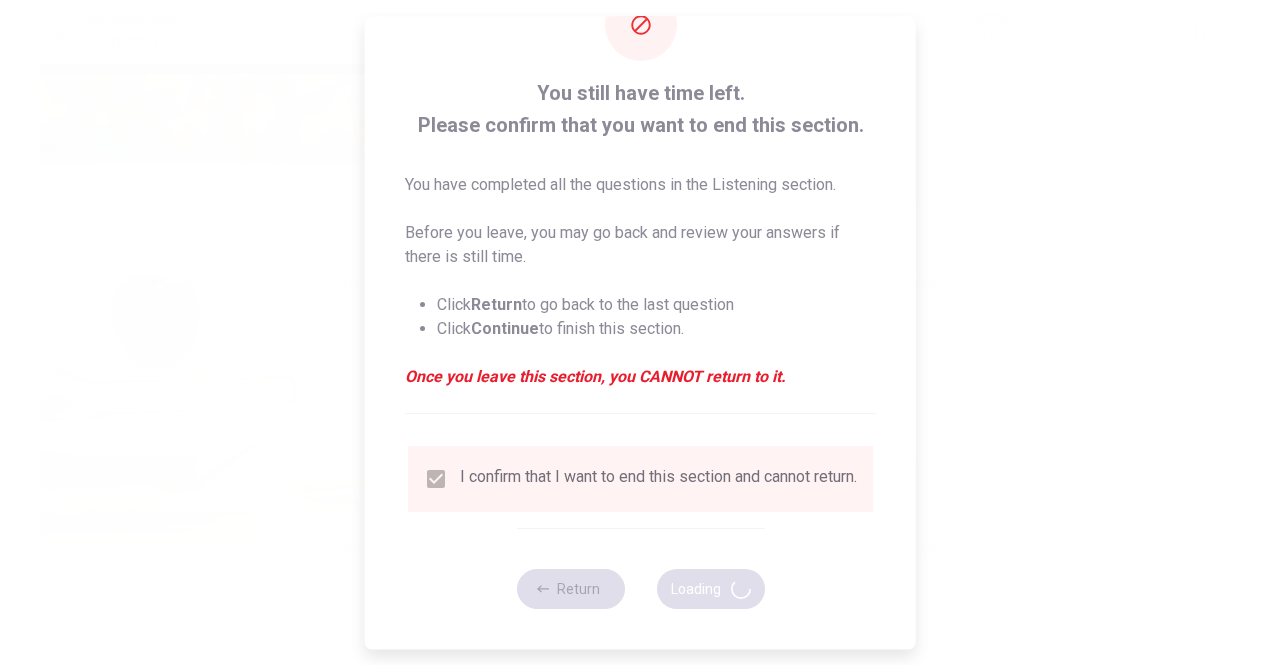 type on "87" 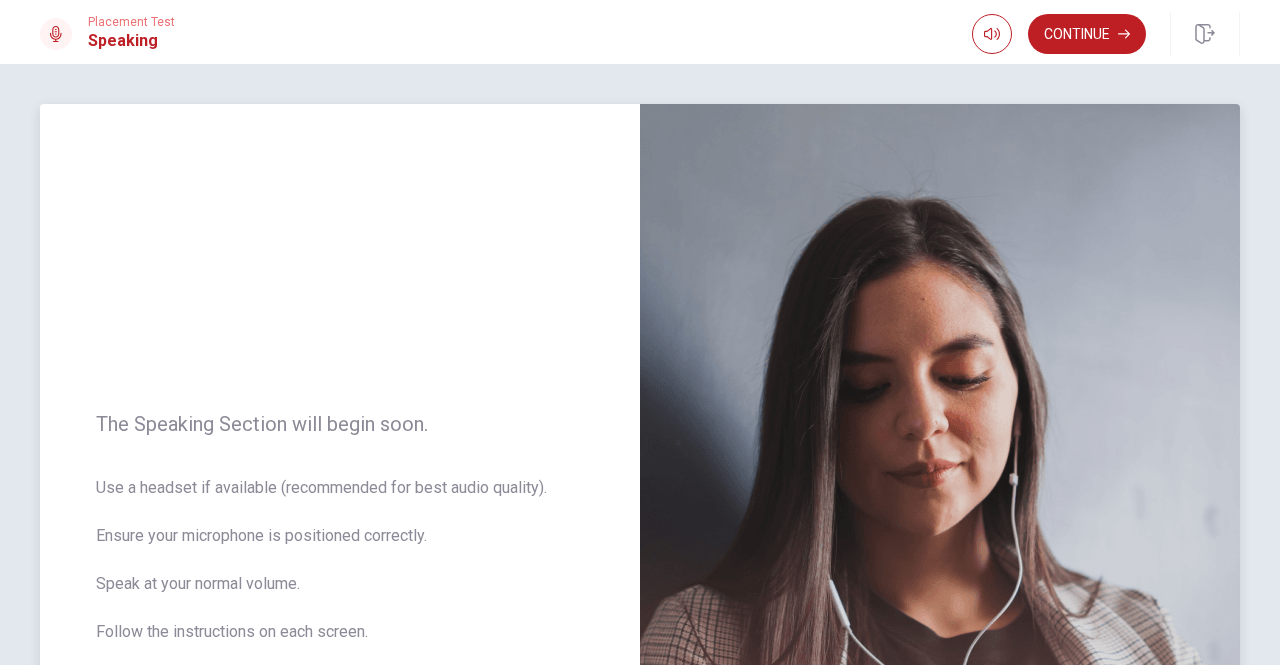 click on "The Speaking Section will begin soon. Use a headset if available (recommended for best audio quality).
Ensure your microphone is positioned correctly.
Speak at your normal volume.
Follow the instructions on each screen." at bounding box center (340, 540) 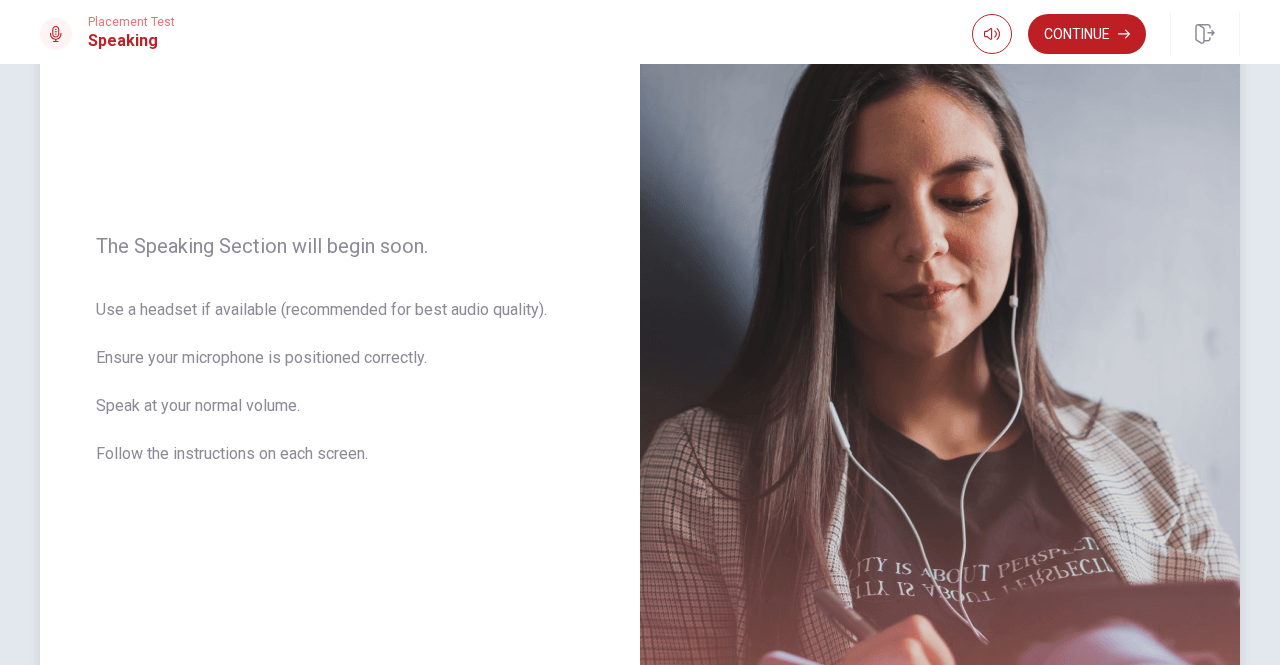 scroll, scrollTop: 174, scrollLeft: 0, axis: vertical 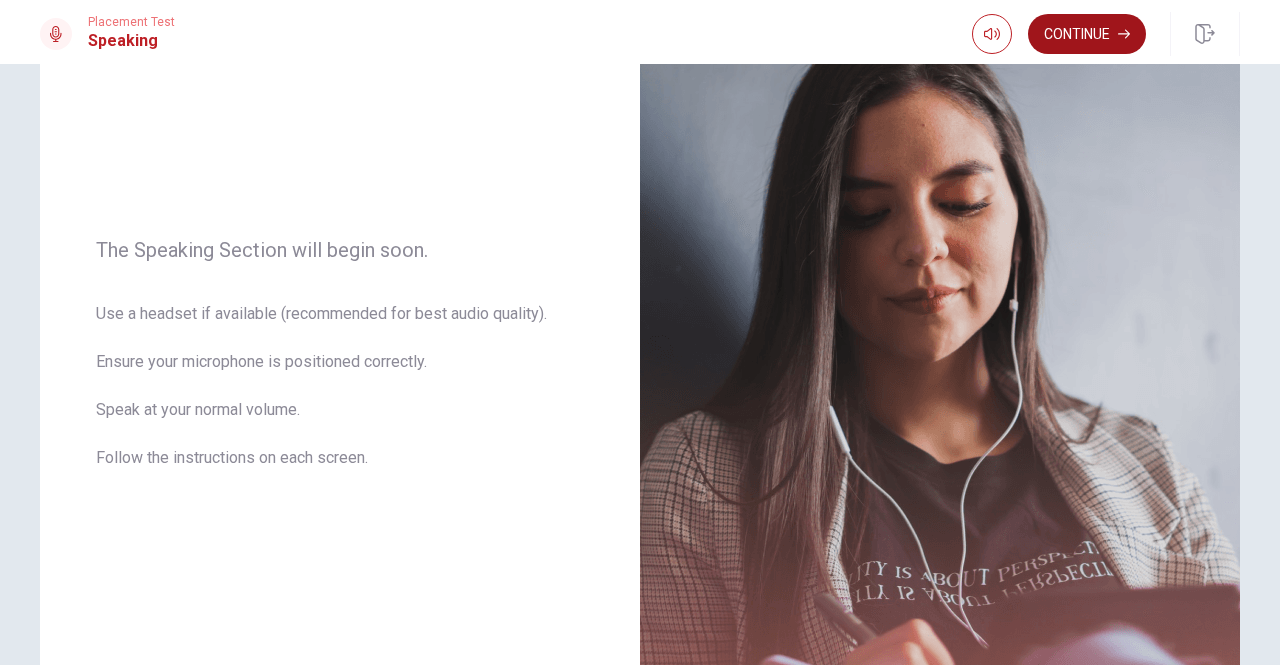 click on "Continue" at bounding box center (1087, 34) 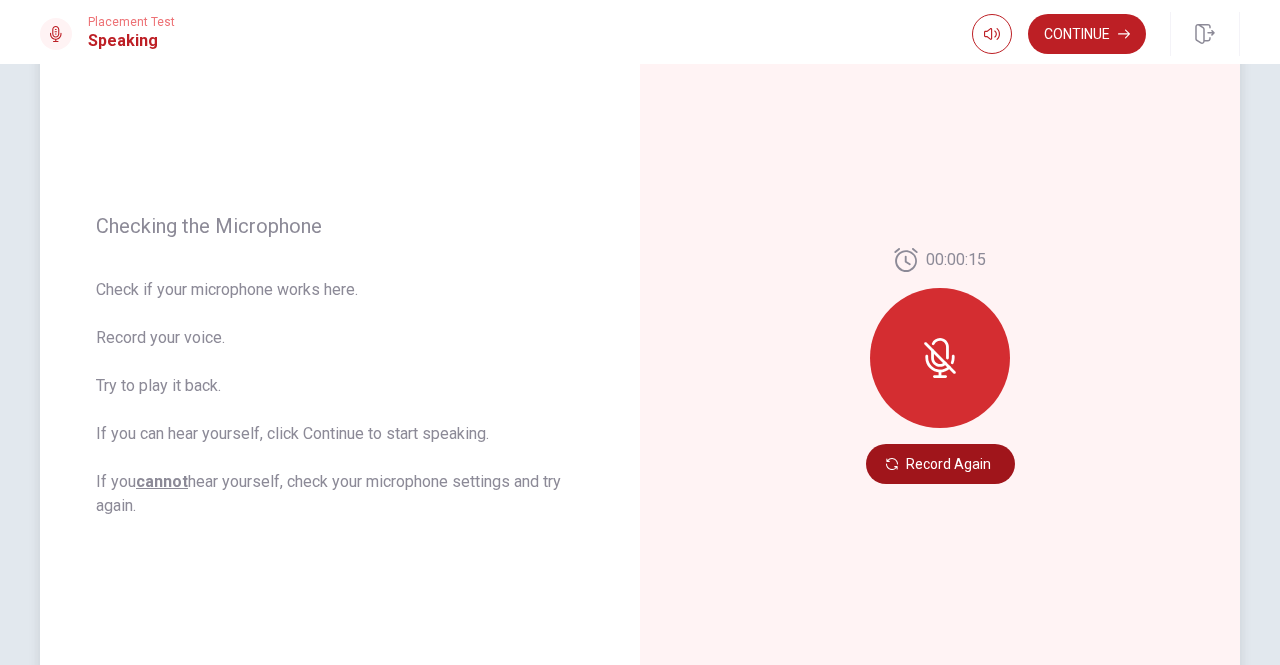 click on "Record Again" at bounding box center (940, 464) 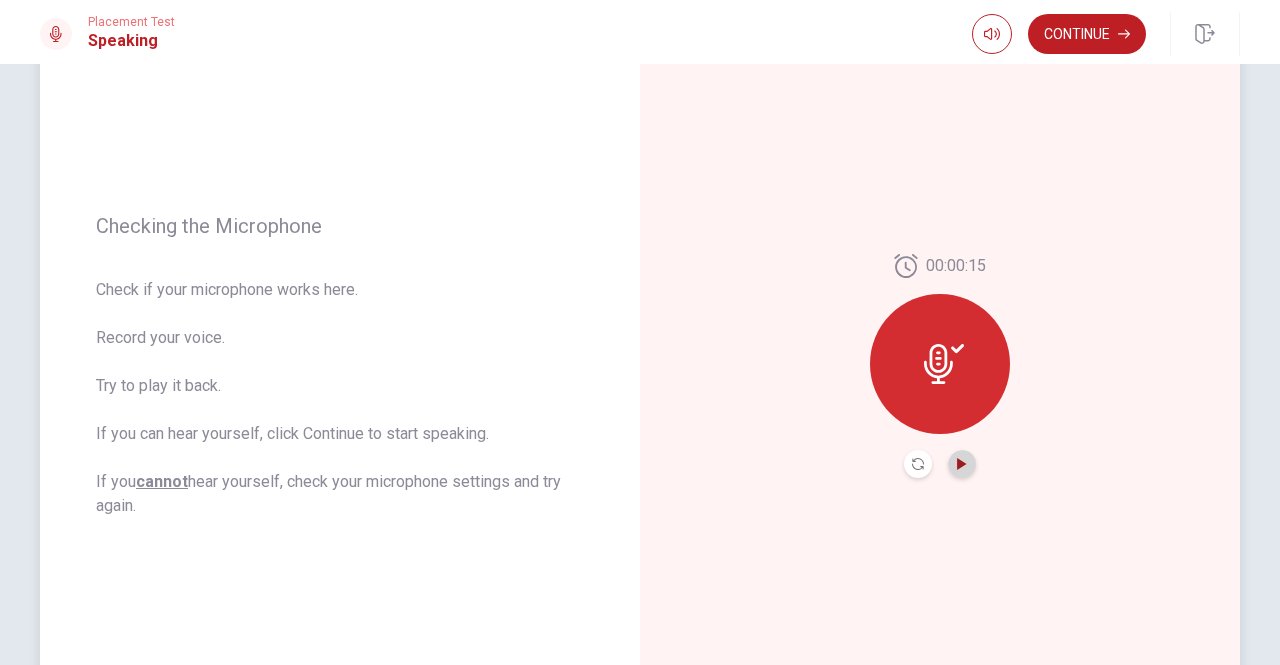 click 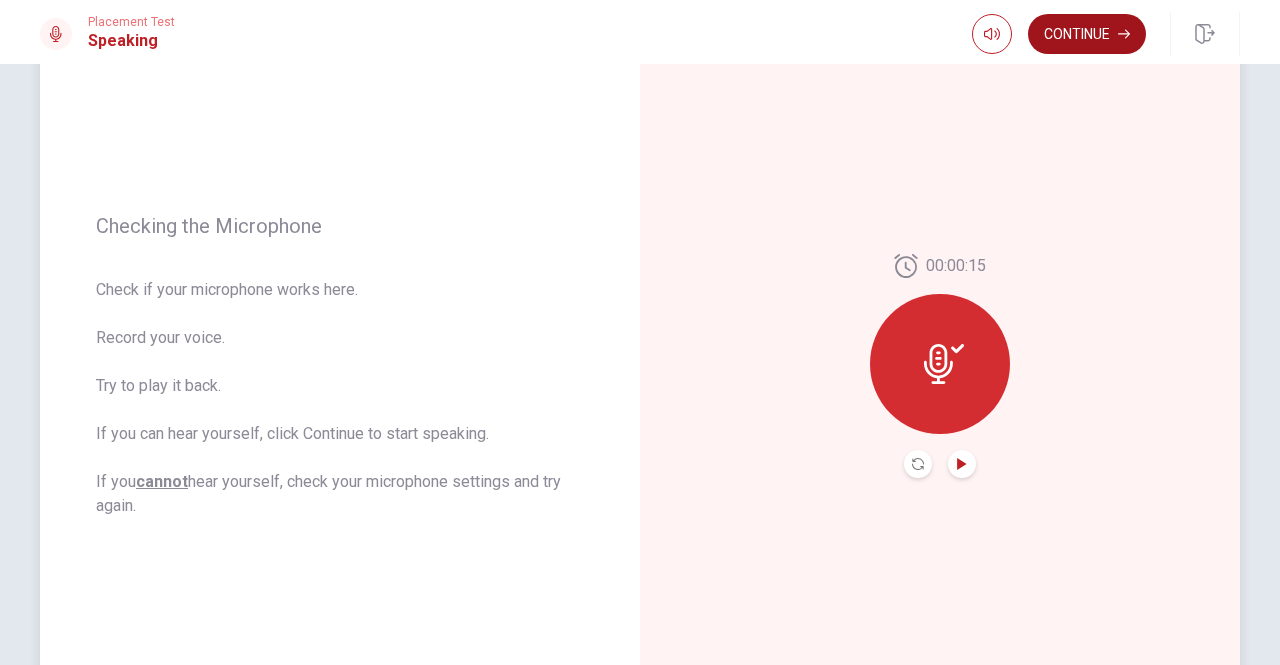 click on "Continue" at bounding box center (1087, 34) 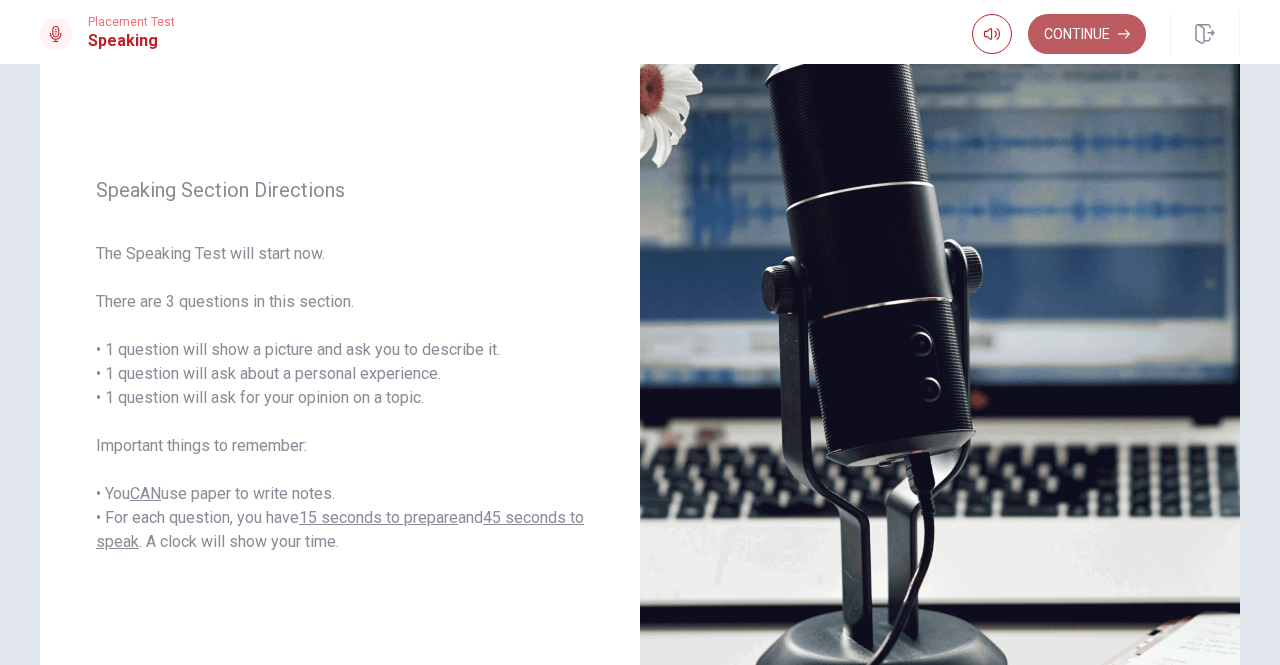click on "Continue" at bounding box center (1087, 34) 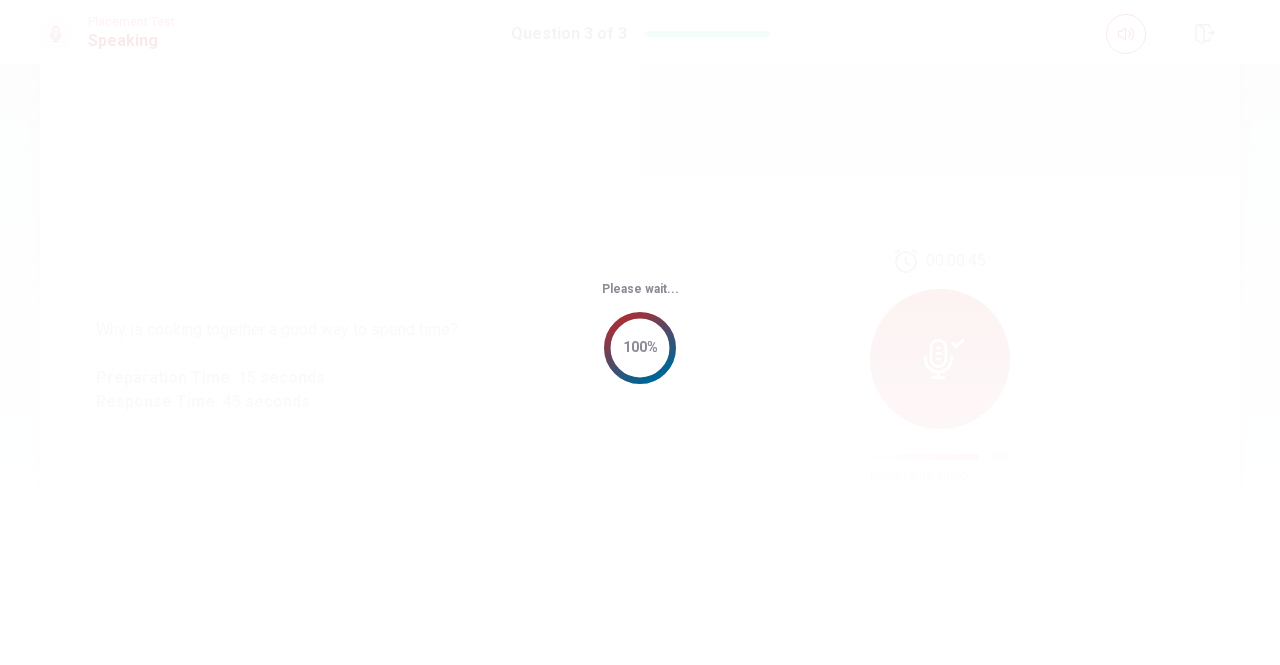 scroll, scrollTop: 0, scrollLeft: 0, axis: both 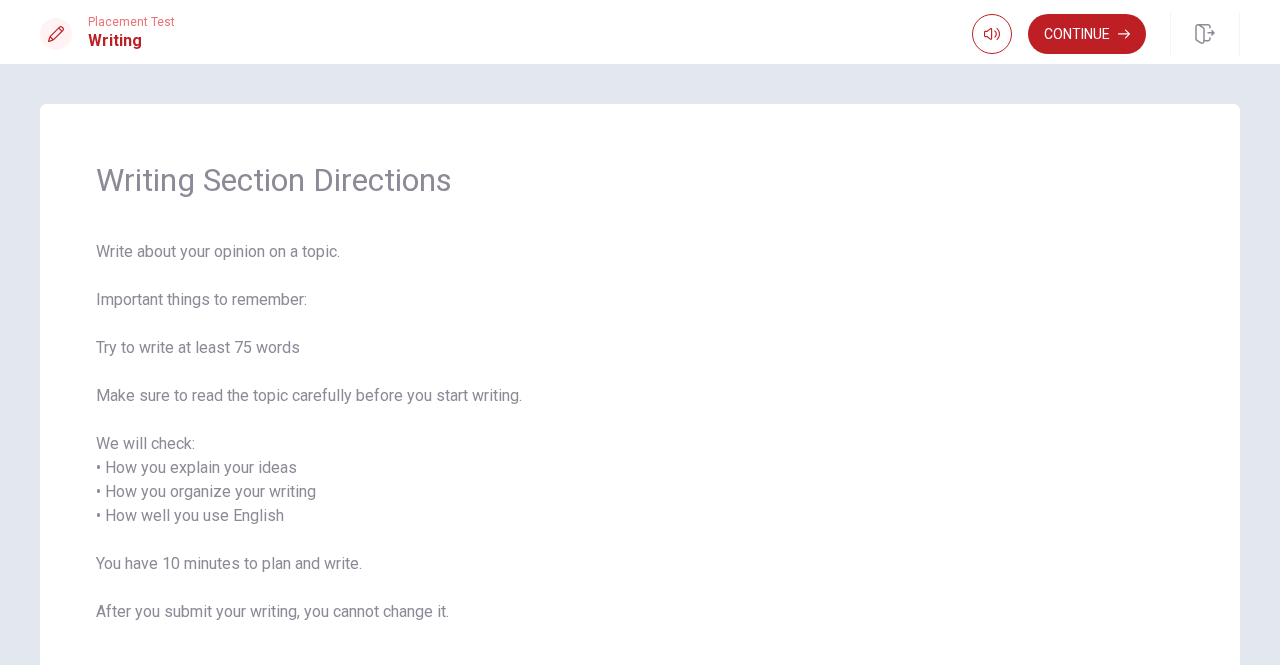 click on "Write about your opinion on a topic.
Important things to remember:
Try to write at least 75 words
Make sure to read the topic carefully before you start writing.
We will check:
• How you explain your ideas
• How you organize your writing
• How well you use English
You have 10 minutes to plan and write.
After you submit your writing, you cannot change it." at bounding box center (640, 444) 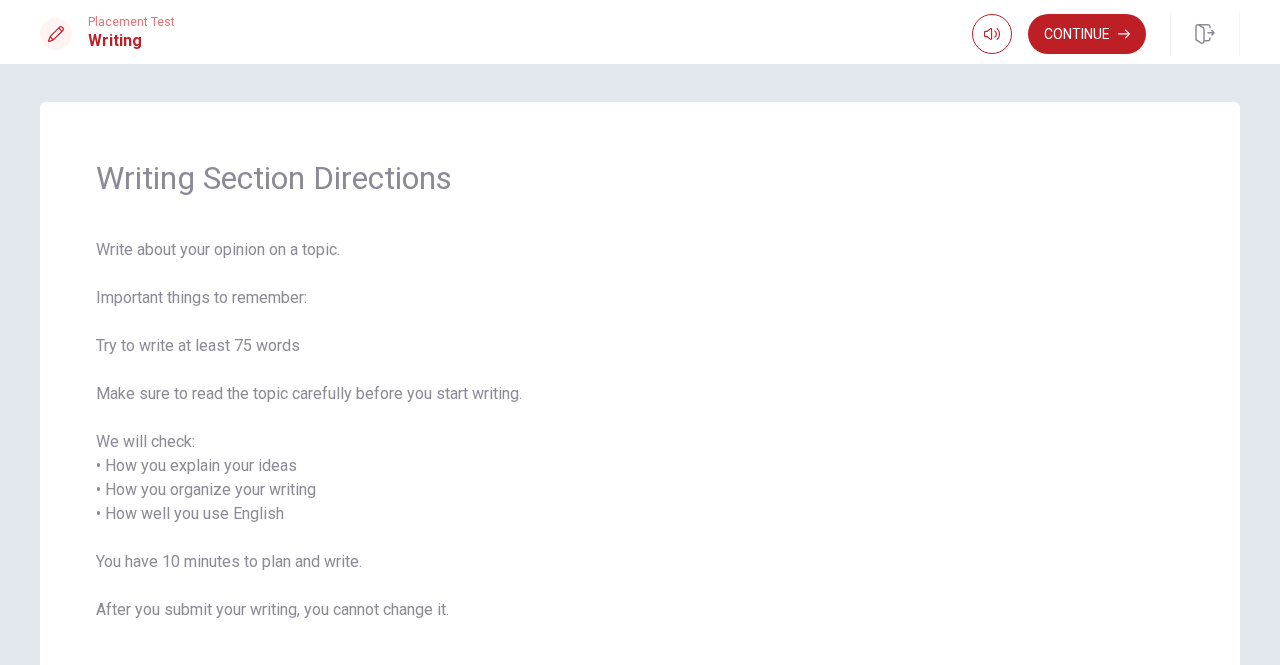 scroll, scrollTop: 0, scrollLeft: 0, axis: both 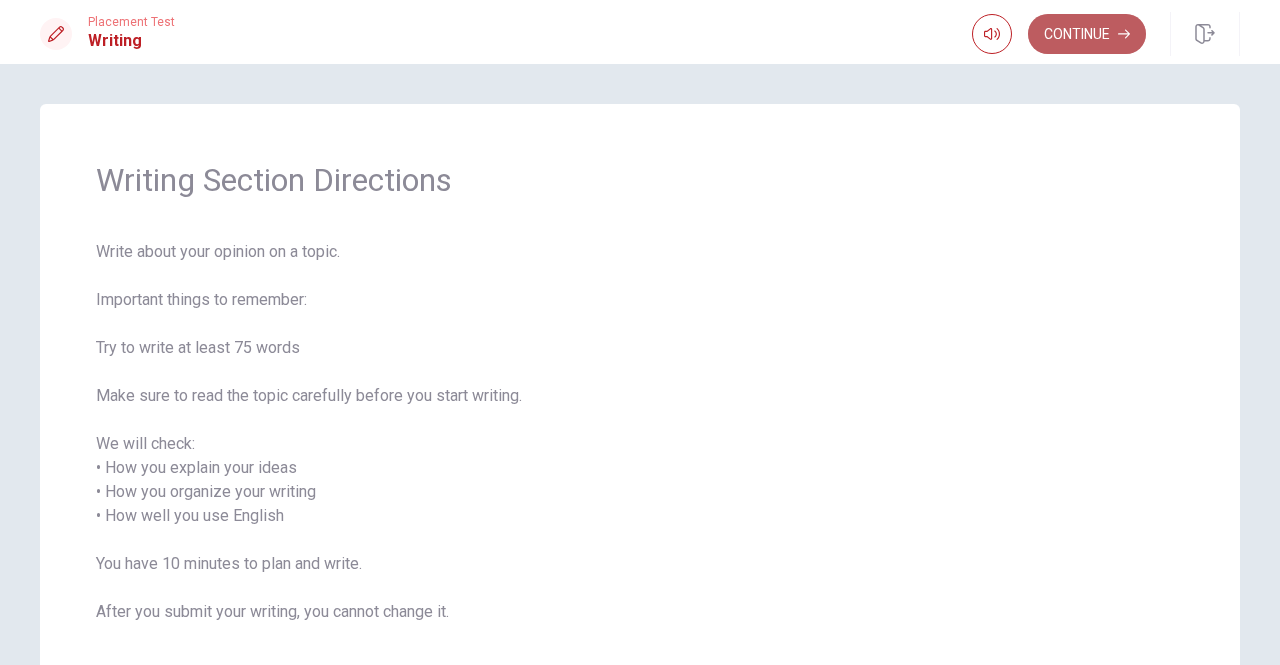 click on "Continue" at bounding box center [1087, 34] 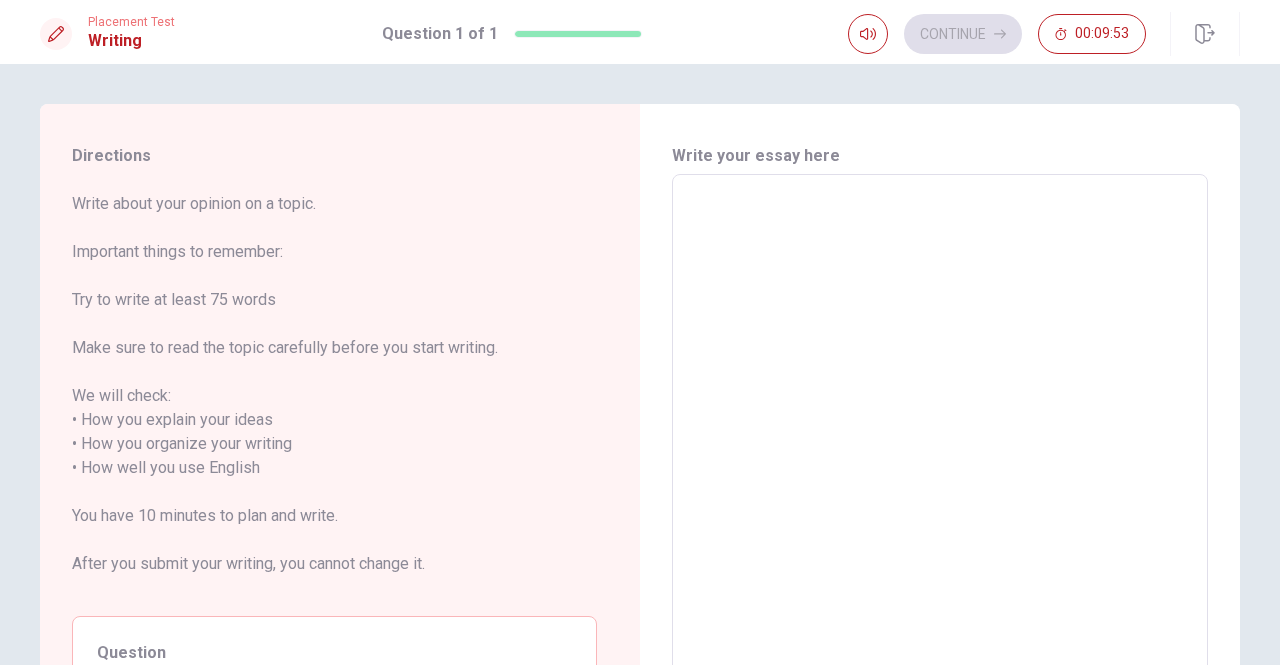 click on "Write about your opinion on a topic.
Important things to remember:
Try to write at least 75 words
Make sure to read the topic carefully before you start writing.
We will check:
• How you explain your ideas
• How you organize your writing
• How well you use English
You have 10 minutes to plan and write.
After you submit your writing, you cannot change it." at bounding box center (334, 396) 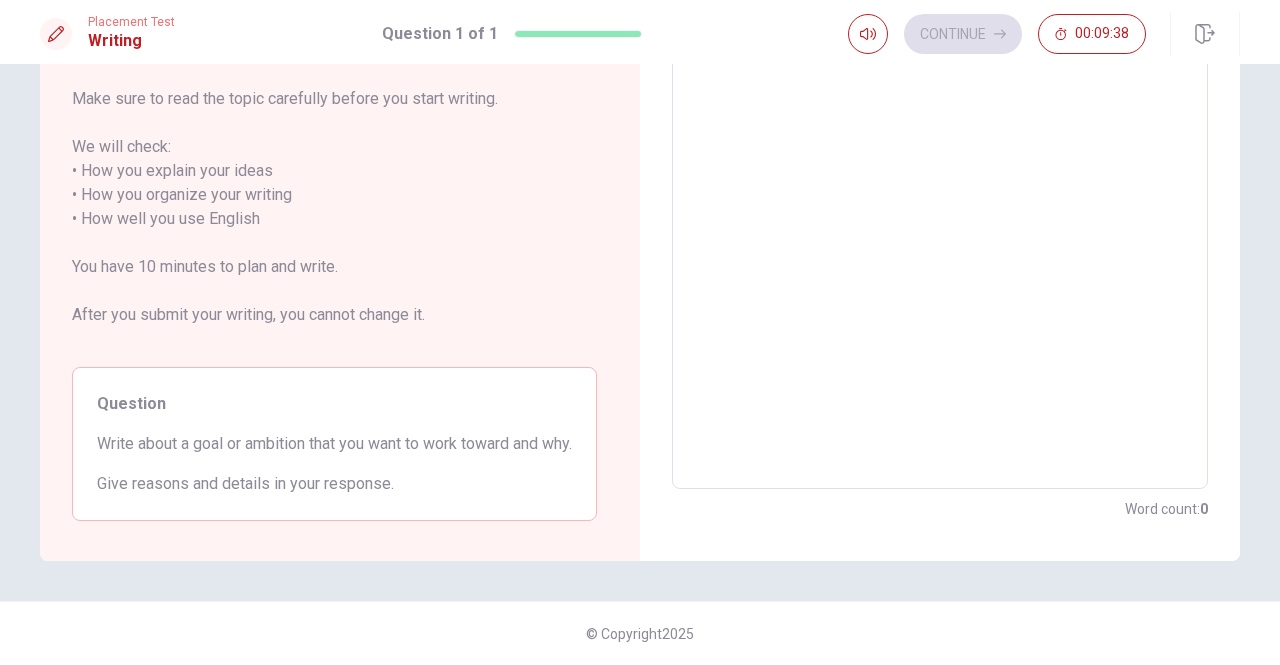 scroll, scrollTop: 272, scrollLeft: 0, axis: vertical 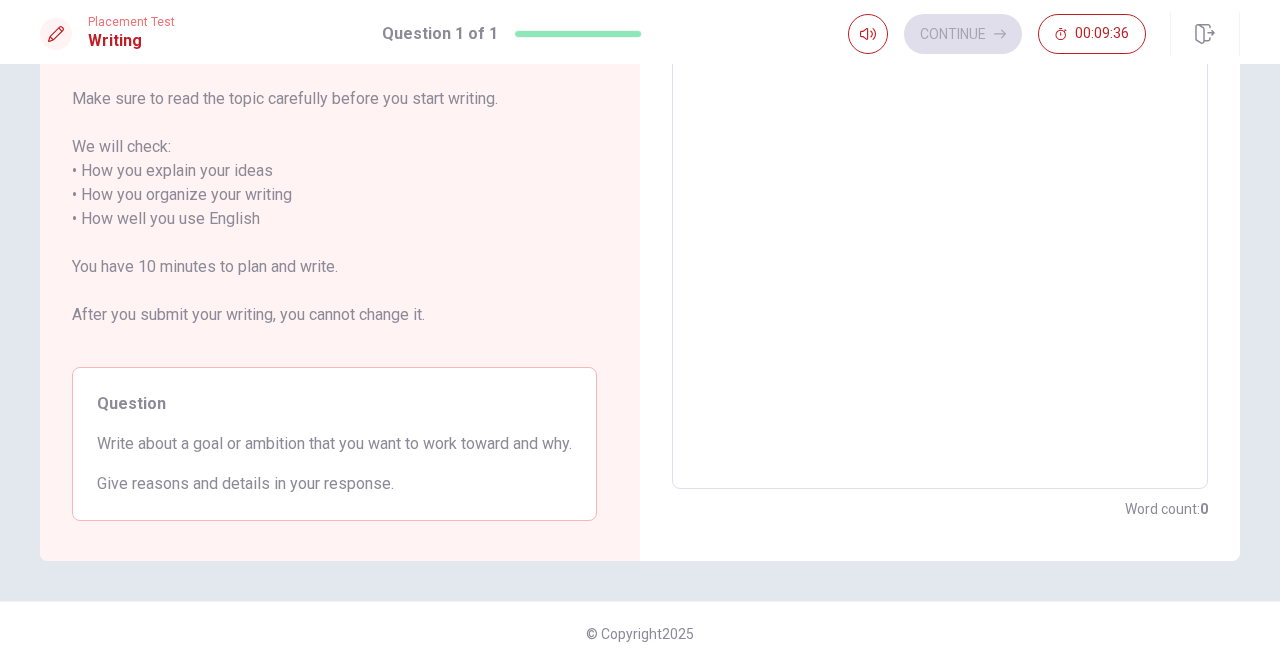 click on "Write about a goal or ambition that you want to work toward and why." at bounding box center [334, 444] 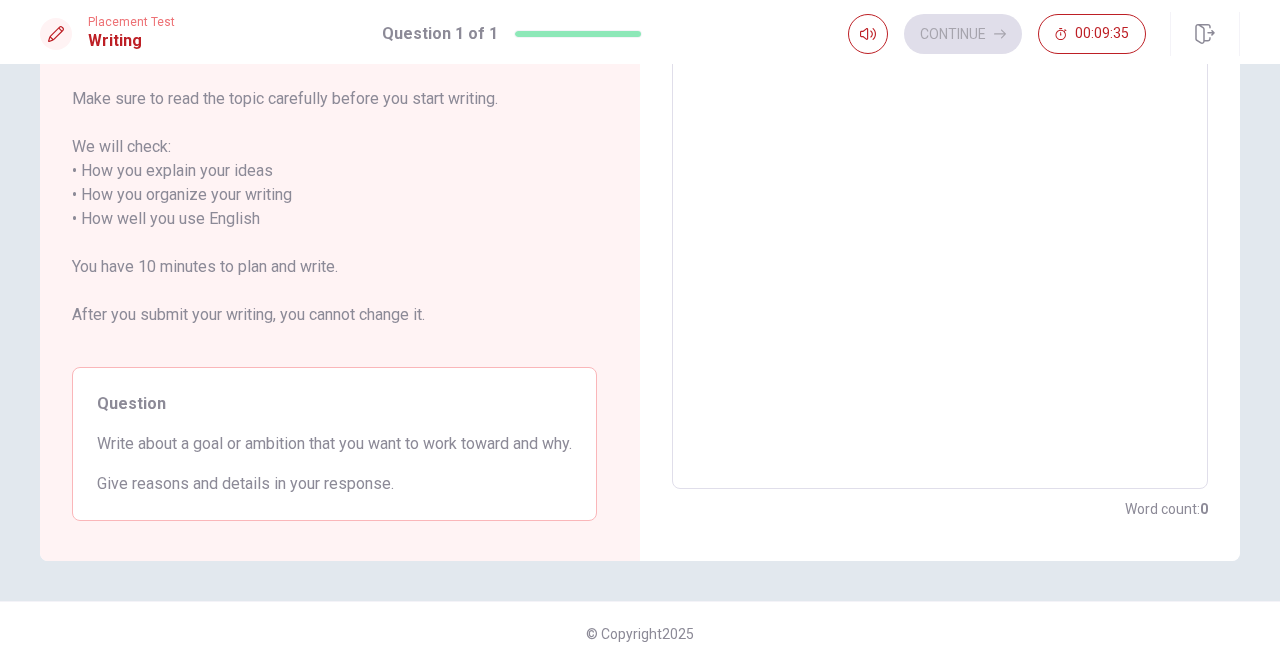 click on "Write about a goal or ambition that you want to work toward and why." at bounding box center [334, 444] 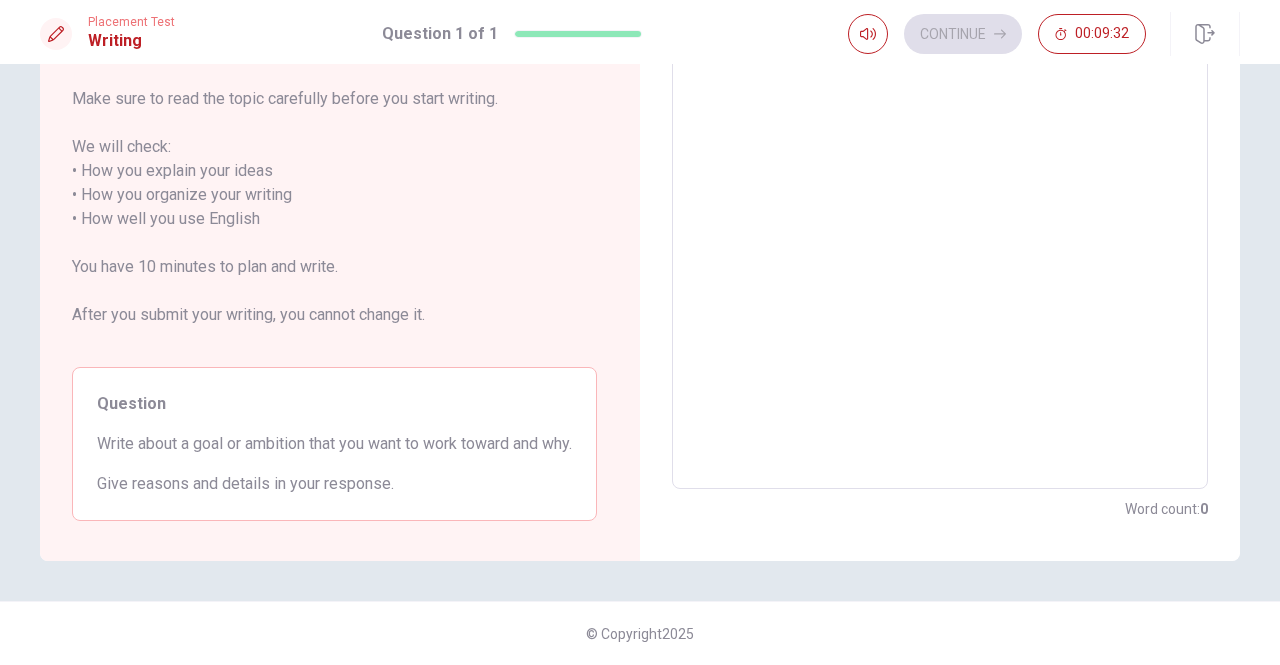 click on "Give reasons and details in your response." at bounding box center [334, 484] 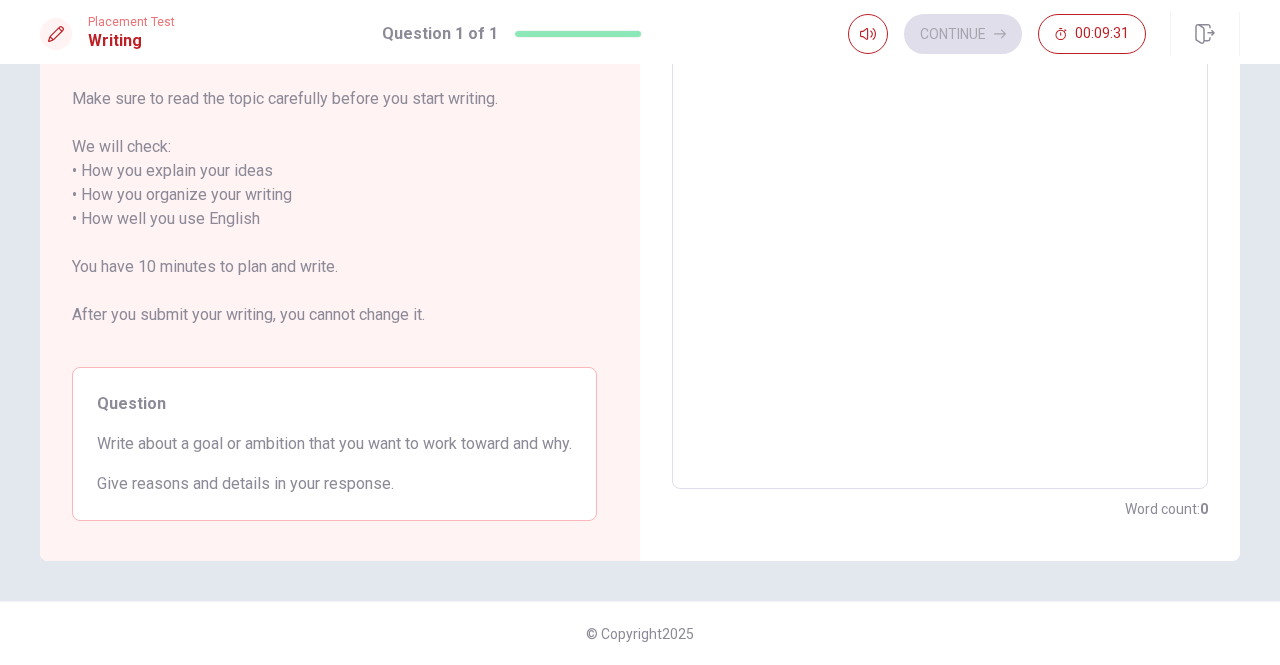 click at bounding box center [940, 207] 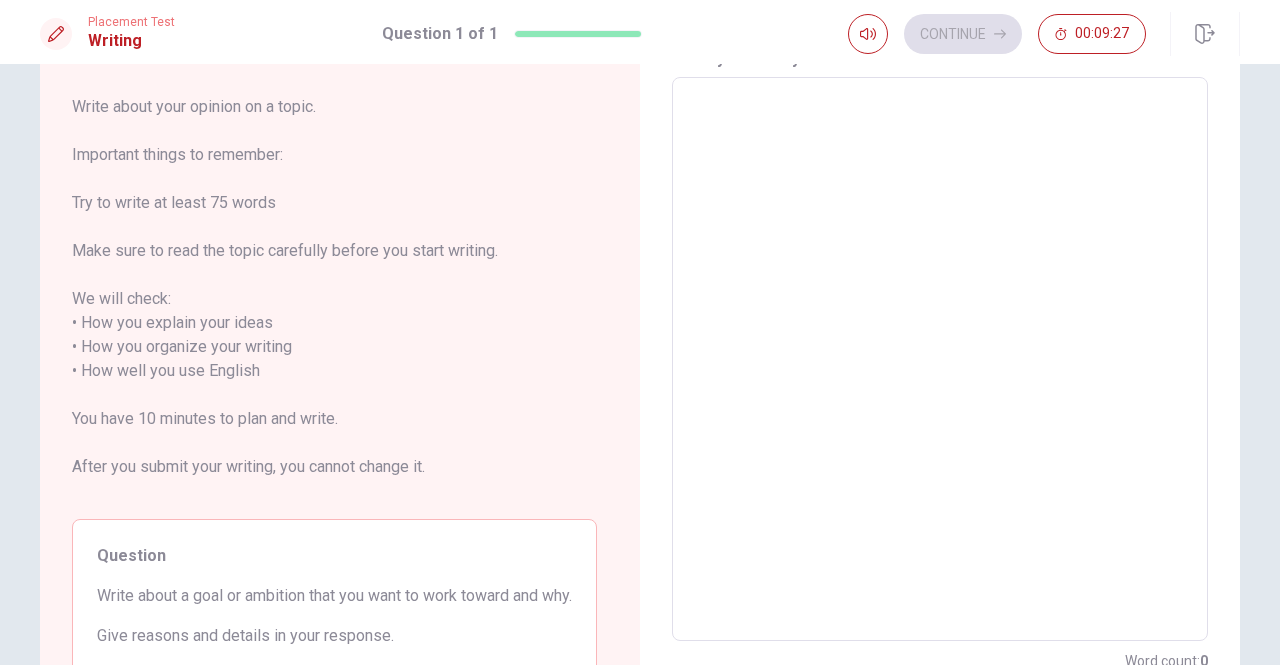 scroll, scrollTop: 97, scrollLeft: 0, axis: vertical 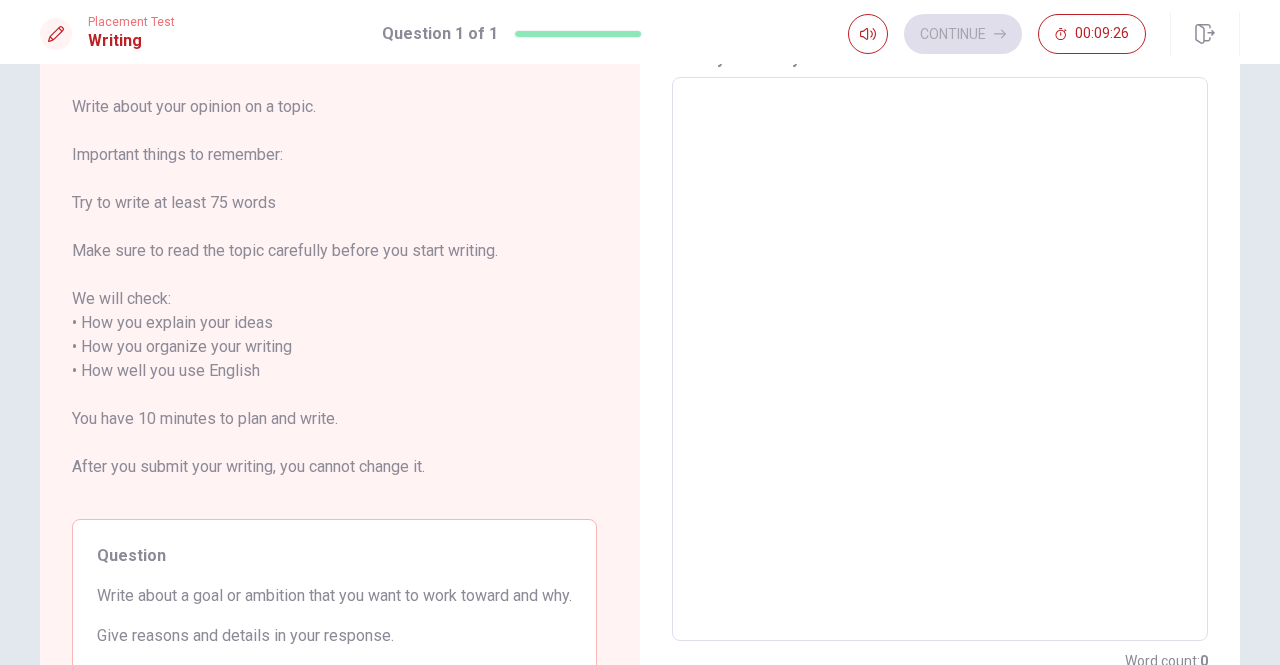 click at bounding box center [940, 359] 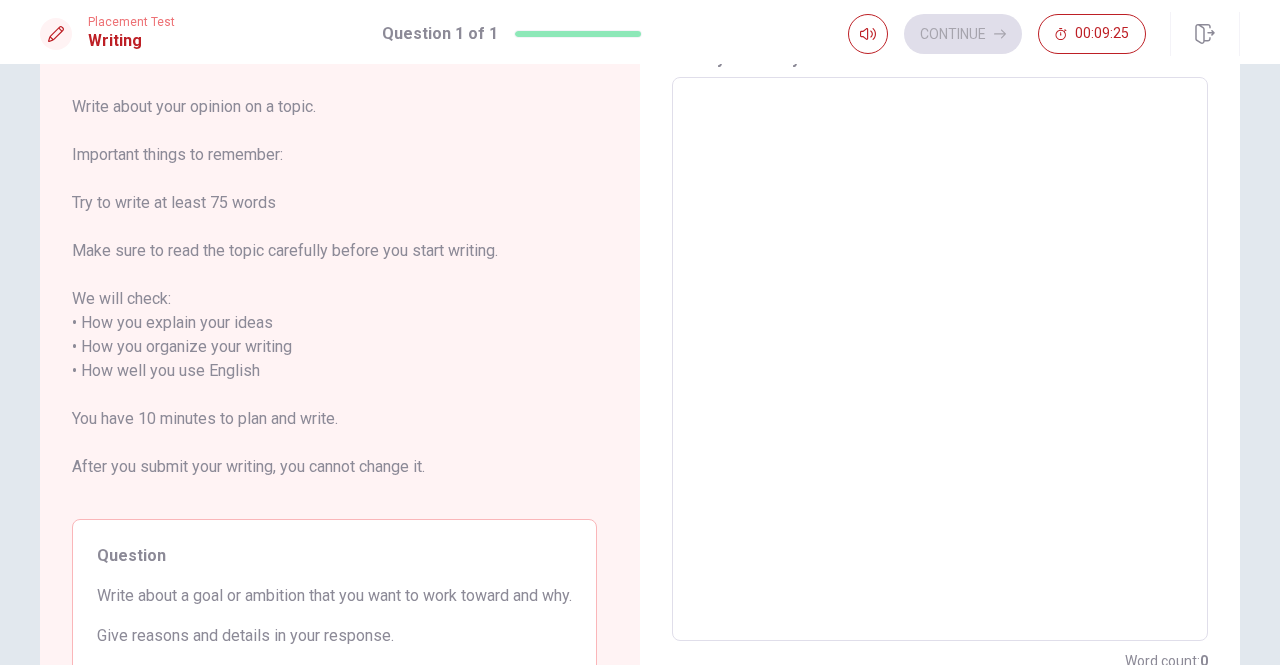 type on "A" 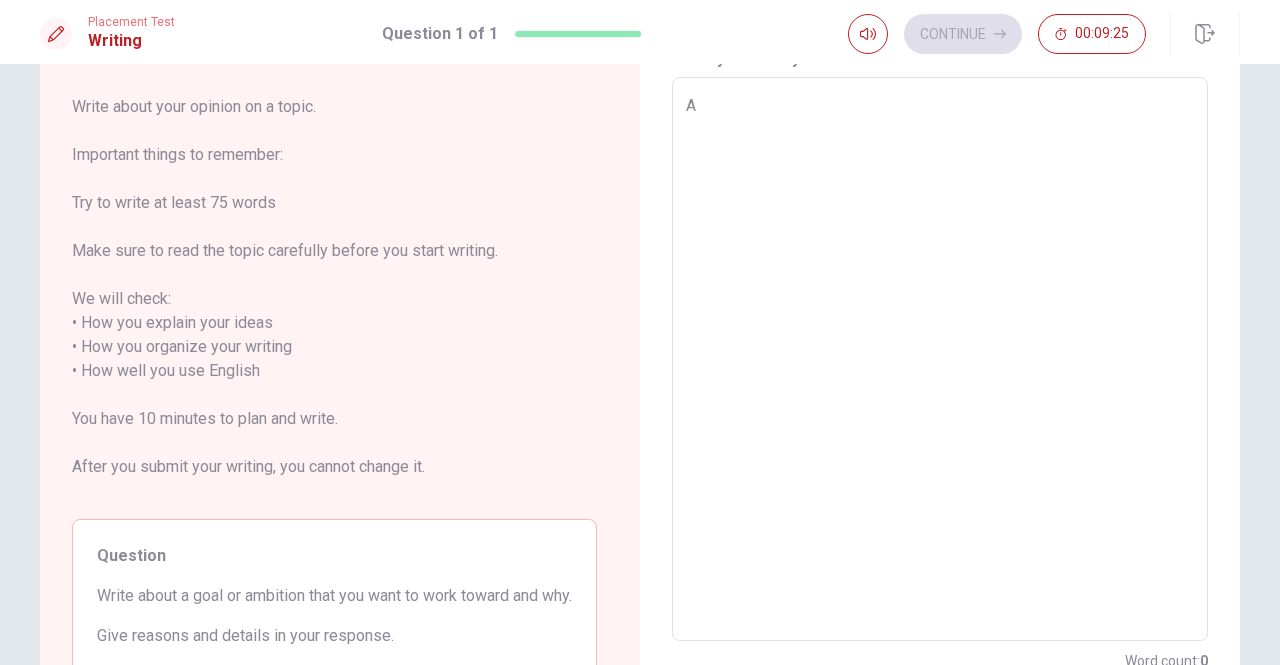 type on "x" 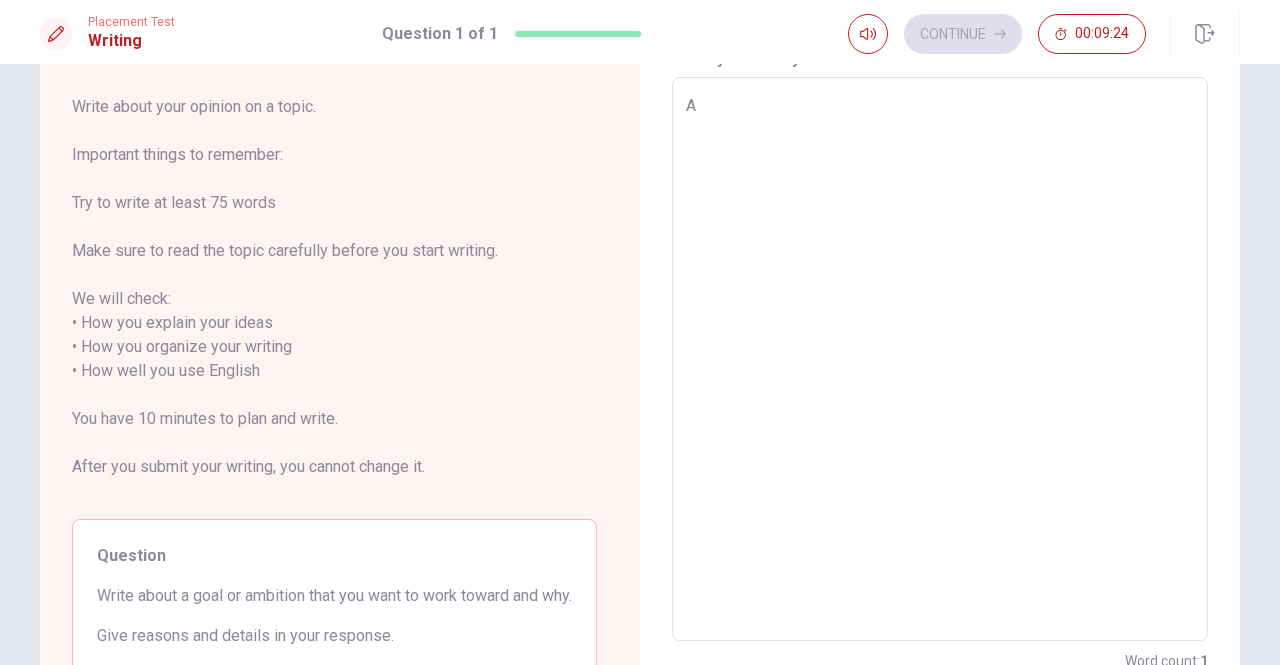 type on "A" 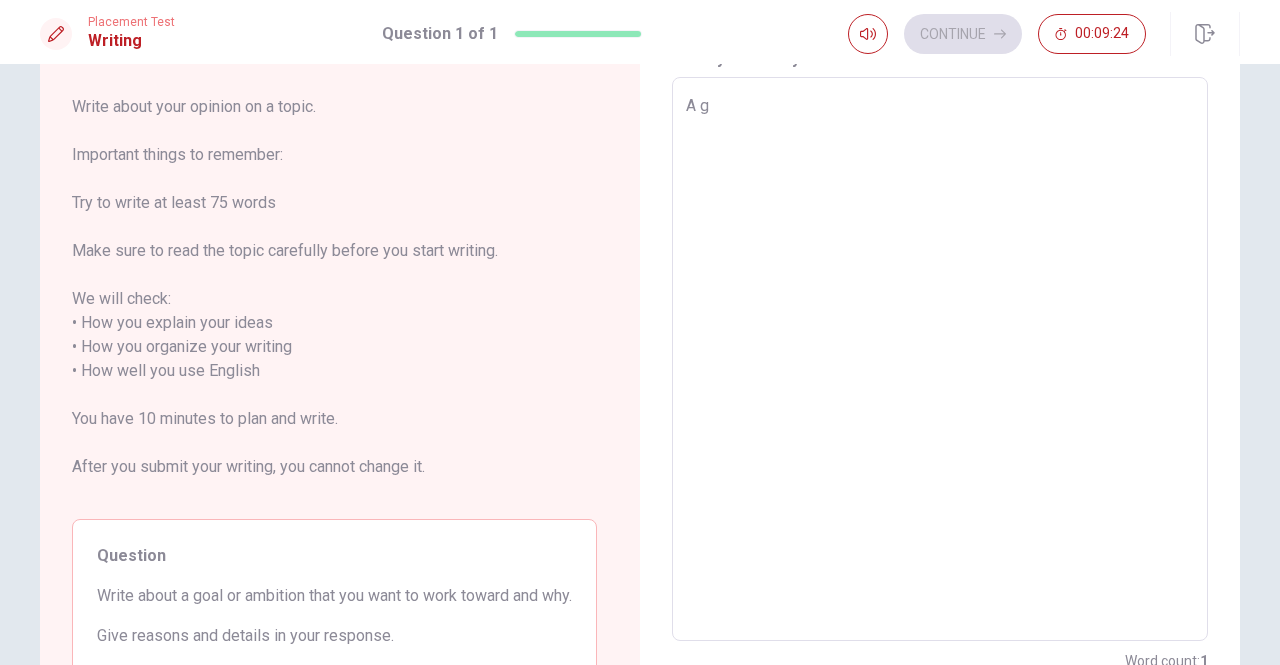 type on "x" 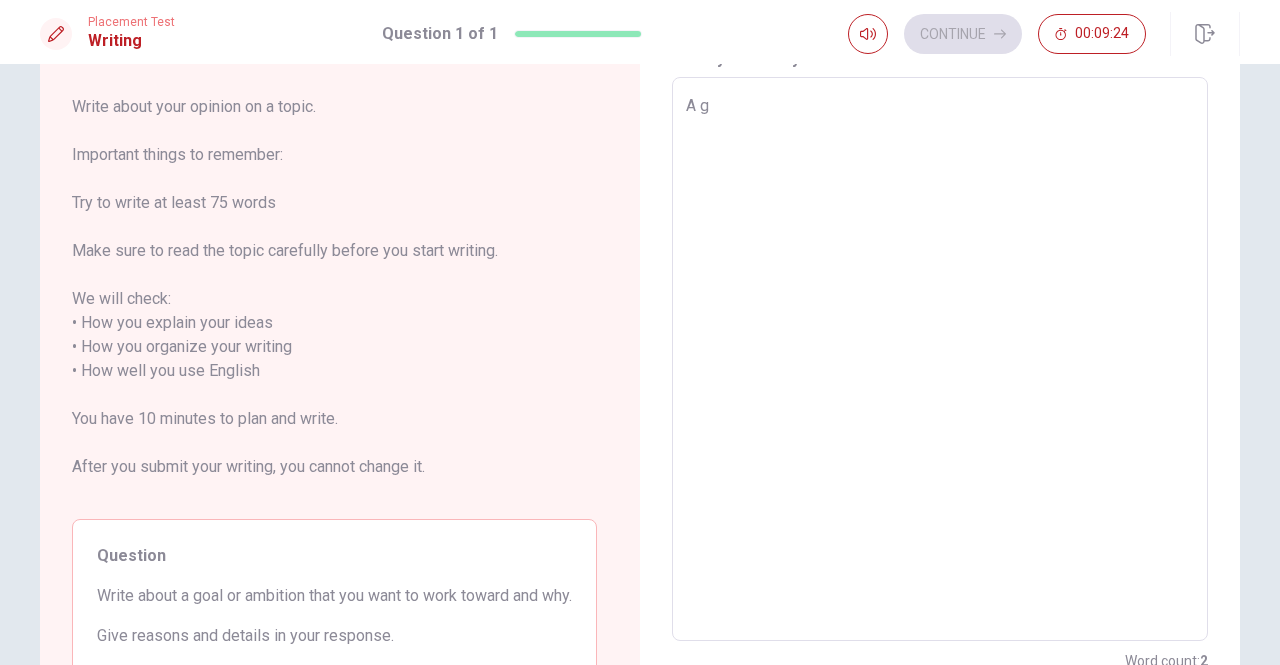 type on "A go" 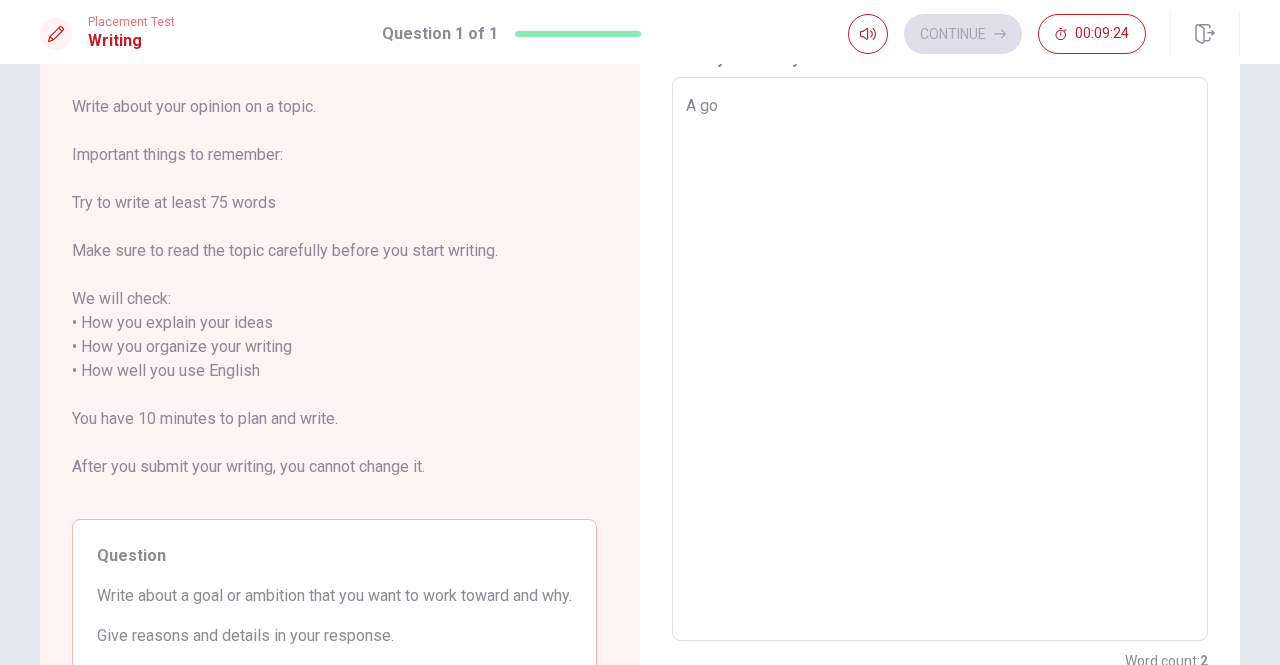 type on "x" 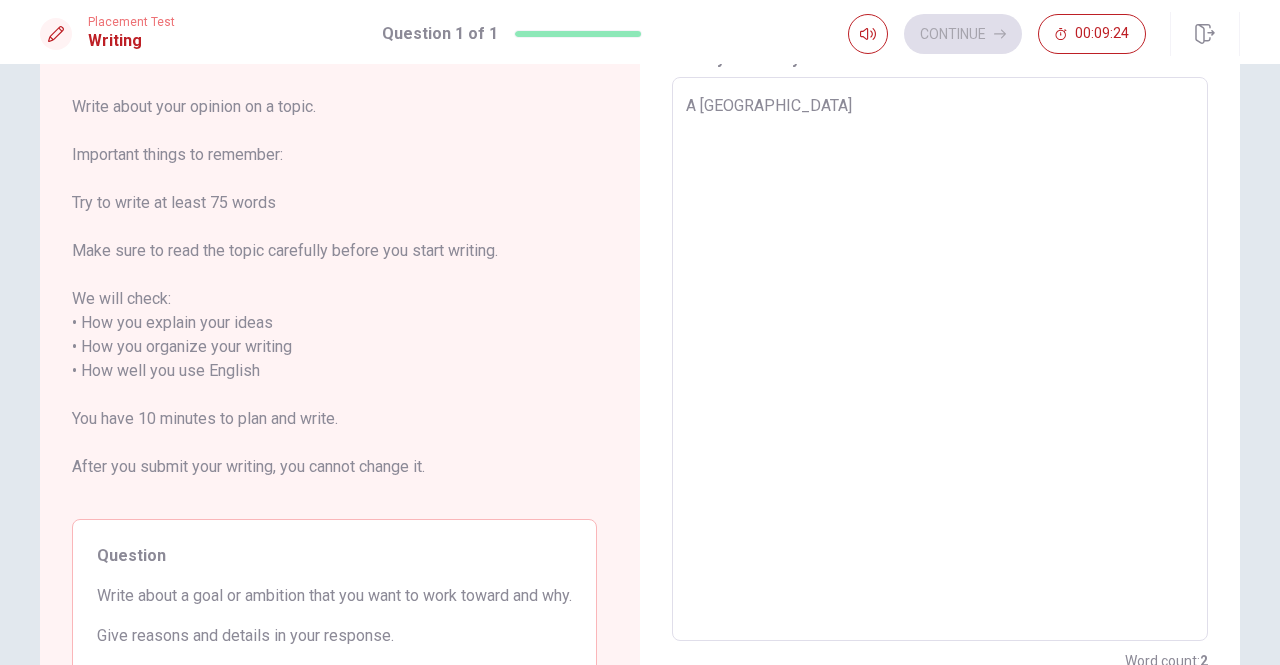 type on "x" 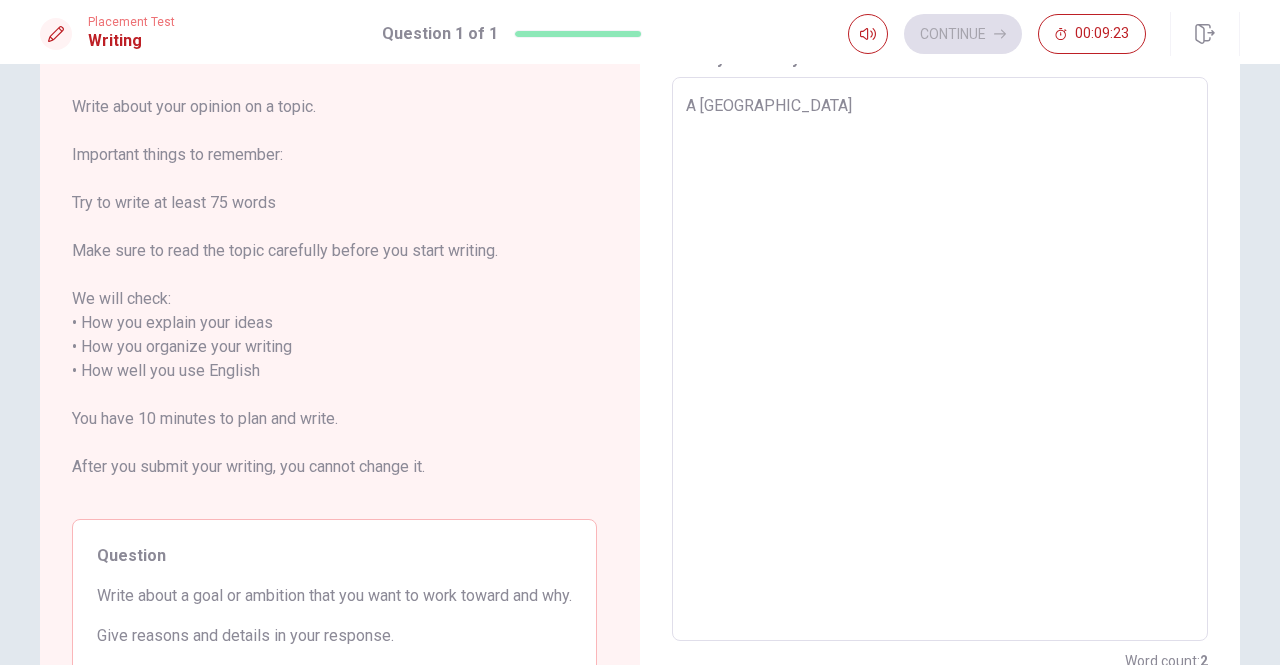 type on "A goal" 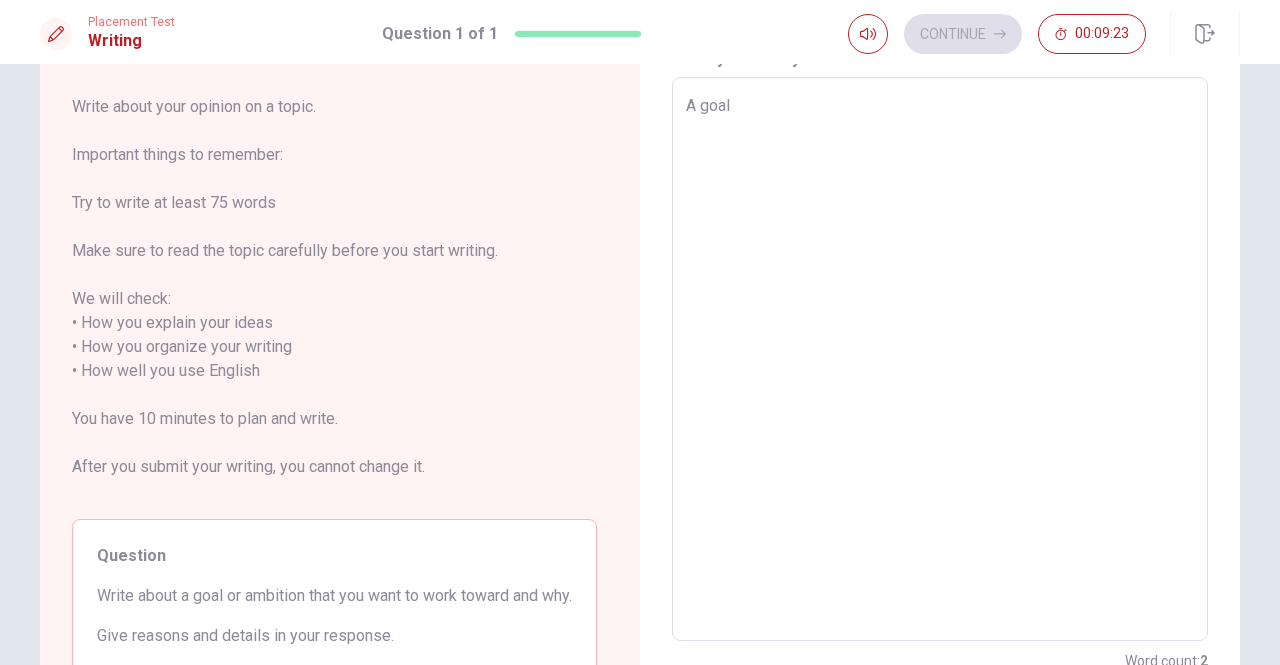 type on "x" 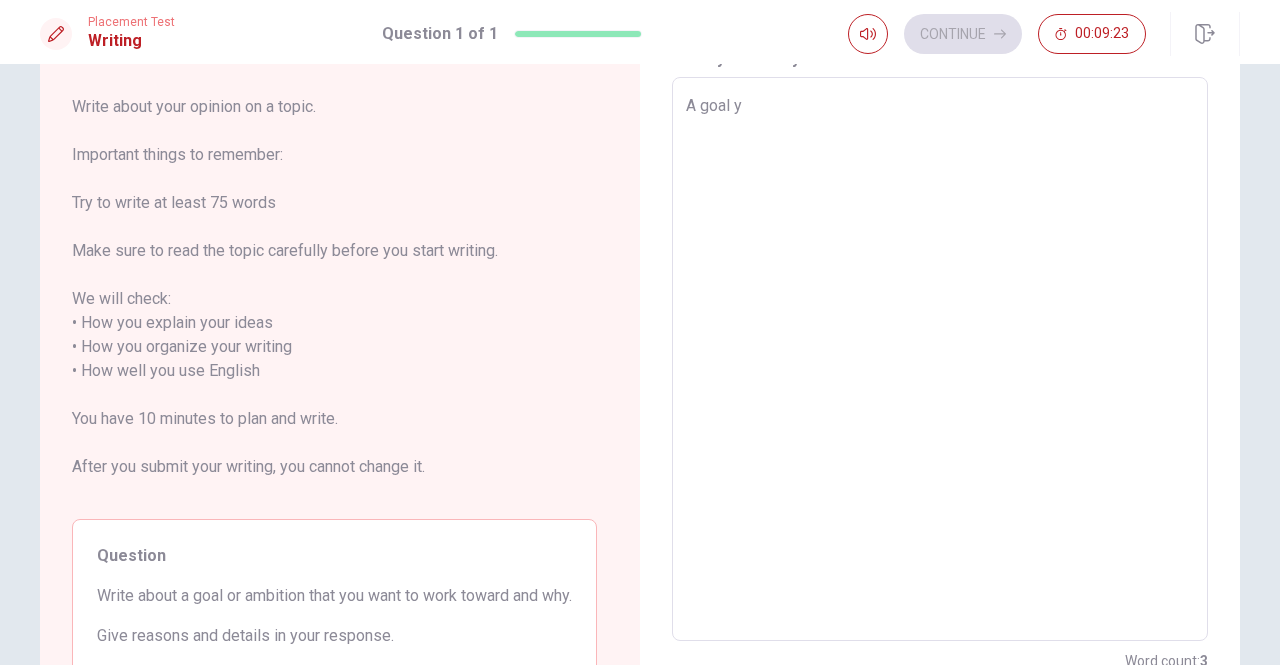 type on "x" 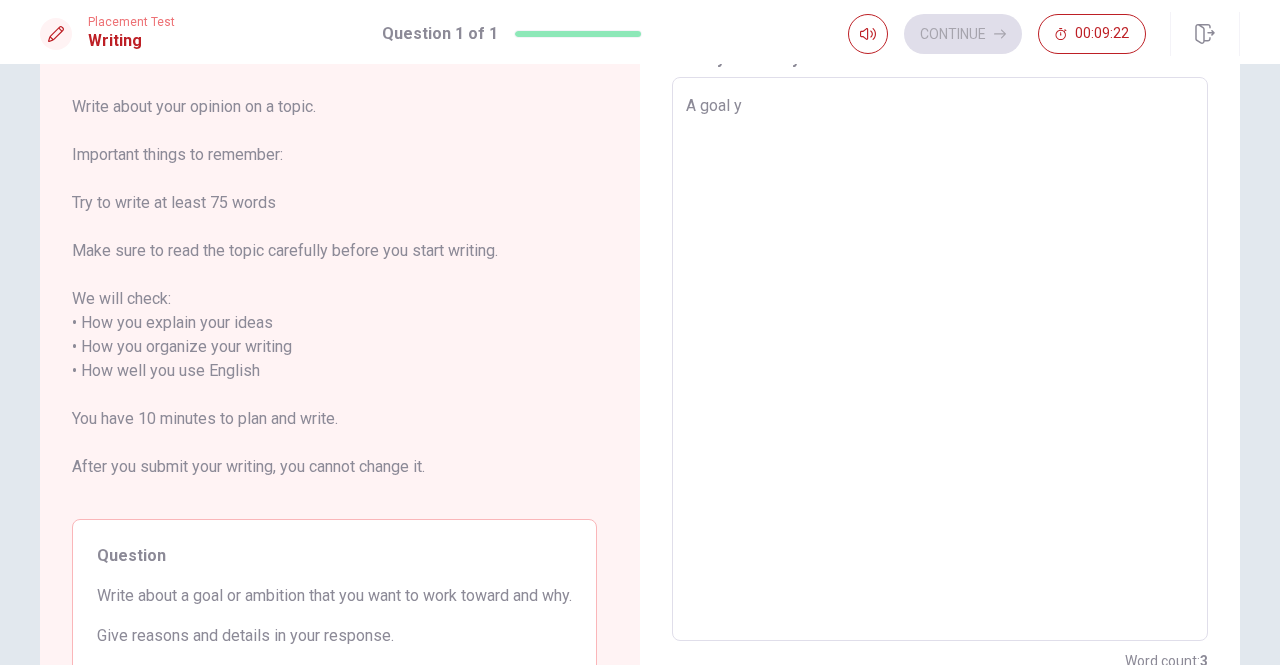 type on "A goal" 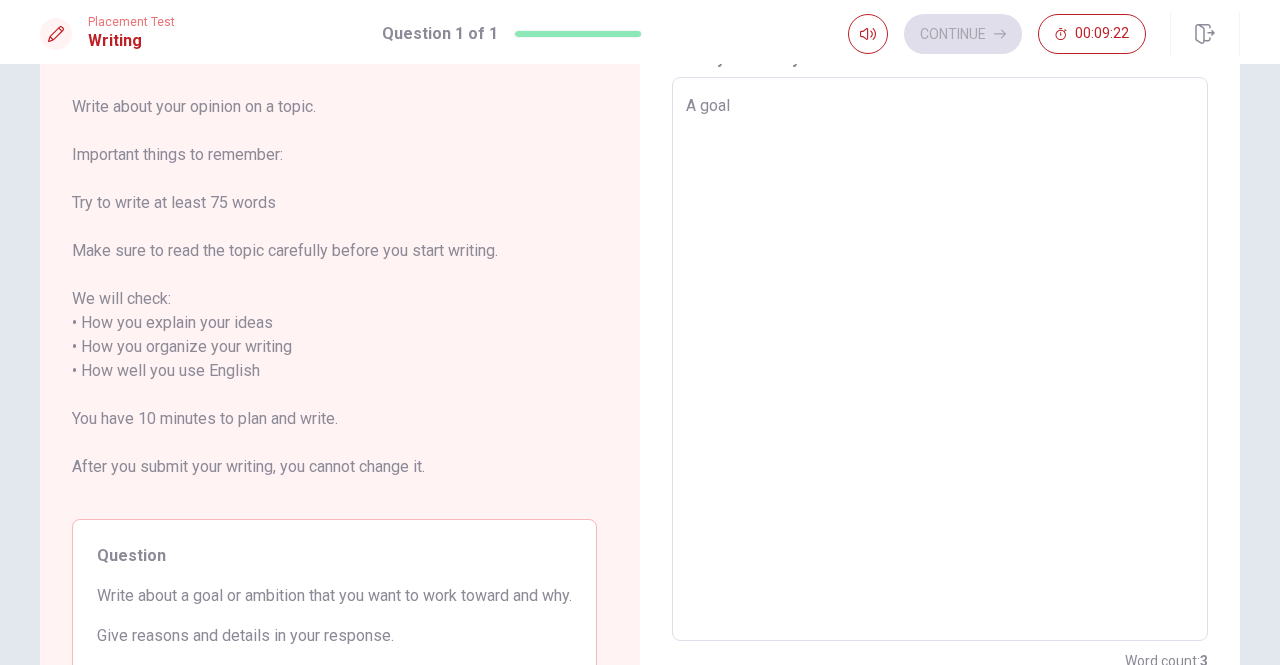 type on "x" 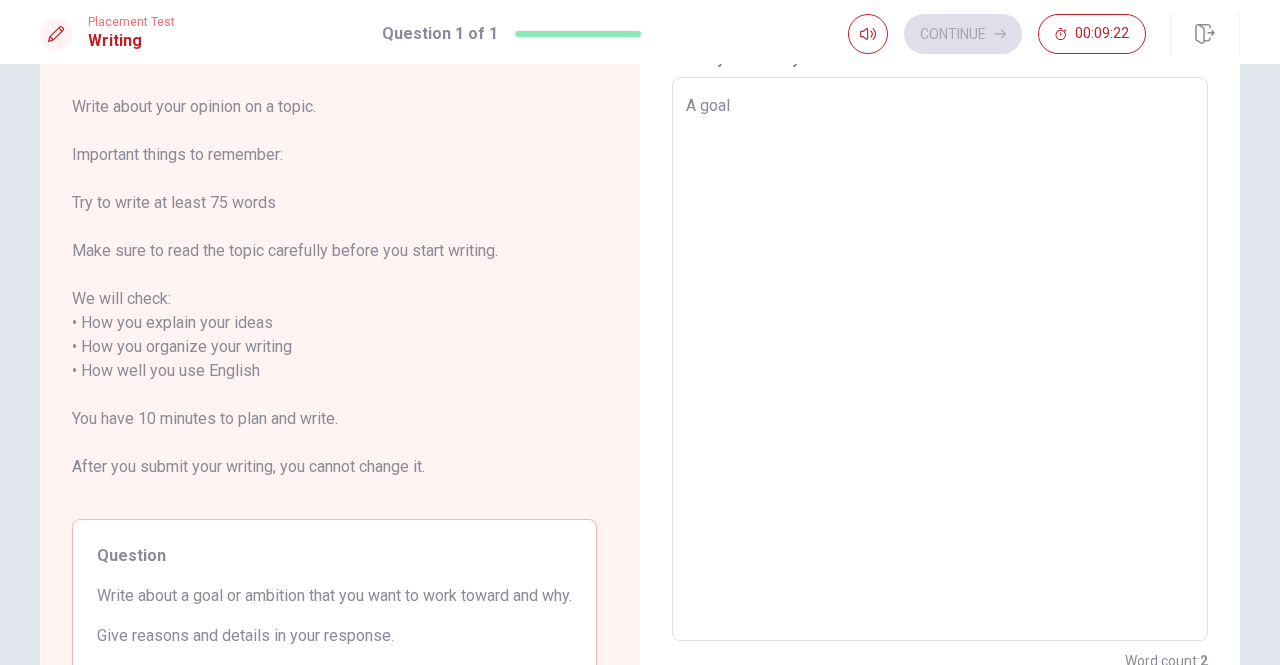 type on "A goal t" 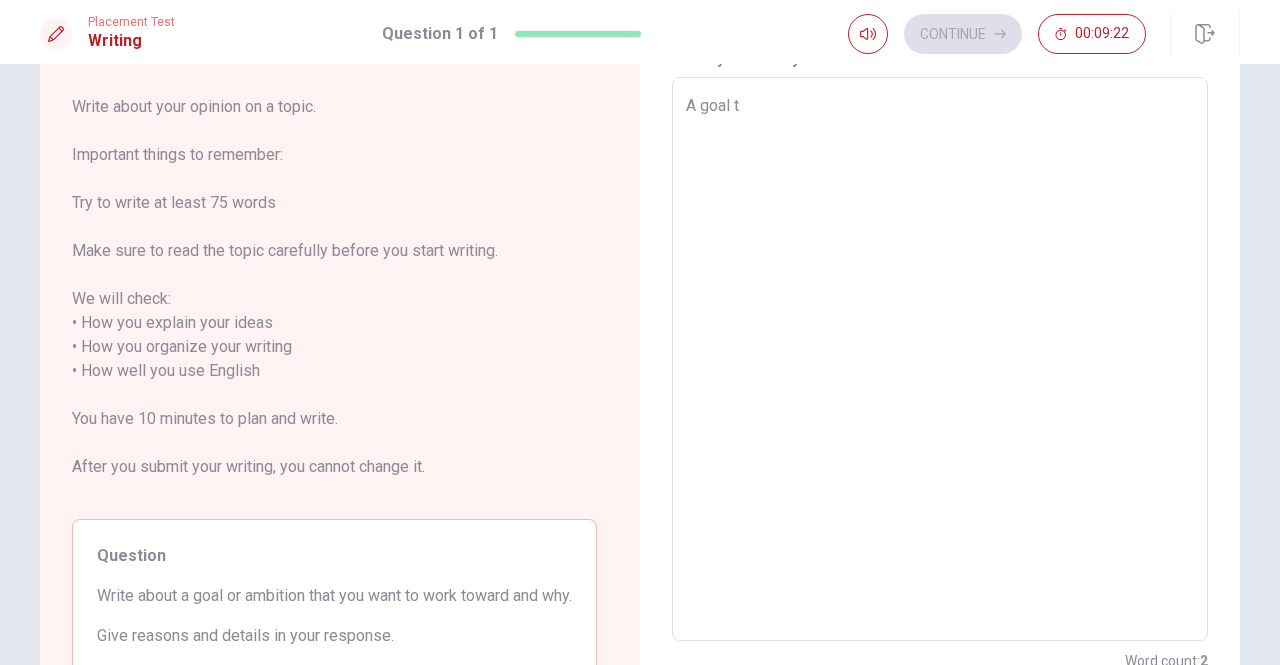 type on "x" 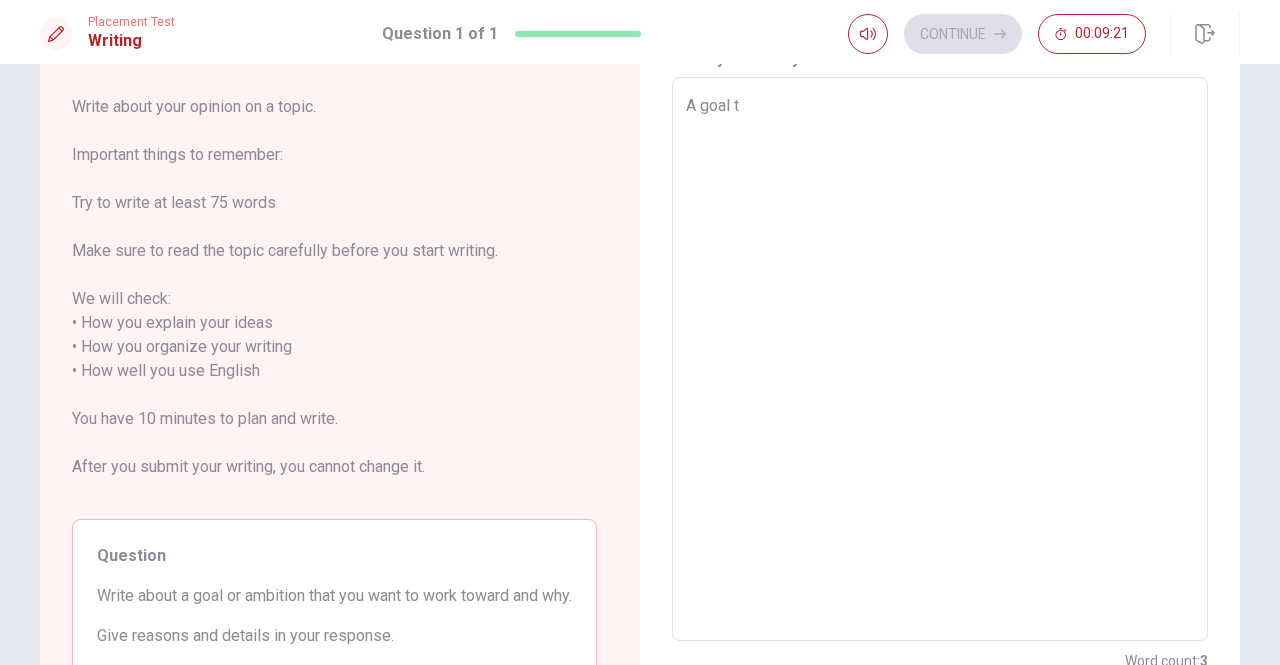 type on "A goal th" 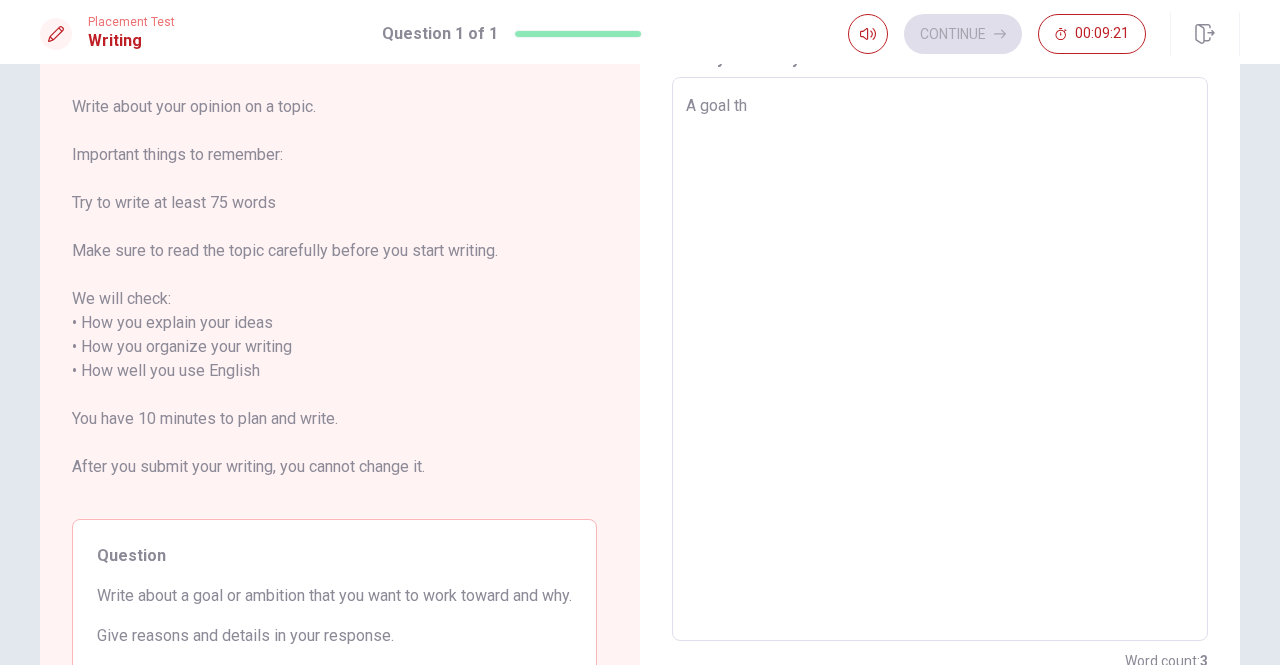 type on "x" 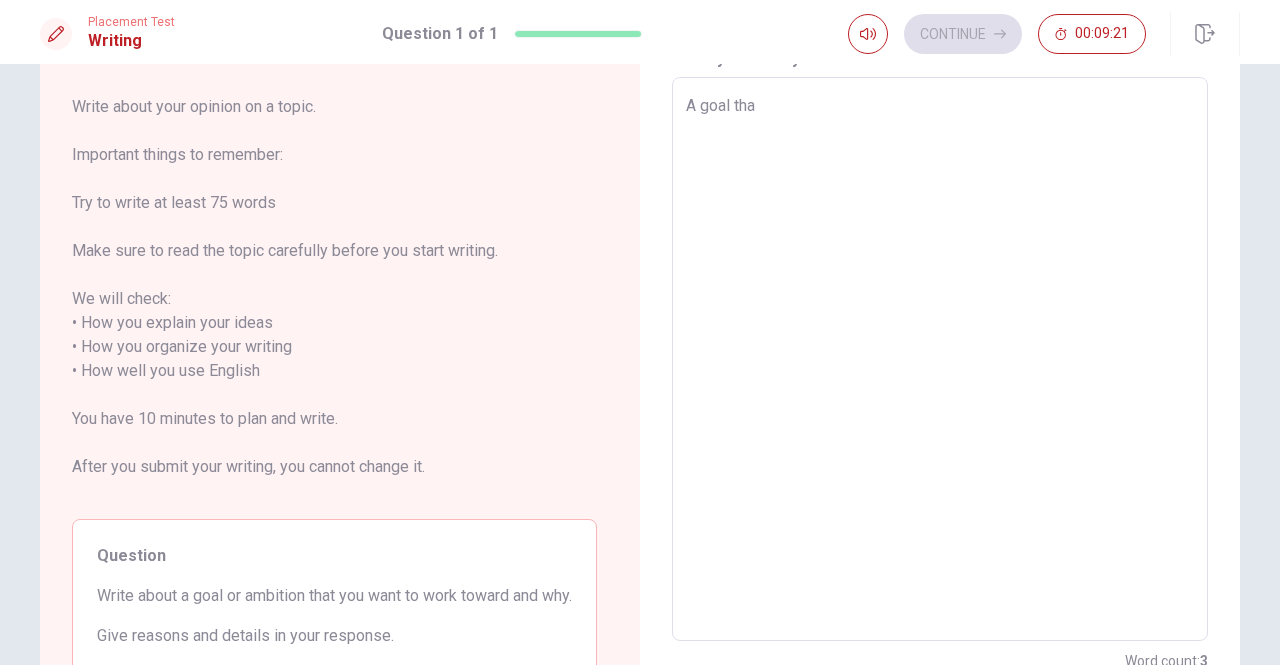 type on "x" 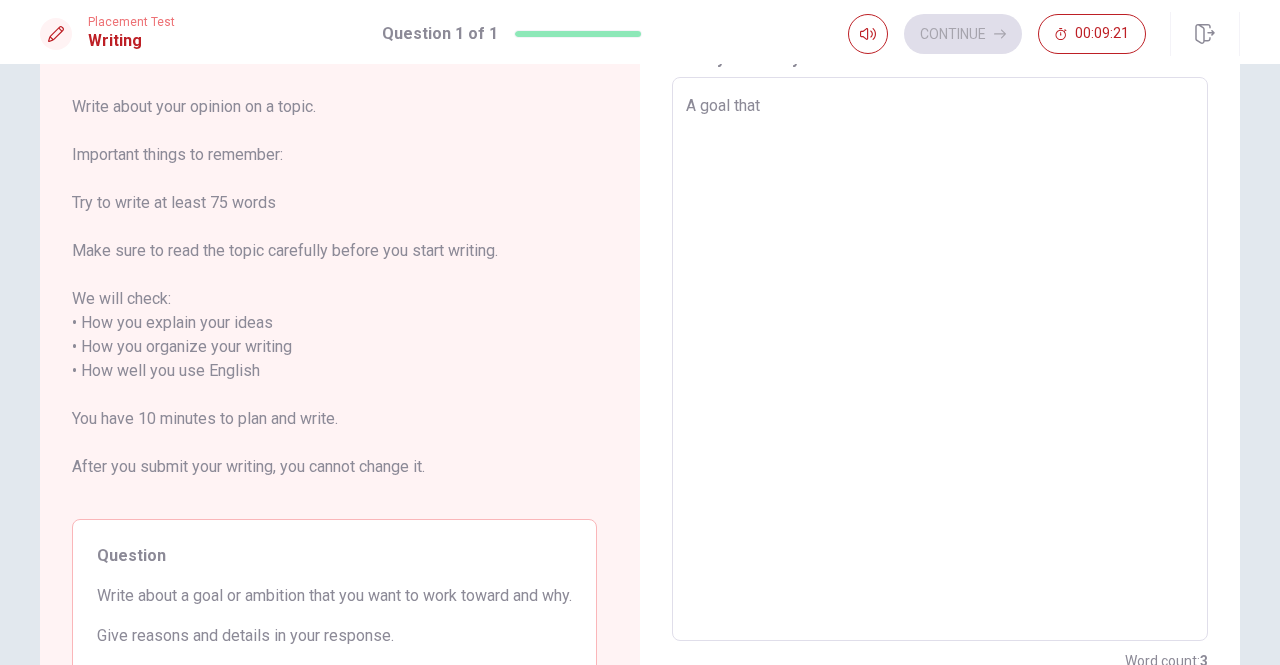 type on "x" 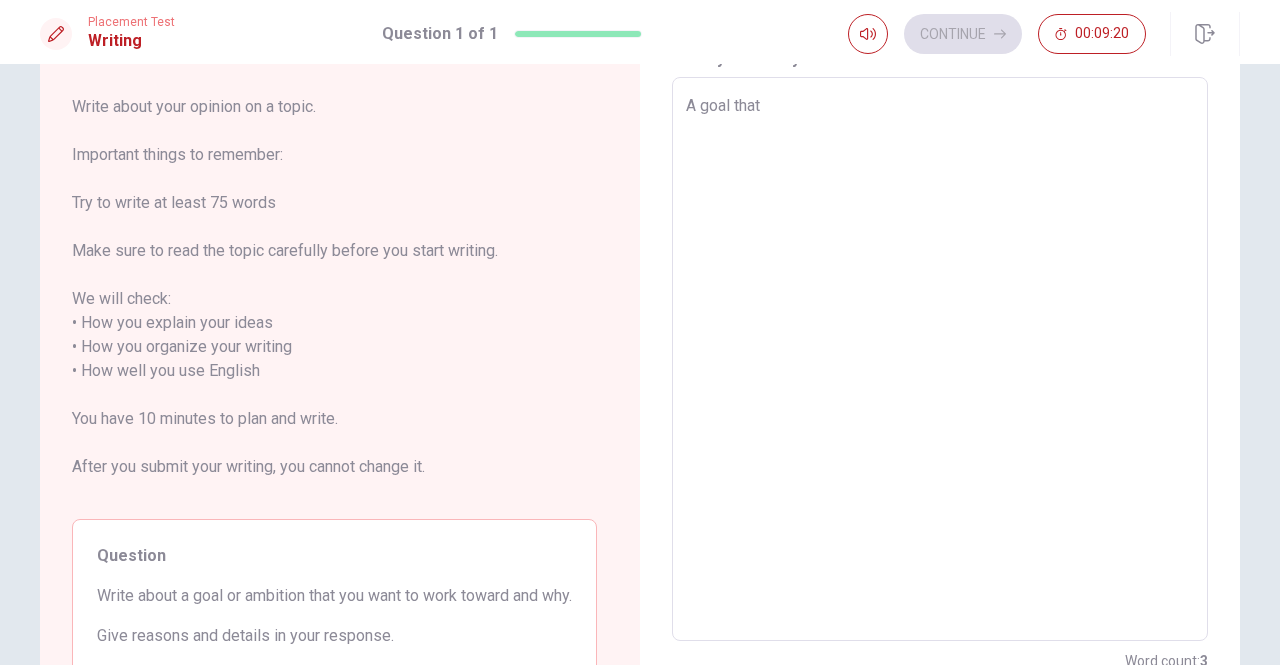 type on "A goal that" 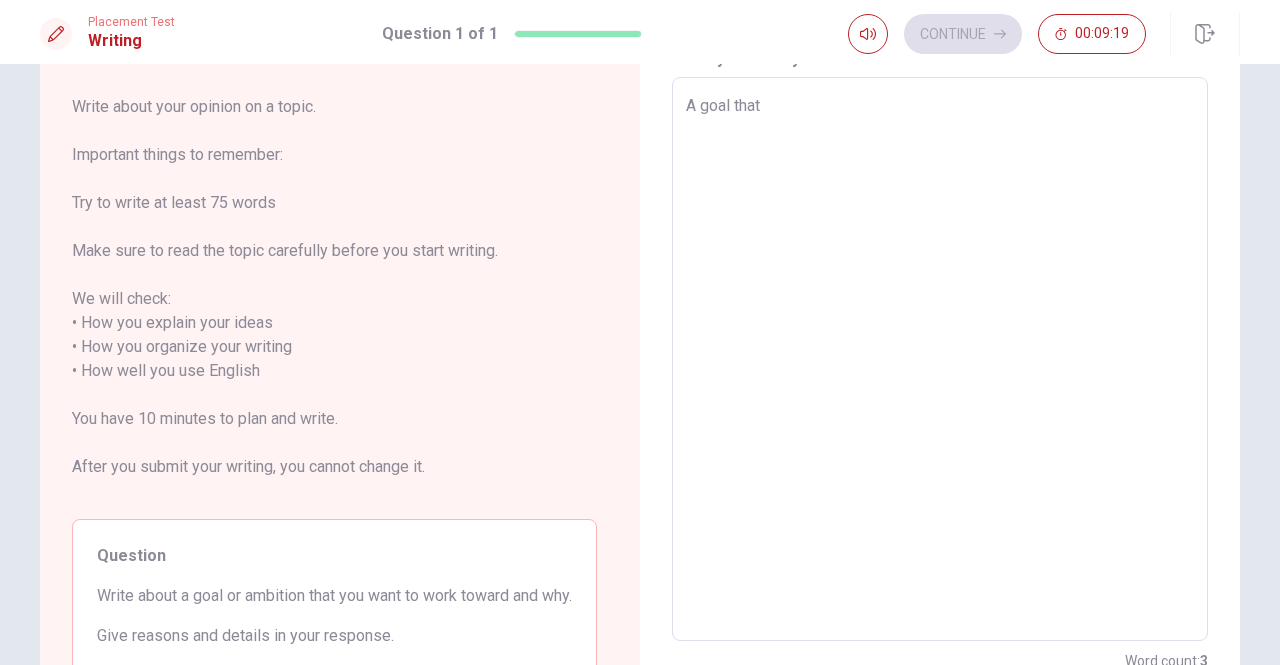 type on "x" 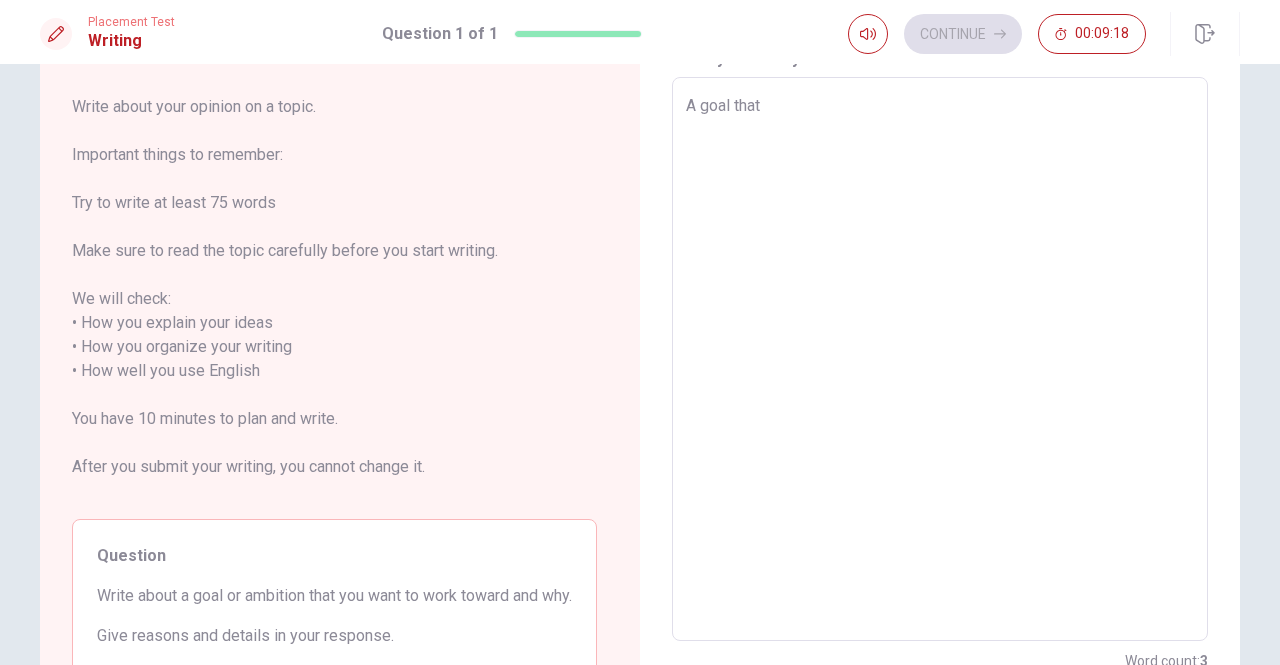 type on "A goal that I" 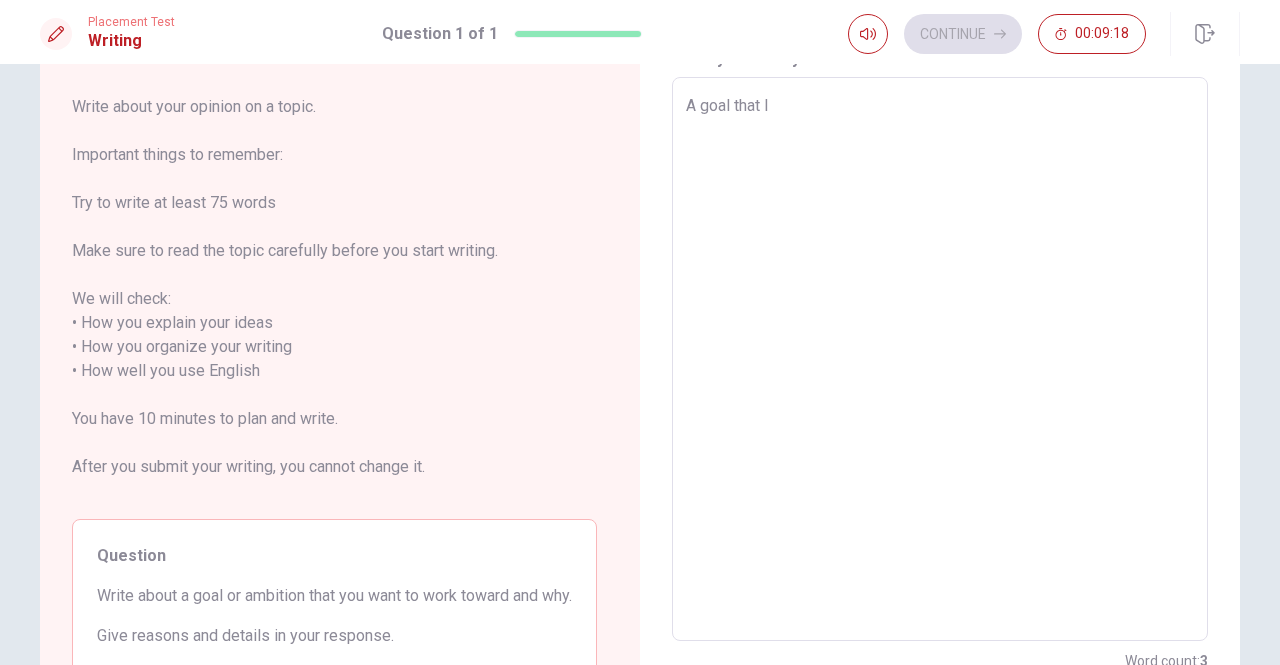 type on "x" 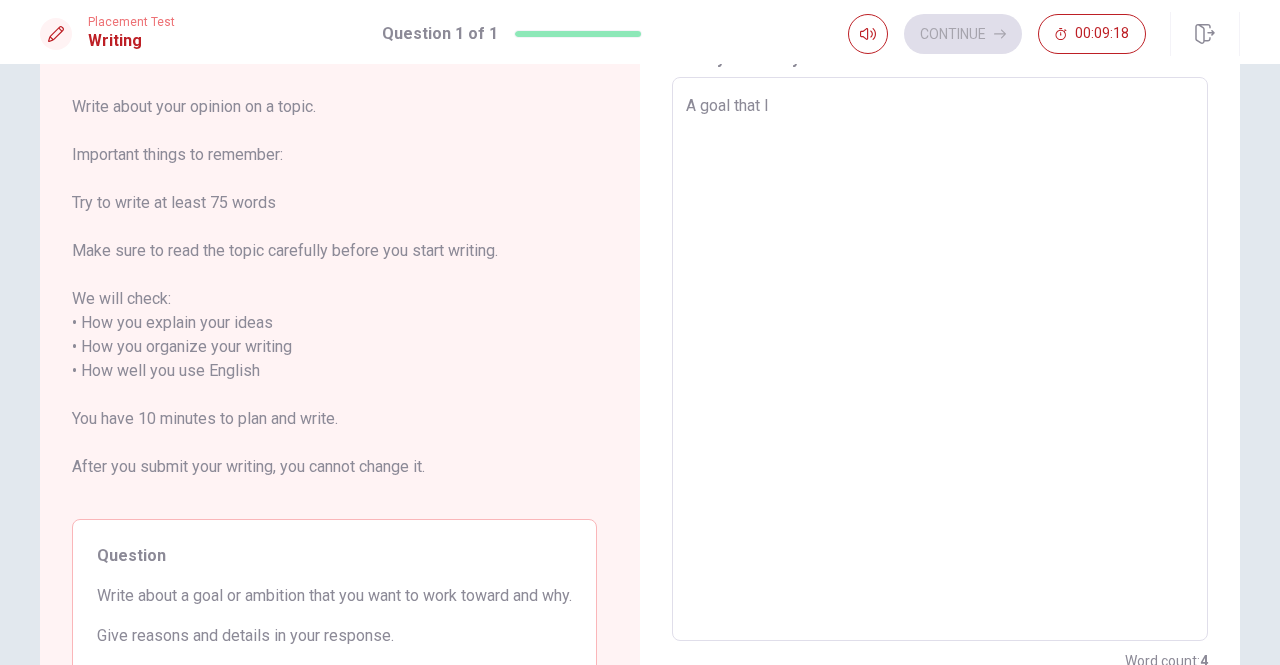 type on "A goal that I" 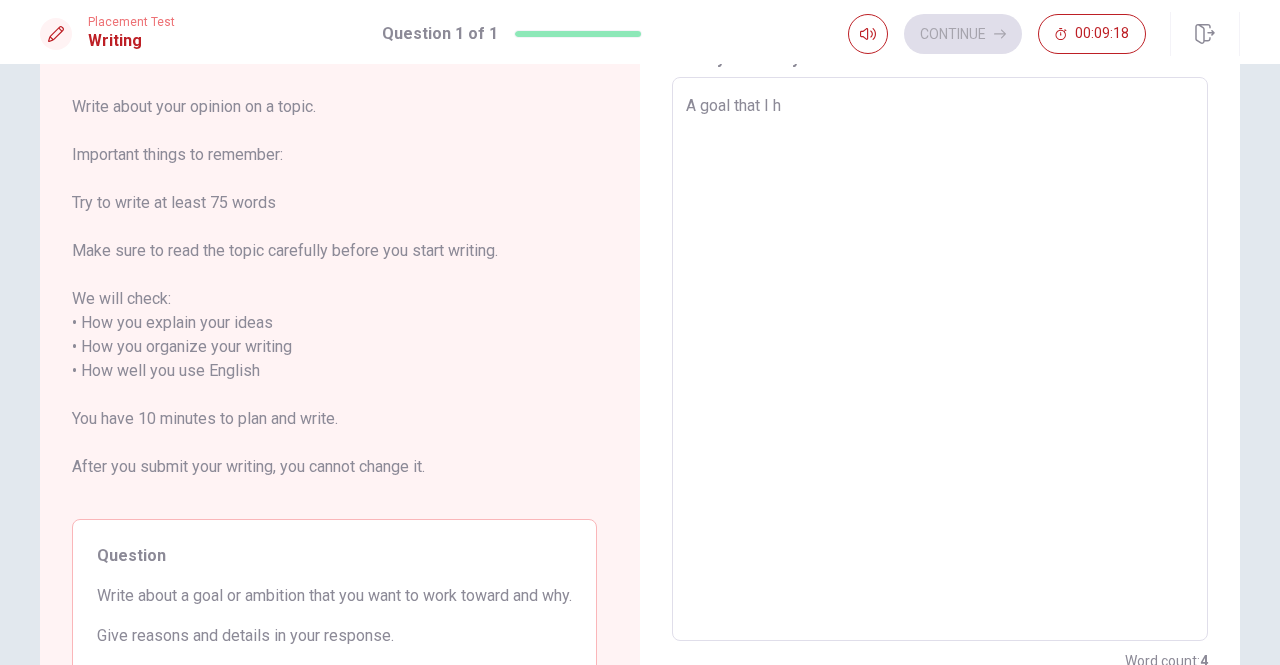 type on "x" 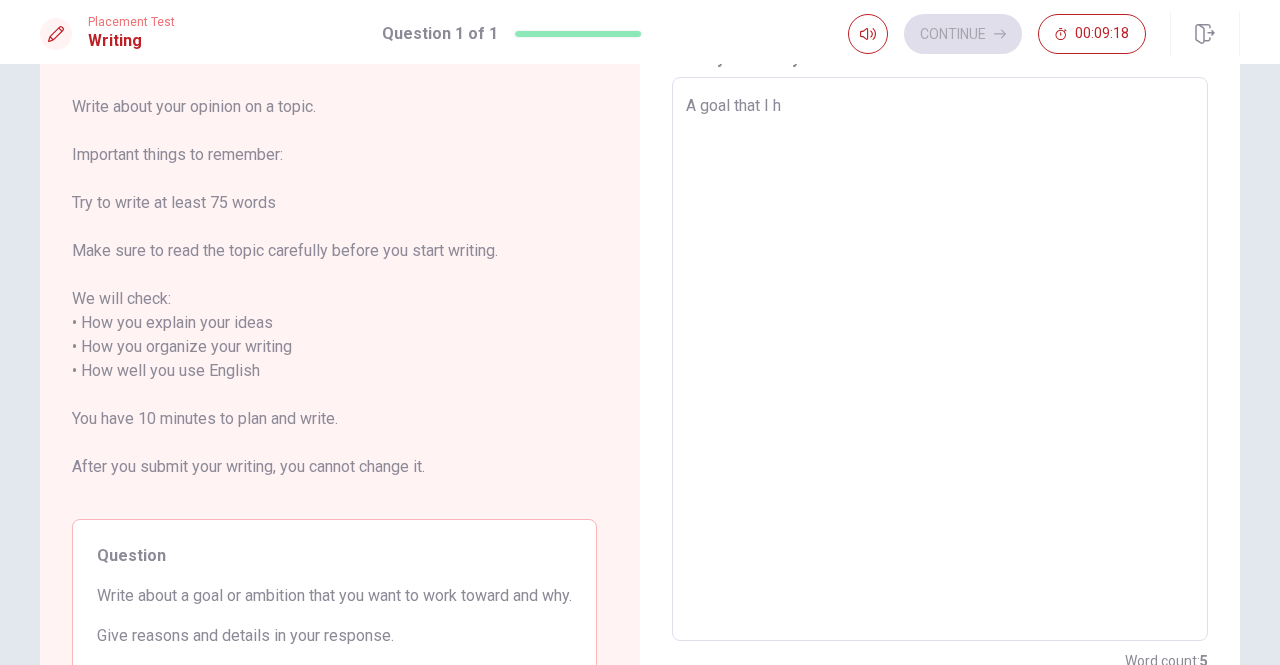type on "A goal that I ha" 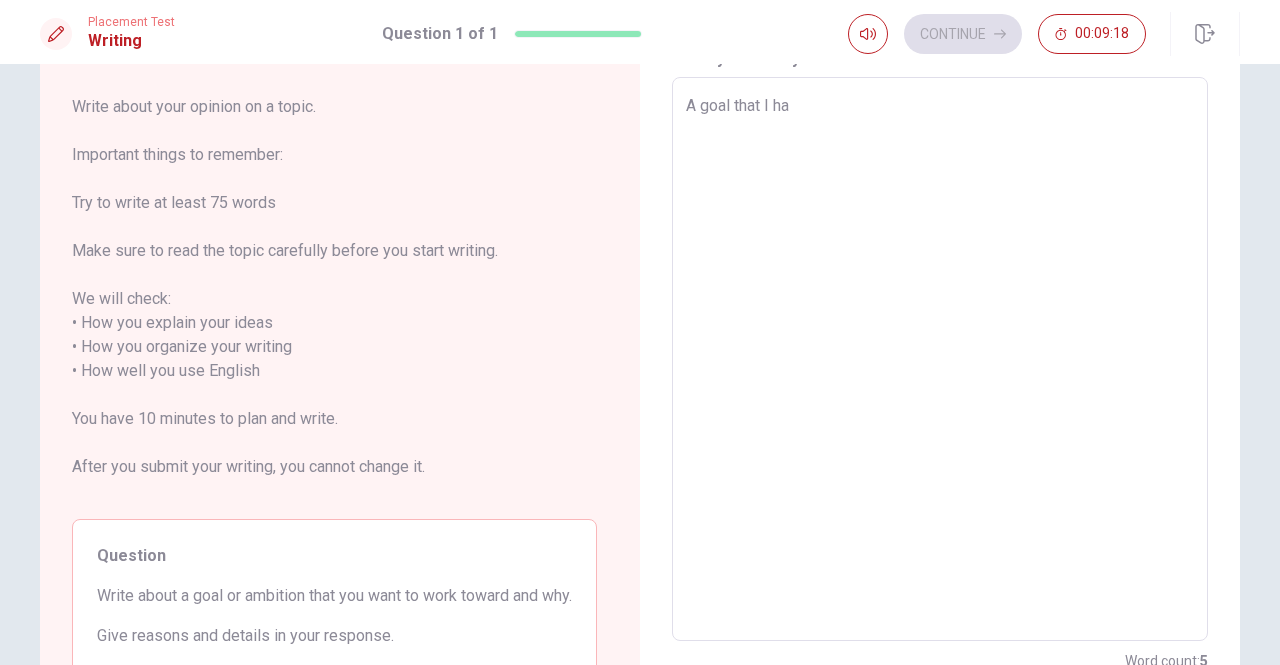 type on "x" 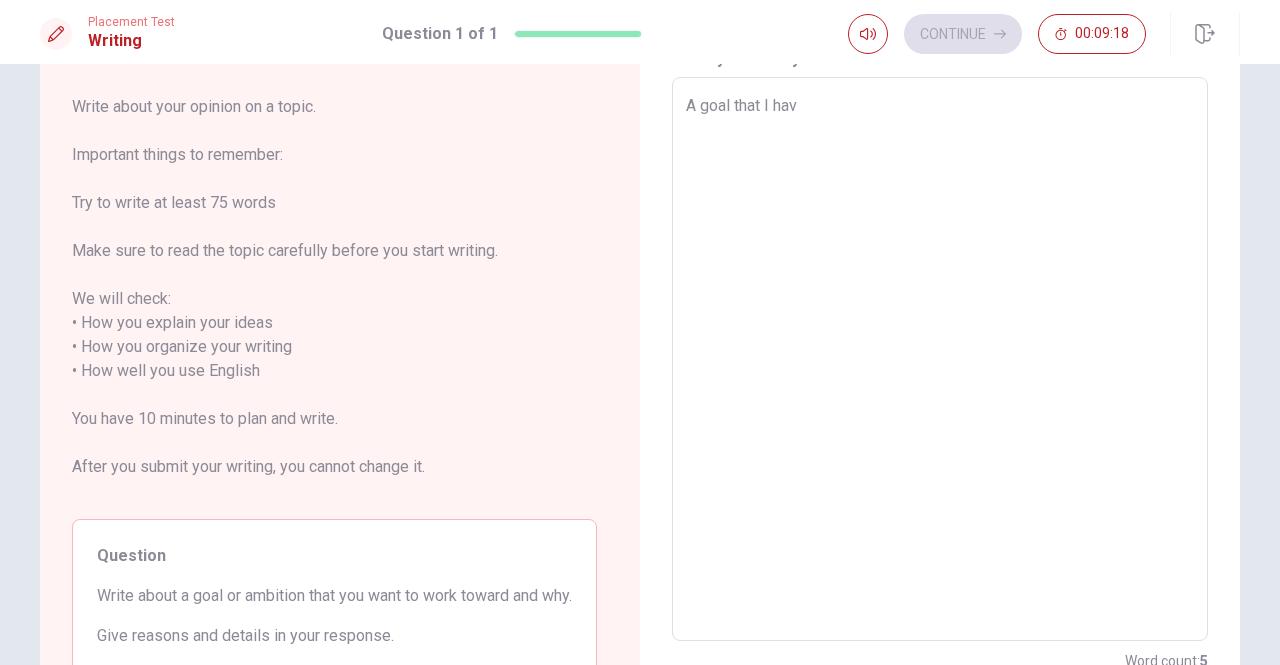 type on "x" 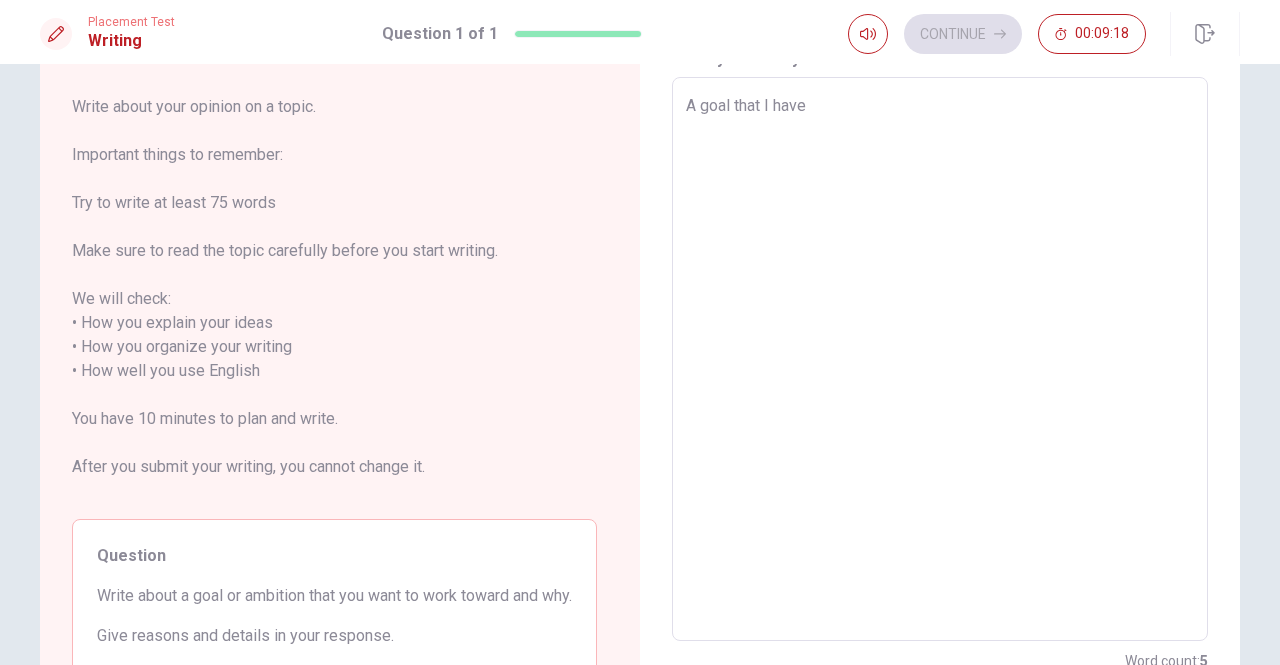 type on "x" 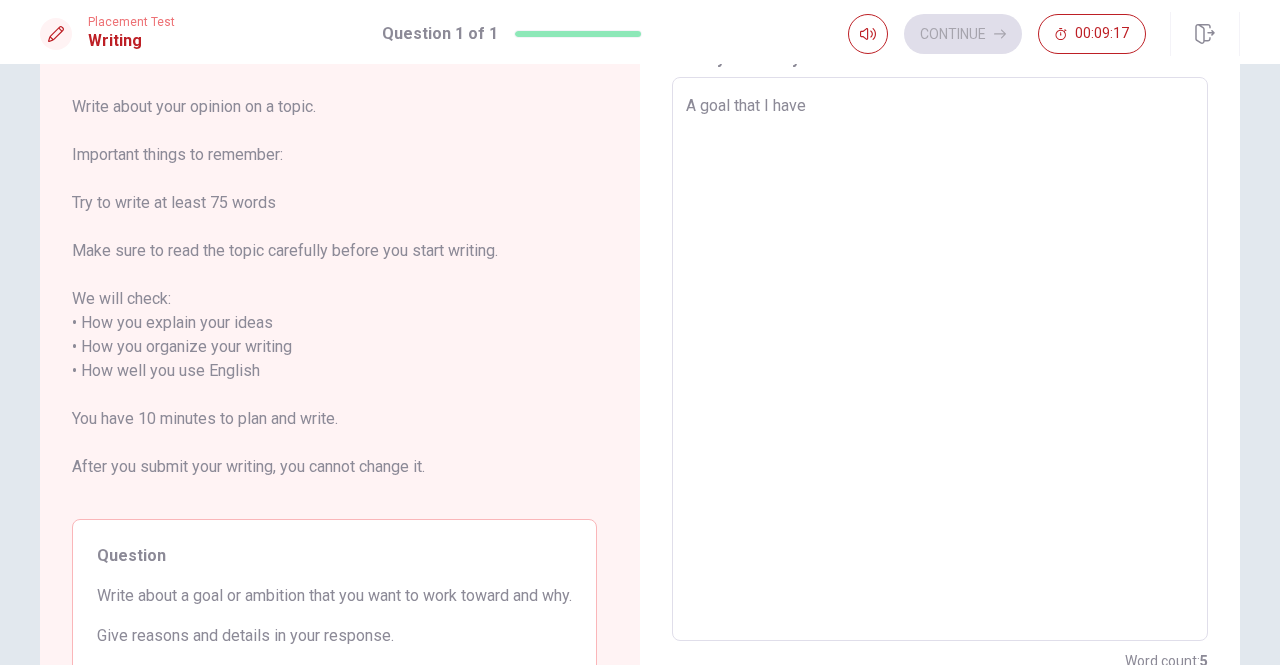 type on "A goal that I have" 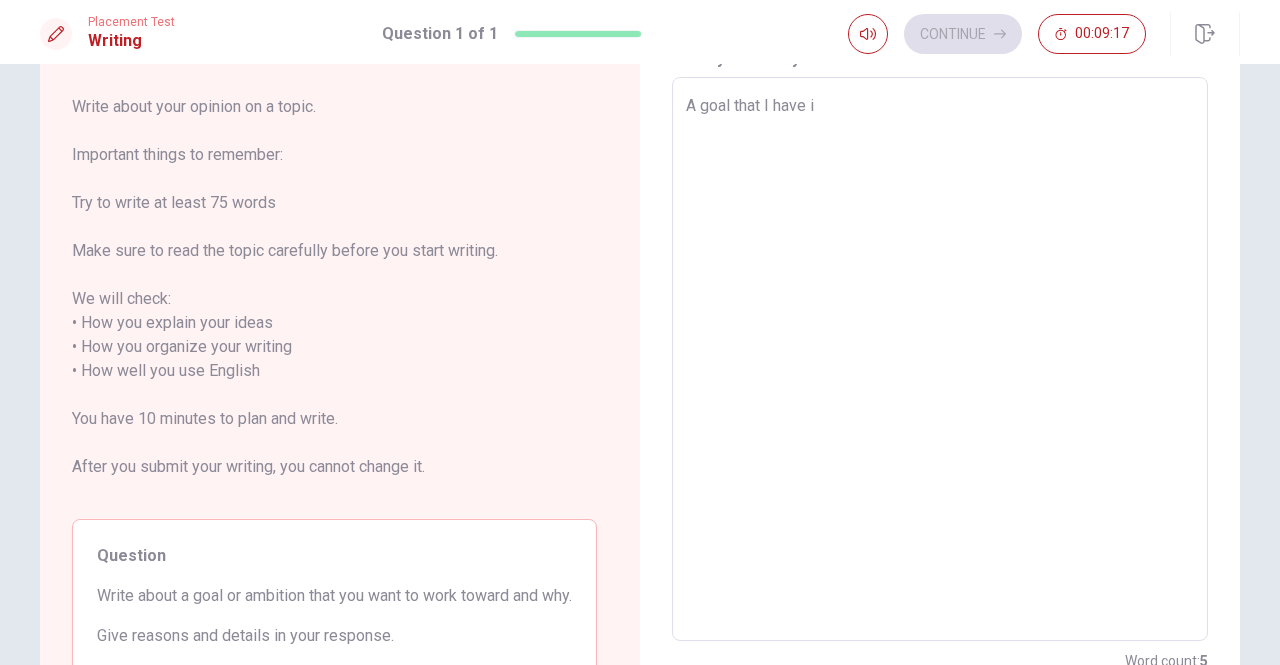 type on "x" 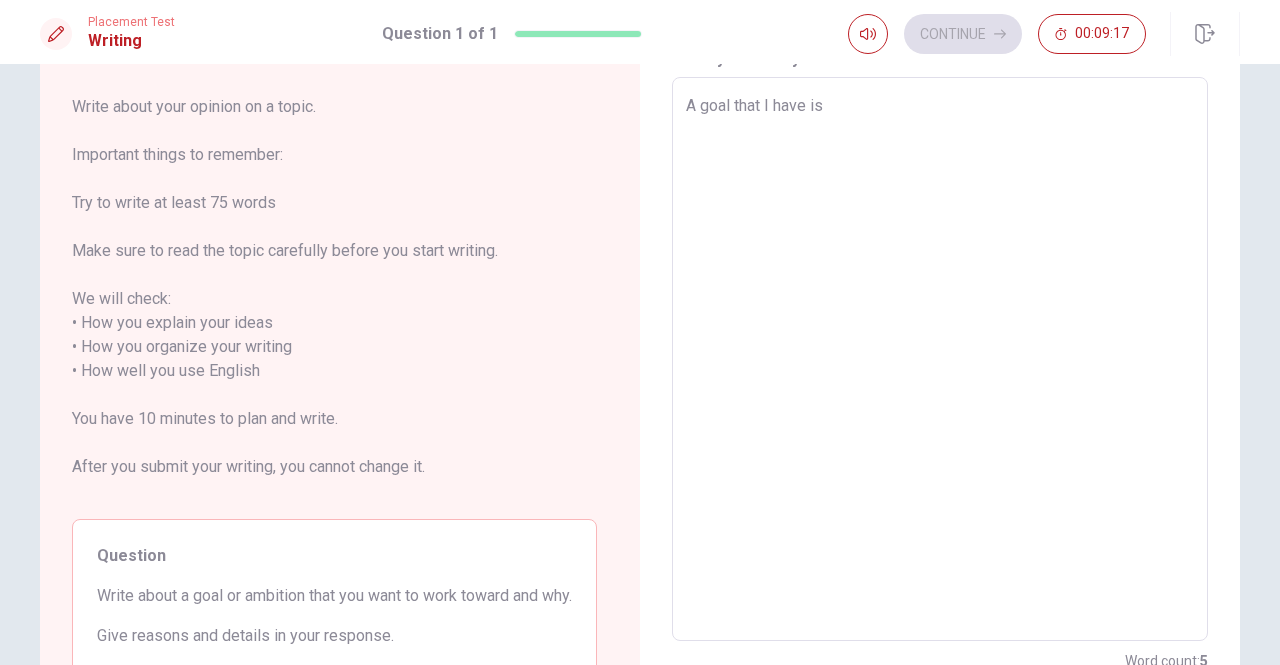 type on "x" 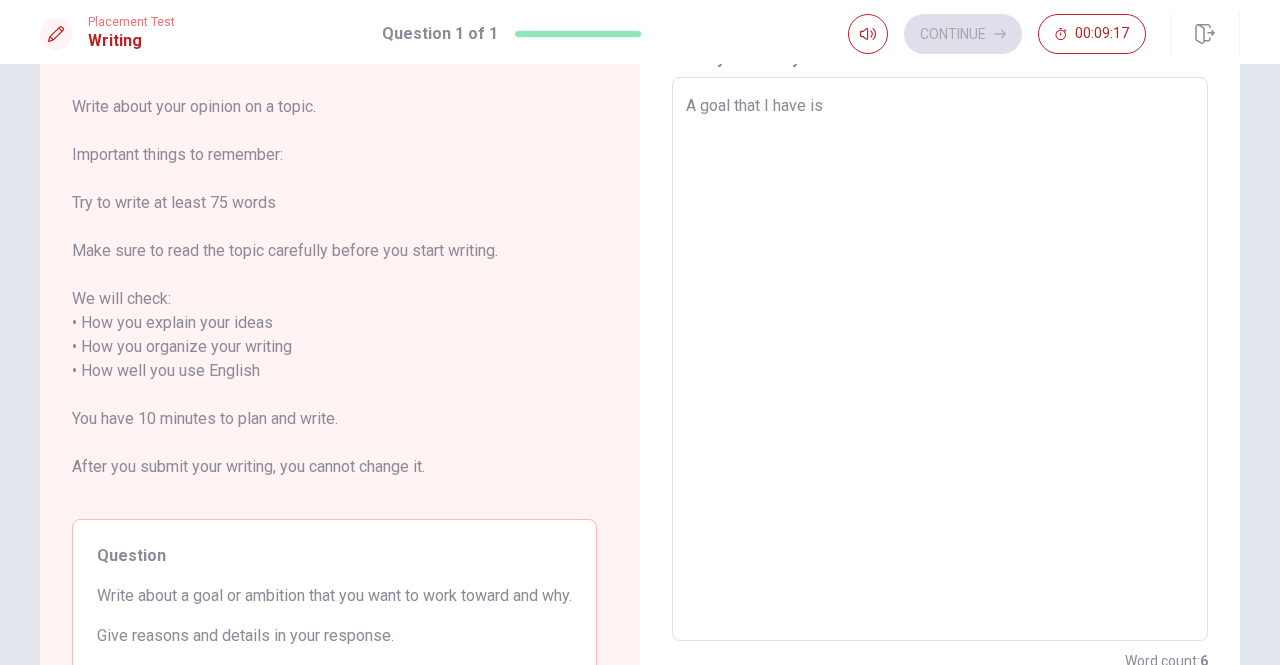 type on "A goal that I have is" 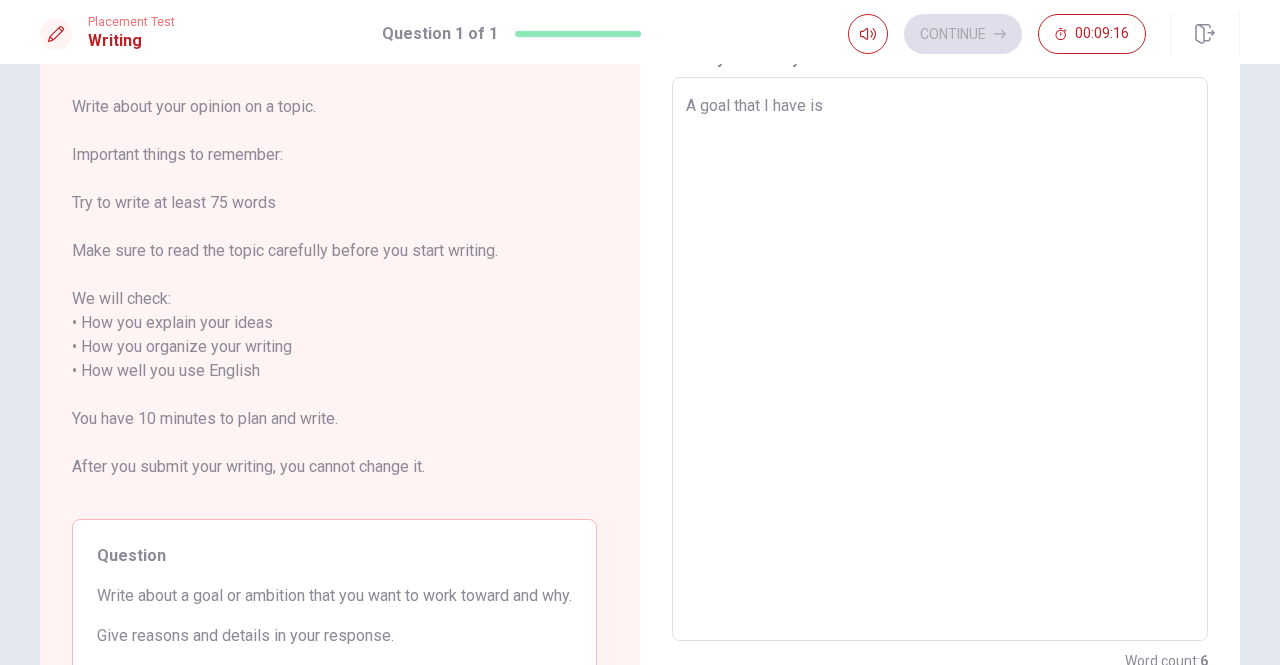 type on "A goal that I have is t" 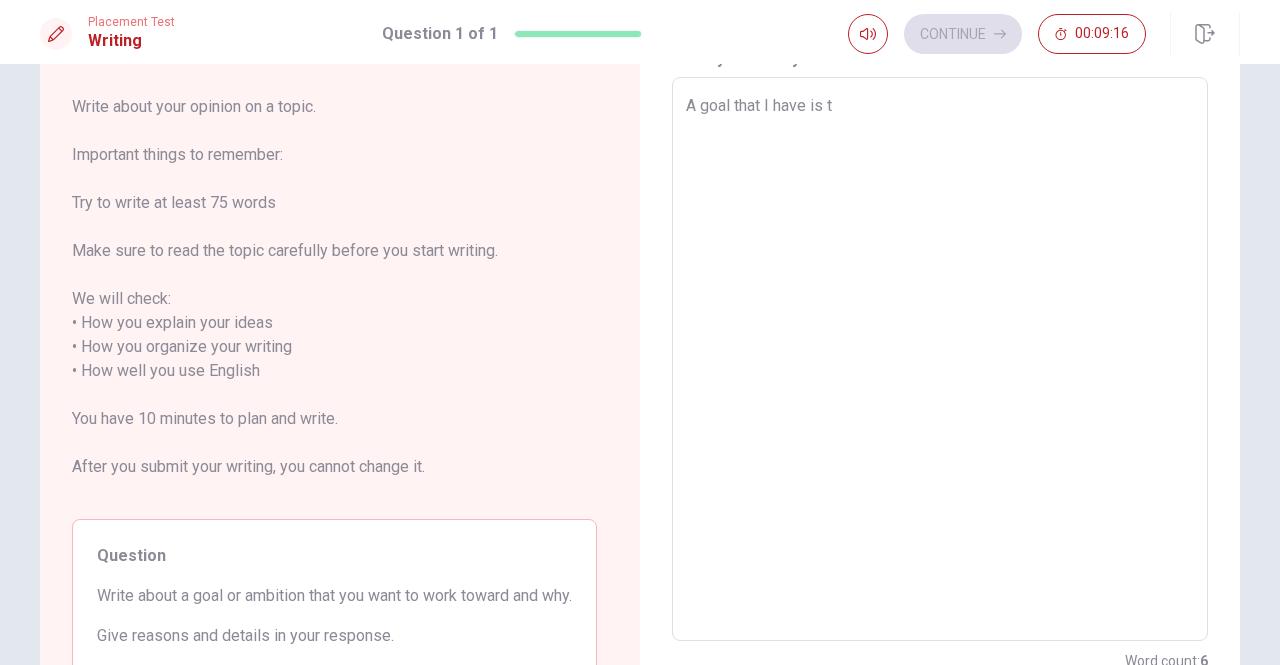 type on "x" 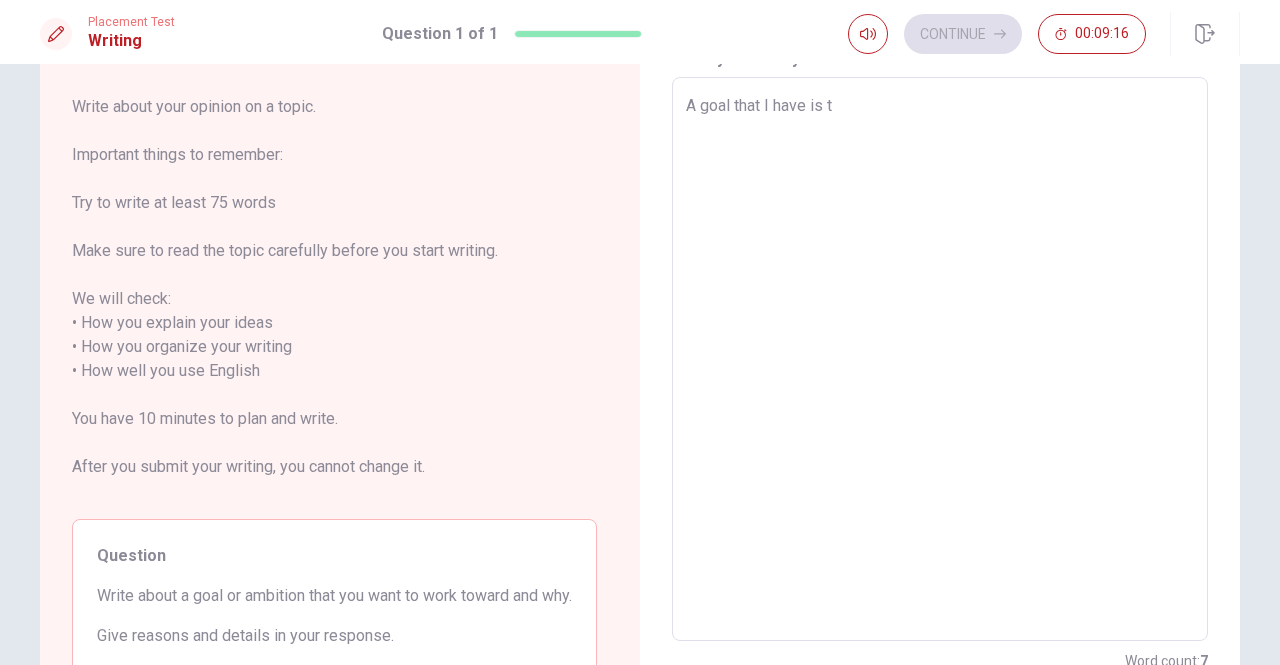 type on "A goal that I have is to" 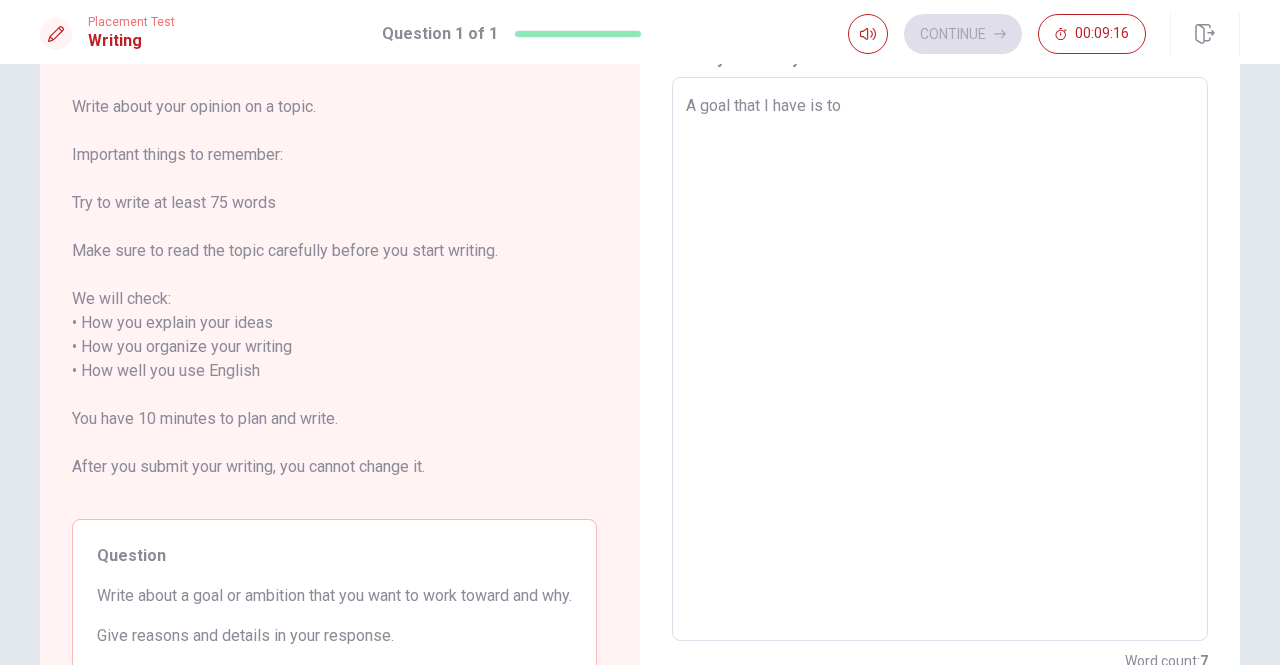 type on "x" 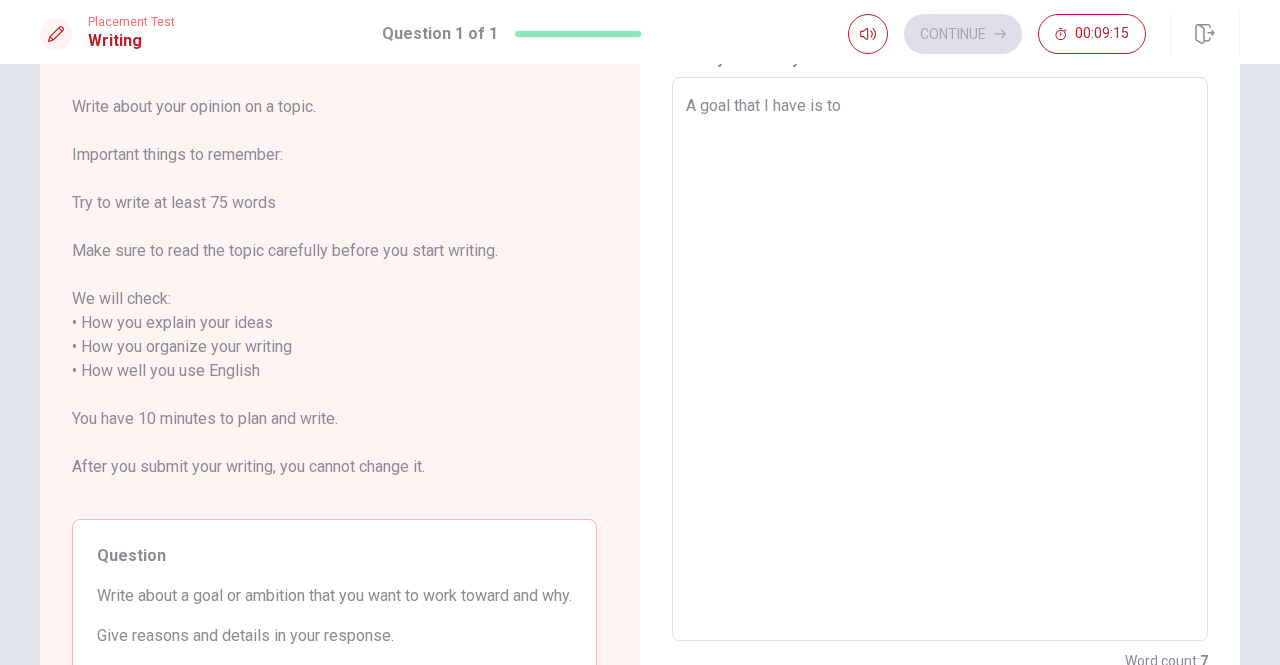 type on "A goal that I have is to b" 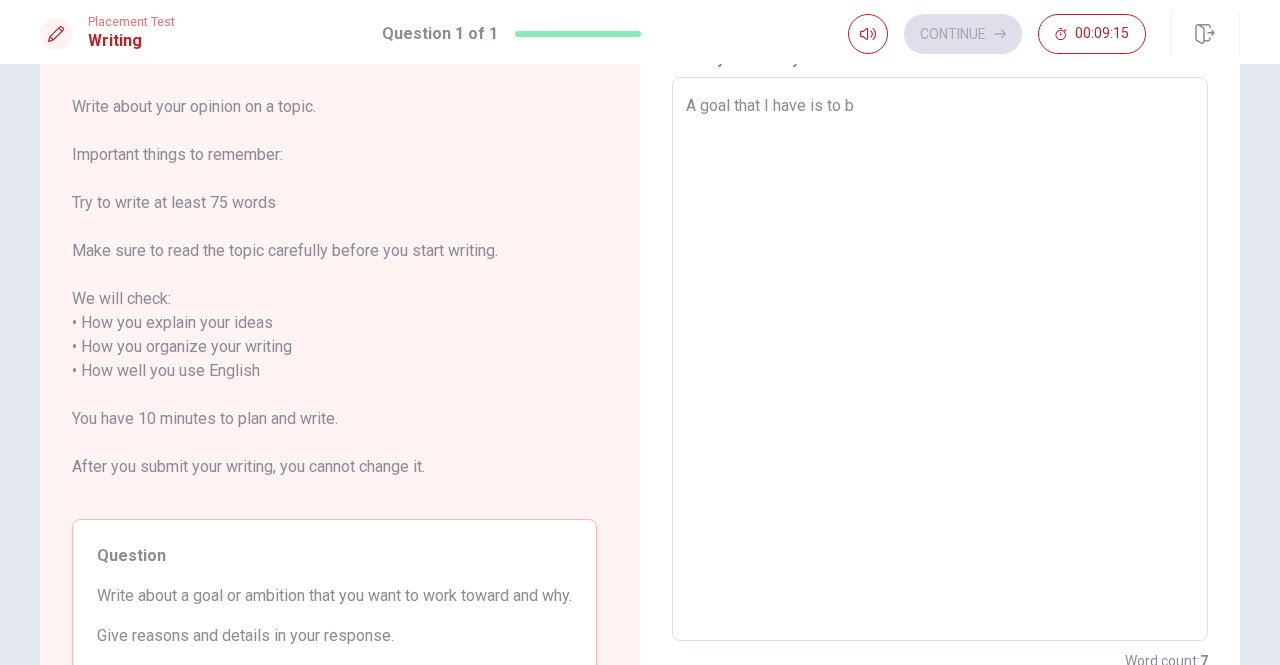 type on "x" 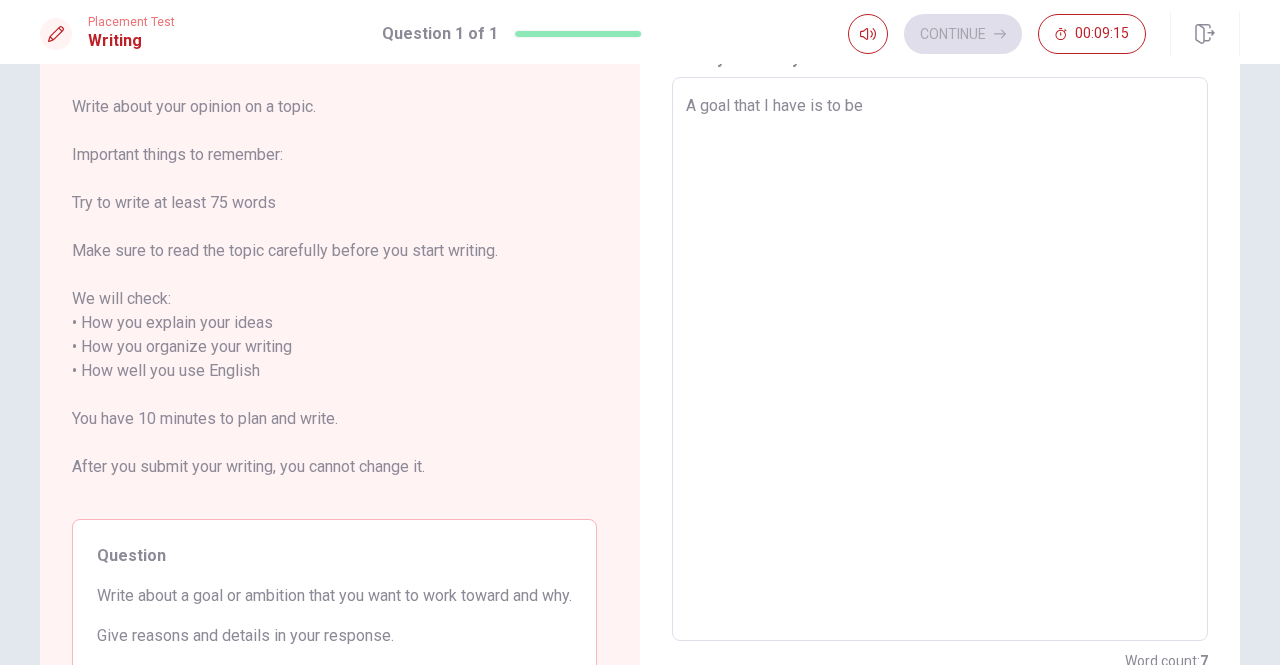type on "x" 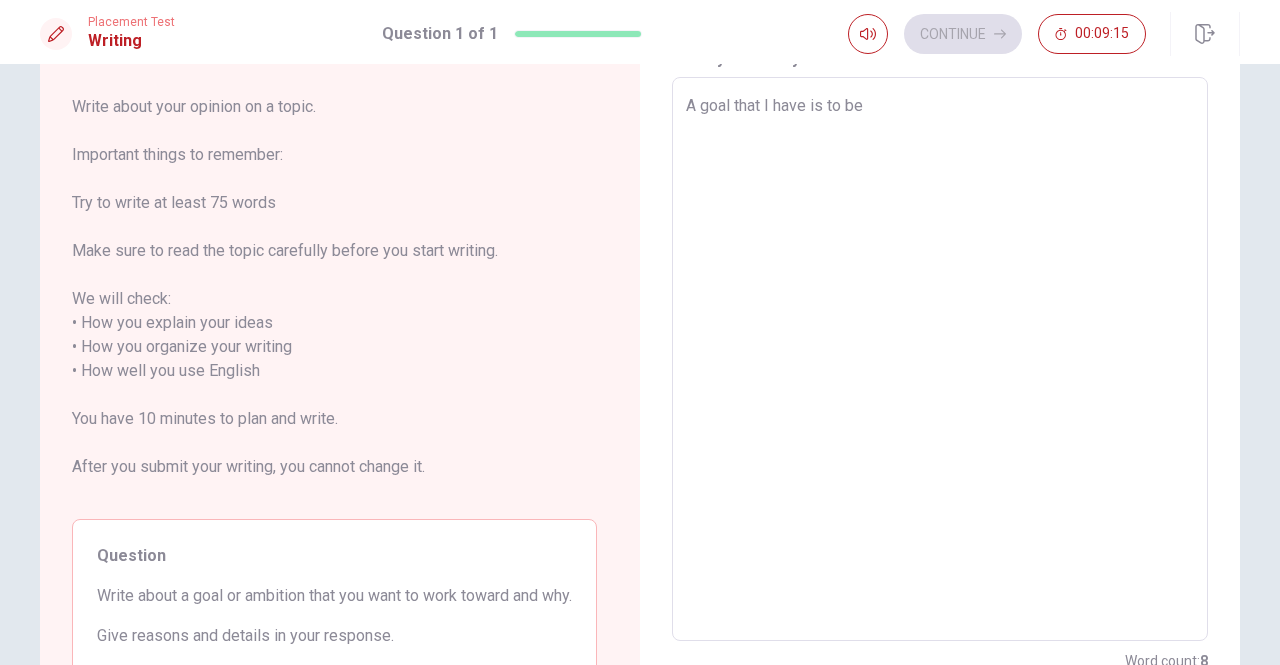 type on "A goal that I have is to be" 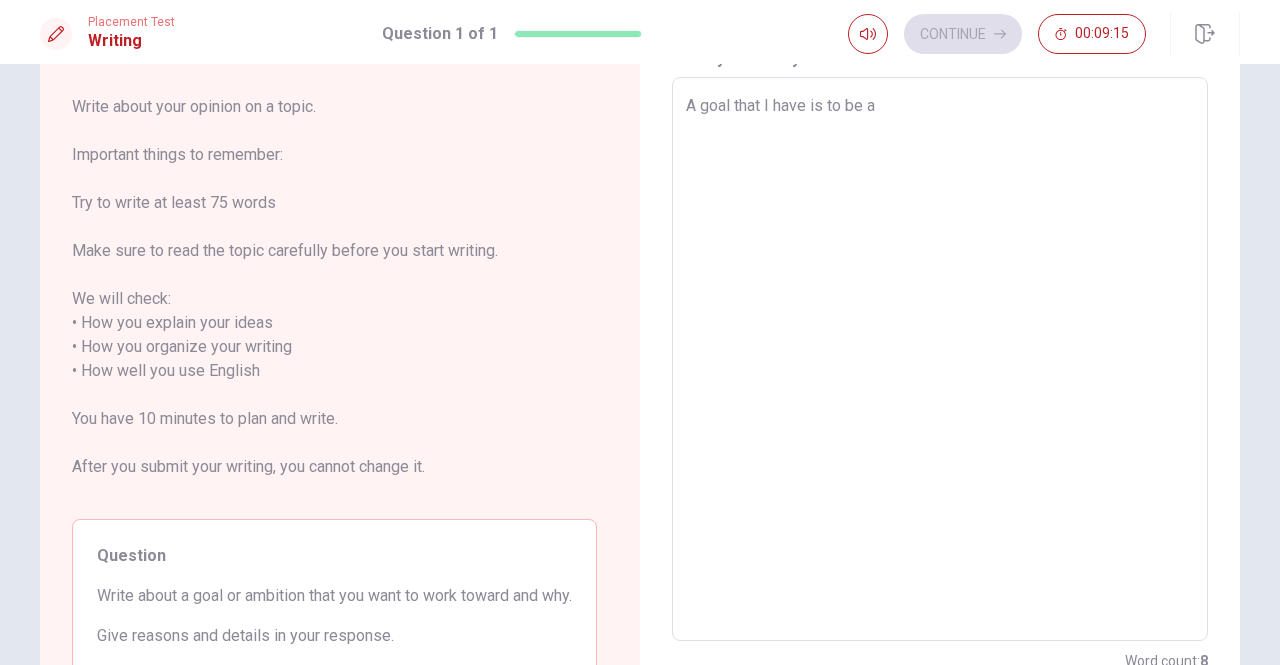 type on "x" 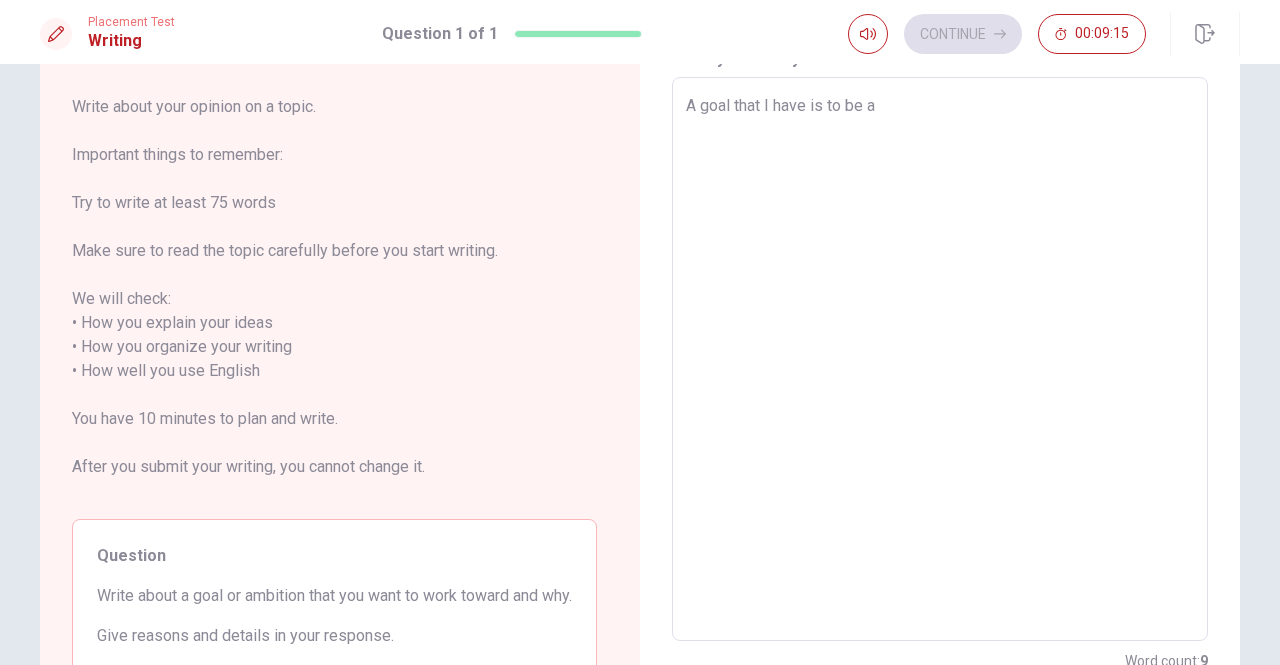 type on "A goal that I have is to be a p" 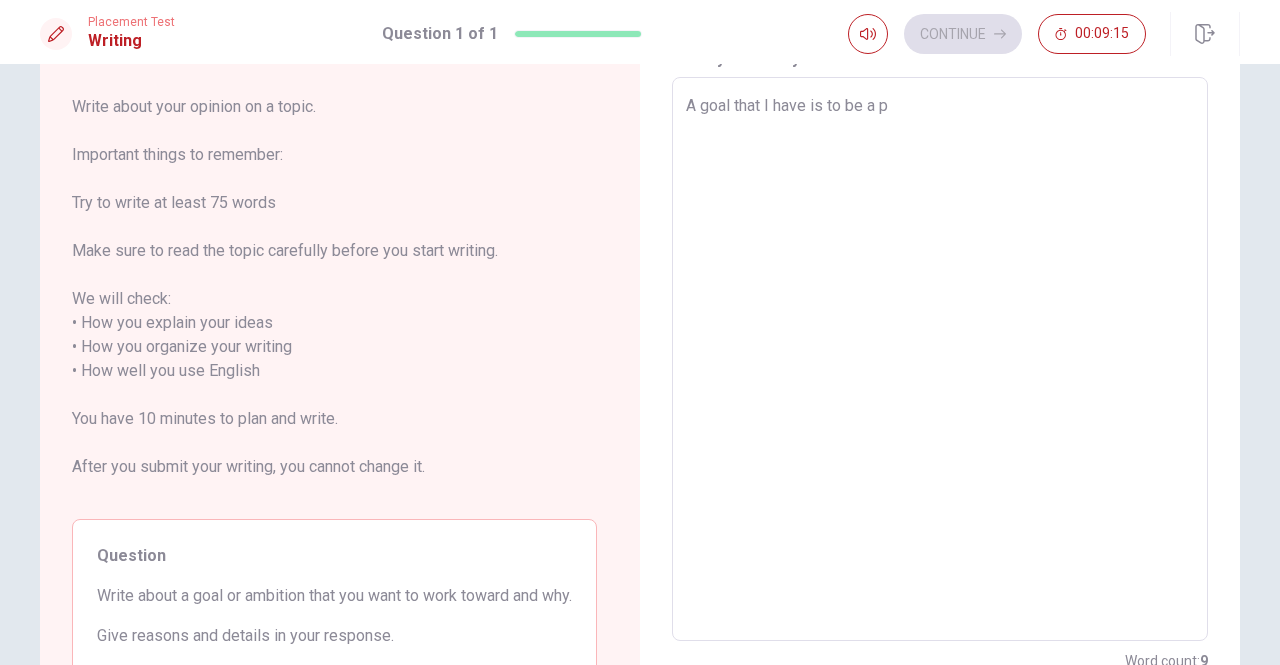 type on "x" 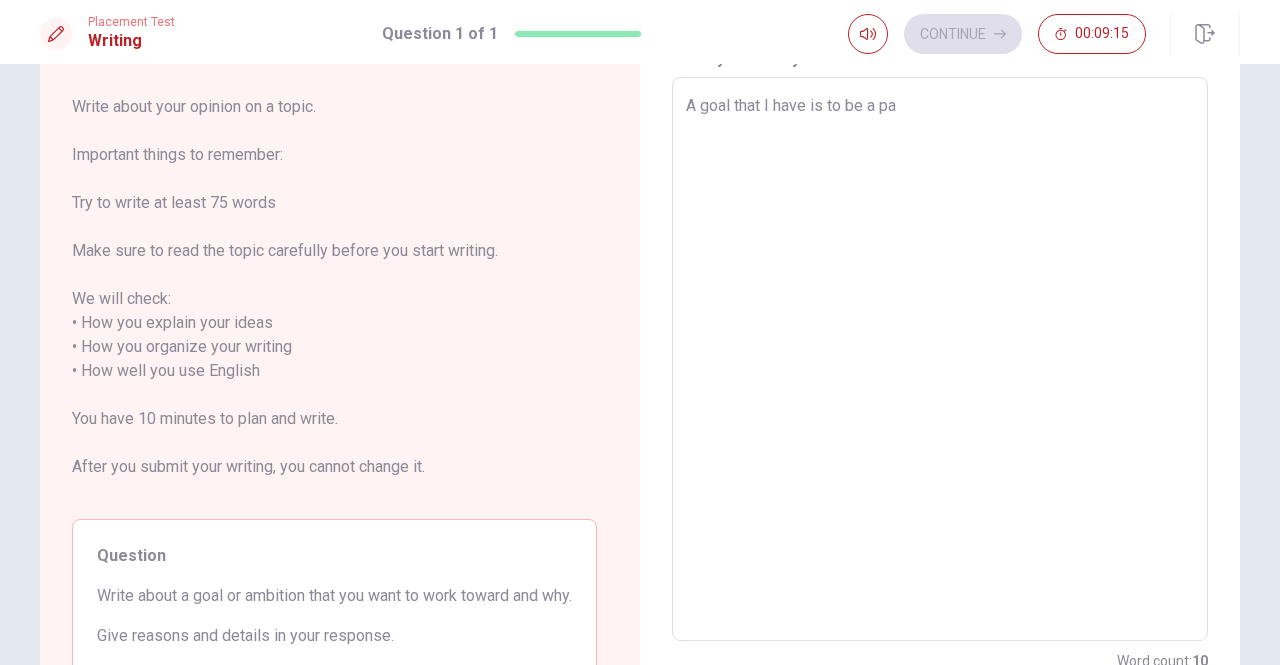 type on "x" 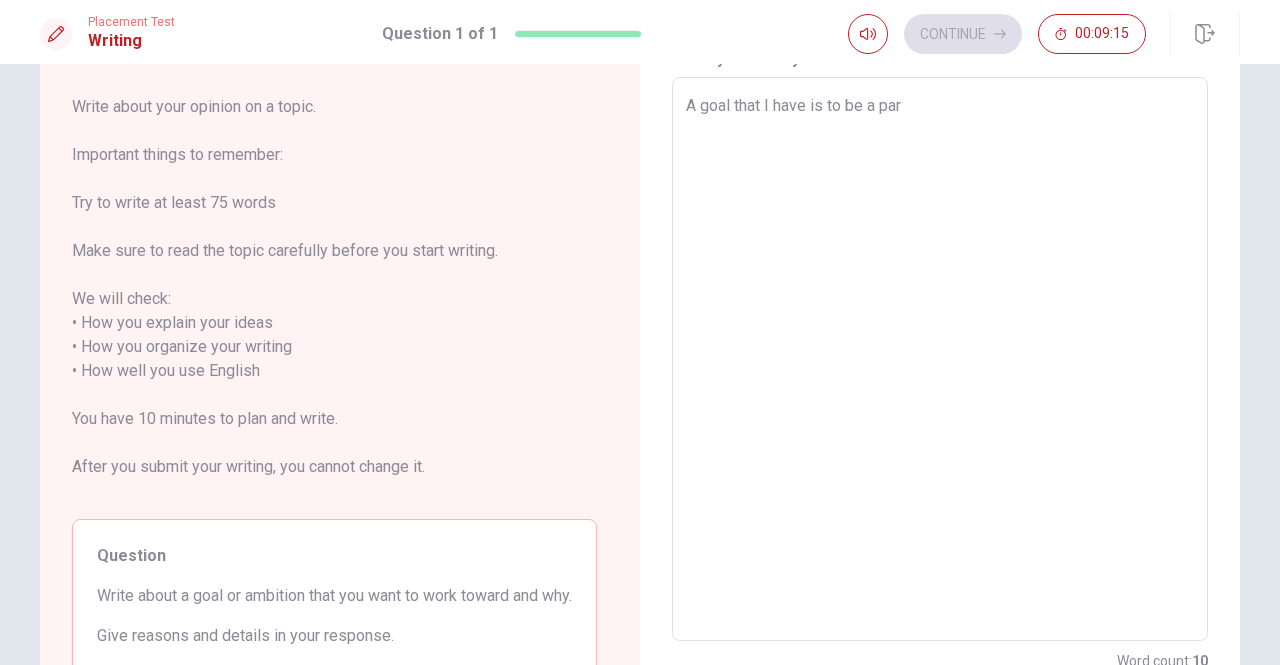 type on "x" 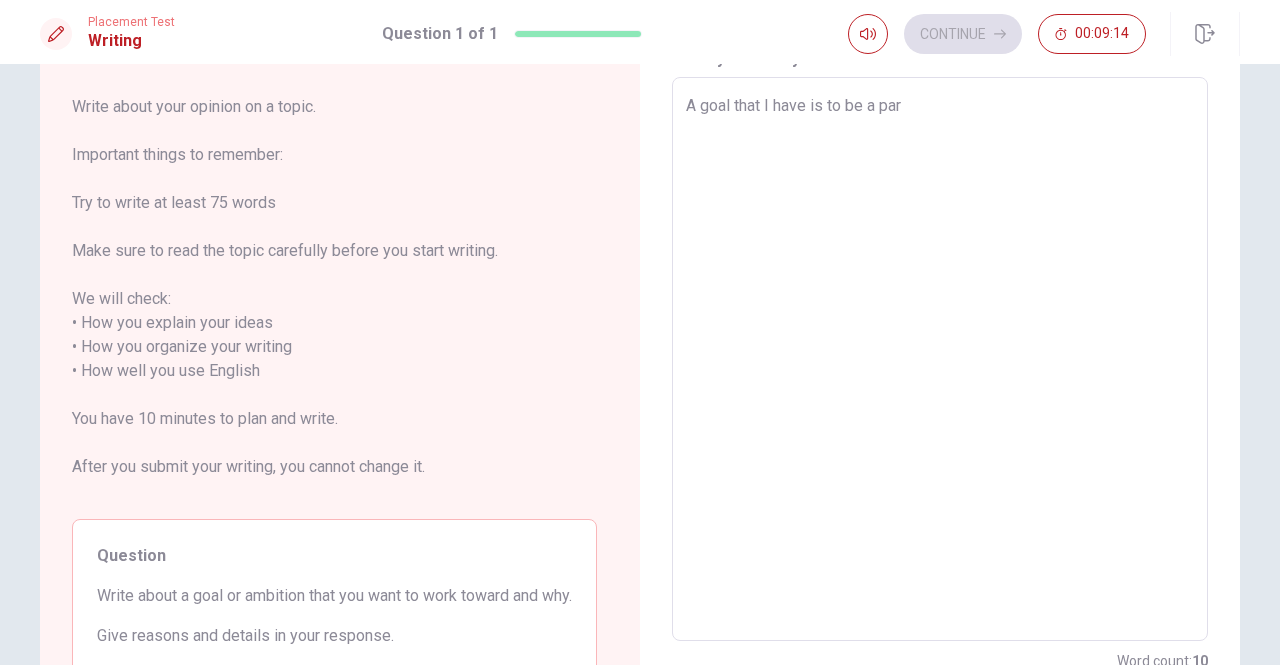 type on "A goal that I have is to be a part" 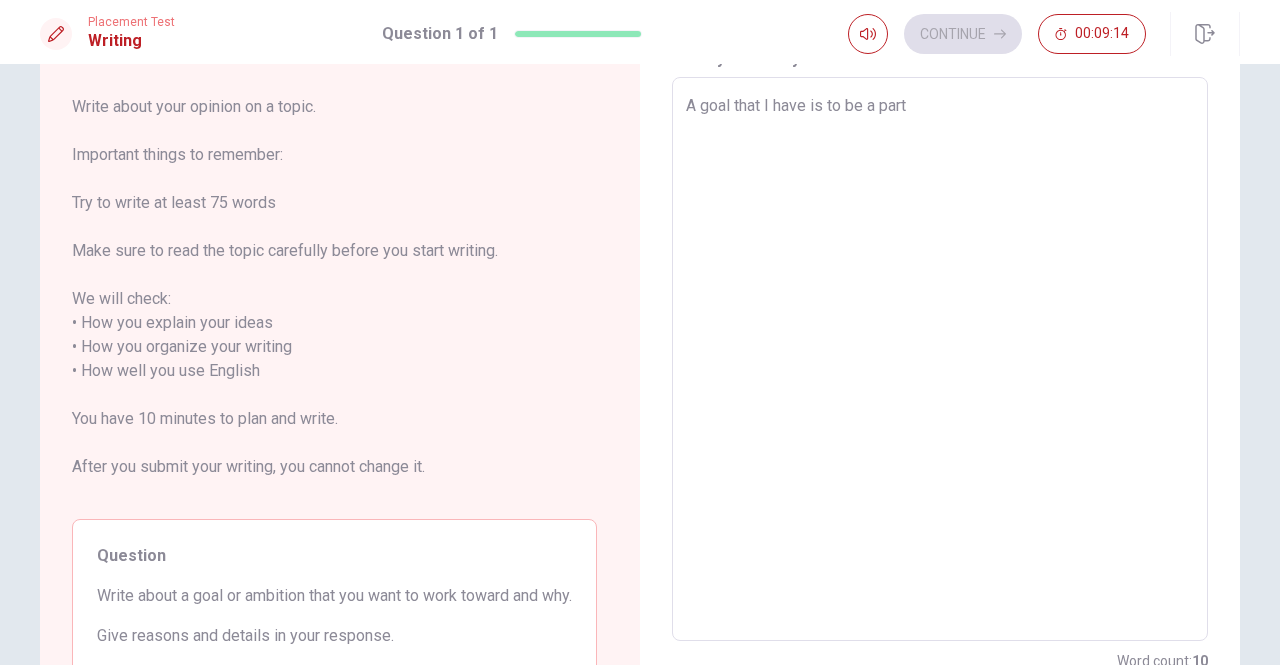 type on "x" 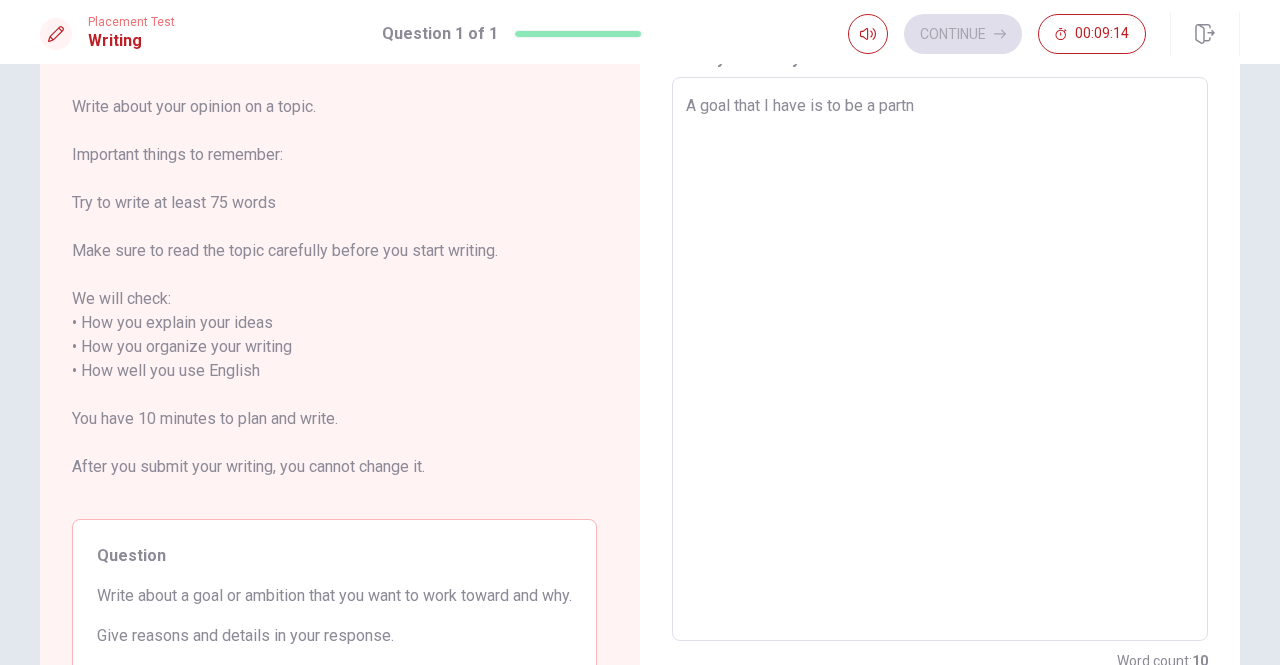 type on "x" 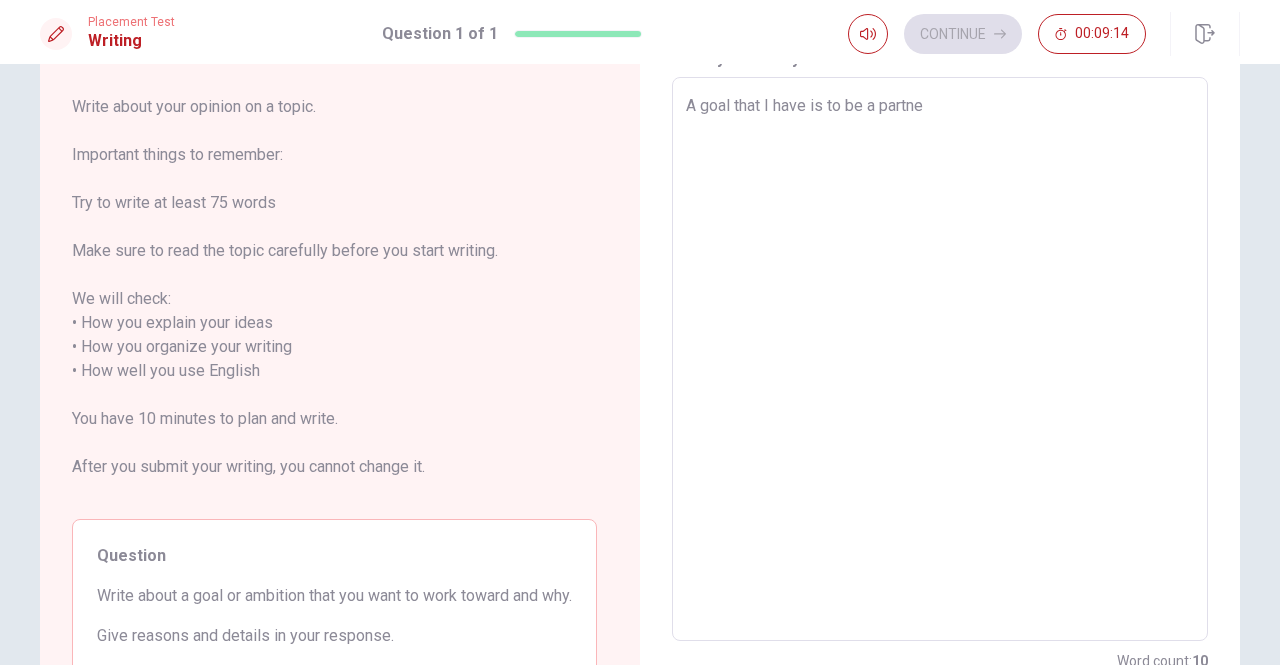 type on "x" 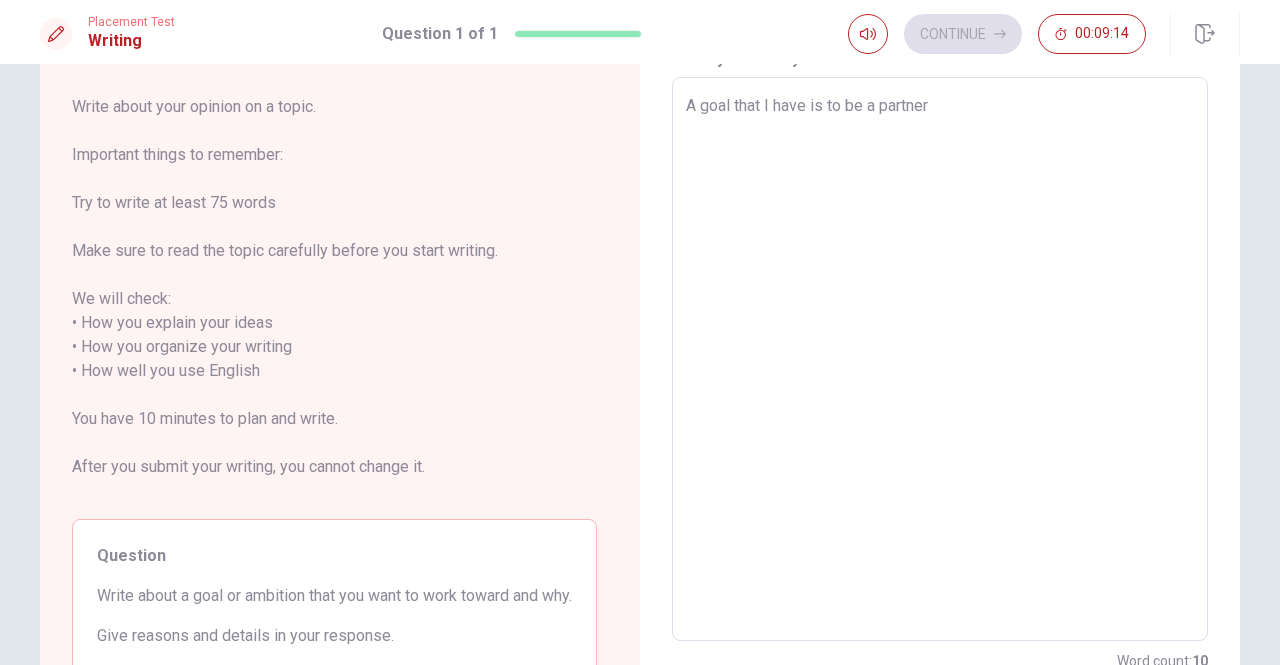 type on "x" 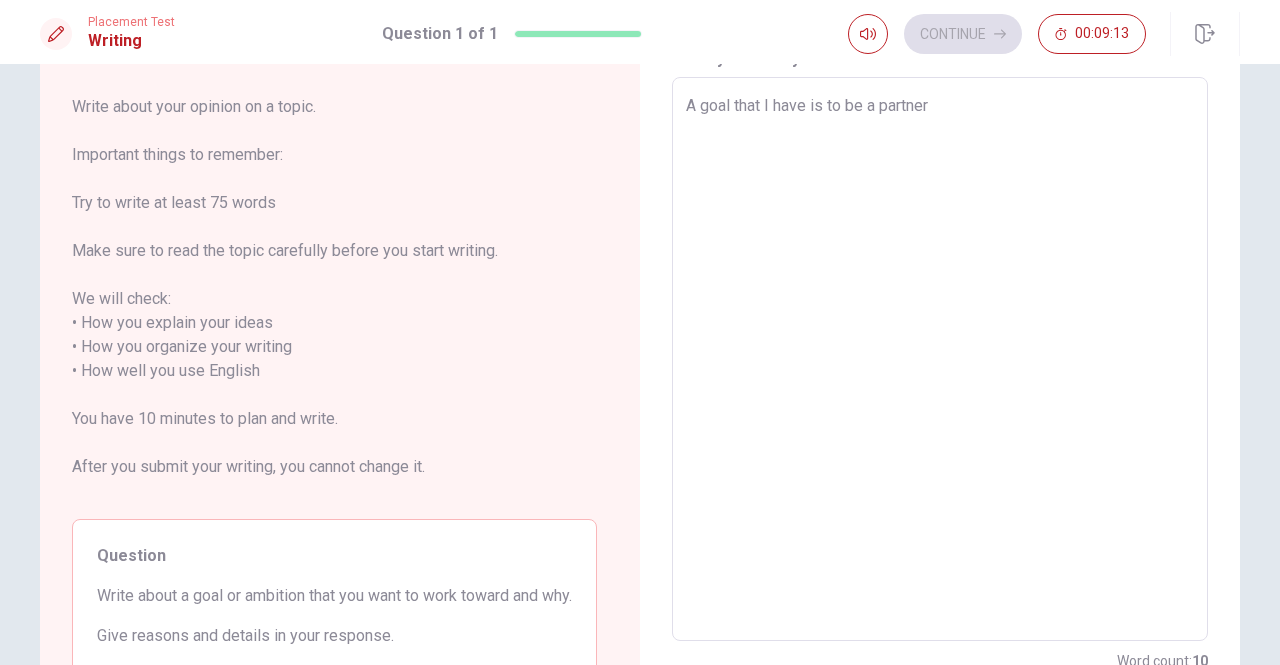 type on "A goal that I have is to be a partner" 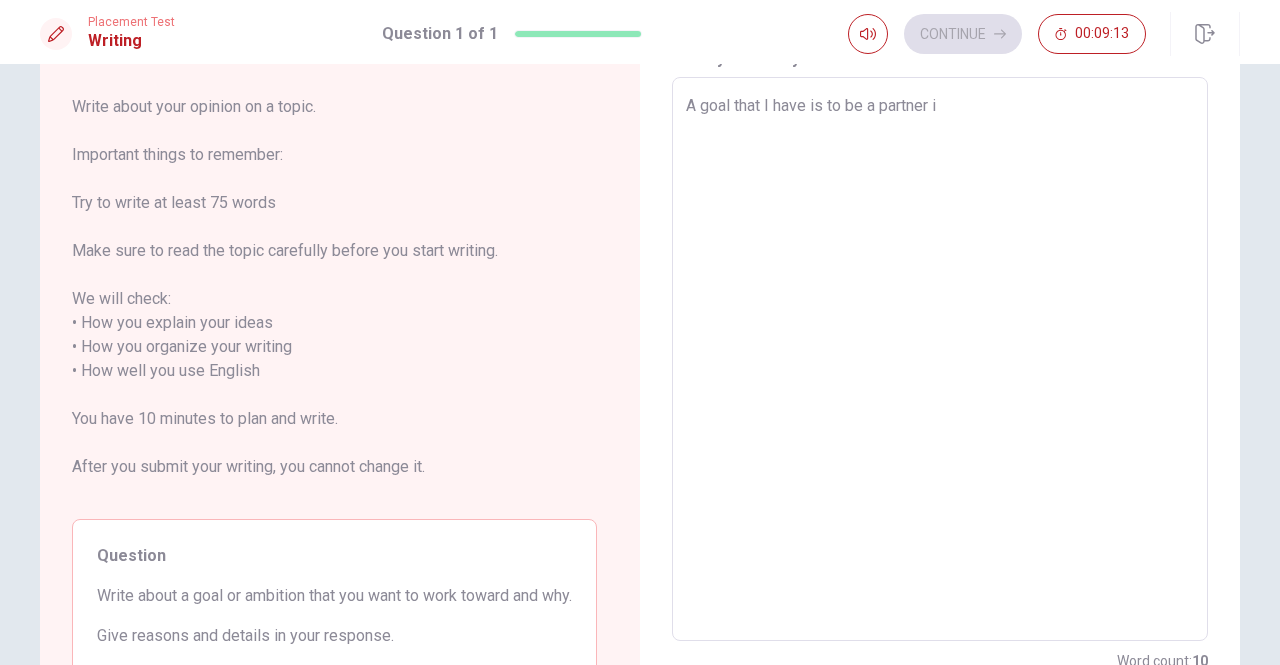 type on "x" 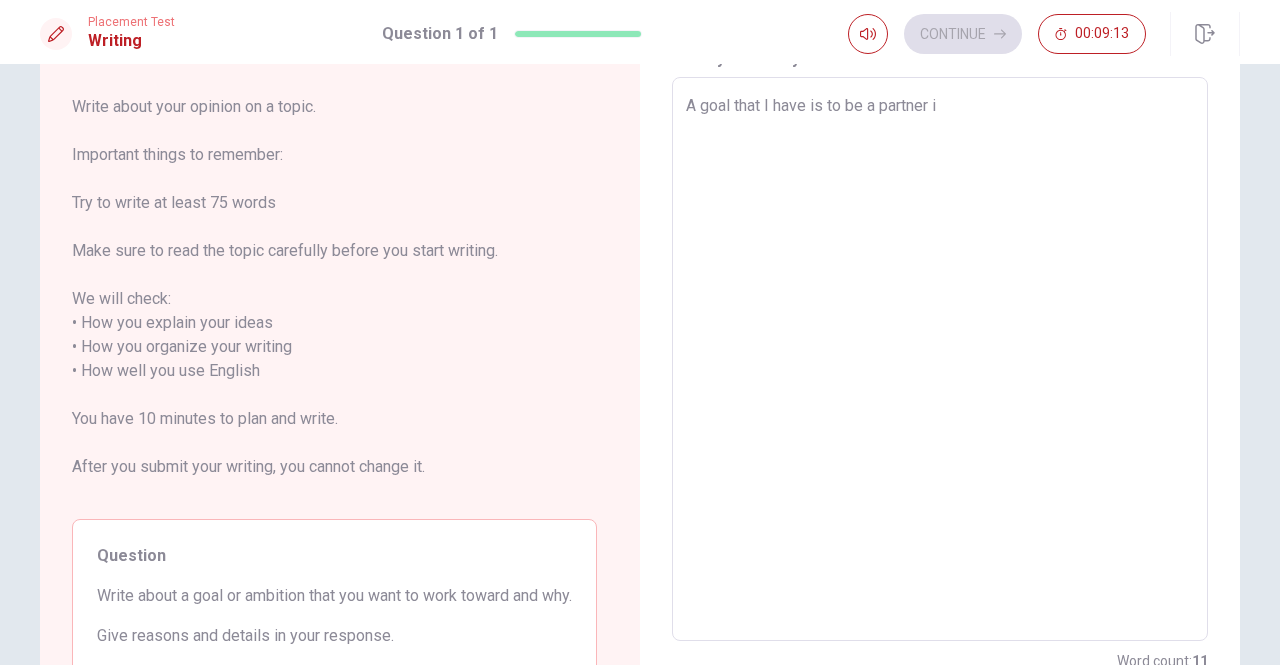type on "A goal that I have is to be a partner in" 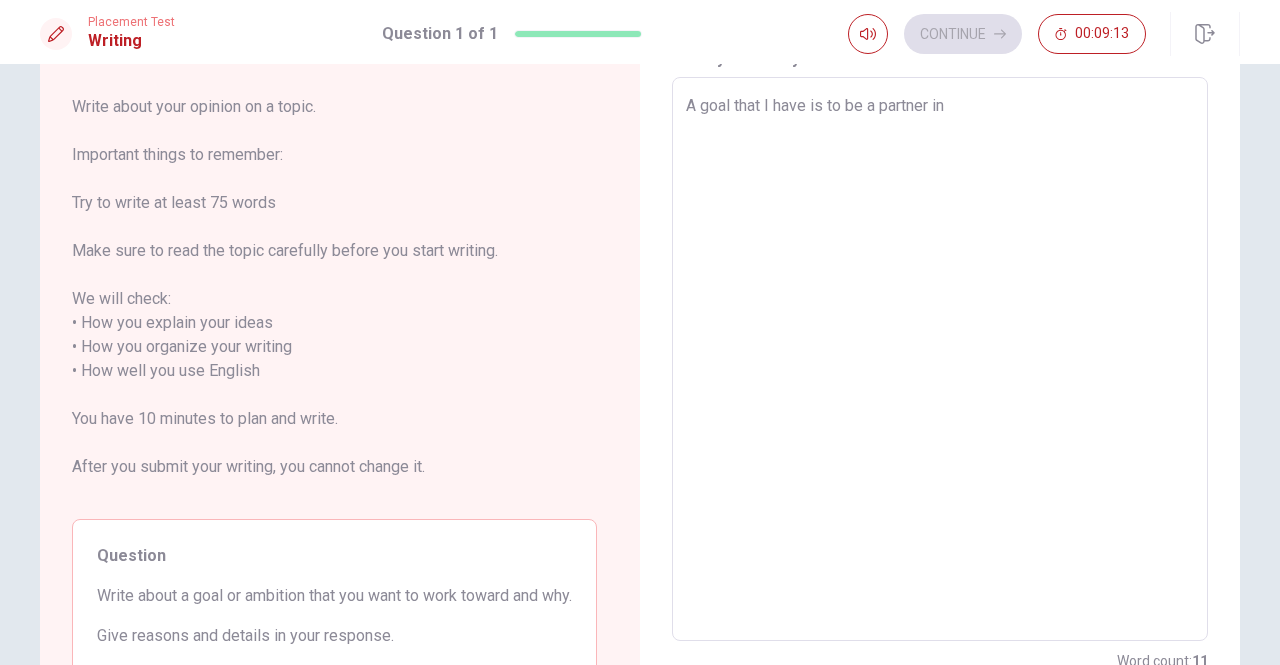 type on "x" 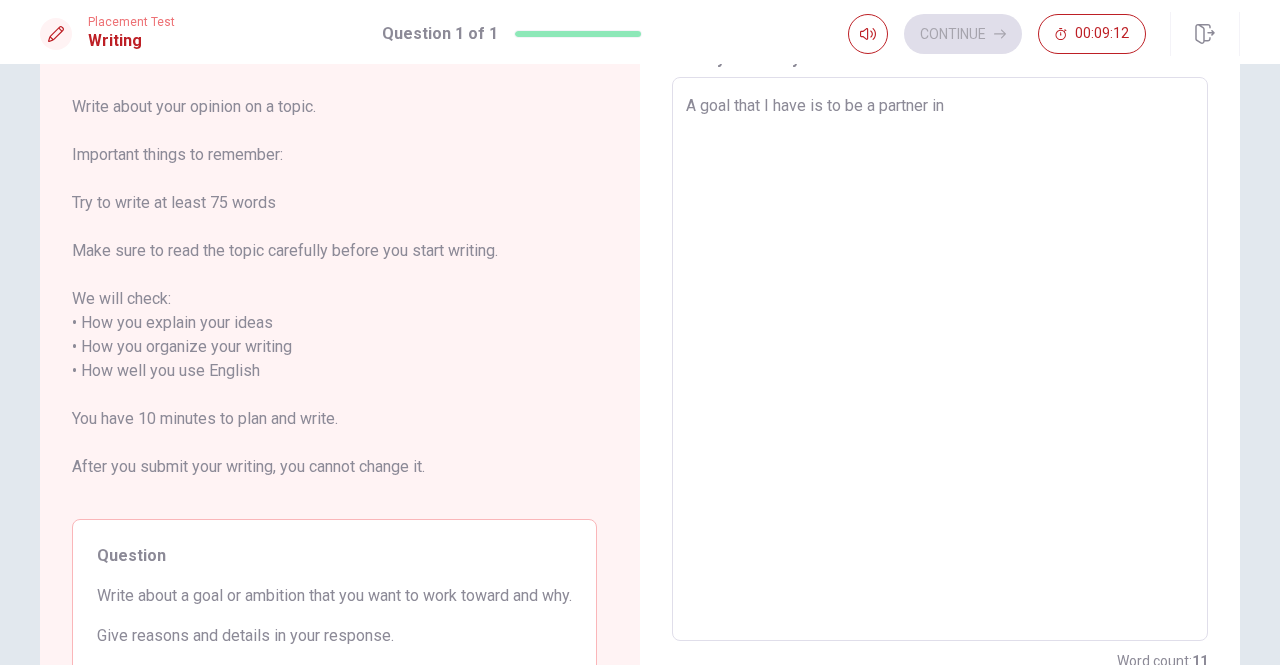 type on "A goal that I have is to be a partner in m" 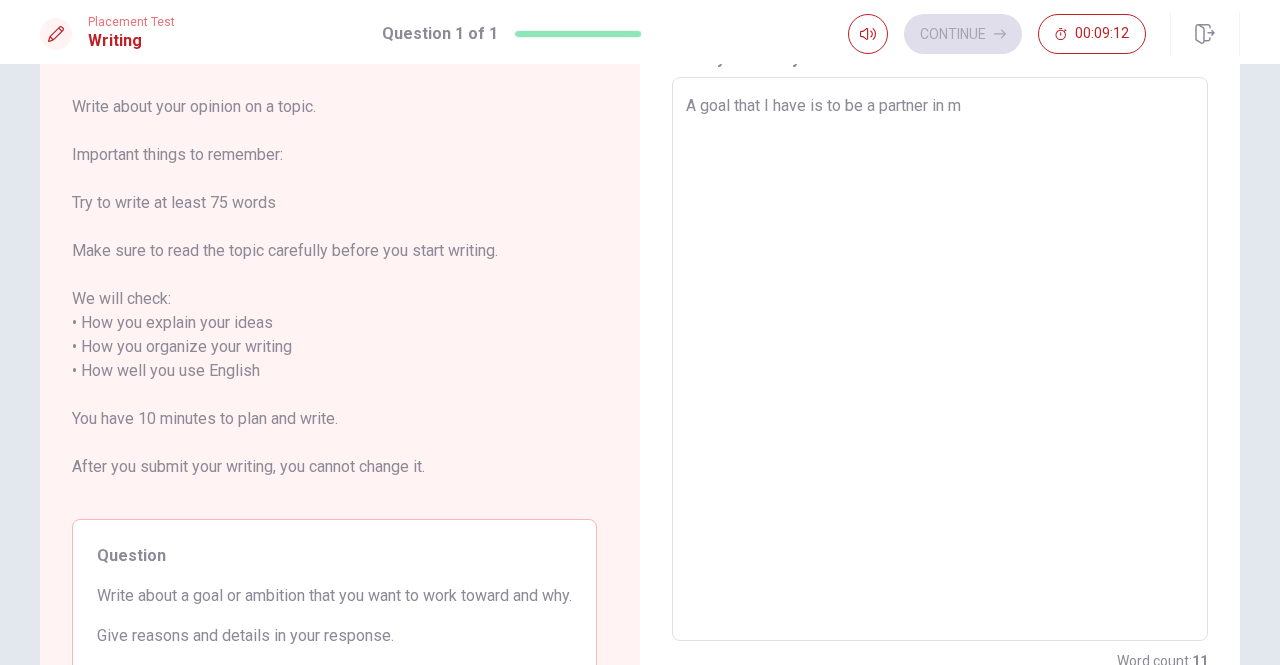 type on "x" 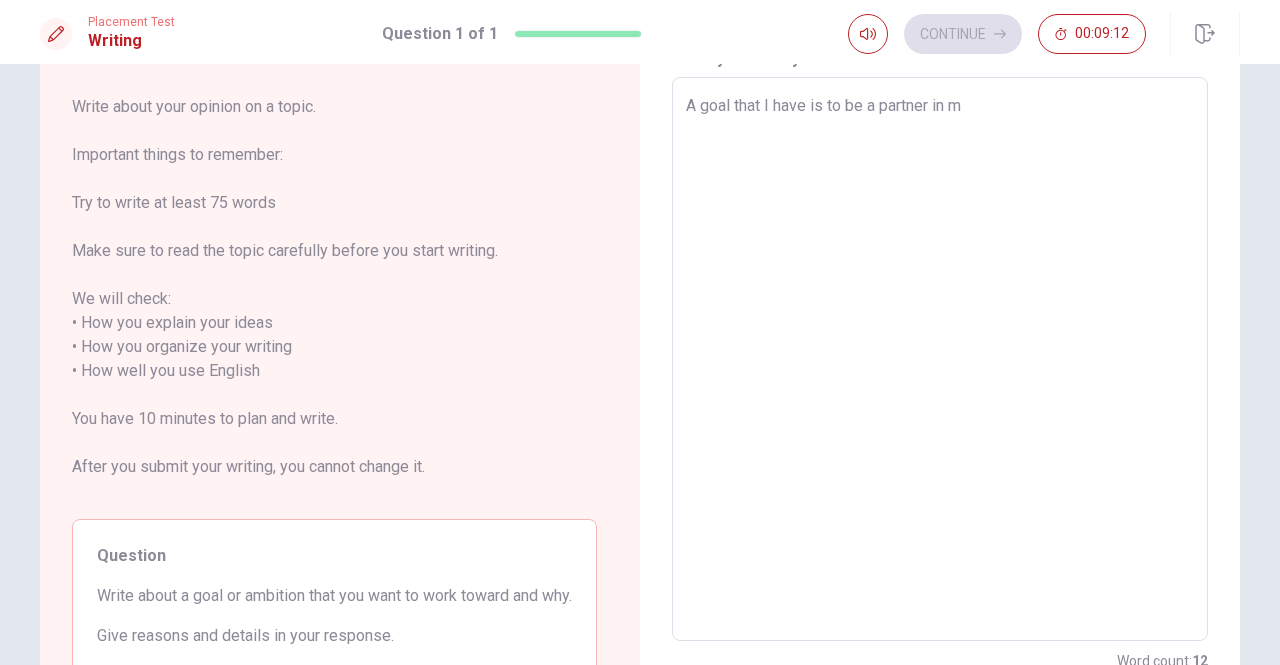 type on "A goal that I have is to be a partner in my" 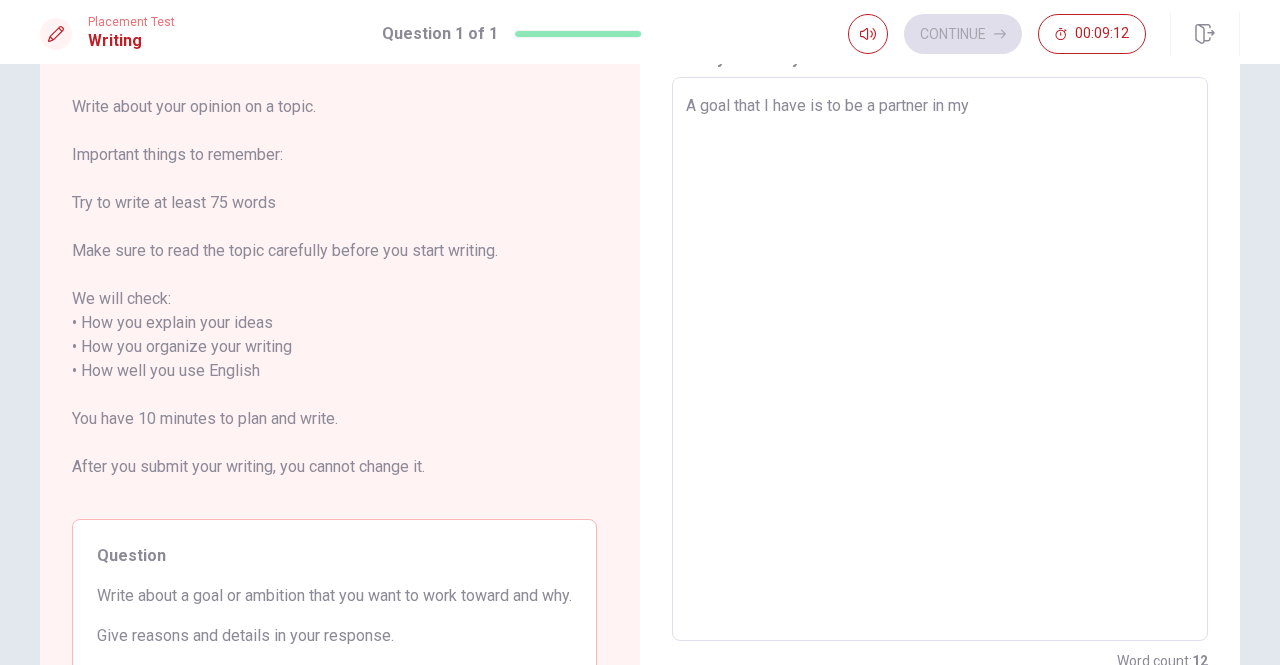 type on "x" 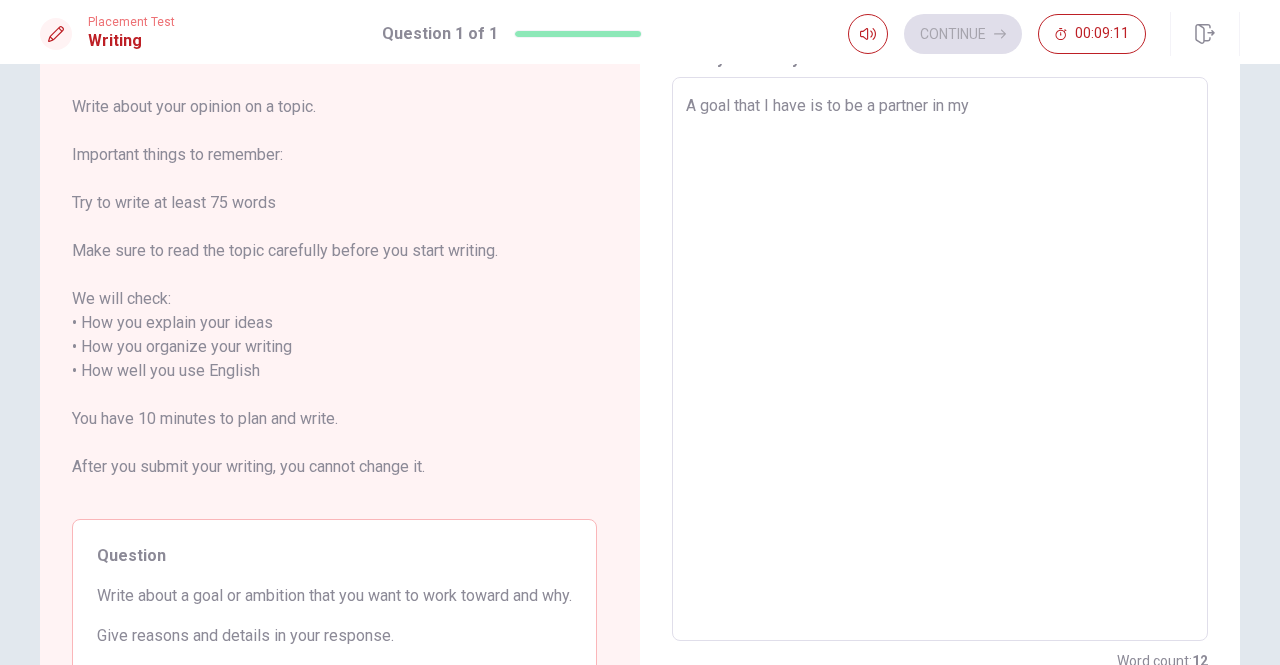type on "A goal that I have is to be a partner in my" 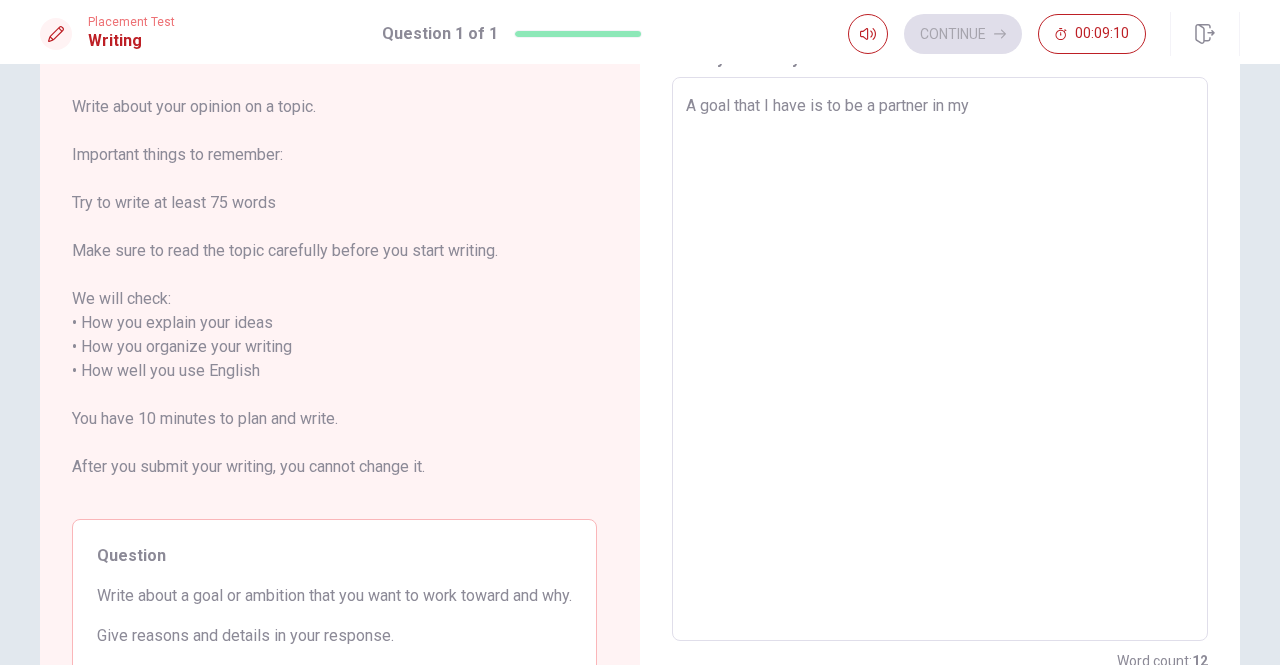 type on "A goal that I have is to be a partner in my f" 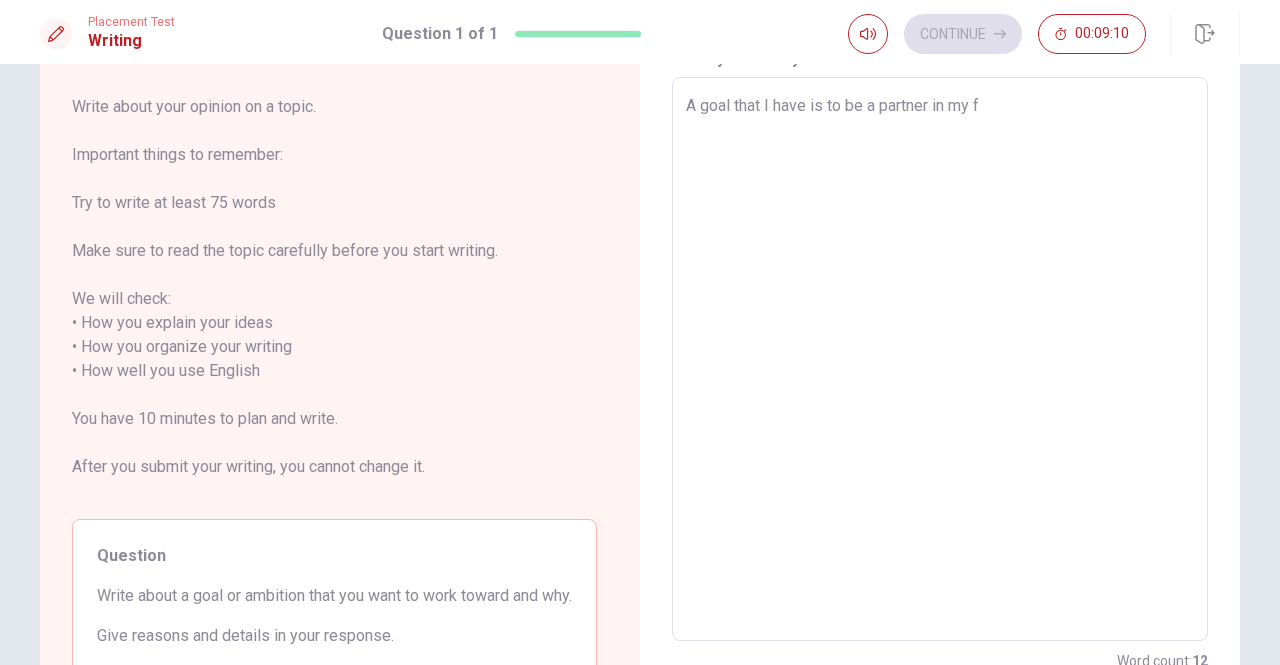 type on "x" 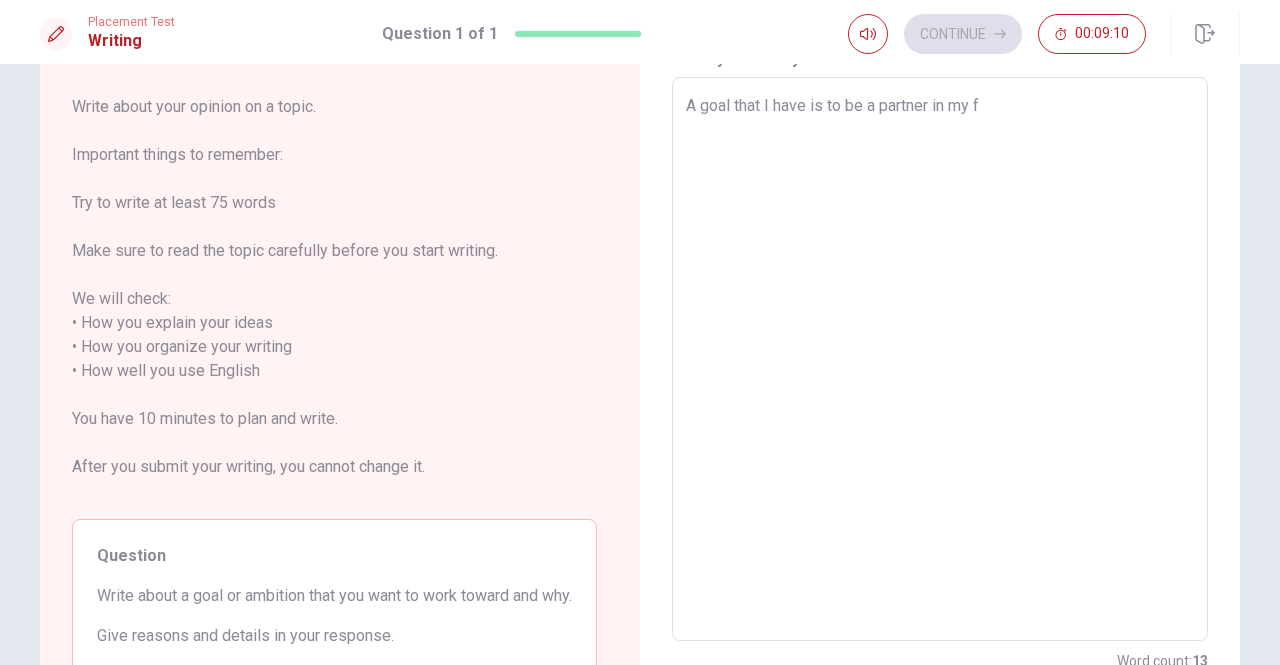 type on "A goal that I have is to be a partner in my fi" 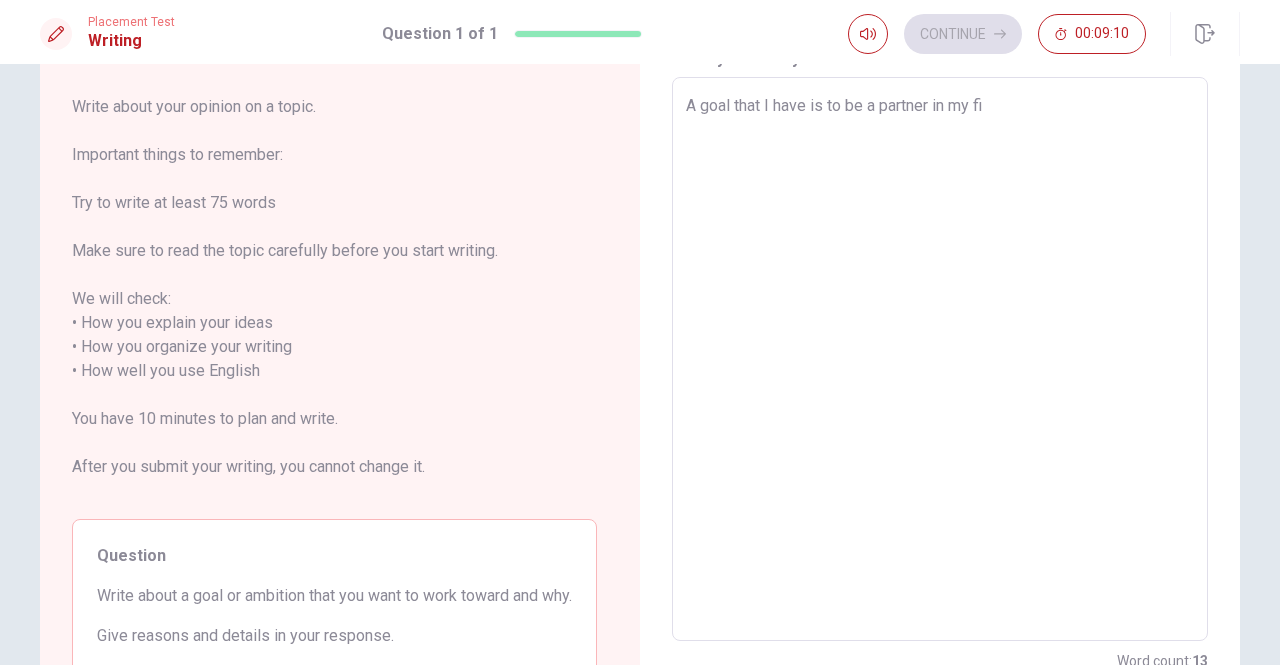 type on "x" 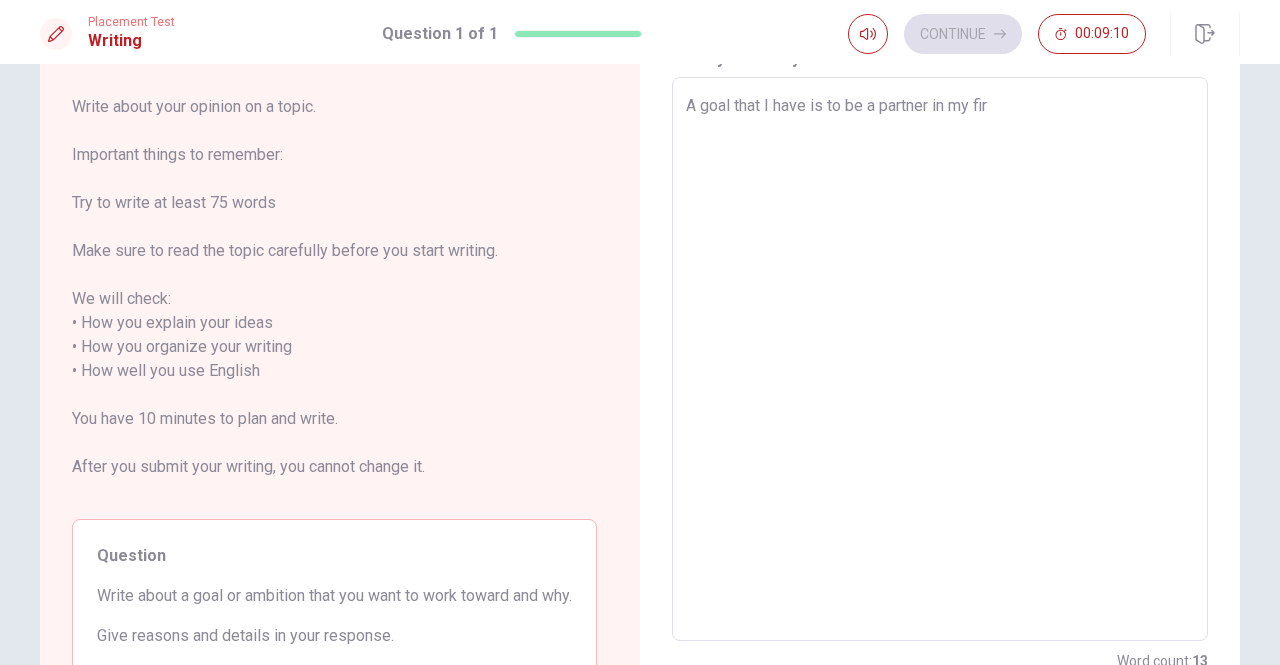 type on "x" 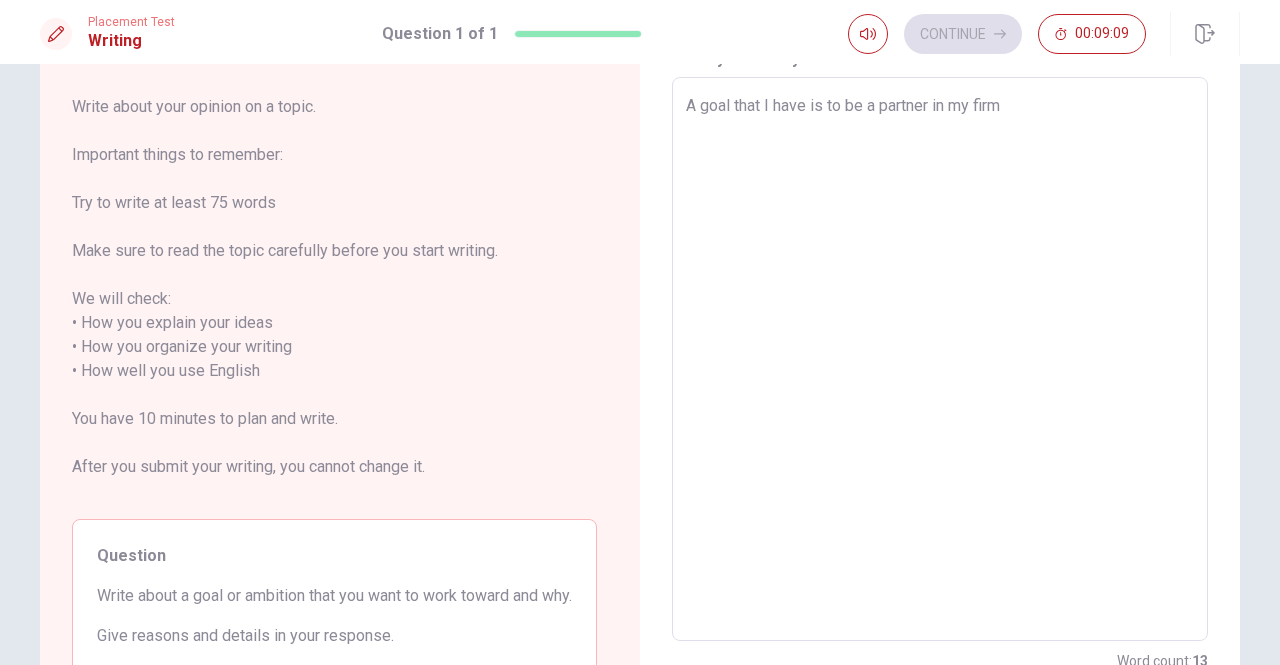 type on "x" 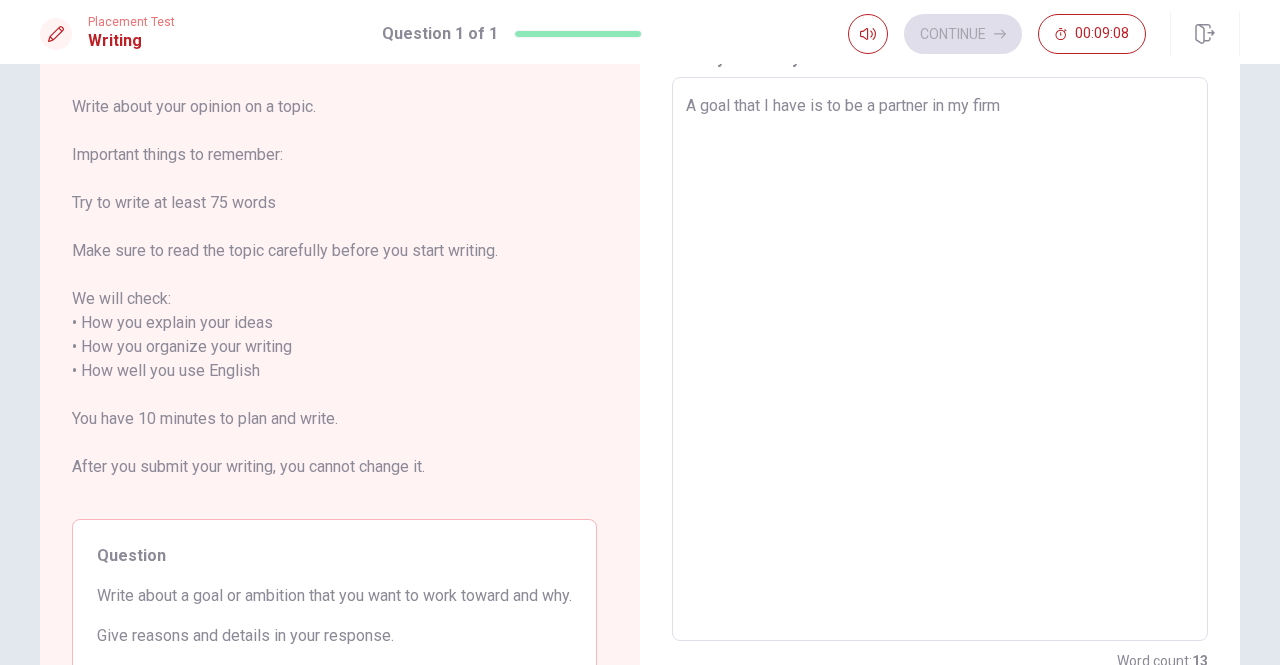 type on "A goal that I have is to be a partner in my firm." 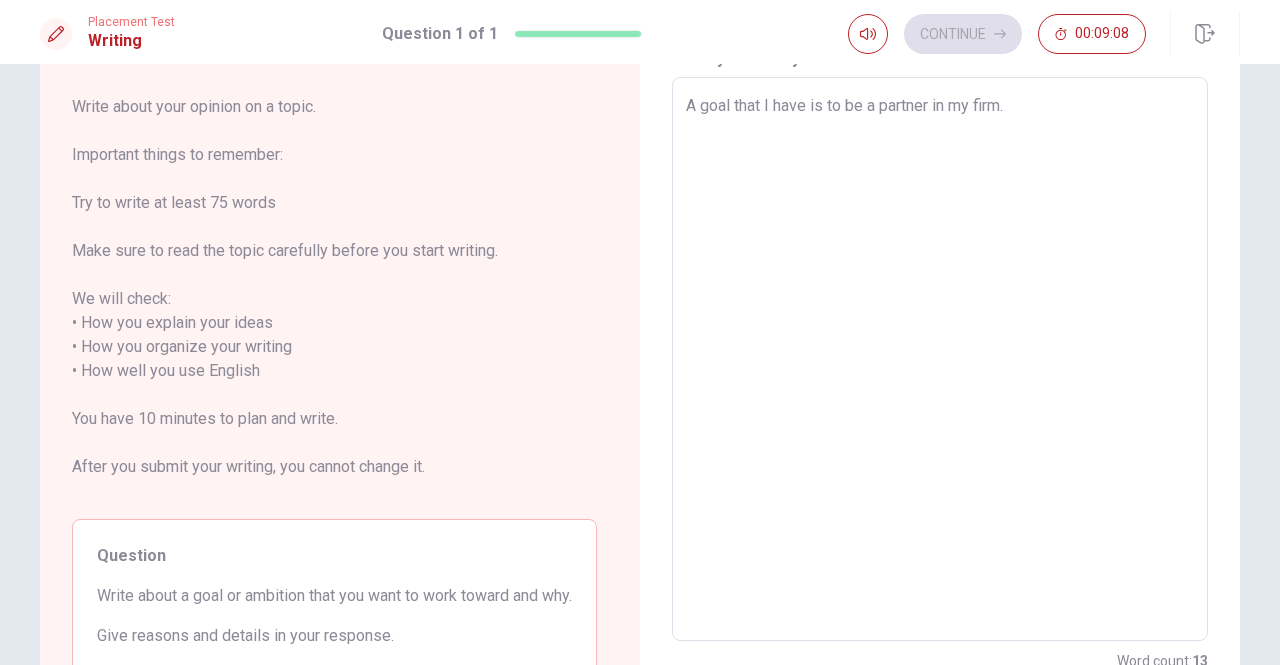 type on "x" 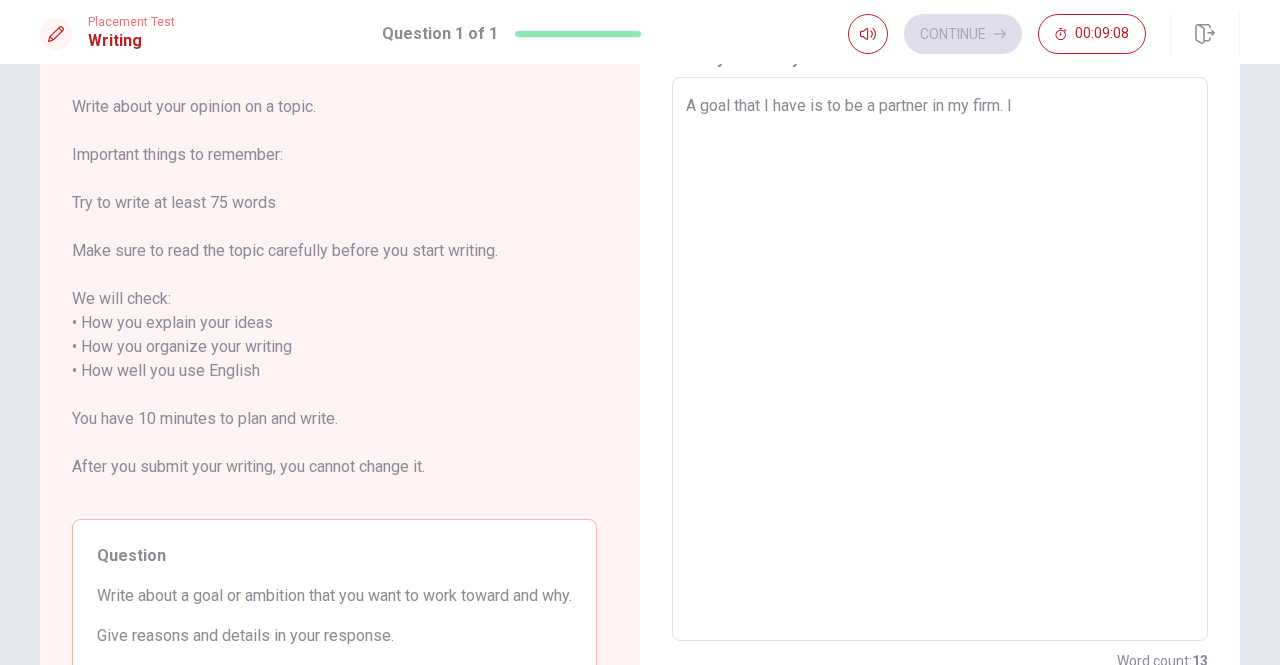 type on "x" 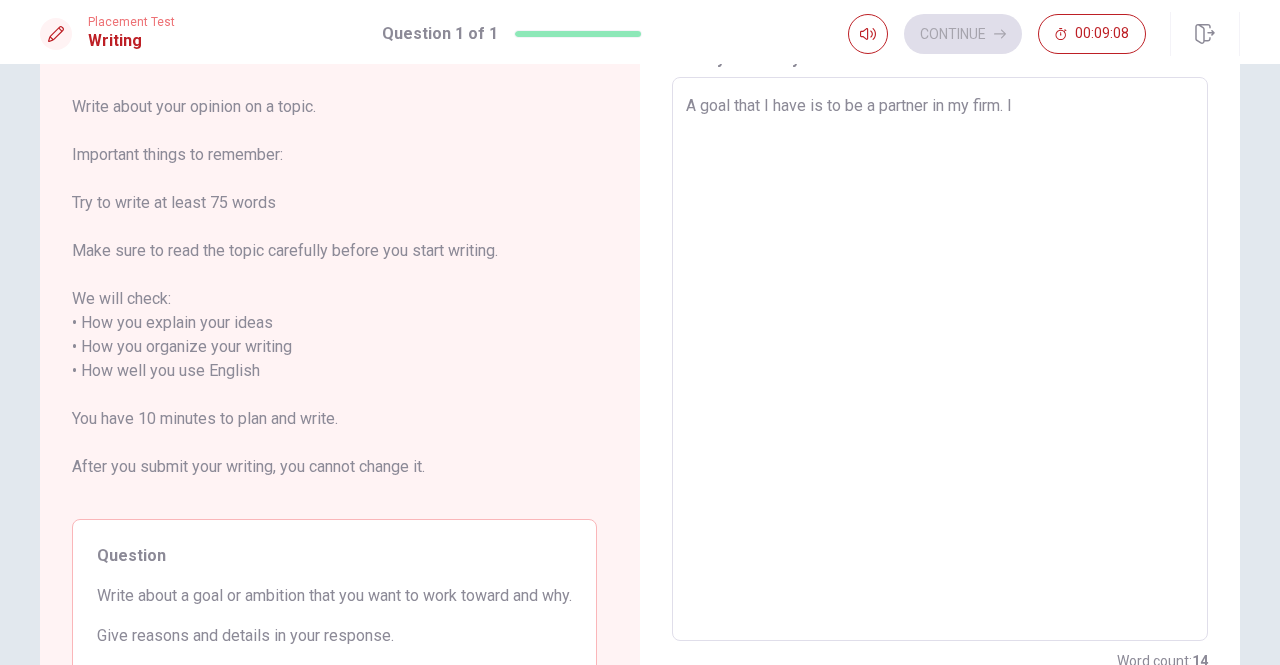type on "A goal that I have is to be a partner in my firm. I" 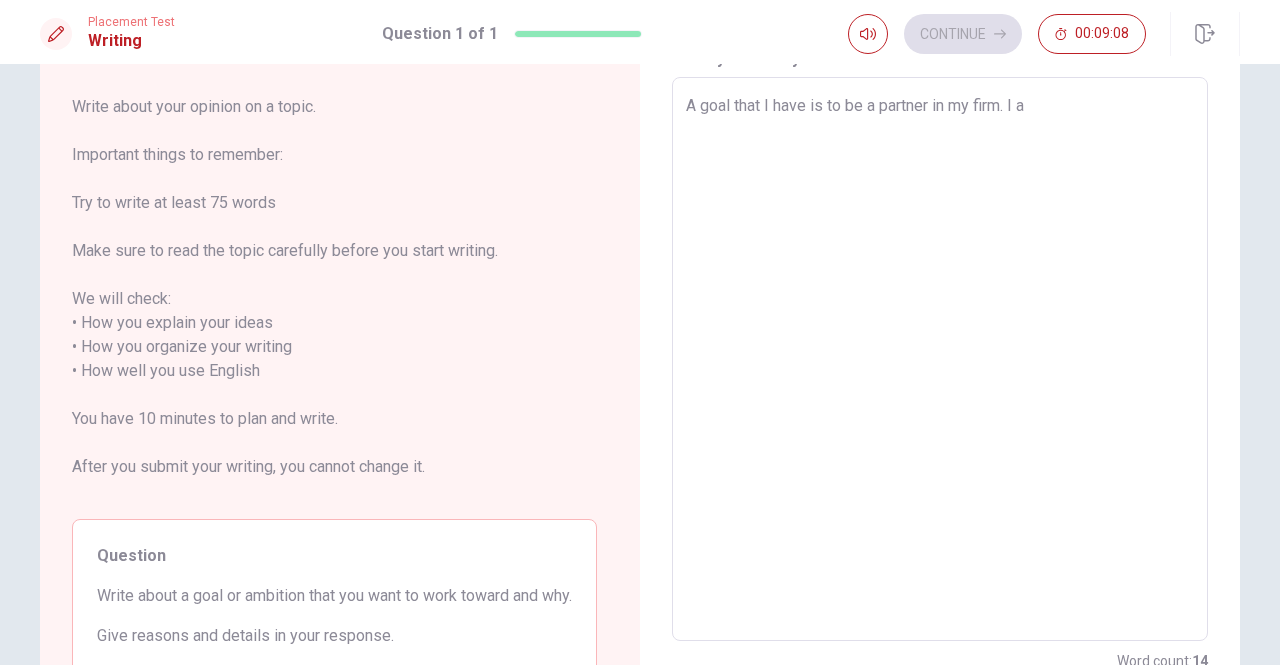 type on "x" 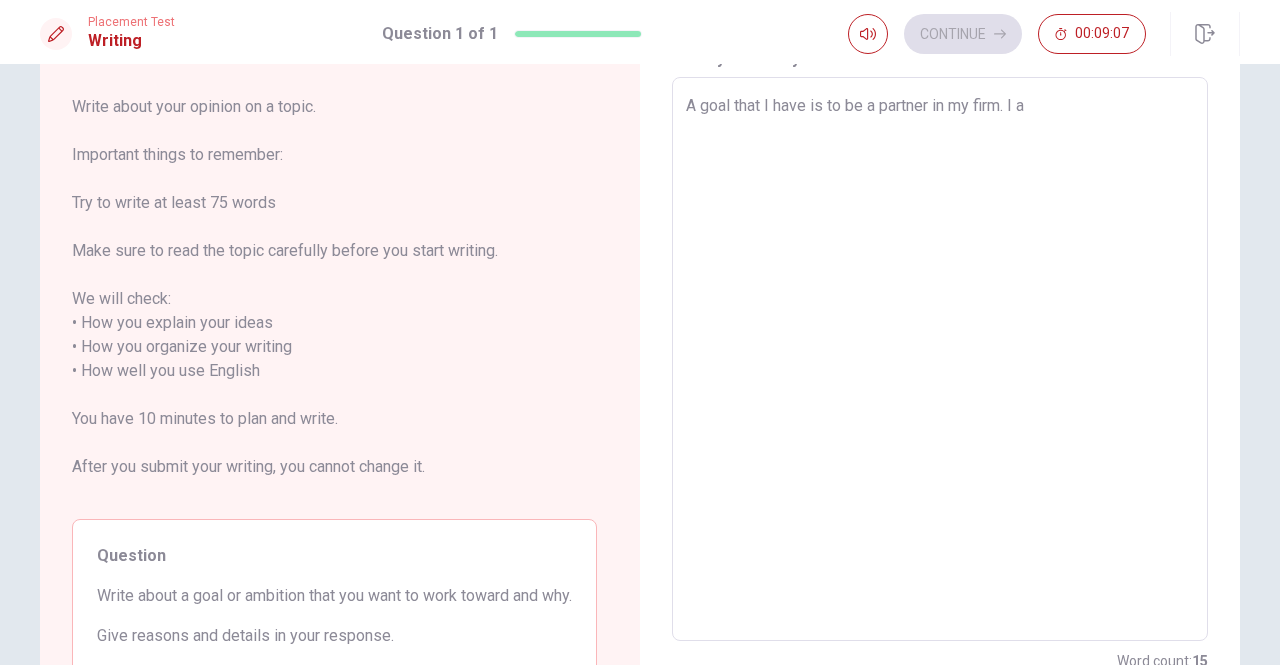 type on "A goal that I have is to be a partner in my firm. I am" 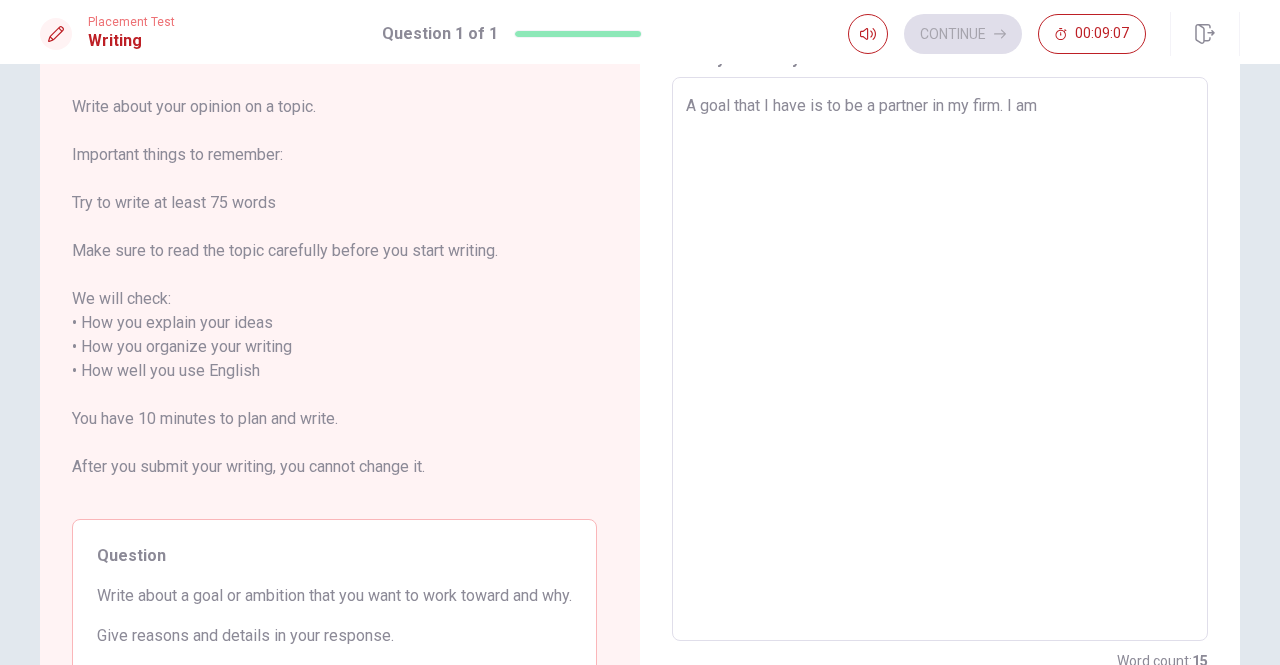 type on "x" 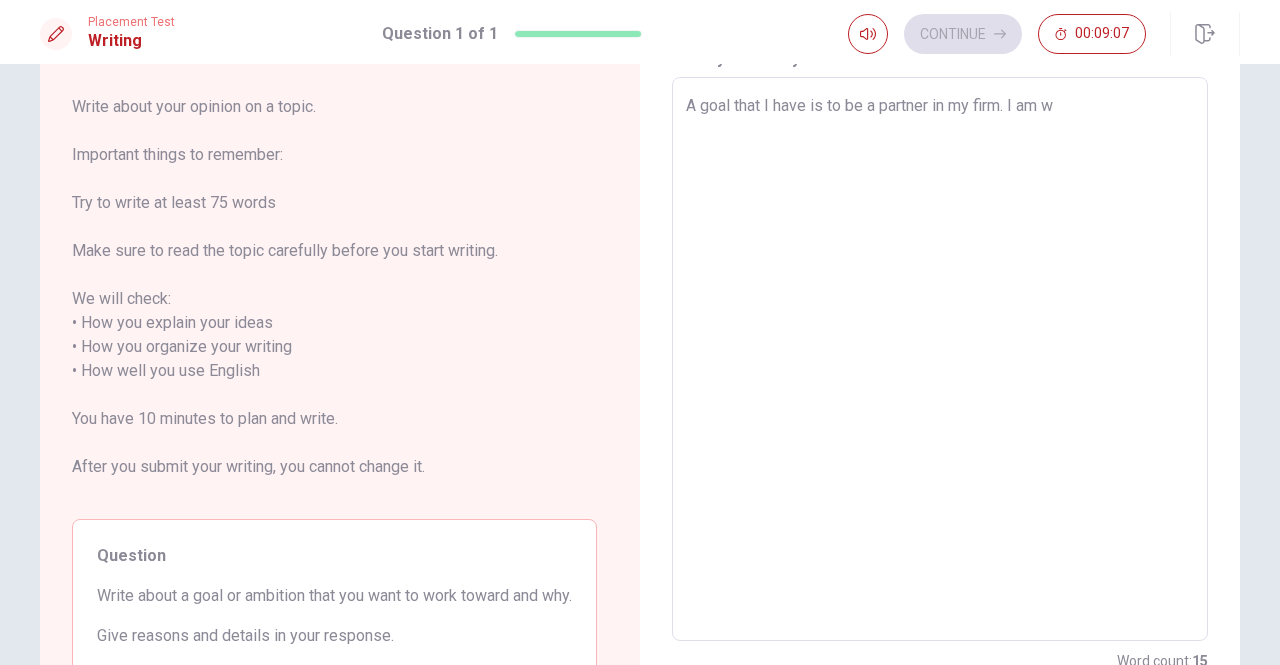 type on "x" 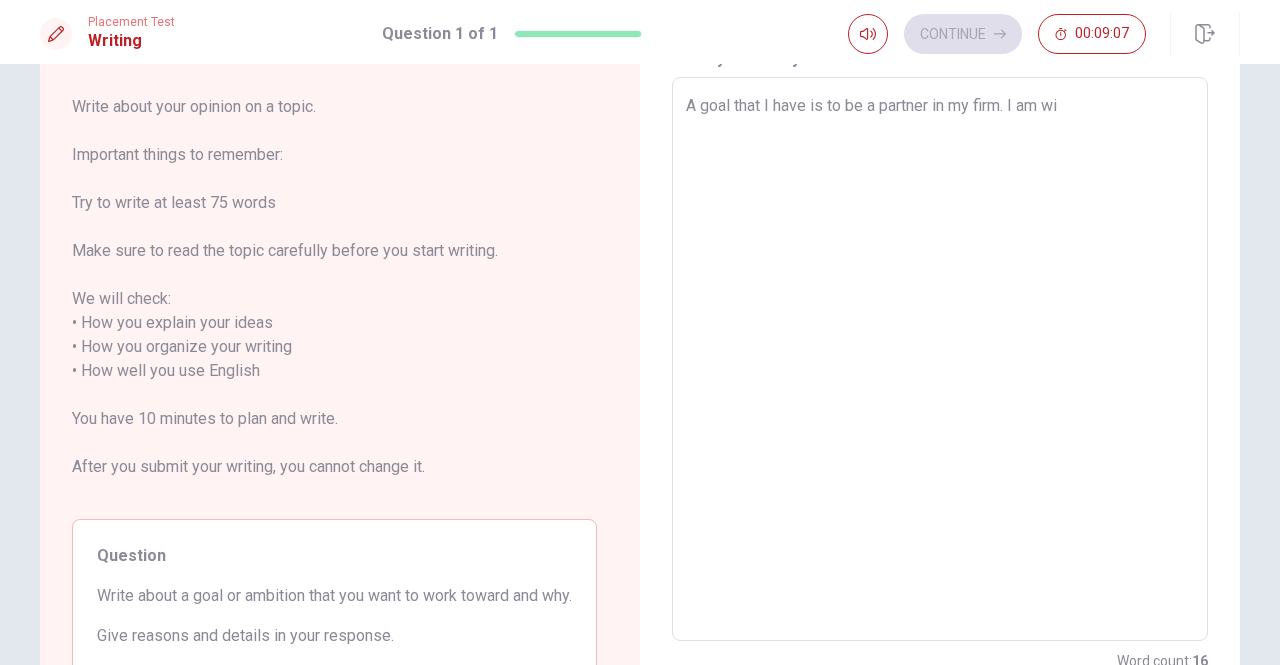 type on "x" 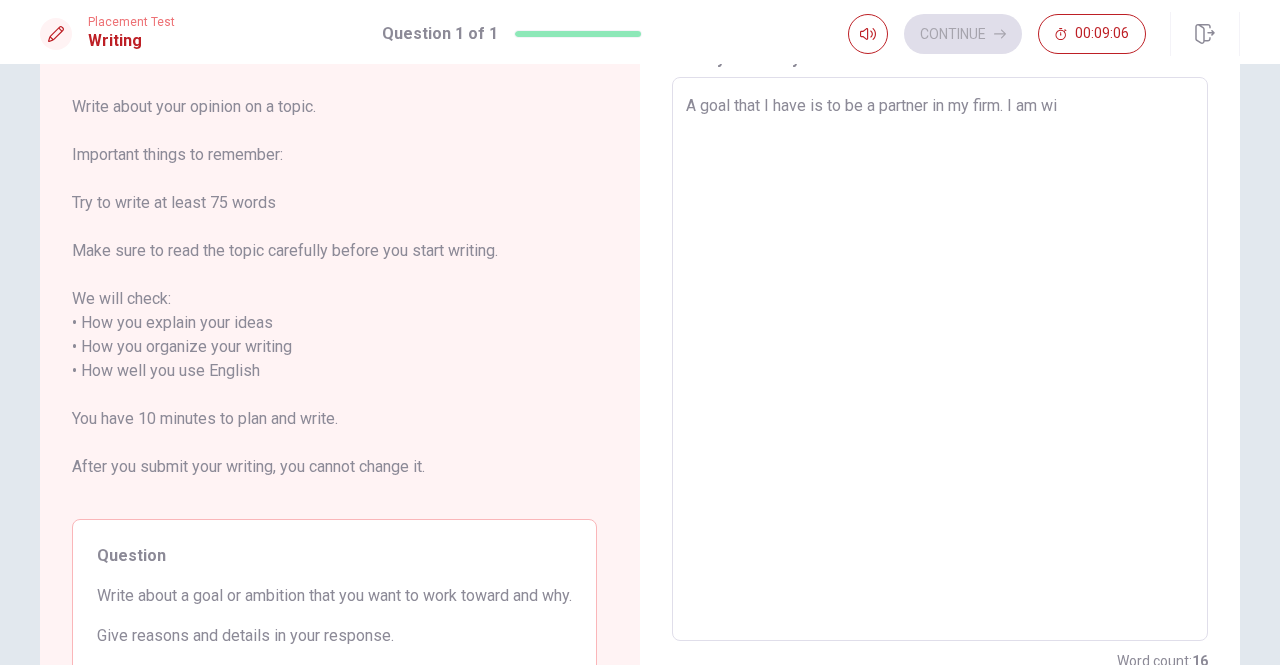 type on "A goal that I have is to be a partner in my firm. I am w" 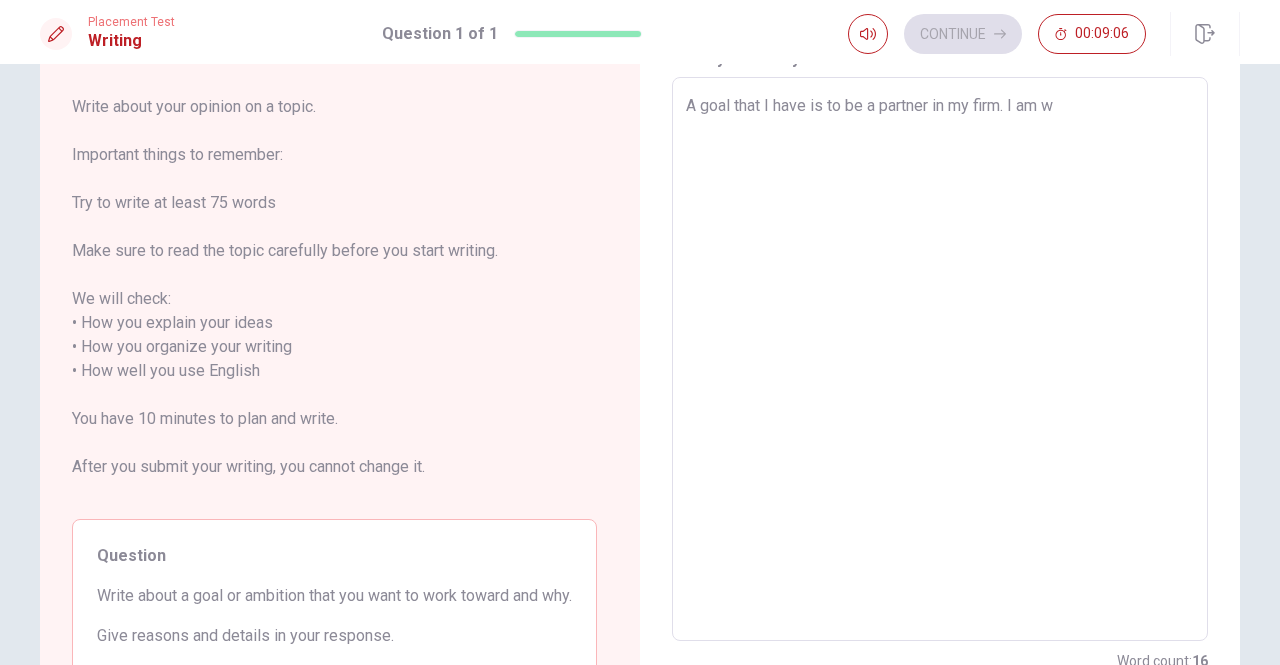 type on "x" 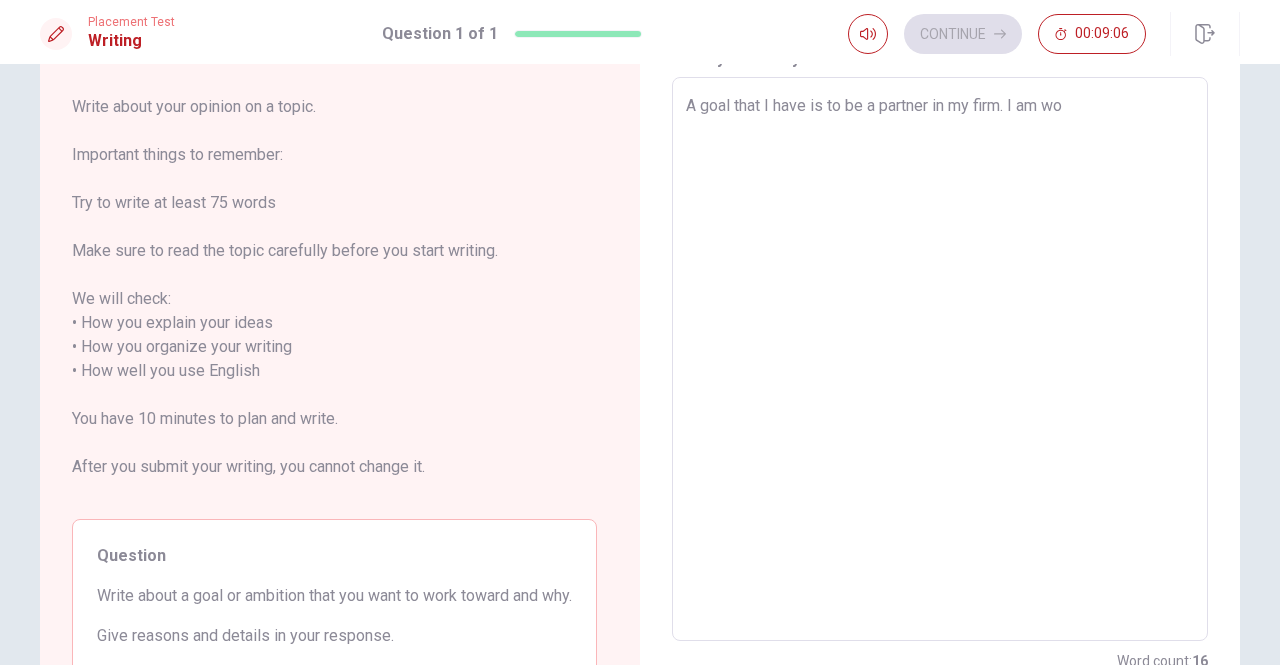 type on "x" 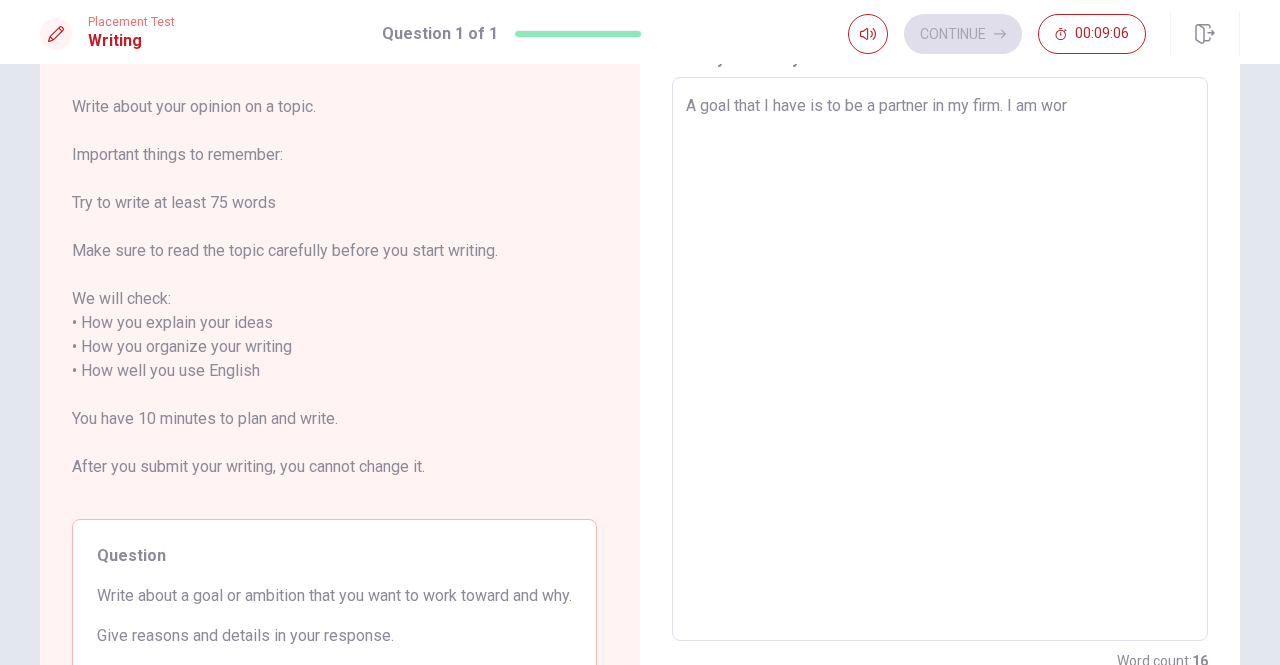 type on "x" 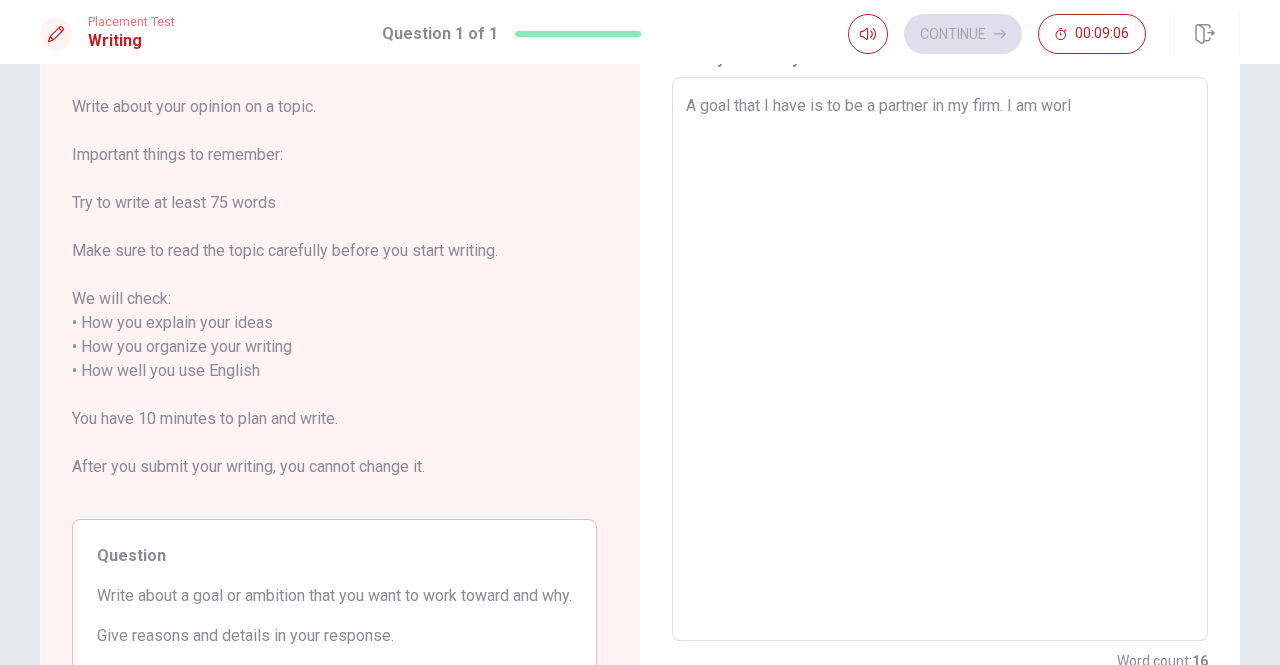 type on "x" 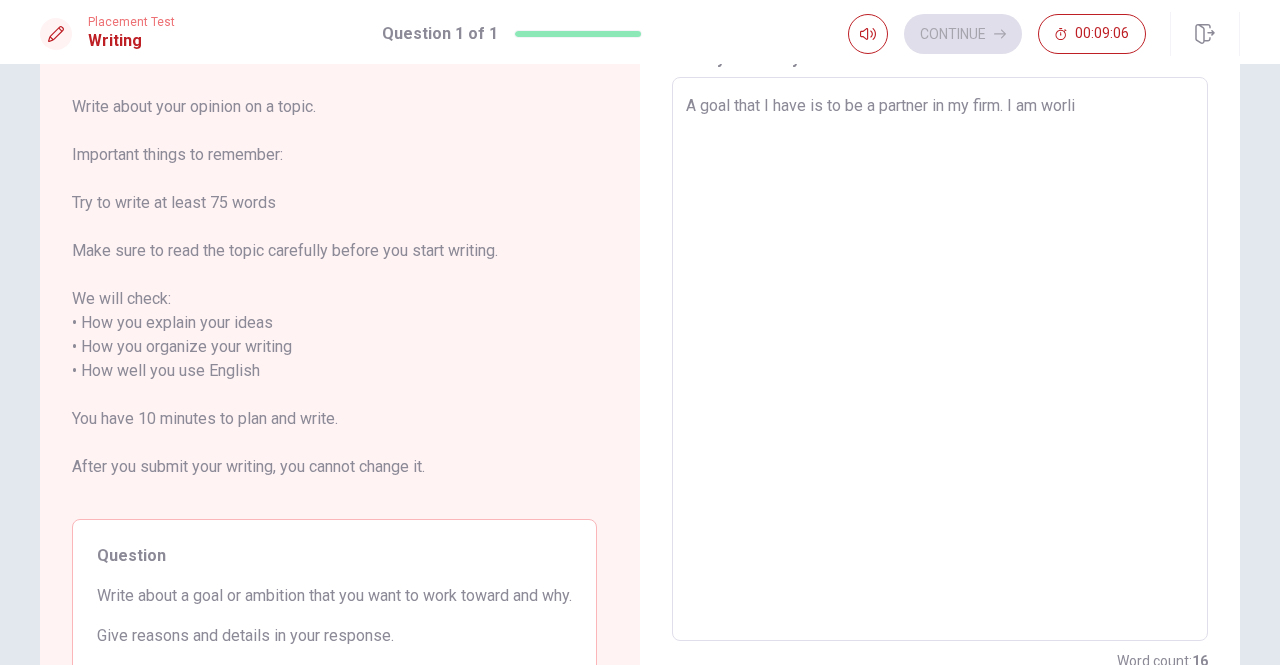 type on "x" 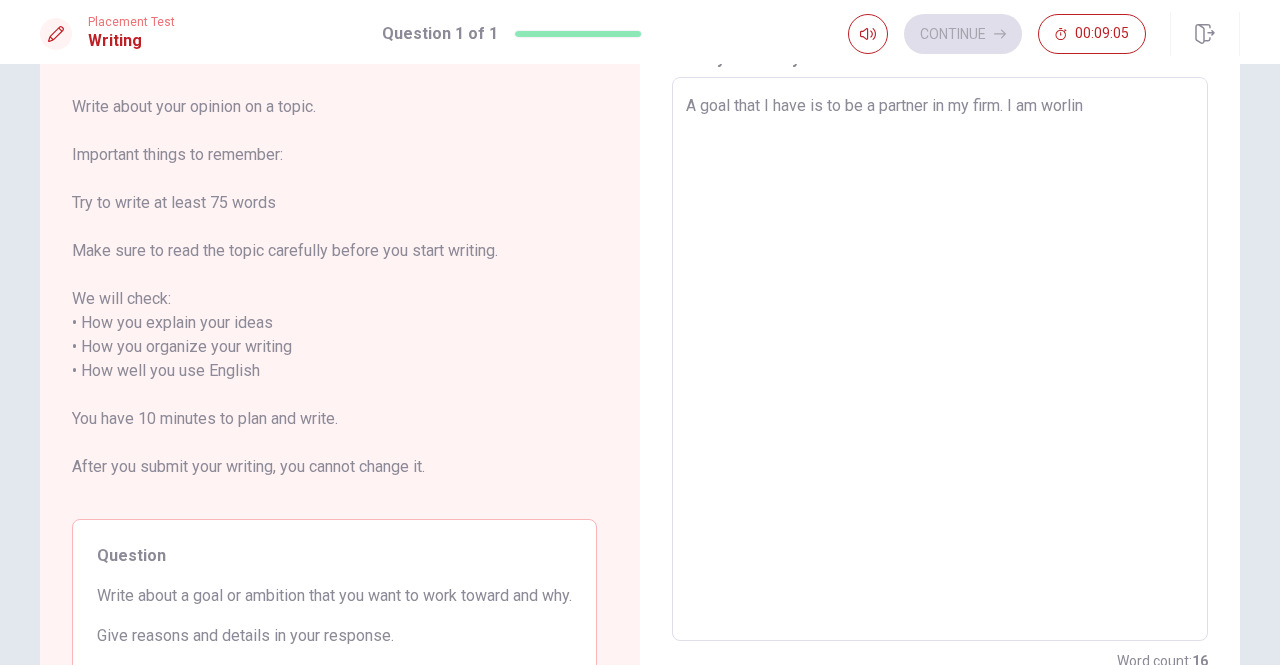 type on "x" 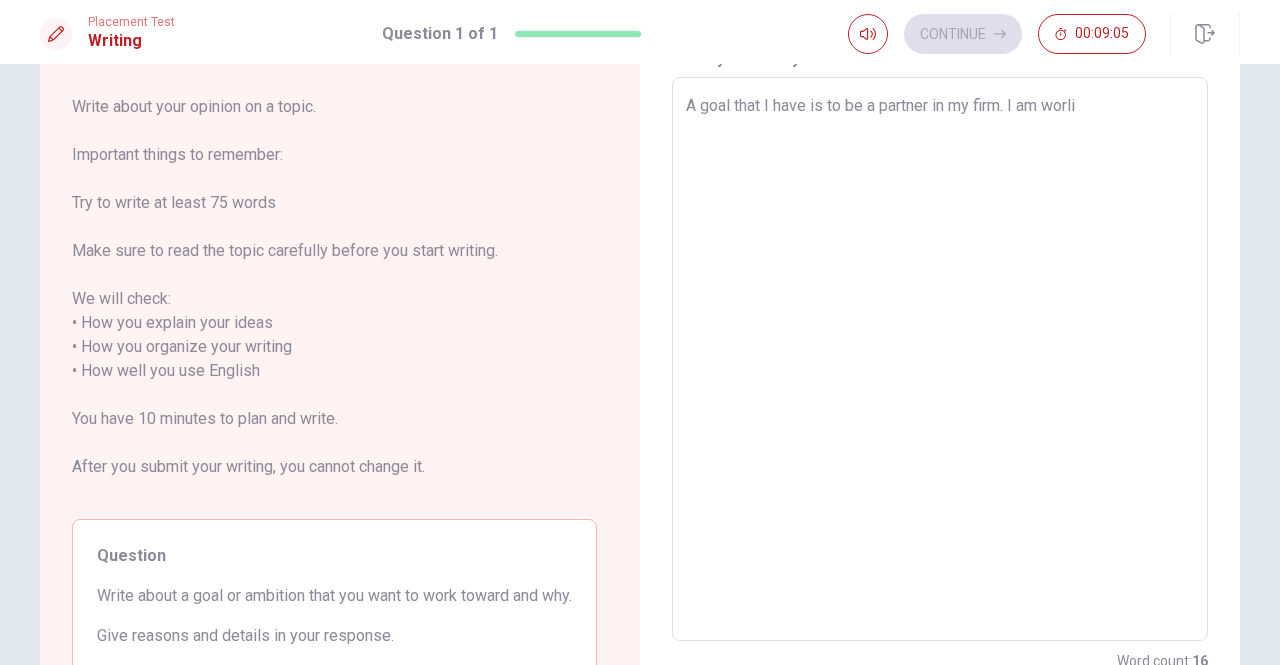 type on "x" 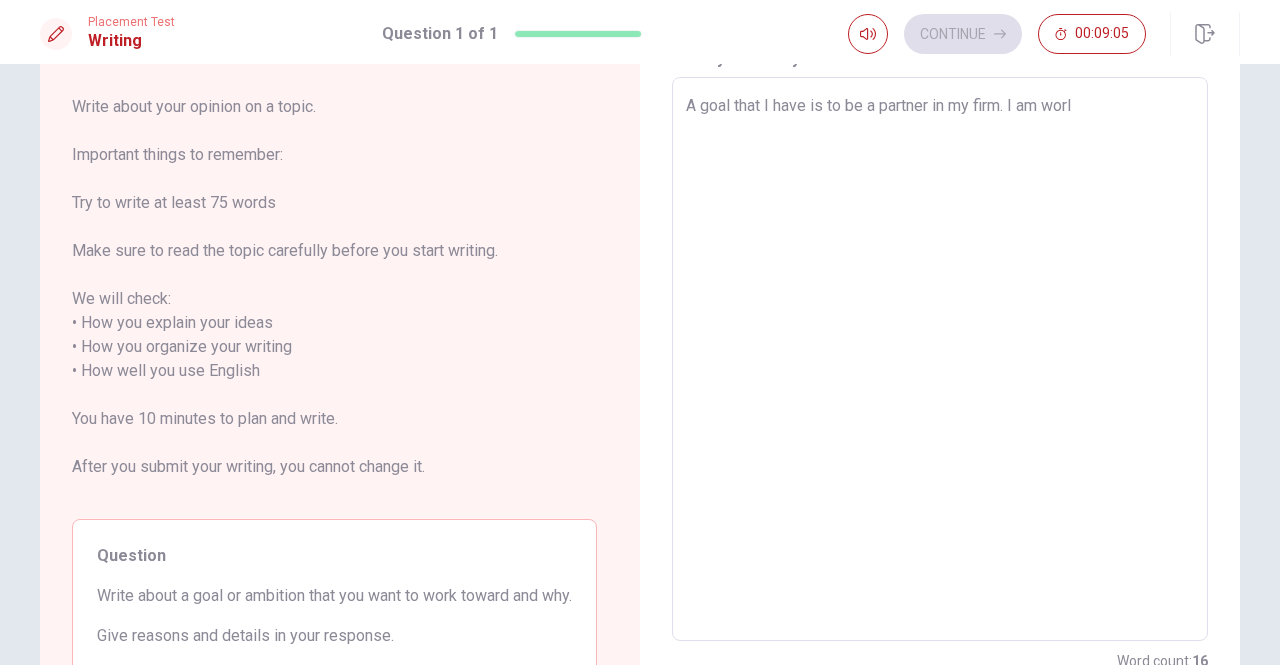 type on "x" 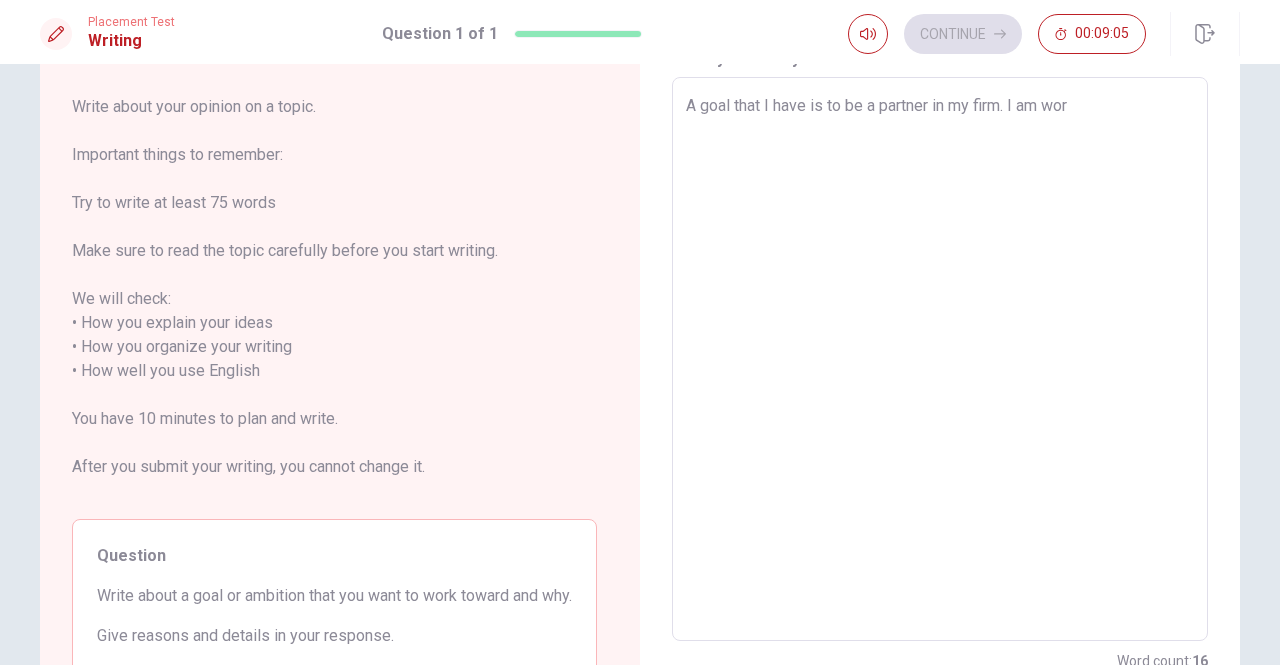 type on "x" 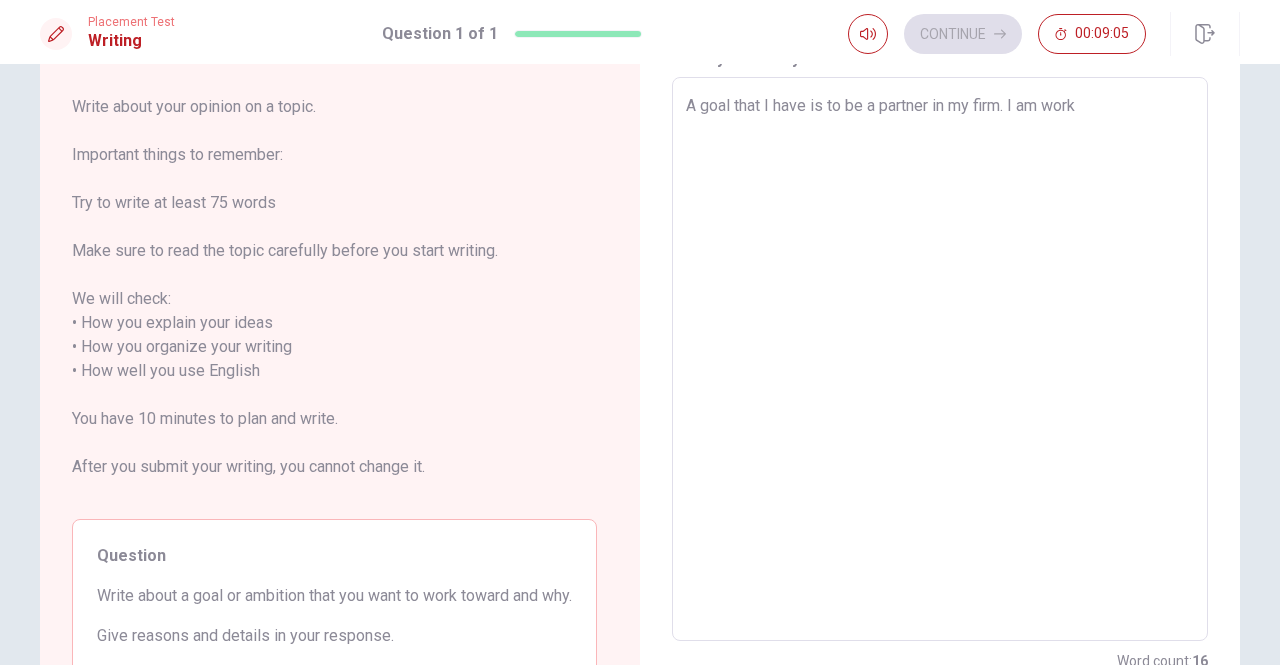 type on "x" 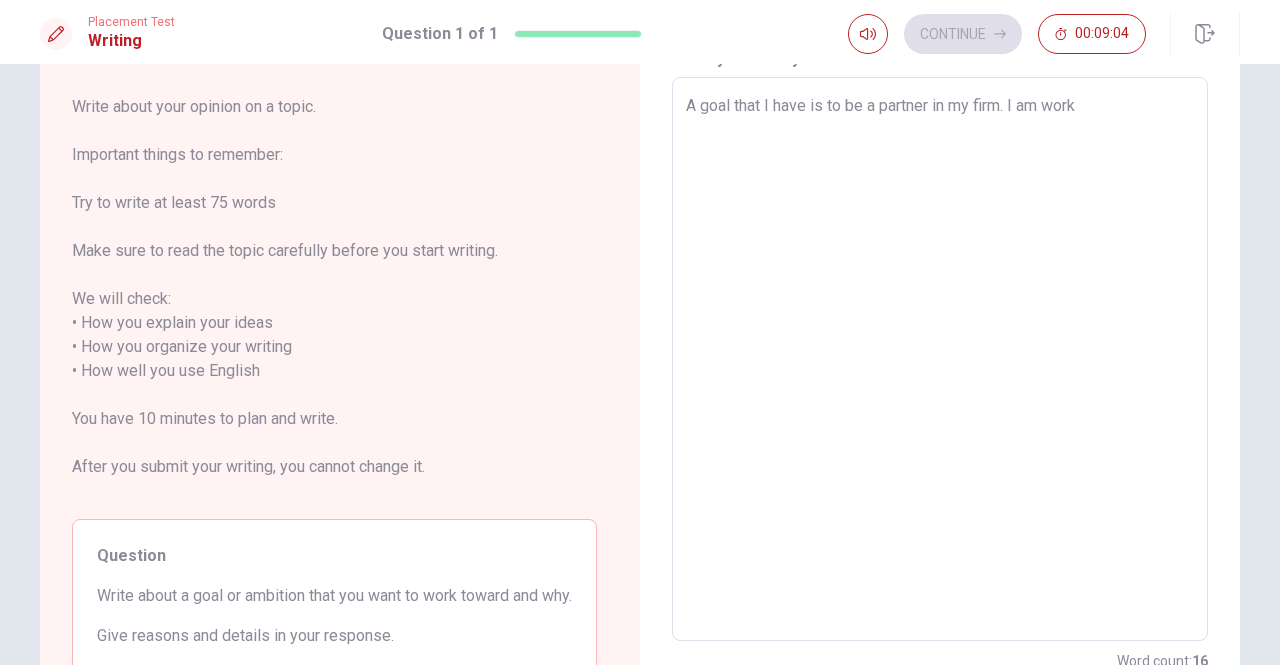 type on "A goal that I have is to be a partner in my firm. I am worki" 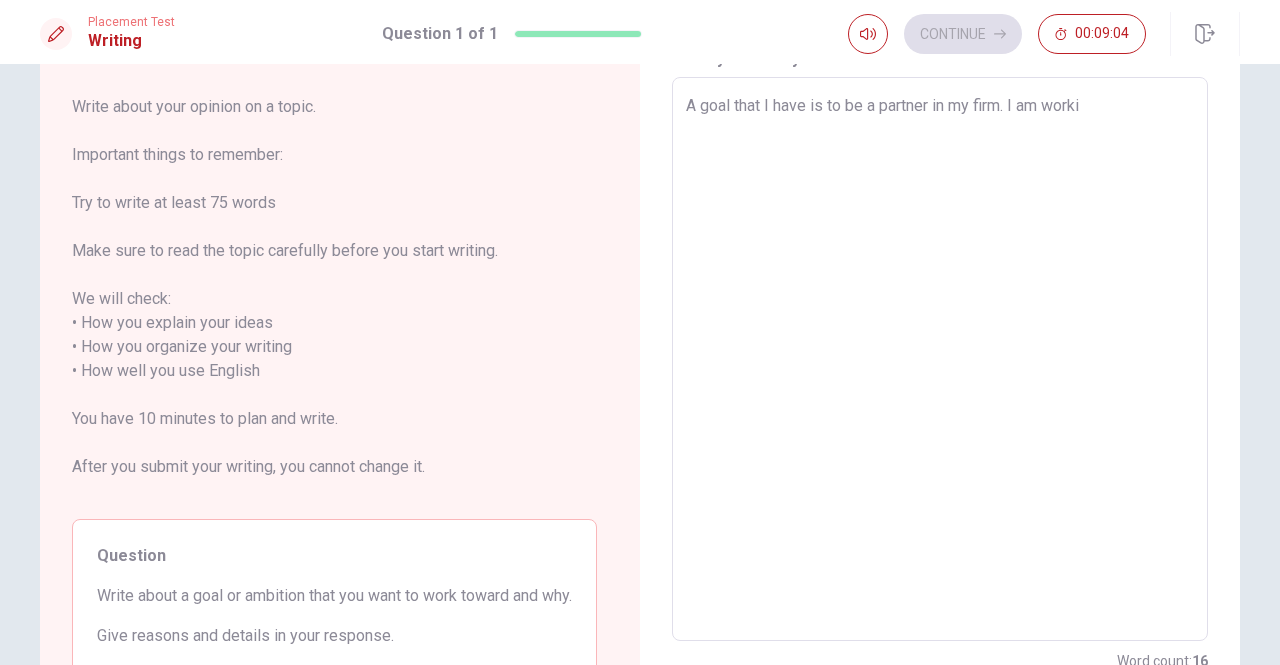 type on "x" 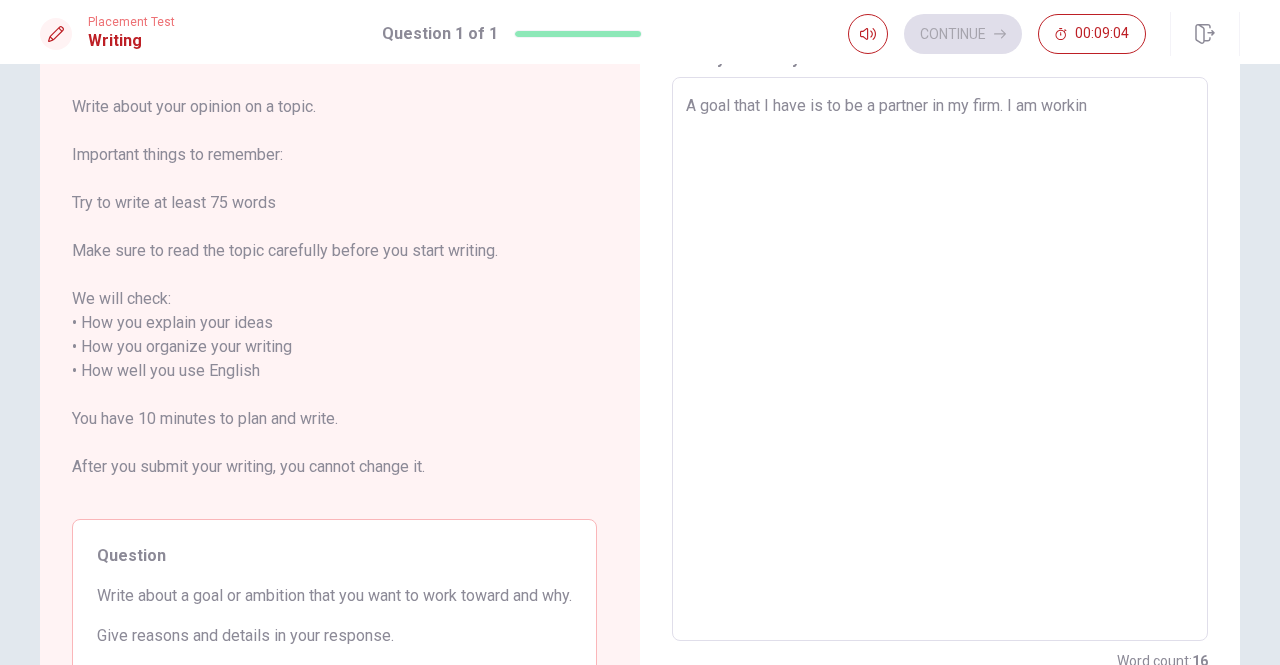 type on "x" 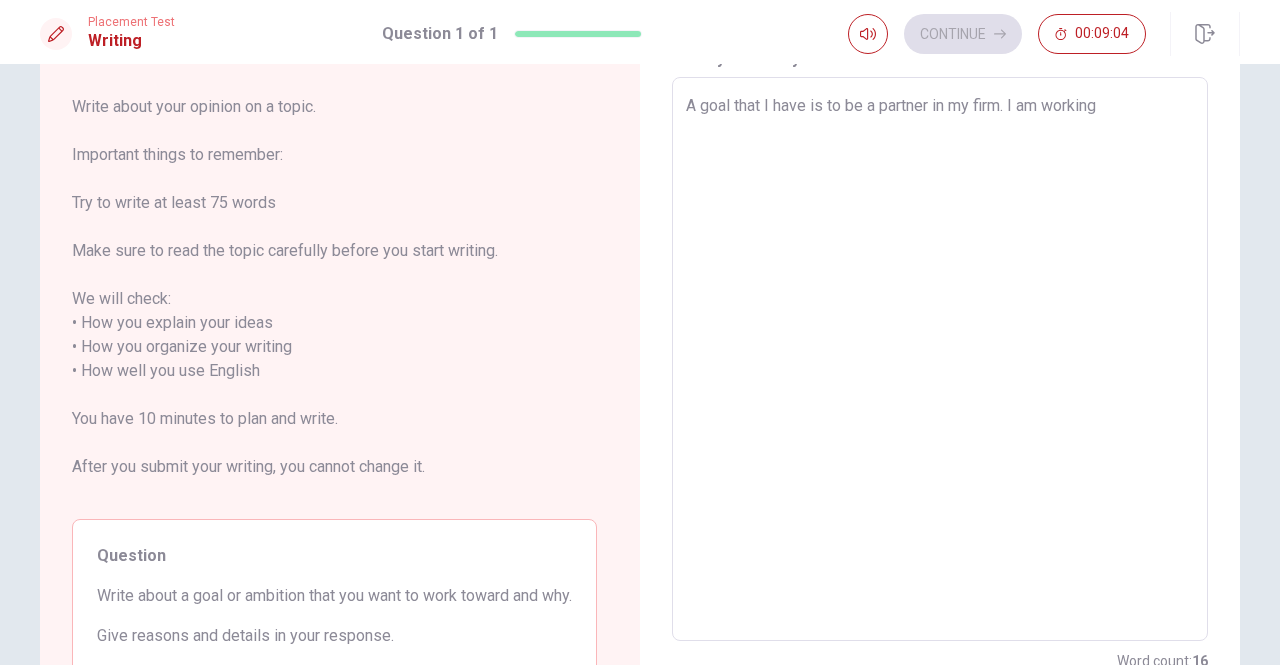 type on "x" 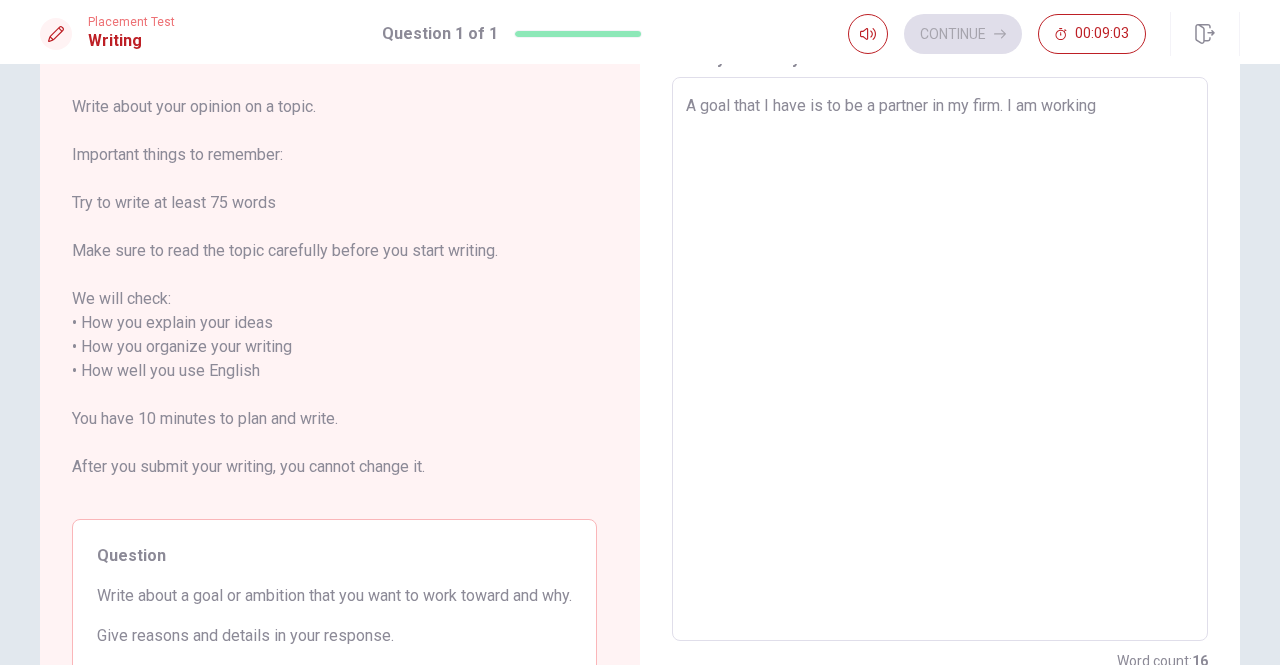 type on "A goal that I have is to be a partner in my firm. I am working" 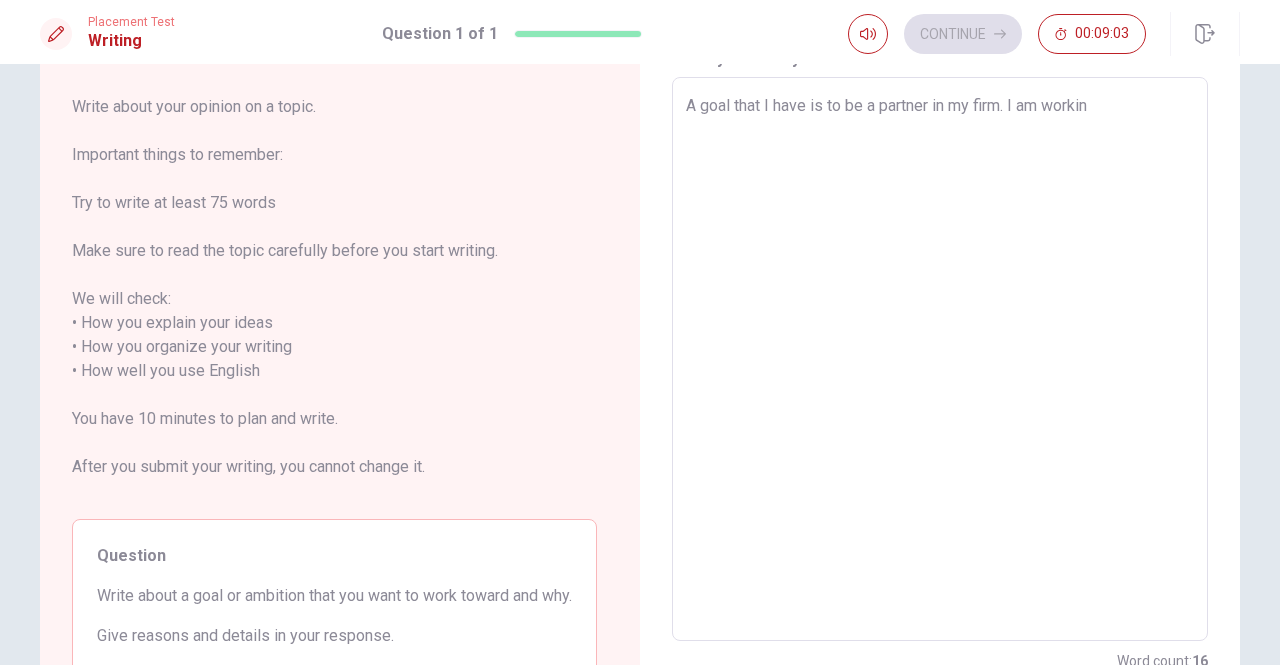 type on "x" 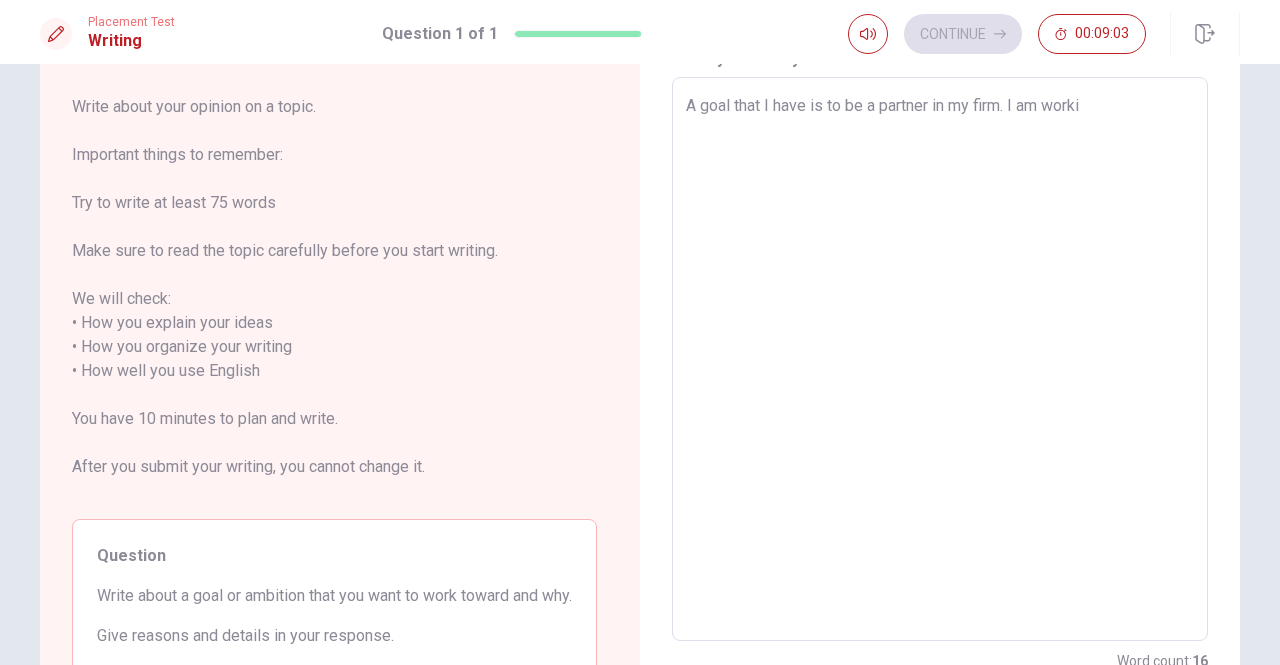 type on "x" 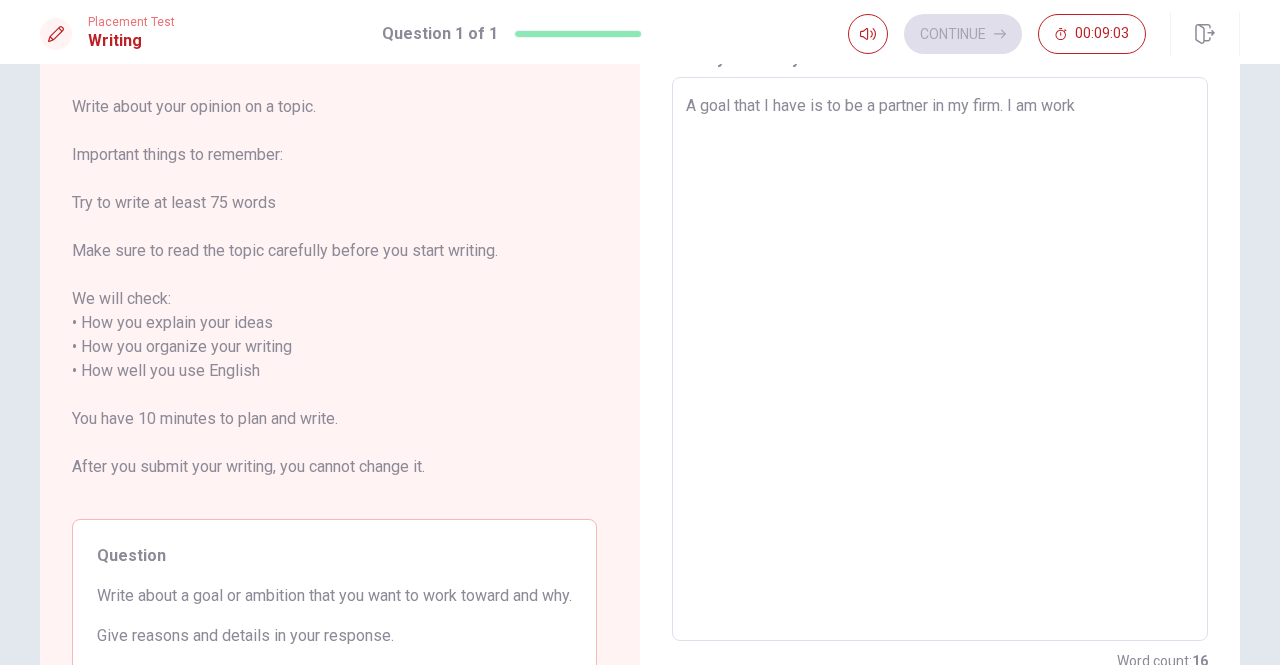 type on "x" 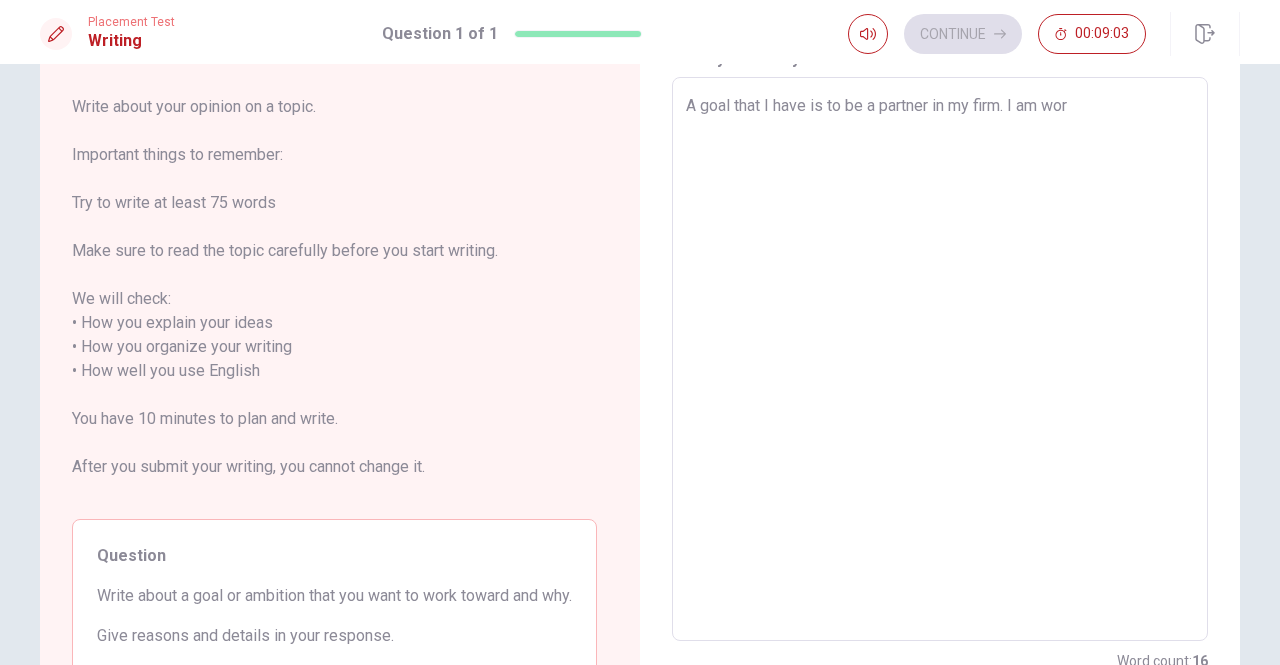 type on "x" 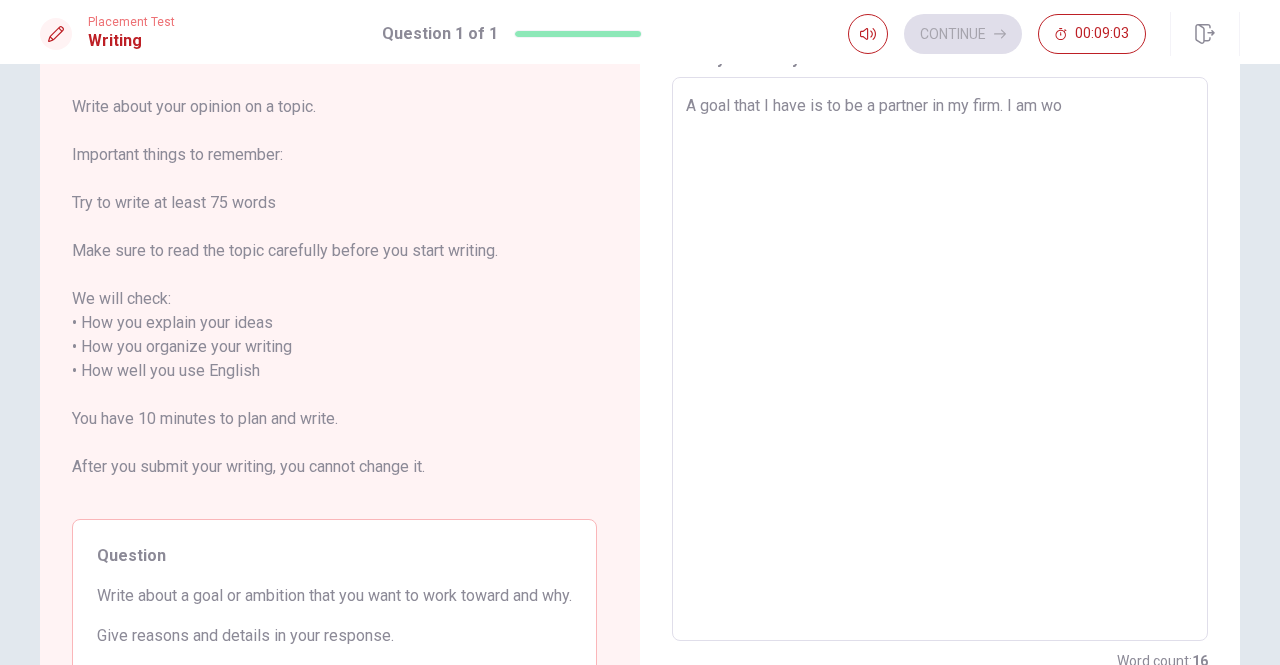 type on "x" 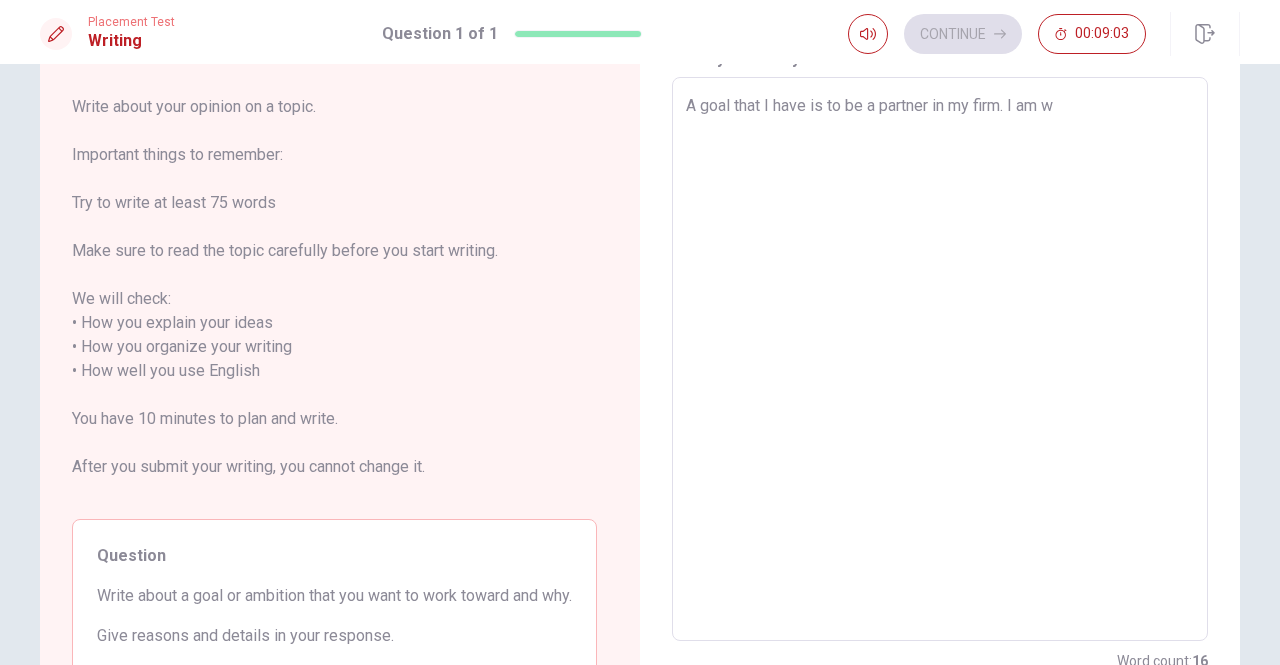 type on "x" 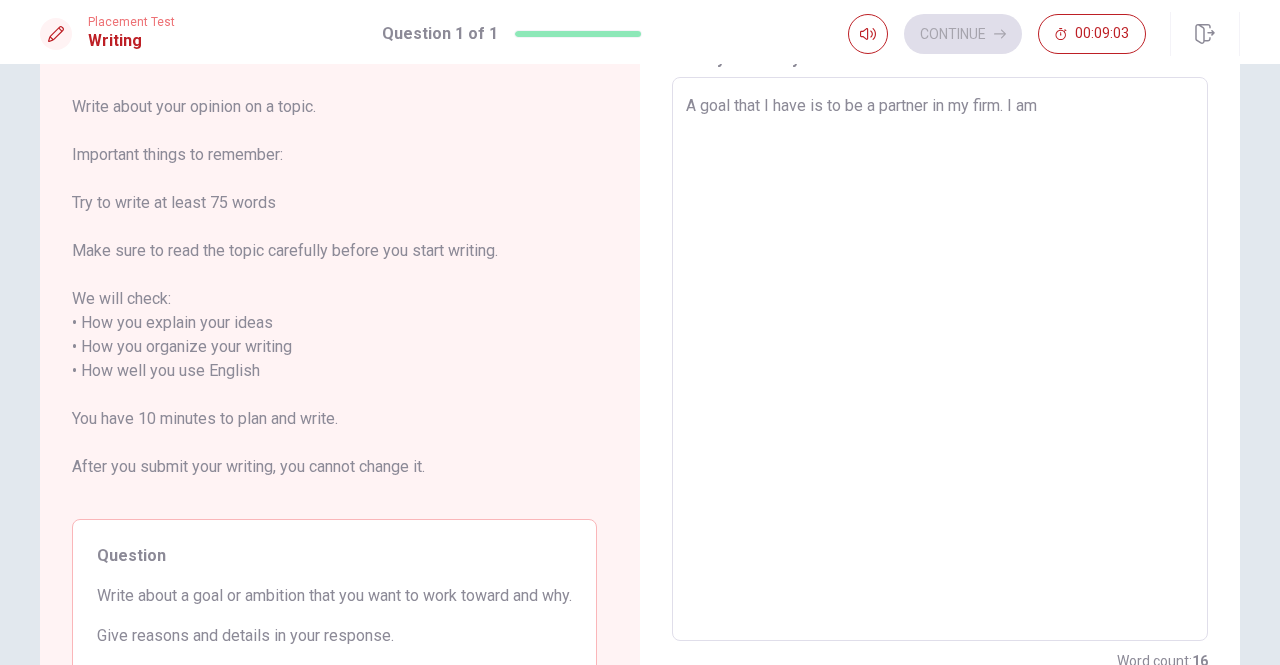 type on "x" 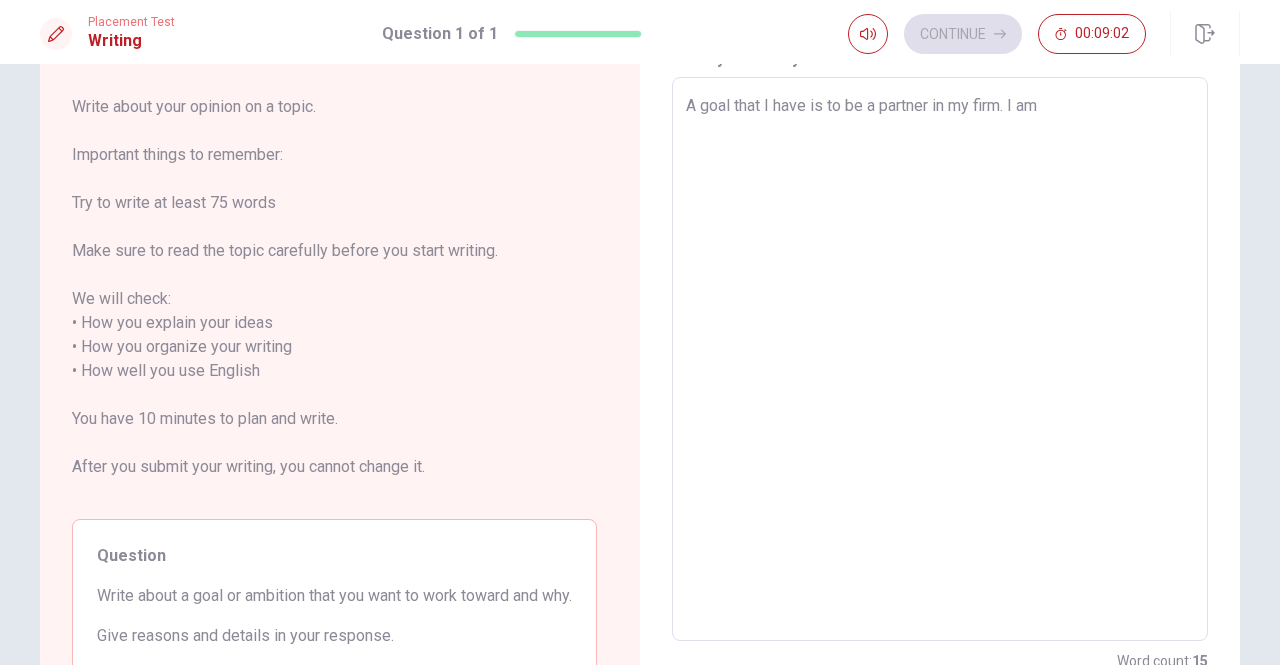type on "A goal that I have is to be a partner in my firm. I am" 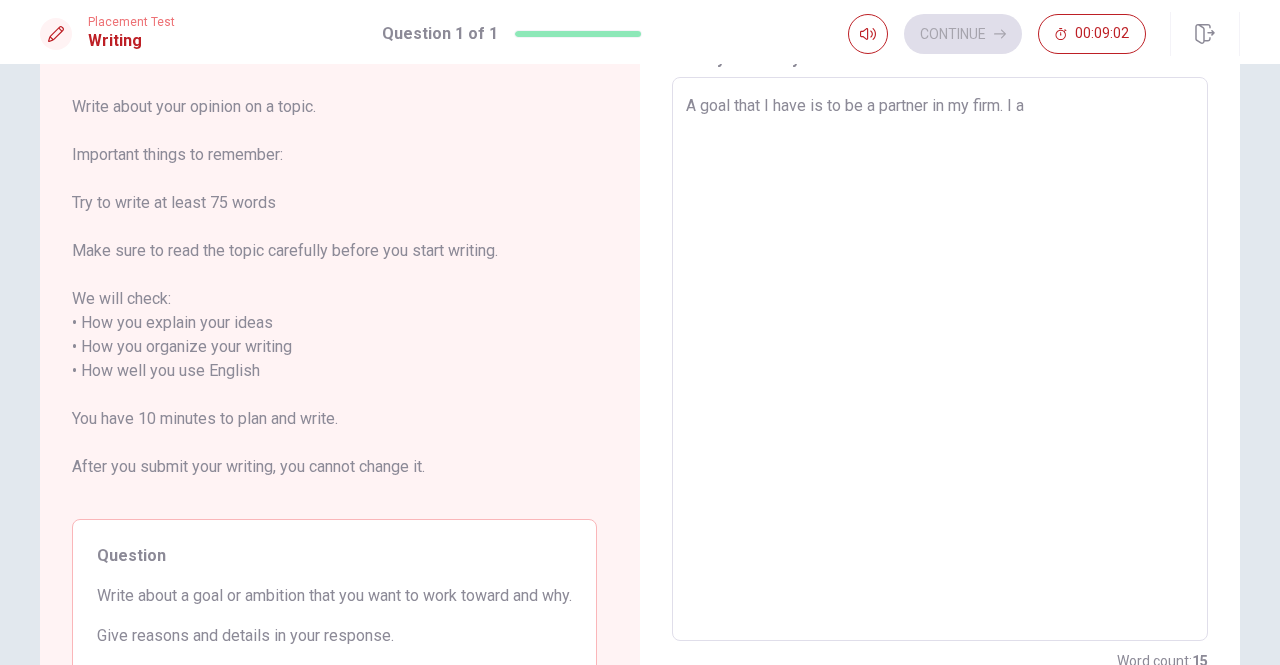 type on "x" 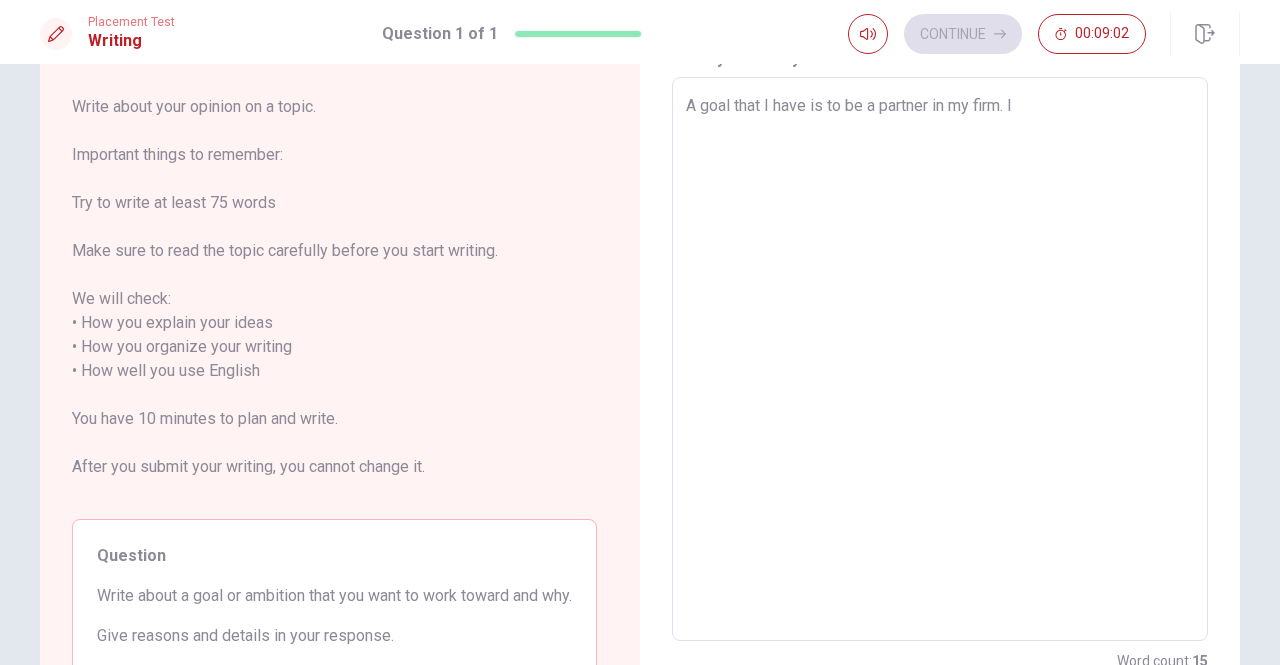 type on "x" 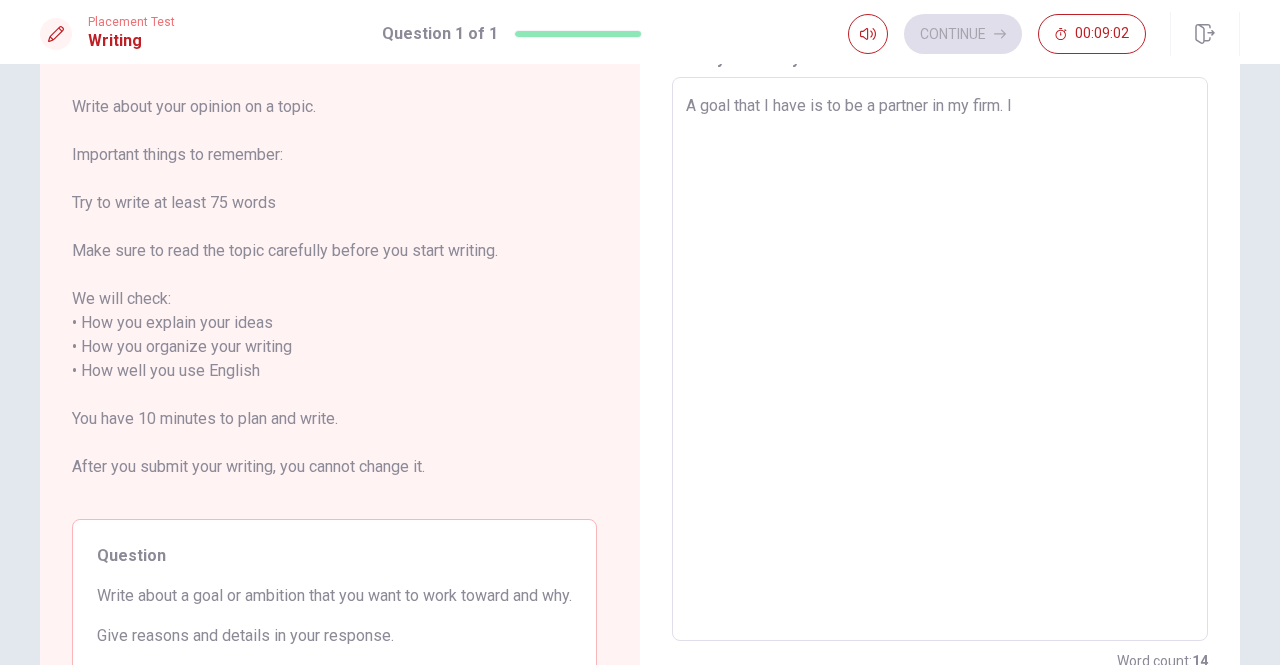 type on "A goal that I have is to be a partner in my firm." 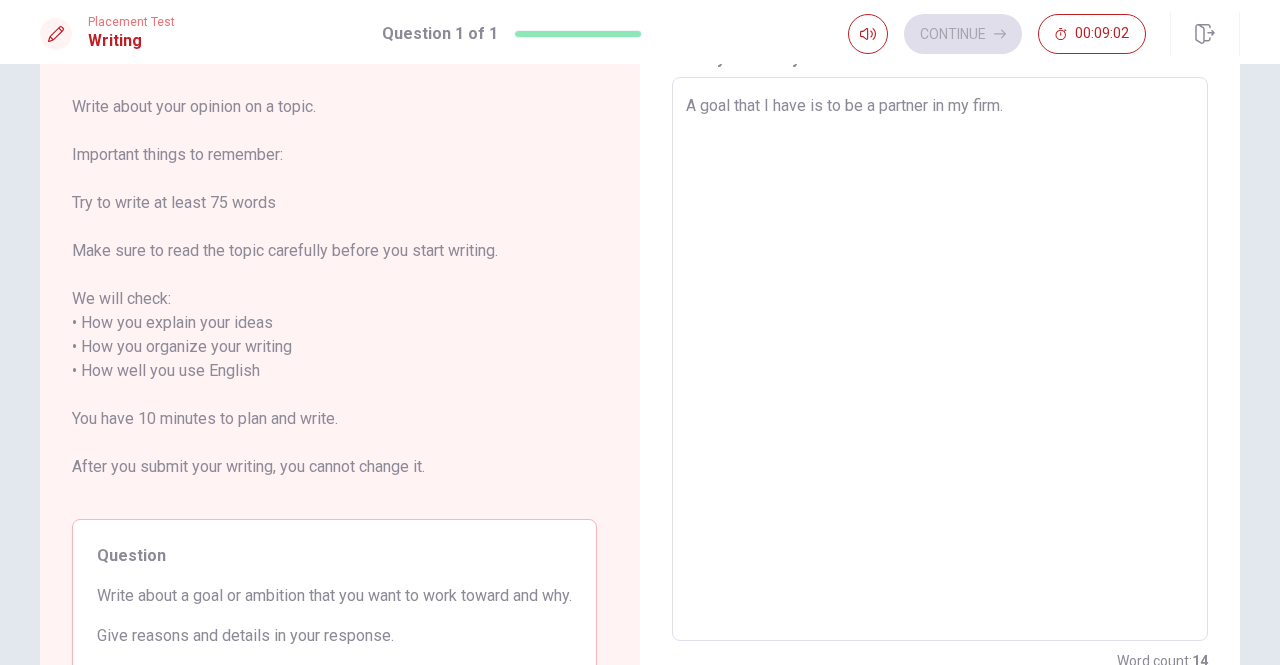type on "x" 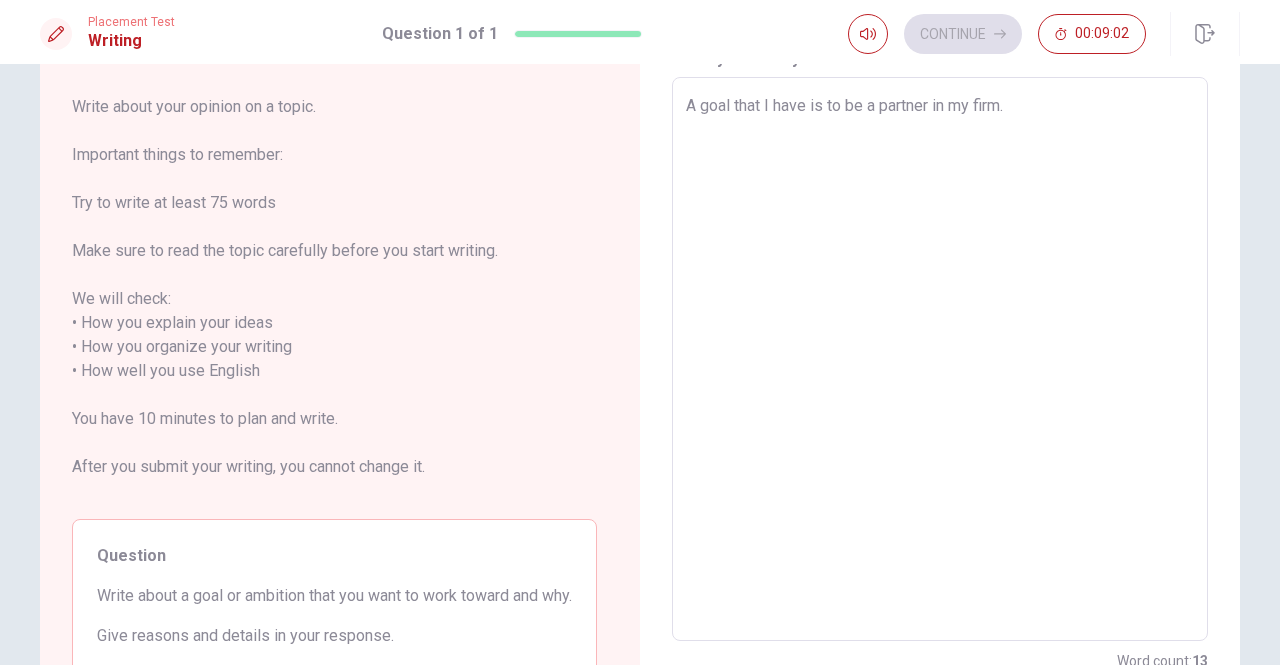 type on "A goal that I have is to be a partner in my firm. A" 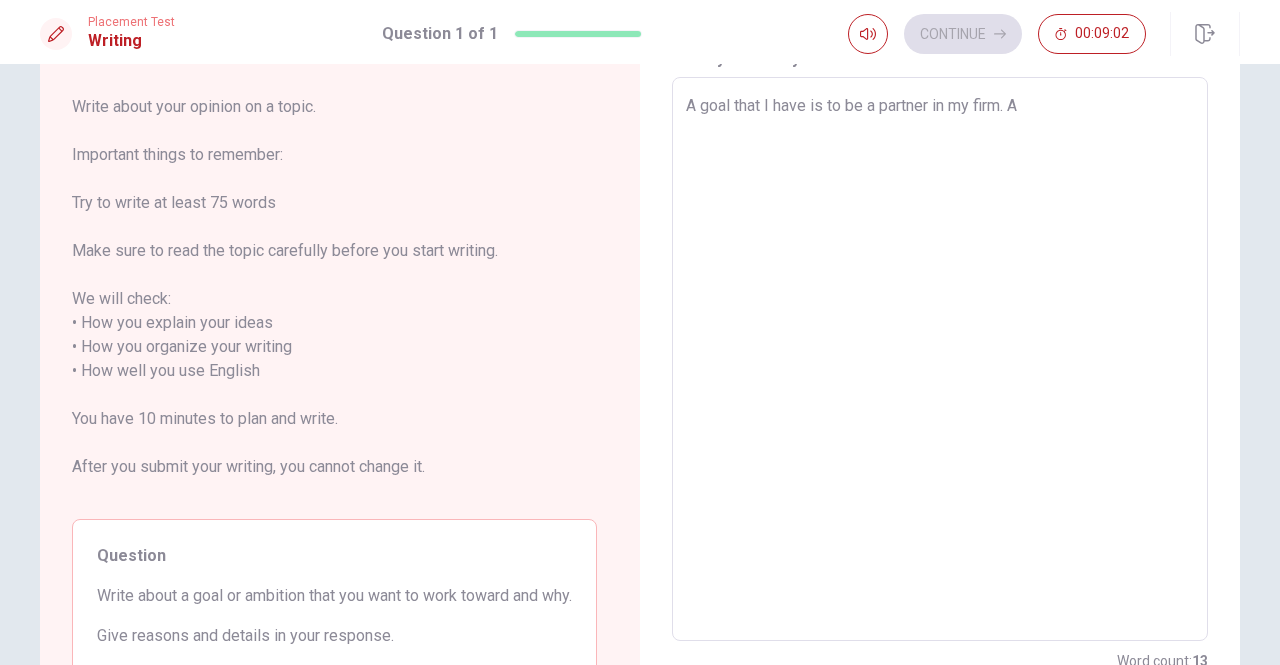 type on "x" 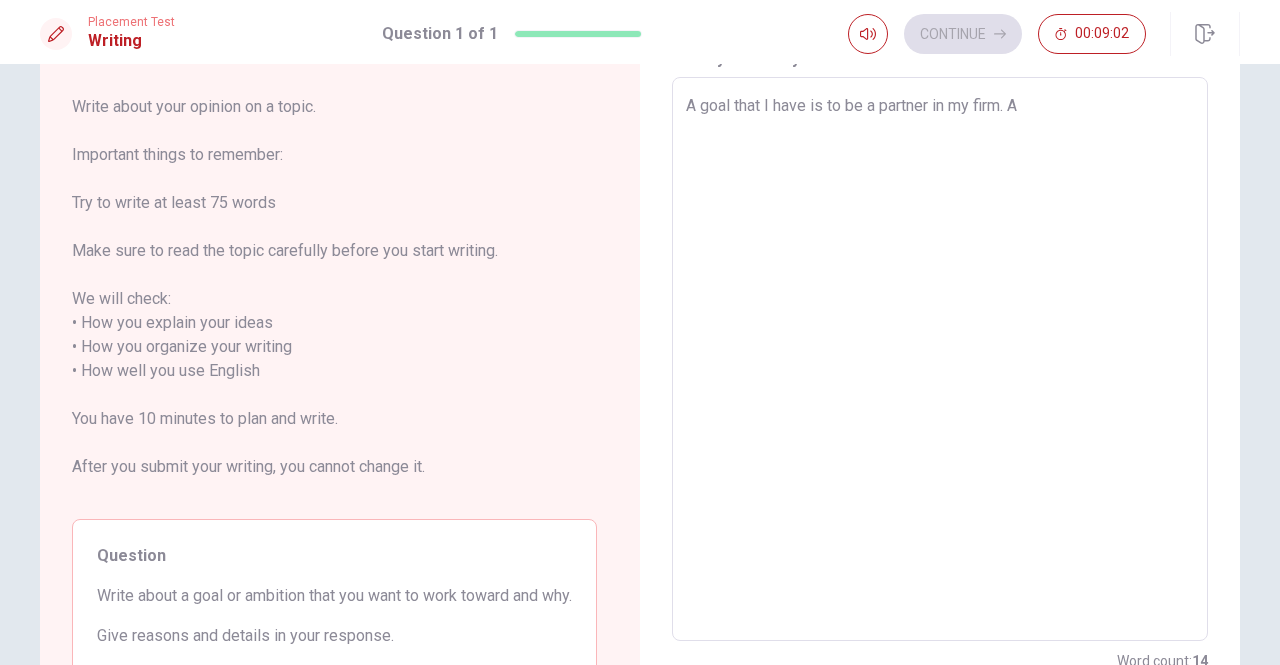 type on "A goal that I have is to be a partner in my firm. Ac" 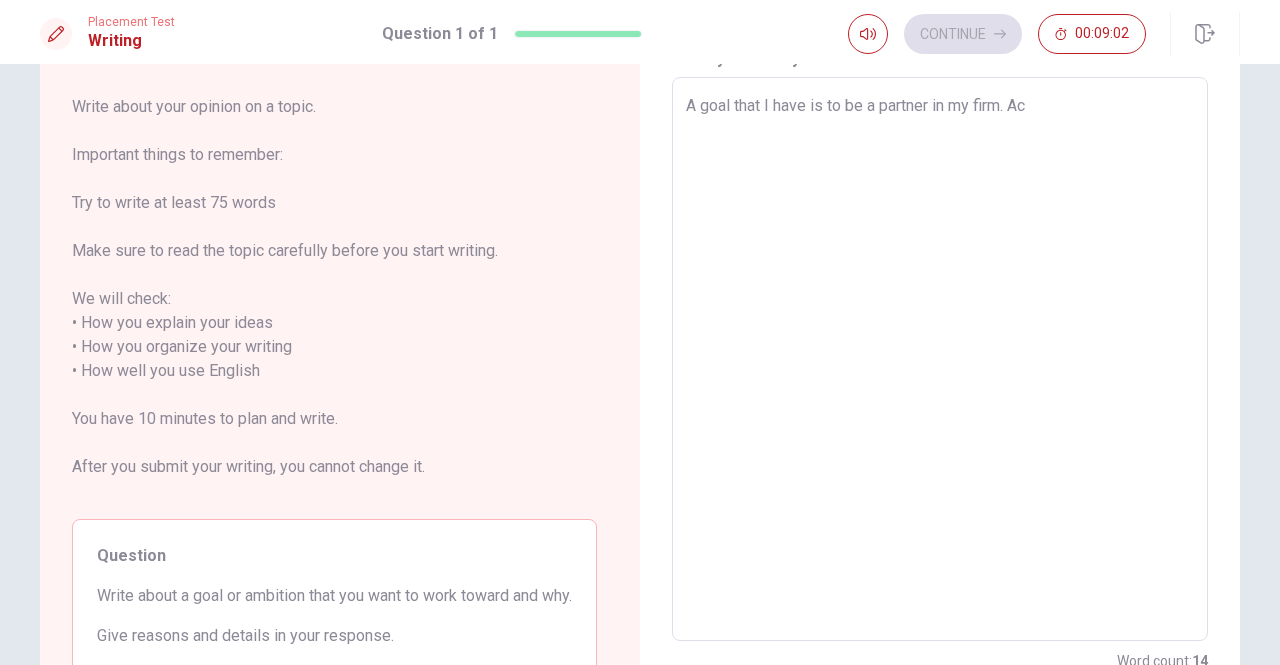 type on "x" 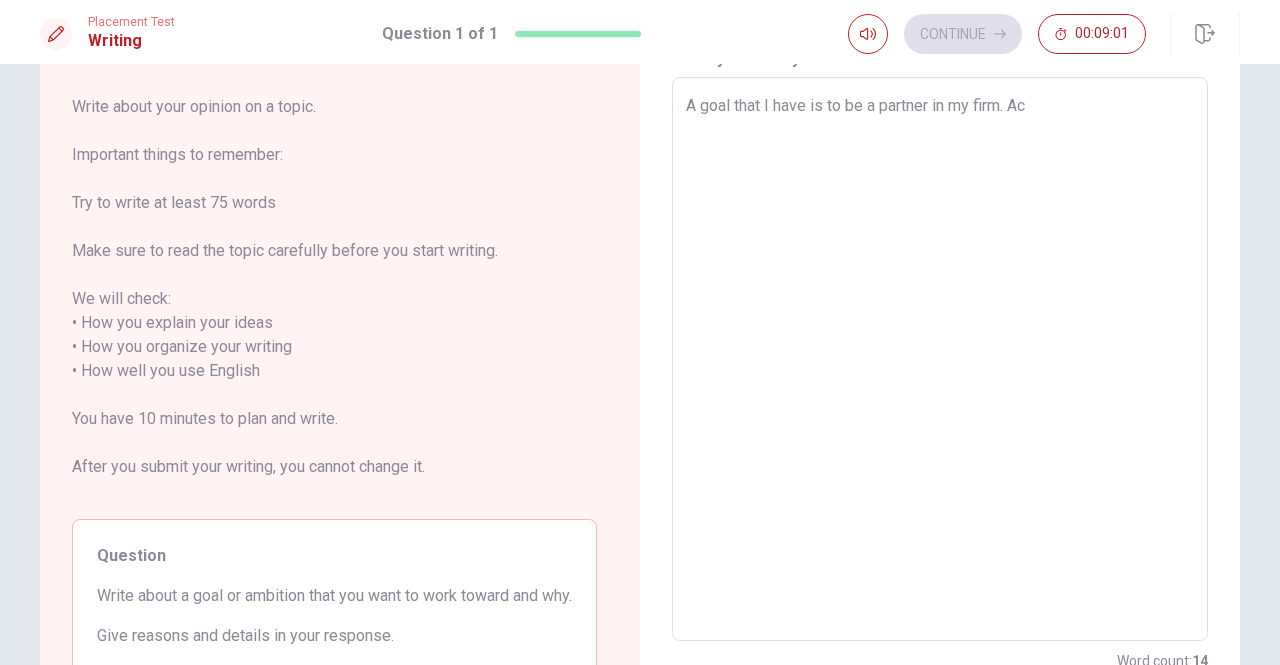 type on "A goal that I have is to be a partner in my firm. Act" 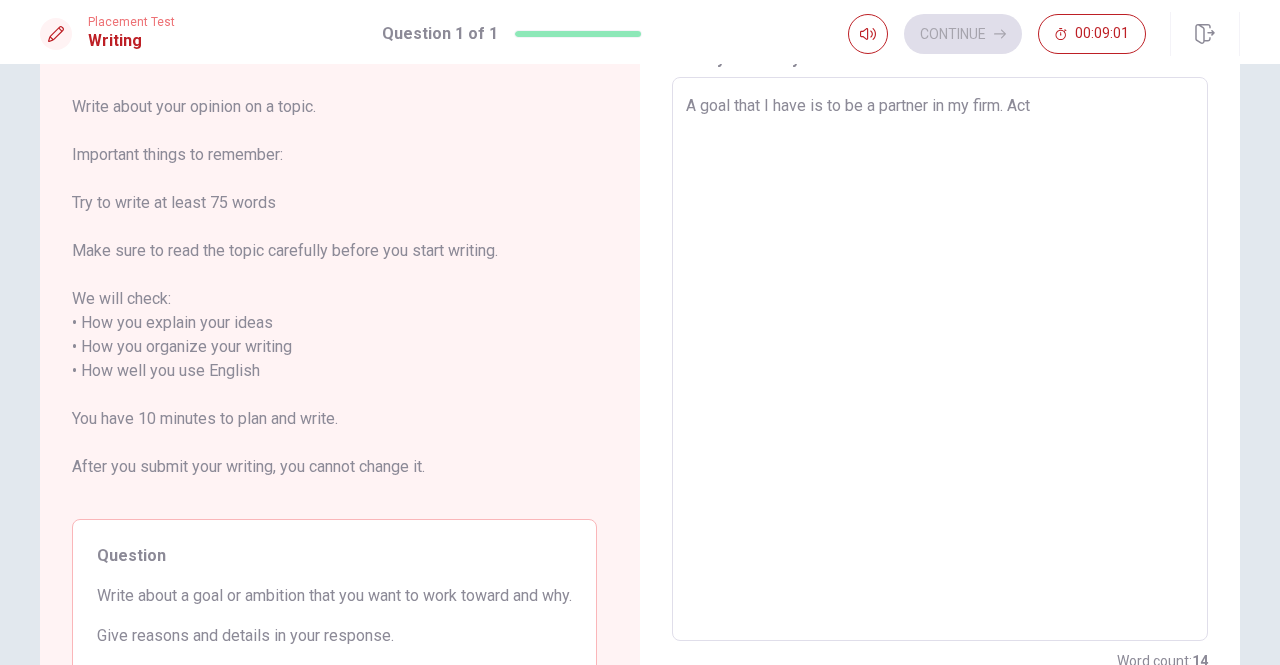 type on "x" 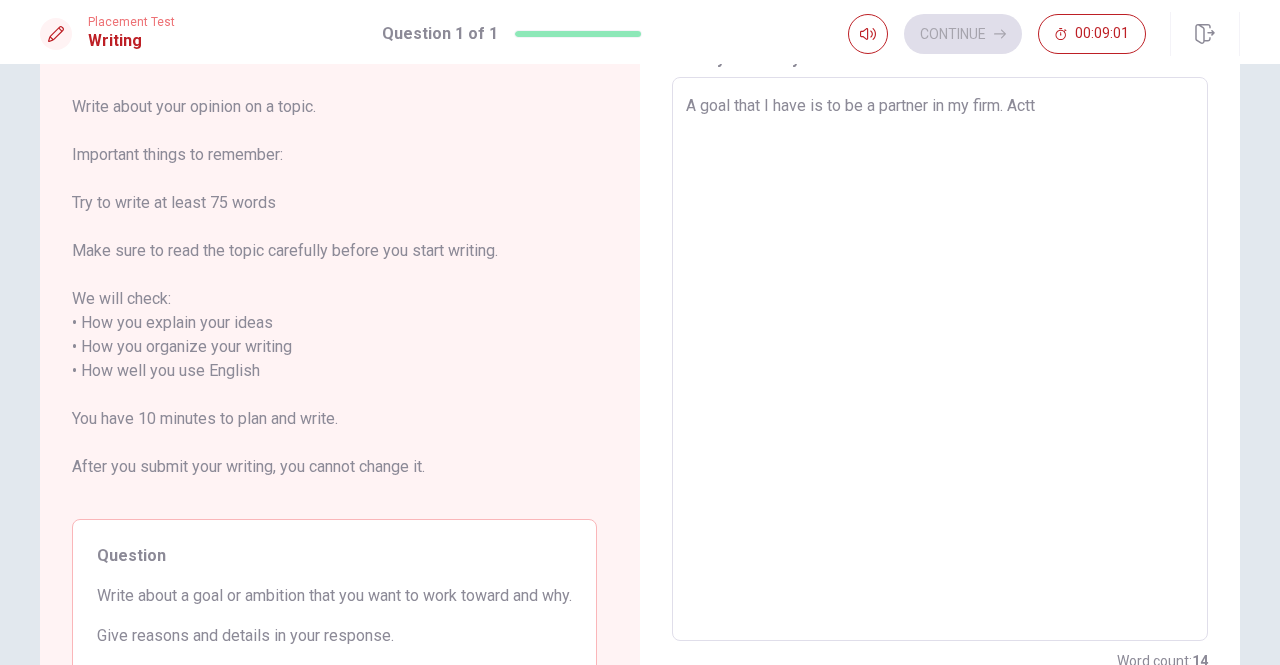 type on "x" 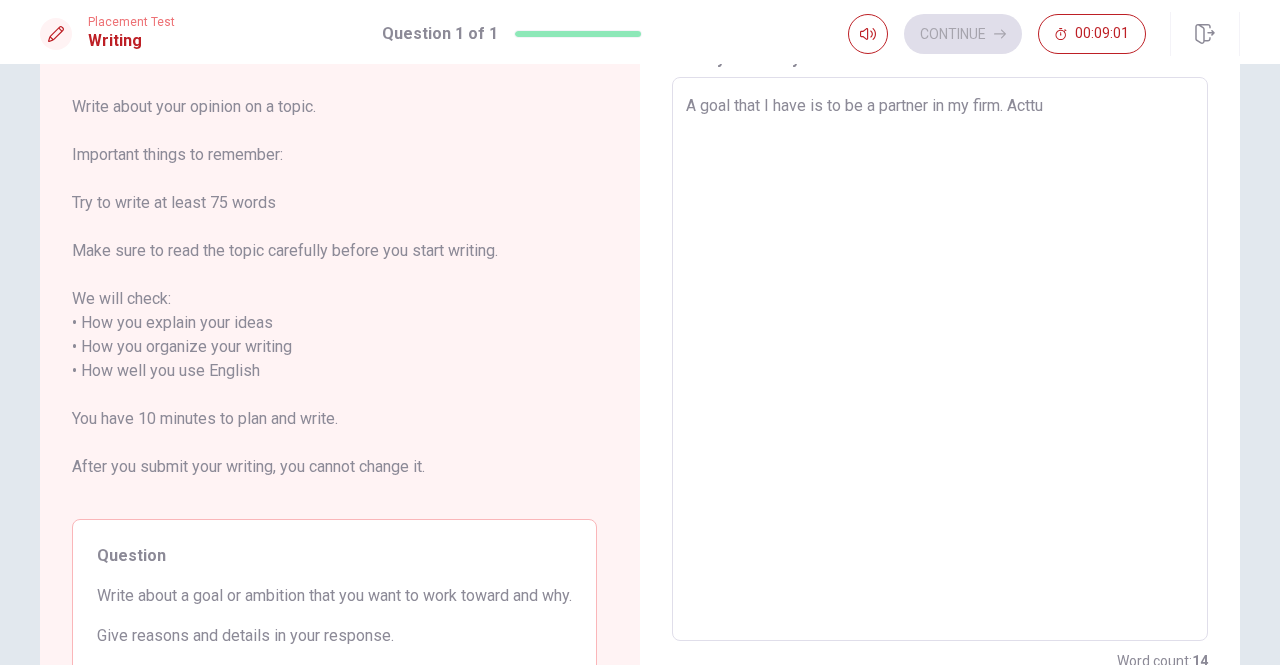 type on "x" 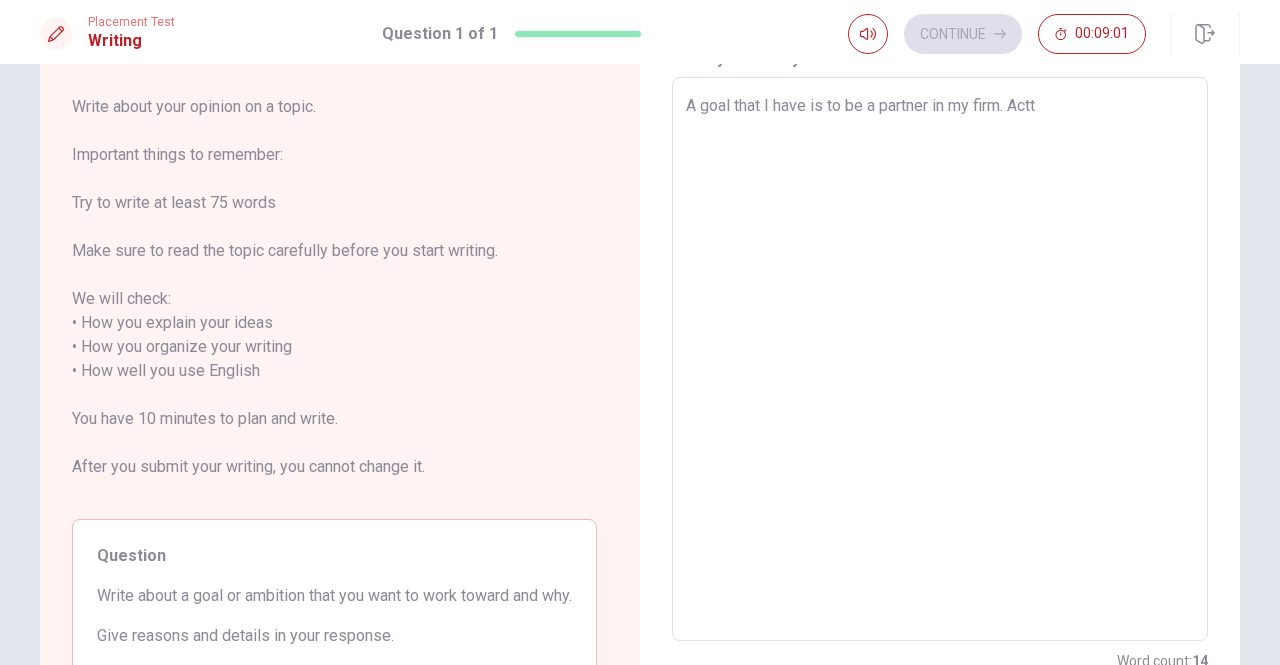 type on "x" 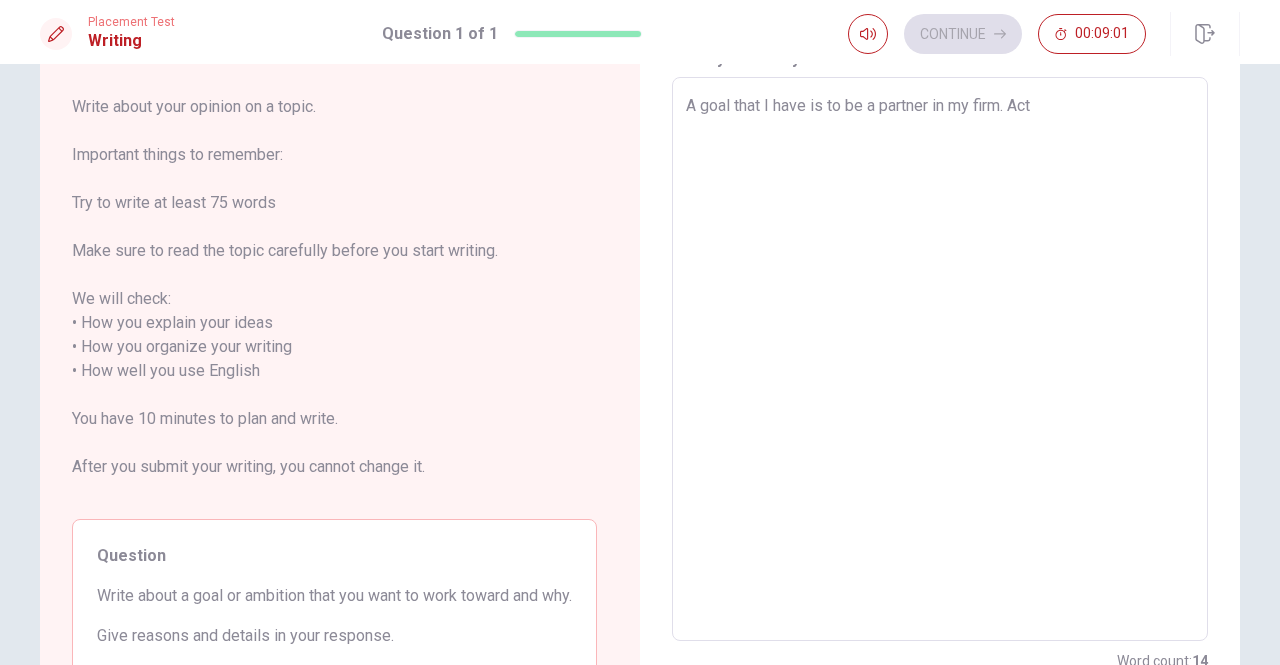 type on "x" 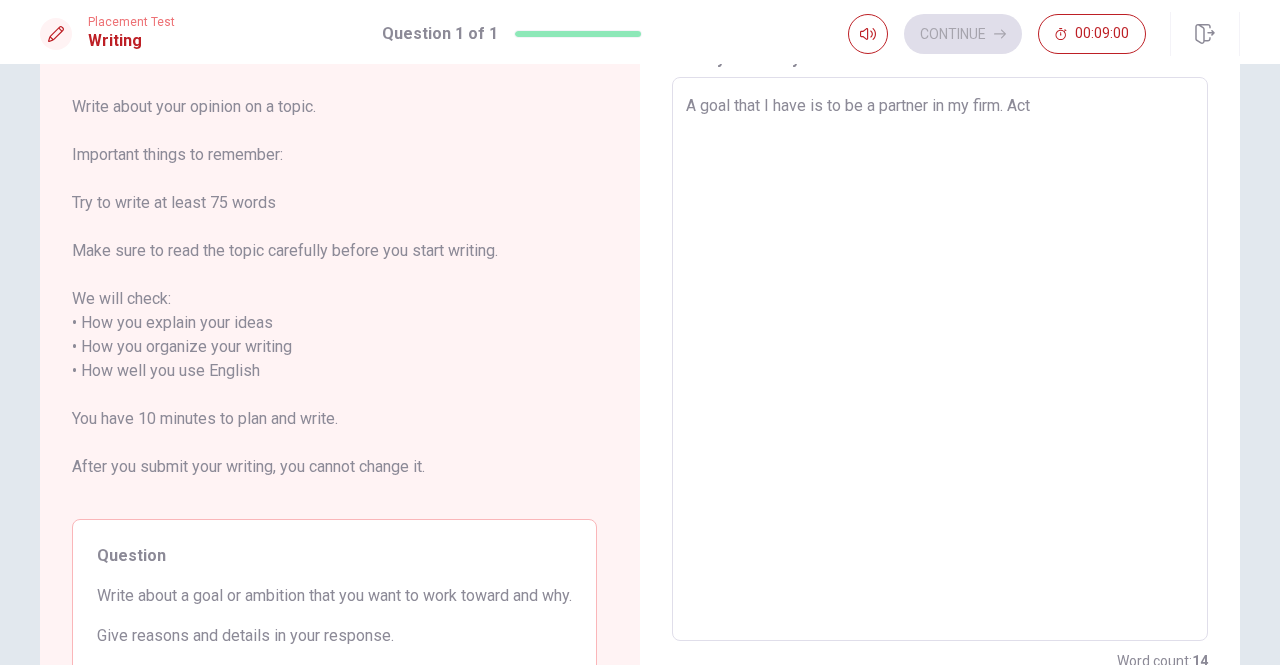 type on "A goal that I have is to be a partner in my firm. Actu" 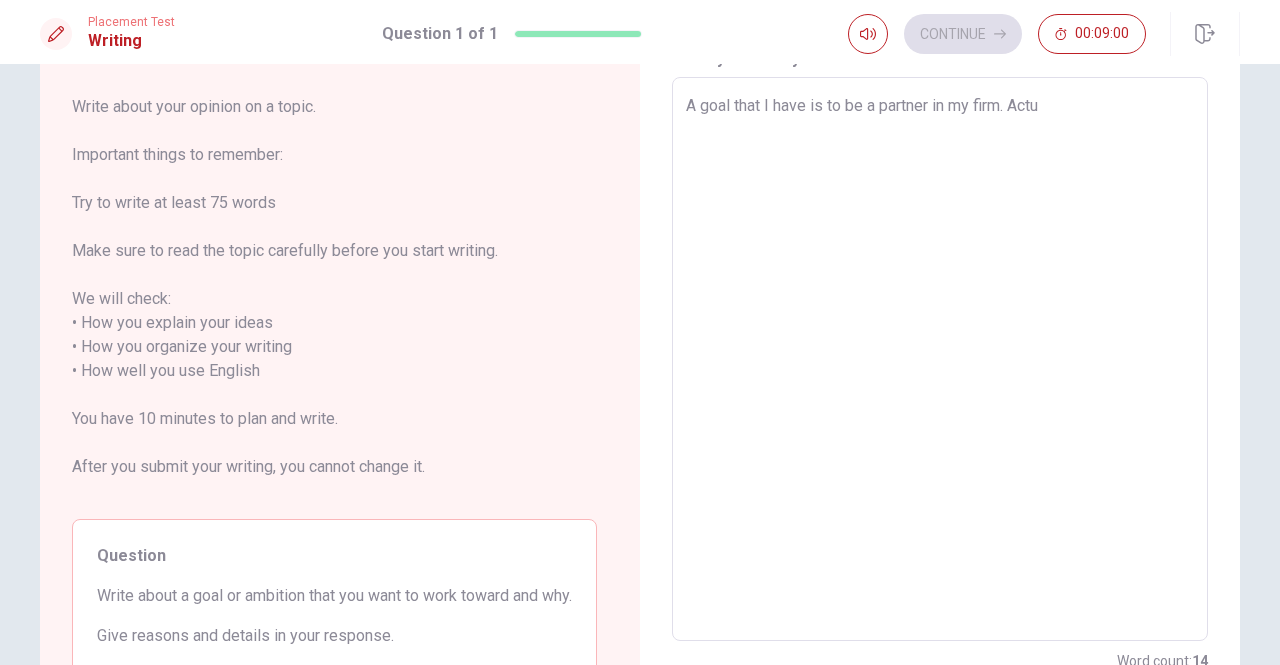 type on "x" 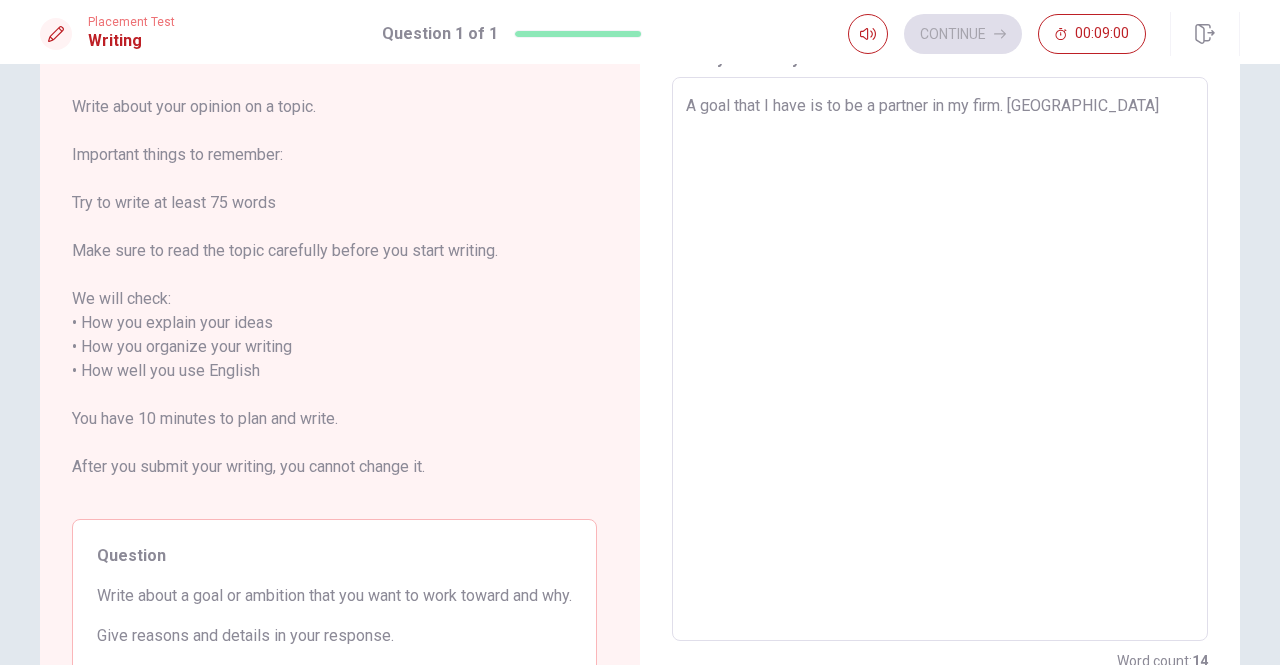 type on "A goal that I have is to be a partner in my firm. Actual" 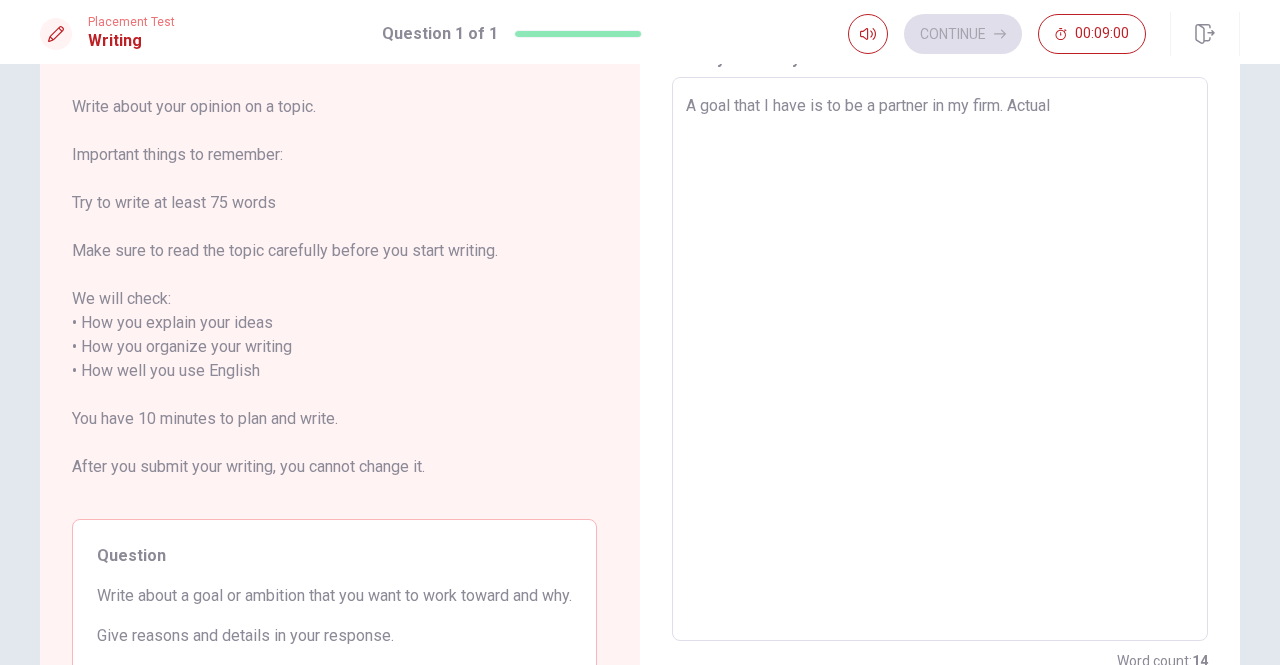 type on "x" 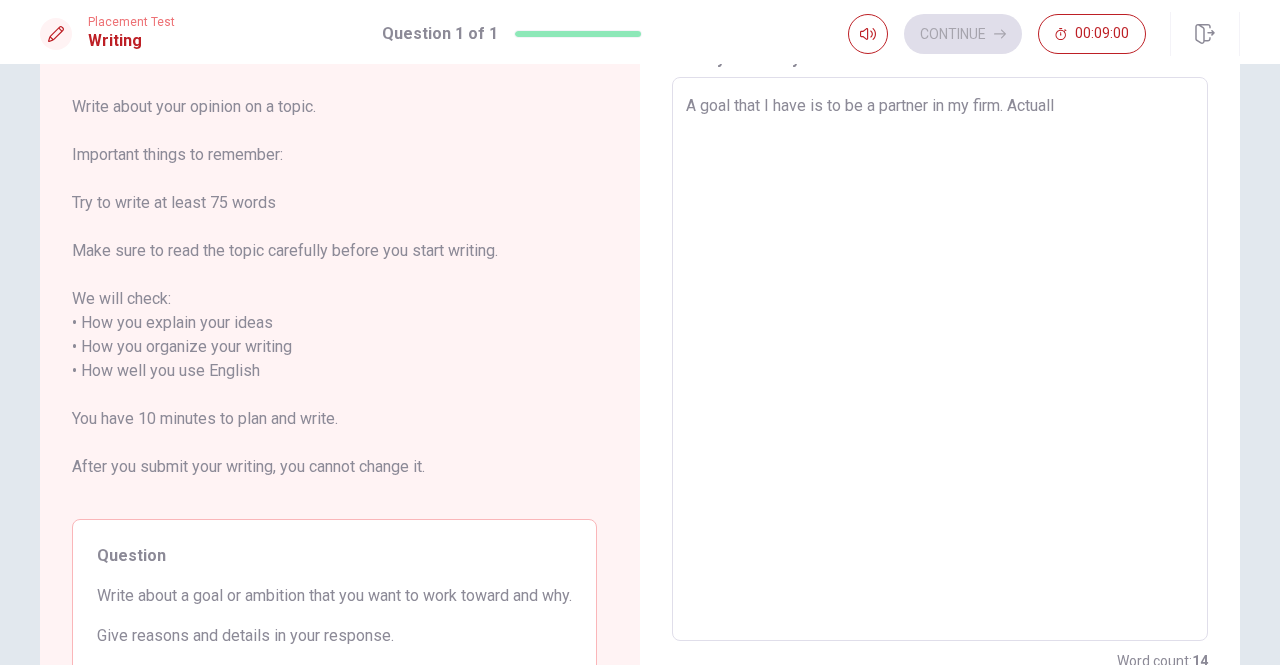 type on "x" 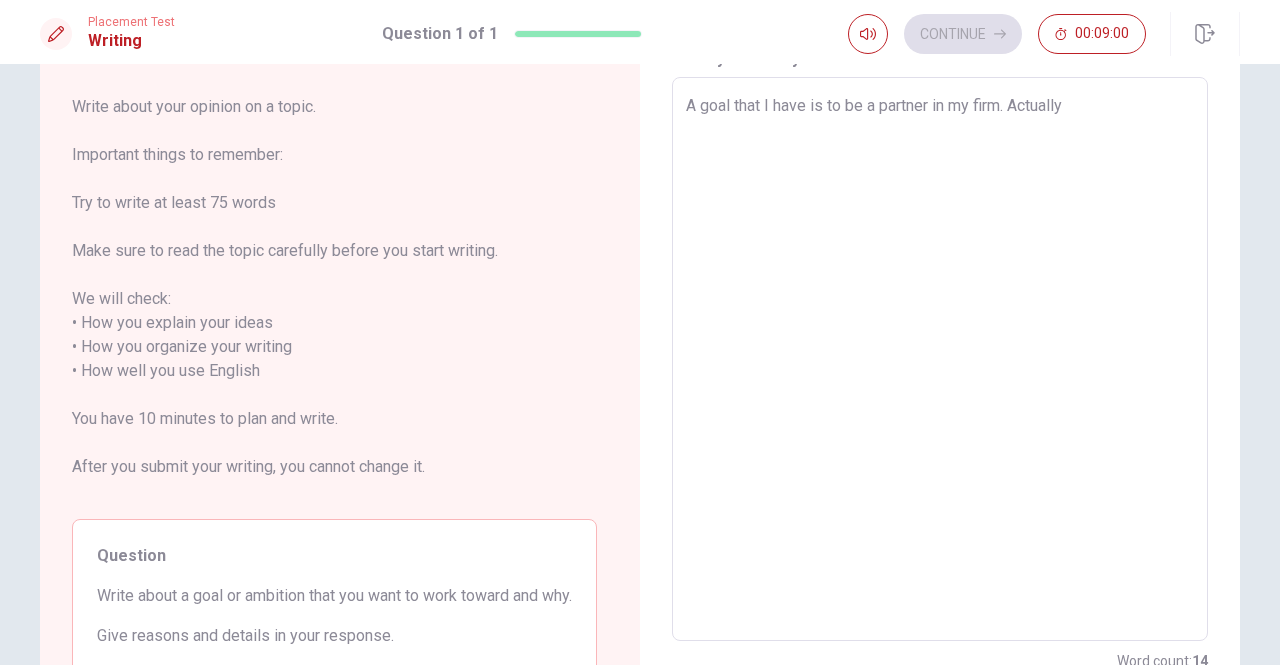 type on "x" 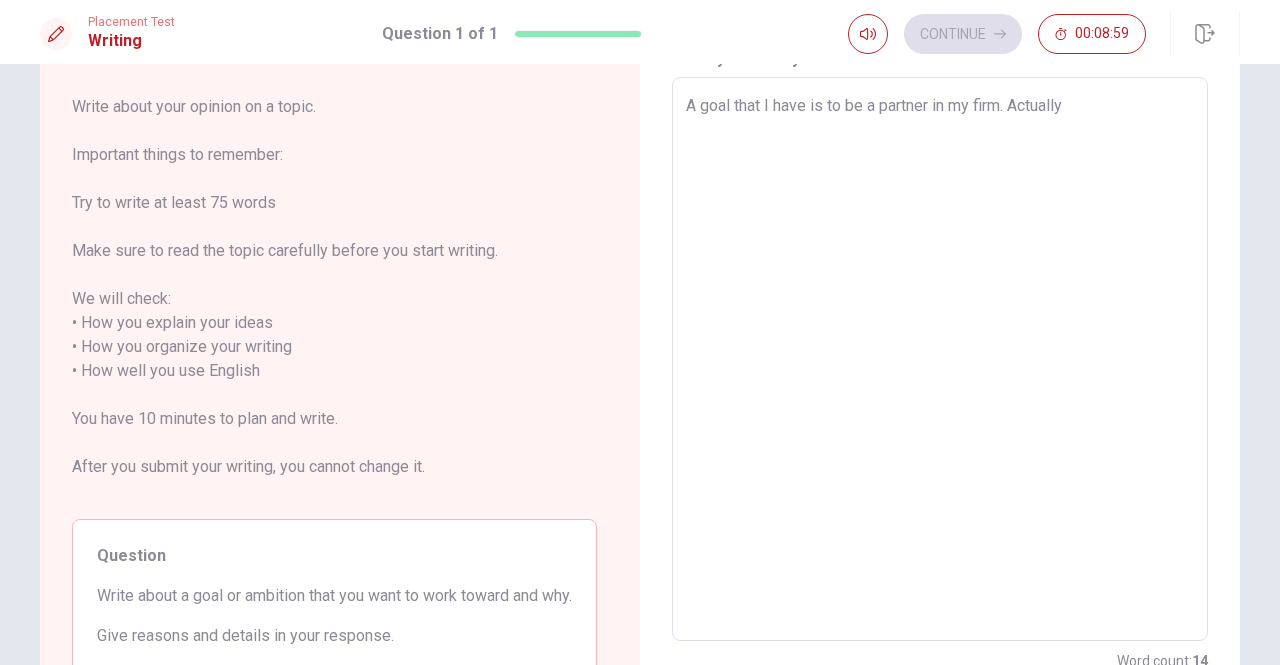 type on "A goal that I have is to be a partner in my firm. Actually" 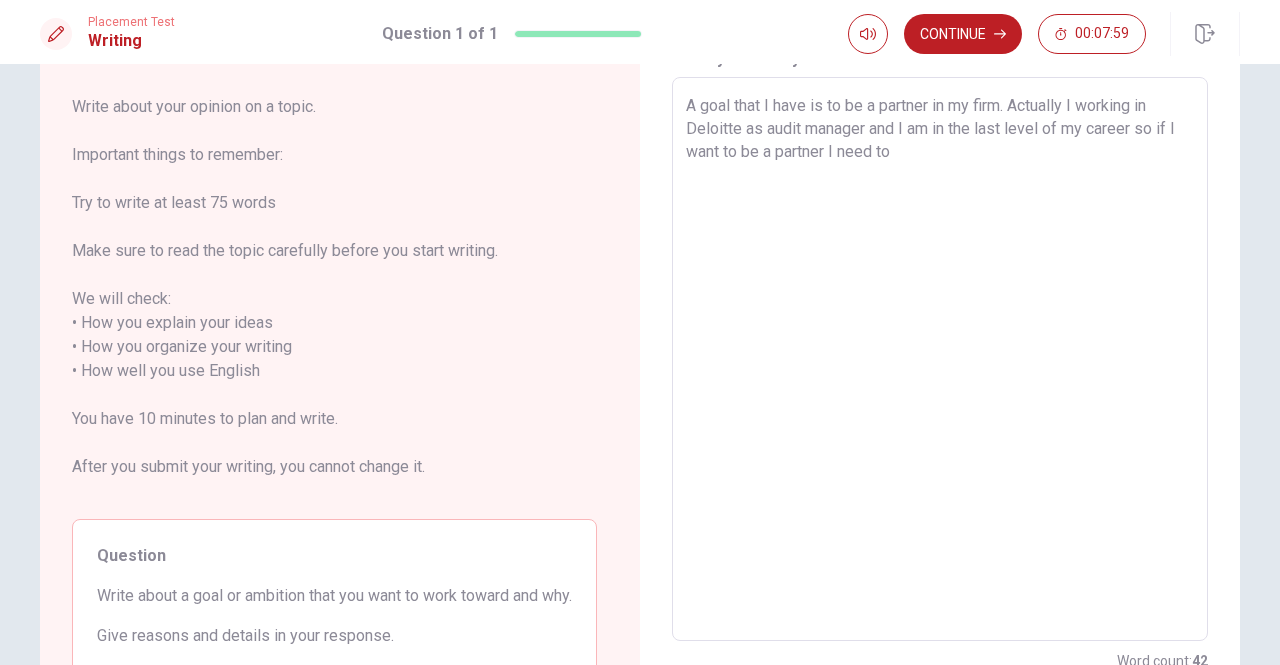 click on "A goal that I have is to be a partner in my firm. Actually I working in Deloitte as audit manager and I am in the last level of my career so if I want to be a partner I need to" at bounding box center (940, 359) 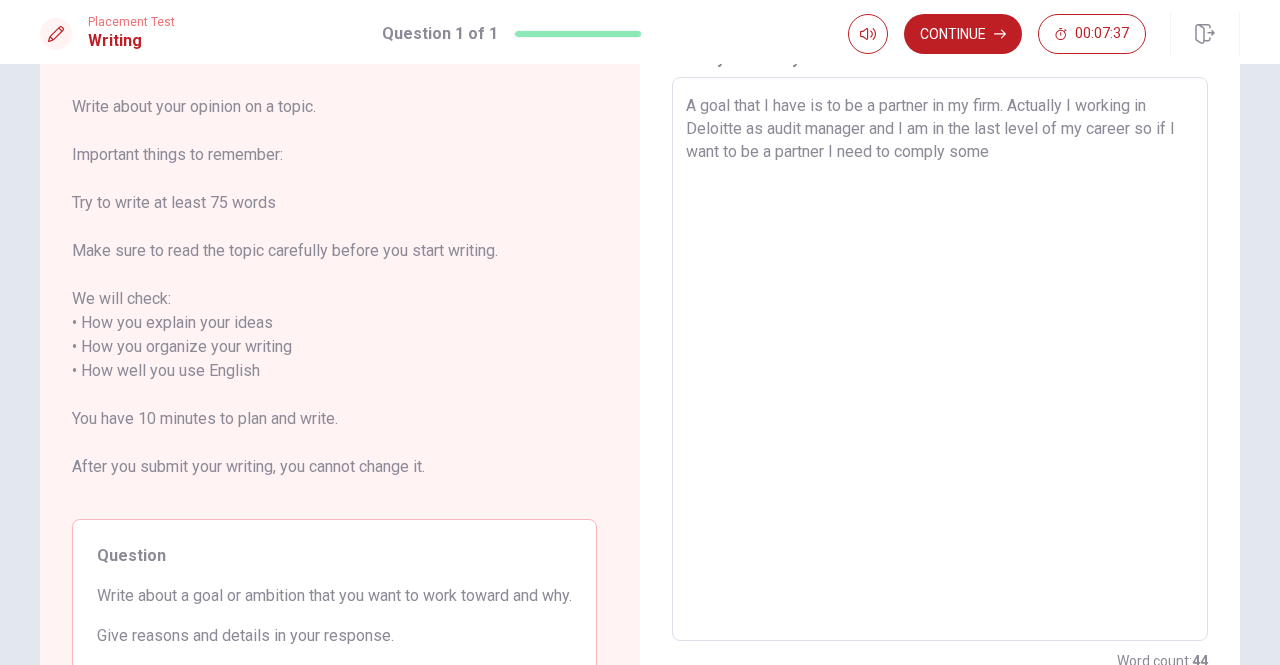 click on "A goal that I have is to be a partner in my firm. Actually I working in Deloitte as audit manager and I am in the last level of my career so if I want to be a partner I need to comply some" at bounding box center [940, 359] 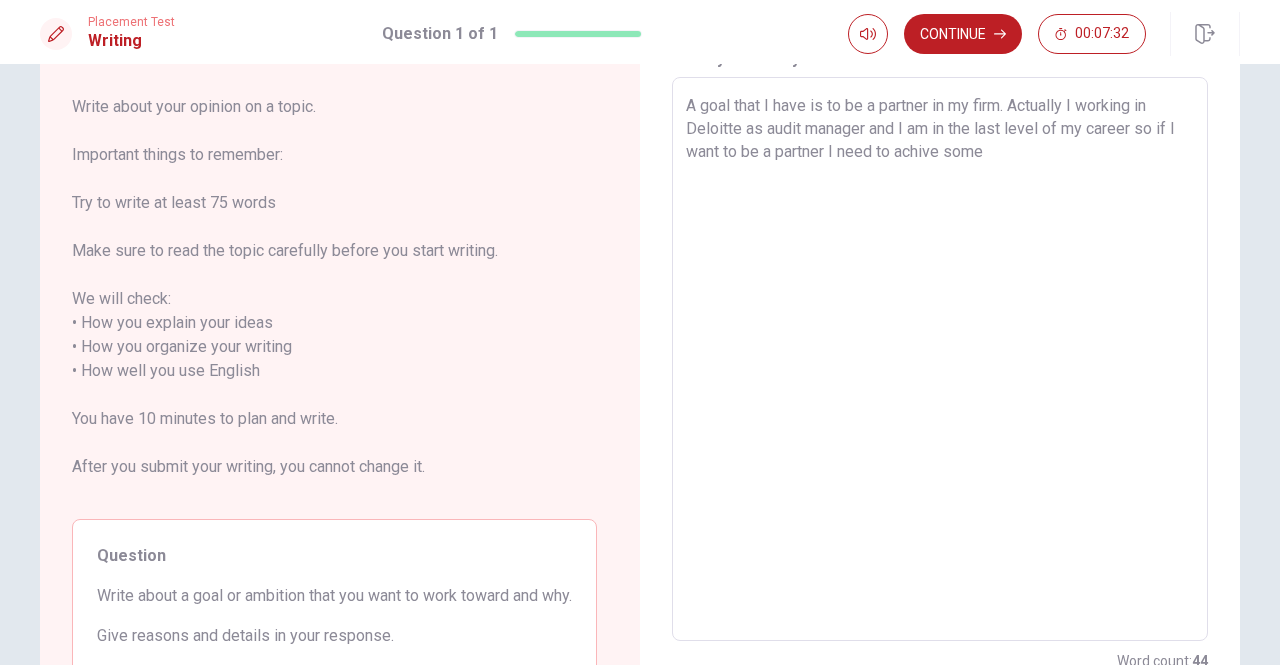 click on "A goal that I have is to be a partner in my firm. Actually I working in Deloitte as audit manager and I am in the last level of my career so if I want to be a partner I need to achive some" at bounding box center [940, 359] 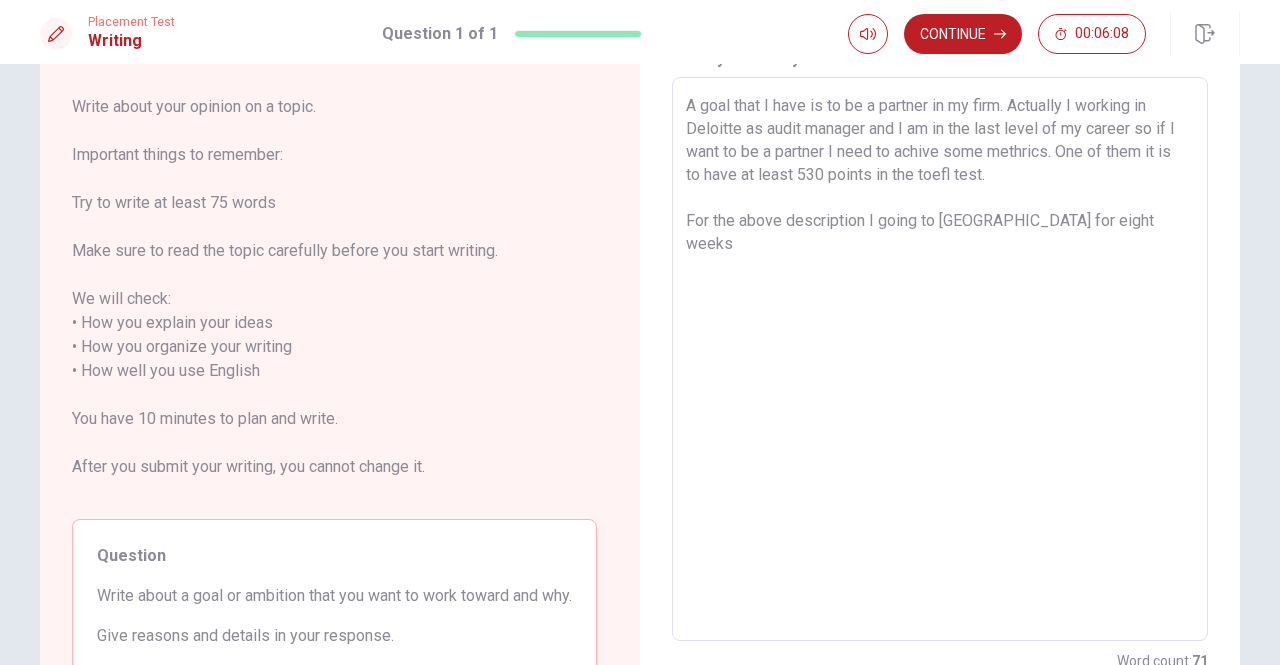 click on "A goal that I have is to be a partner in my firm. Actually I working in Deloitte as audit manager and I am in the last level of my career so if I want to be a partner I need to achive some methrics. One of them it is to have at least 530 points in the toefl test.
For the above description I going to [GEOGRAPHIC_DATA] for eight weeks" at bounding box center [940, 359] 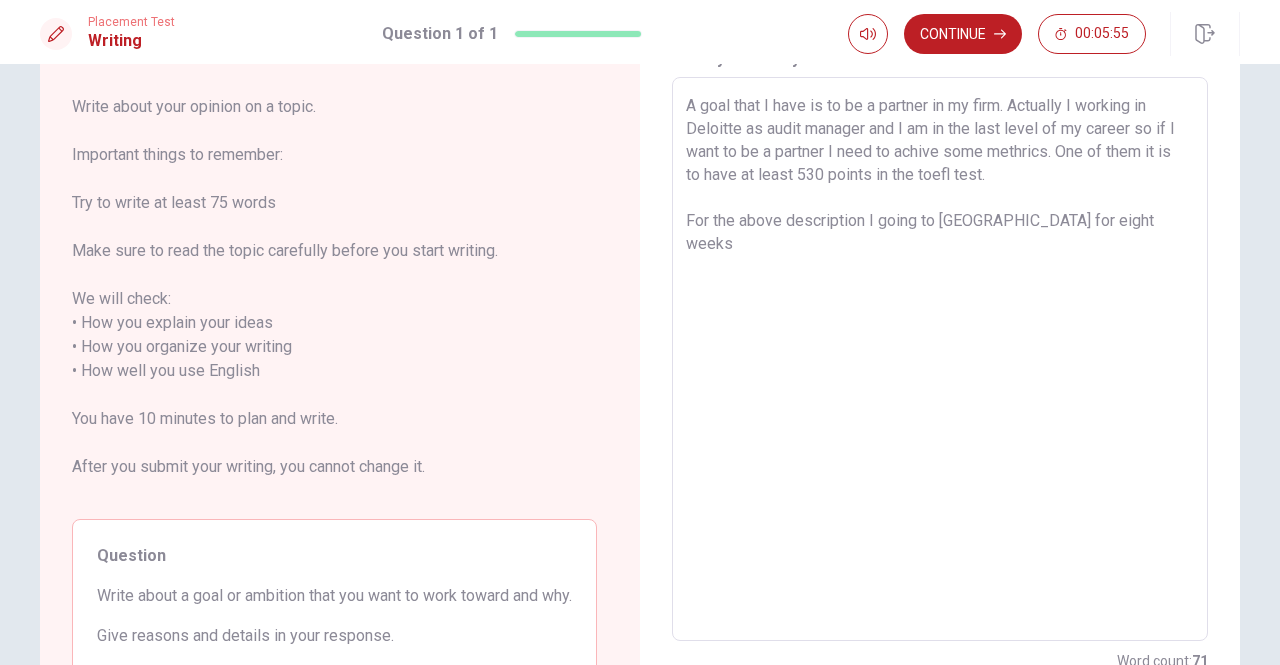 click on "A goal that I have is to be a partner in my firm. Actually I working in Deloitte as audit manager and I am in the last level of my career so if I want to be a partner I need to achive some methrics. One of them it is to have at least 530 points in the toefl test.
For the above description I going to [GEOGRAPHIC_DATA] for eight weeks" at bounding box center (940, 359) 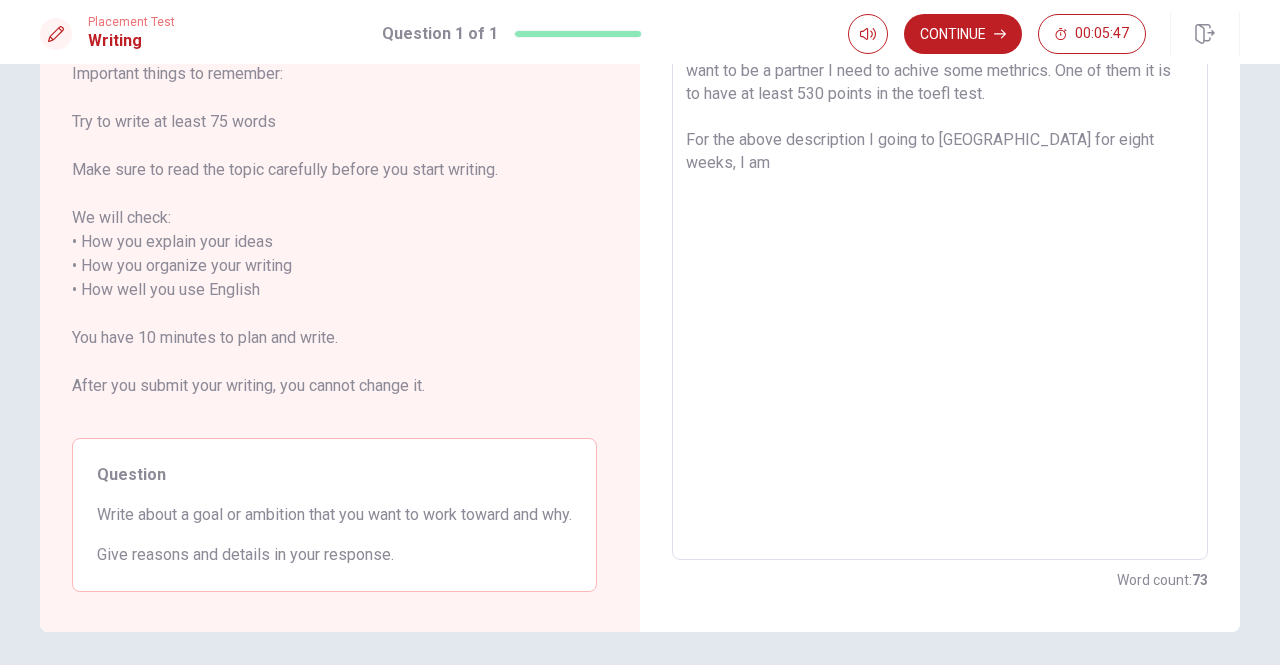 scroll, scrollTop: 174, scrollLeft: 0, axis: vertical 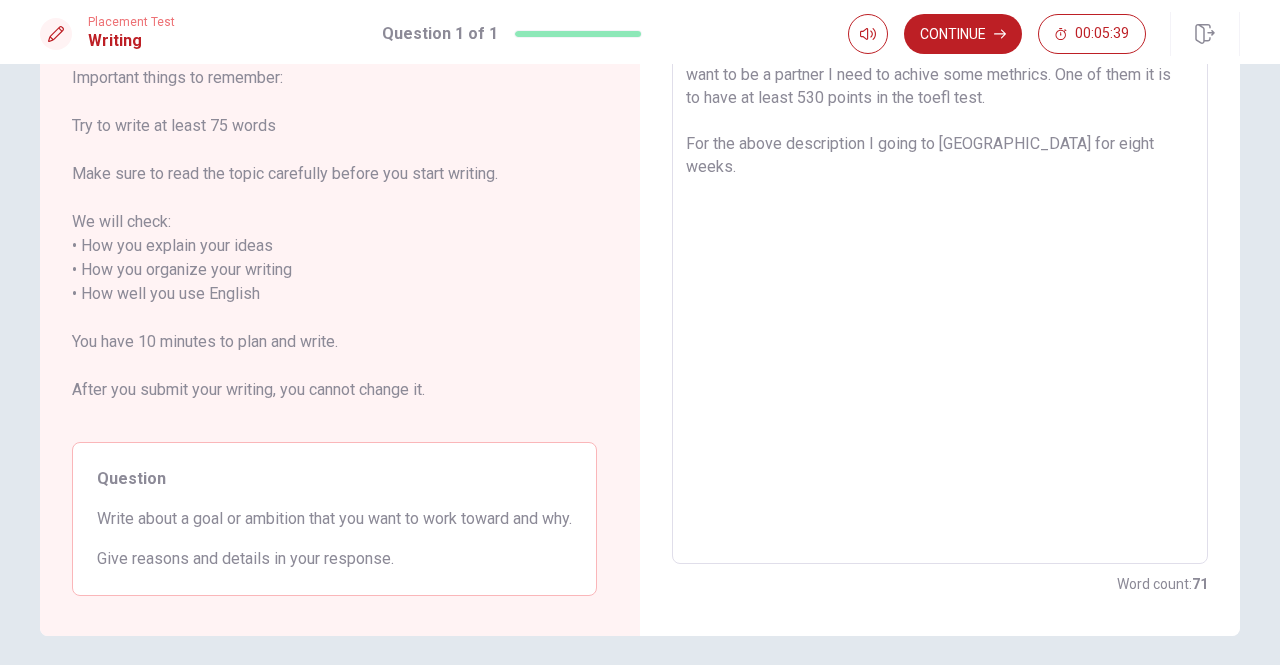 click on "A goal that I have is to be a partner in my firm. Actually I working in Deloitte as audit manager and I am in the last level of my career so if I want to be a partner I need to achive some methrics. One of them it is to have at least 530 points in the toefl test.
For the above description I going to [GEOGRAPHIC_DATA] for eight weeks." at bounding box center [940, 282] 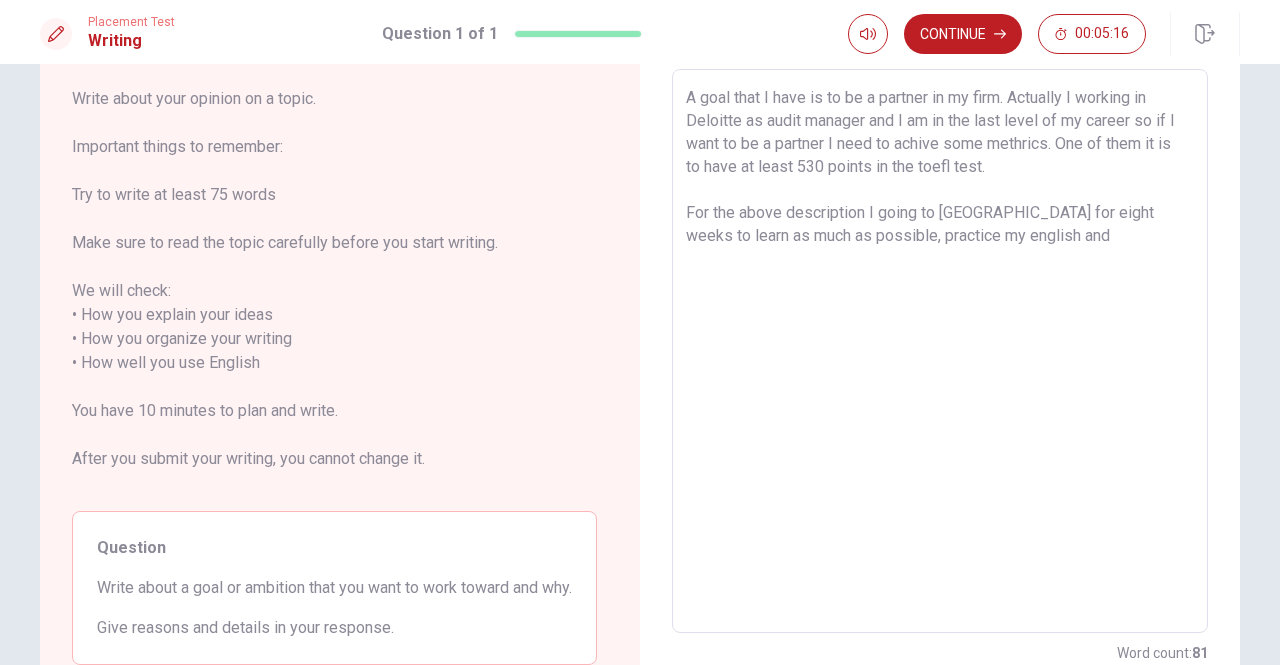 scroll, scrollTop: 98, scrollLeft: 0, axis: vertical 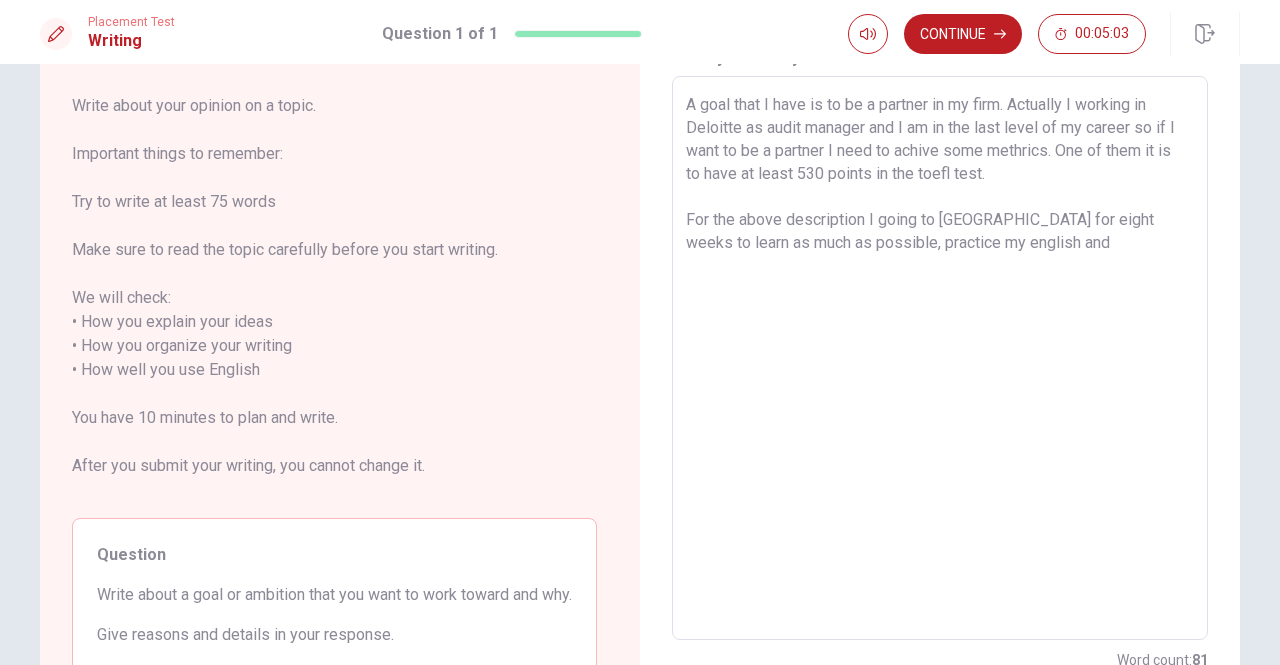 click on "A goal that I have is to be a partner in my firm. Actually I working in Deloitte as audit manager and I am in the last level of my career so if I want to be a partner I need to achive some methrics. One of them it is to have at least 530 points in the toefl test.
For the above description I going to [GEOGRAPHIC_DATA] for eight weeks to learn as much as possible, practice my english and" at bounding box center [940, 358] 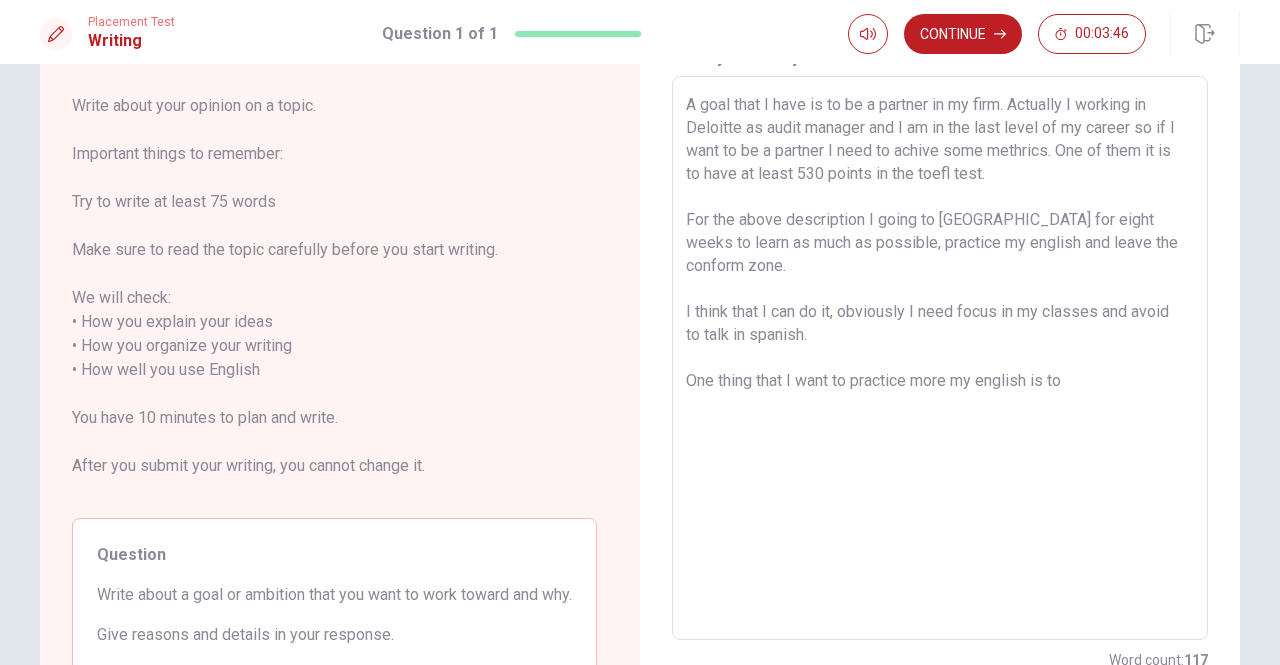 click on "A goal that I have is to be a partner in my firm. Actually I working in Deloitte as audit manager and I am in the last level of my career so if I want to be a partner I need to achive some methrics. One of them it is to have at least 530 points in the toefl test.
For the above description I going to [GEOGRAPHIC_DATA] for eight weeks to learn as much as possible, practice my english and leave the conform zone.
I think that I can do it, obviously I need focus in my classes and avoid to talk in spanish.
One thing that I want to practice more my english is to" at bounding box center (940, 358) 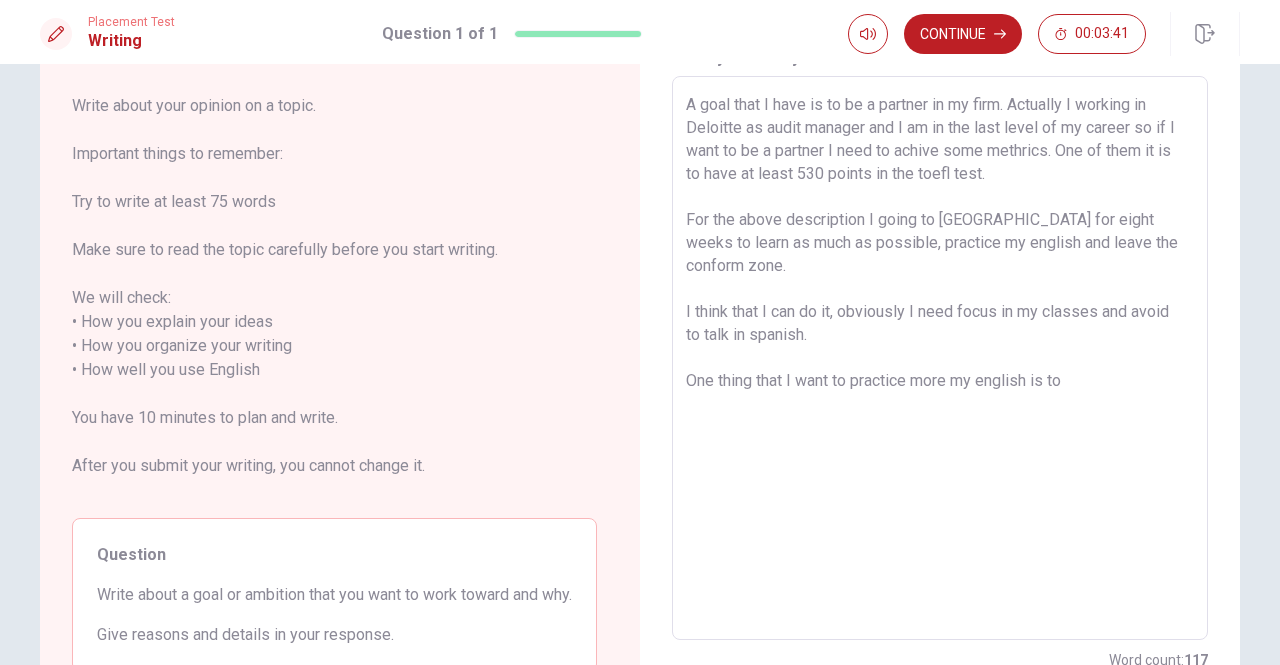 click on "A goal that I have is to be a partner in my firm. Actually I working in Deloitte as audit manager and I am in the last level of my career so if I want to be a partner I need to achive some methrics. One of them it is to have at least 530 points in the toefl test.
For the above description I going to [GEOGRAPHIC_DATA] for eight weeks to learn as much as possible, practice my english and leave the conform zone.
I think that I can do it, obviously I need focus in my classes and avoid to talk in spanish.
One thing that I want to practice more my english is to" at bounding box center [940, 358] 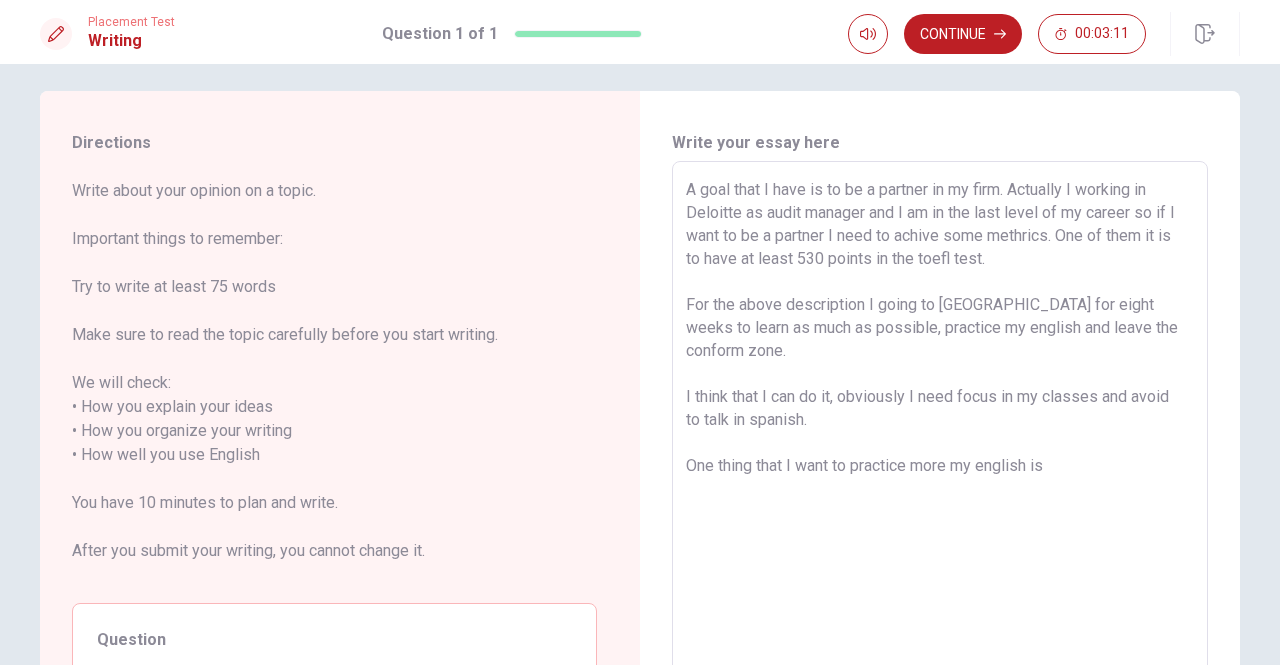 scroll, scrollTop: 4, scrollLeft: 0, axis: vertical 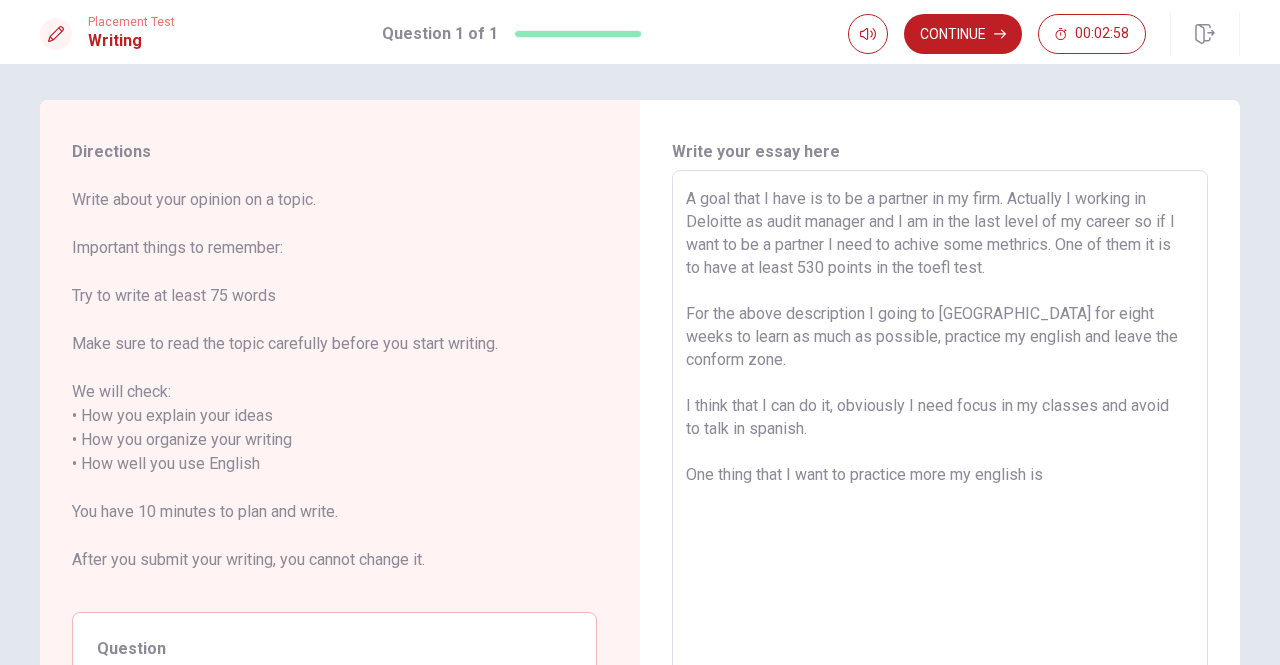 click on "A goal that I have is to be a partner in my firm. Actually I working in Deloitte as audit manager and I am in the last level of my career so if I want to be a partner I need to achive some methrics. One of them it is to have at least 530 points in the toefl test.
For the above description I going to [GEOGRAPHIC_DATA] for eight weeks to learn as much as possible, practice my english and leave the conform zone.
I think that I can do it, obviously I need focus in my classes and avoid to talk in spanish.
One thing that I want to practice more my english is" at bounding box center [940, 452] 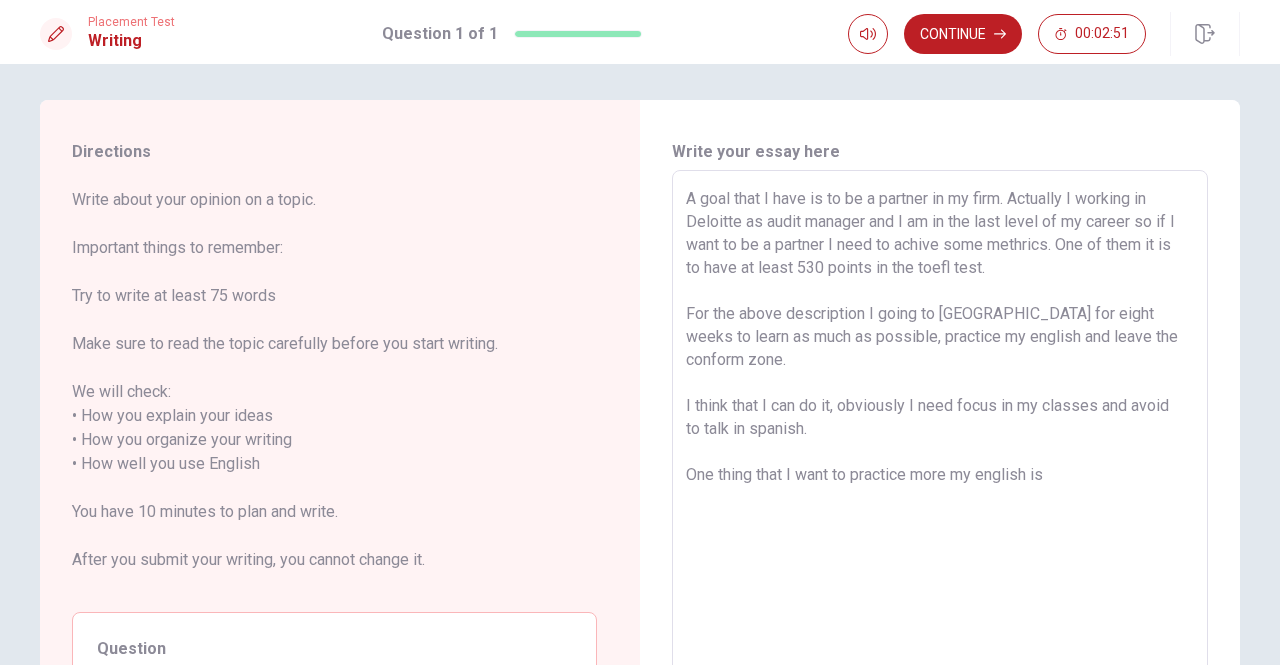 click on "A goal that I have is to be a partner in my firm. Actually I working in Deloitte as audit manager and I am in the last level of my career so if I want to be a partner I need to achive some methrics. One of them it is to have at least 530 points in the toefl test.
For the above description I going to [GEOGRAPHIC_DATA] for eight weeks to learn as much as possible, practice my english and leave the conform zone.
I think that I can do it, obviously I need focus in my classes and avoid to talk in spanish.
One thing that I want to practice more my english is" at bounding box center (940, 452) 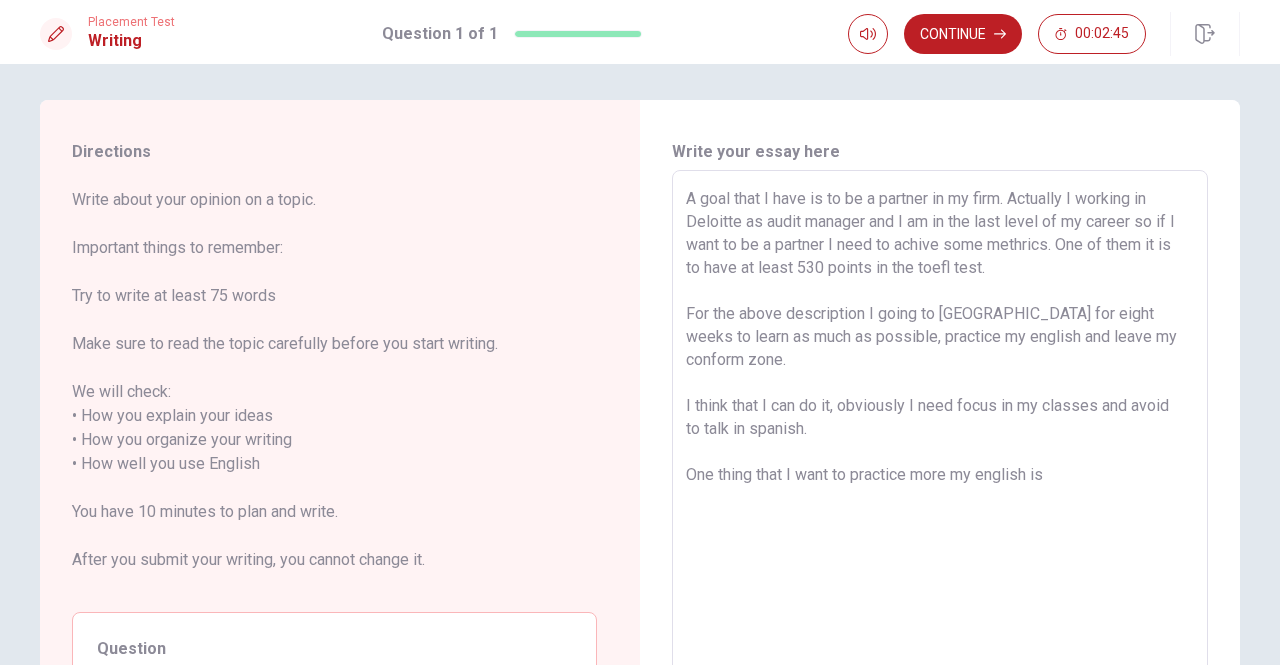 click on "A goal that I have is to be a partner in my firm. Actually I working in Deloitte as audit manager and I am in the last level of my career so if I want to be a partner I need to achive some methrics. One of them it is to have at least 530 points in the toefl test.
For the above description I going to [GEOGRAPHIC_DATA] for eight weeks to learn as much as possible, practice my english and leave my conform zone.
I think that I can do it, obviously I need focus in my classes and avoid to talk in spanish.
One thing that I want to practice more my english is" at bounding box center [940, 452] 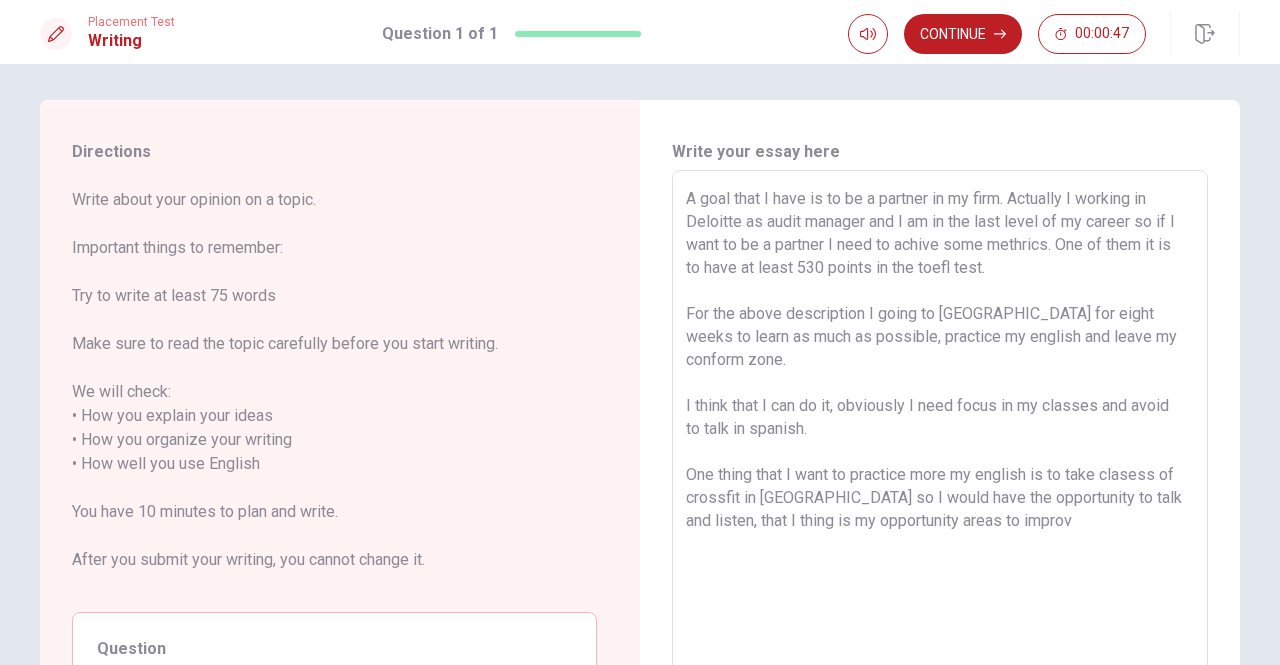 click on "A goal that I have is to be a partner in my firm. Actually I working in Deloitte as audit manager and I am in the last level of my career so if I want to be a partner I need to achive some methrics. One of them it is to have at least 530 points in the toefl test.
For the above description I going to [GEOGRAPHIC_DATA] for eight weeks to learn as much as possible, practice my english and leave my conform zone.
I think that I can do it, obviously I need focus in my classes and avoid to talk in spanish.
One thing that I want to practice more my english is to take clasess of crossfit in [GEOGRAPHIC_DATA] so I would have the opportunity to talk and listen, that I thing is my opportunity areas to improv" at bounding box center [940, 452] 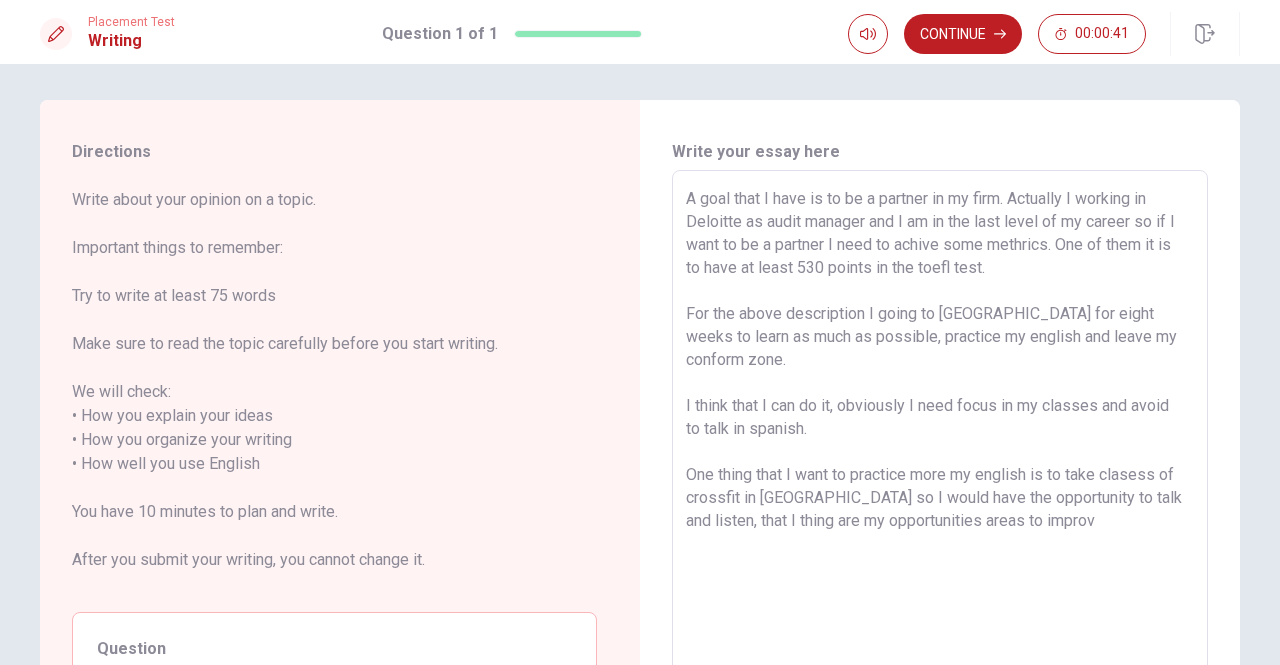 click on "A goal that I have is to be a partner in my firm. Actually I working in Deloitte as audit manager and I am in the last level of my career so if I want to be a partner I need to achive some methrics. One of them it is to have at least 530 points in the toefl test.
For the above description I going to [GEOGRAPHIC_DATA] for eight weeks to learn as much as possible, practice my english and leave my conform zone.
I think that I can do it, obviously I need focus in my classes and avoid to talk in spanish.
One thing that I want to practice more my english is to take clasess of crossfit in [GEOGRAPHIC_DATA] so I would have the opportunity to talk and listen, that I thing are my opportunities areas to improv" at bounding box center (940, 452) 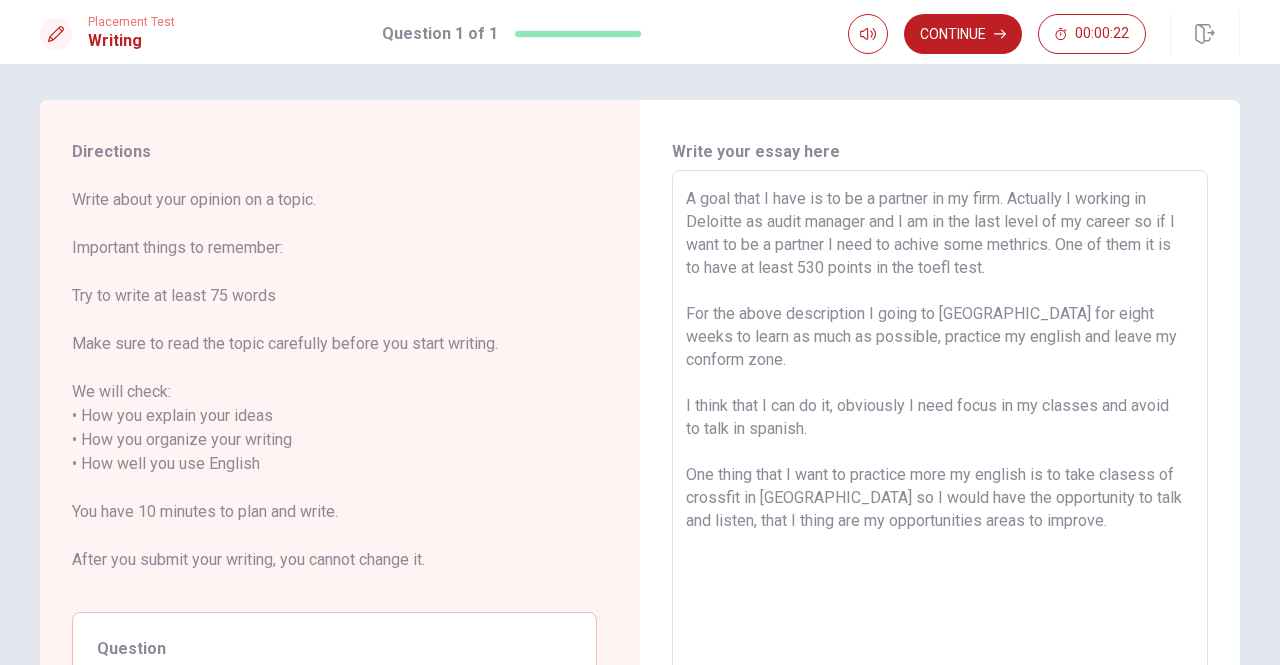click on "A goal that I have is to be a partner in my firm. Actually I working in Deloitte as audit manager and I am in the last level of my career so if I want to be a partner I need to achive some methrics. One of them it is to have at least 530 points in the toefl test.
For the above description I going to [GEOGRAPHIC_DATA] for eight weeks to learn as much as possible, practice my english and leave my conform zone.
I think that I can do it, obviously I need focus in my classes and avoid to talk in spanish.
One thing that I want to practice more my english is to take clasess of crossfit in [GEOGRAPHIC_DATA] so I would have the opportunity to talk and listen, that I thing are my opportunities areas to improve." at bounding box center [940, 452] 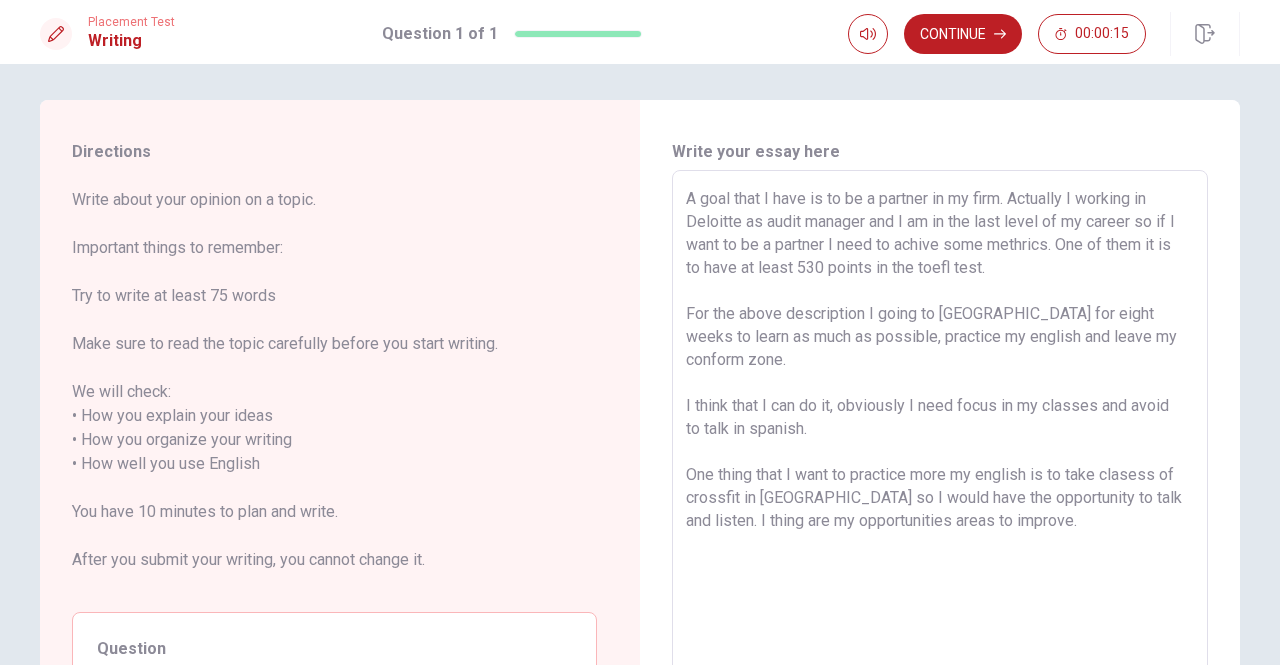 click on "A goal that I have is to be a partner in my firm. Actually I working in Deloitte as audit manager and I am in the last level of my career so if I want to be a partner I need to achive some methrics. One of them it is to have at least 530 points in the toefl test.
For the above description I going to [GEOGRAPHIC_DATA] for eight weeks to learn as much as possible, practice my english and leave my conform zone.
I think that I can do it, obviously I need focus in my classes and avoid to talk in spanish.
One thing that I want to practice more my english is to take clasess of crossfit in [GEOGRAPHIC_DATA] so I would have the opportunity to talk and listen. I thing are my opportunities areas to improve." at bounding box center (940, 452) 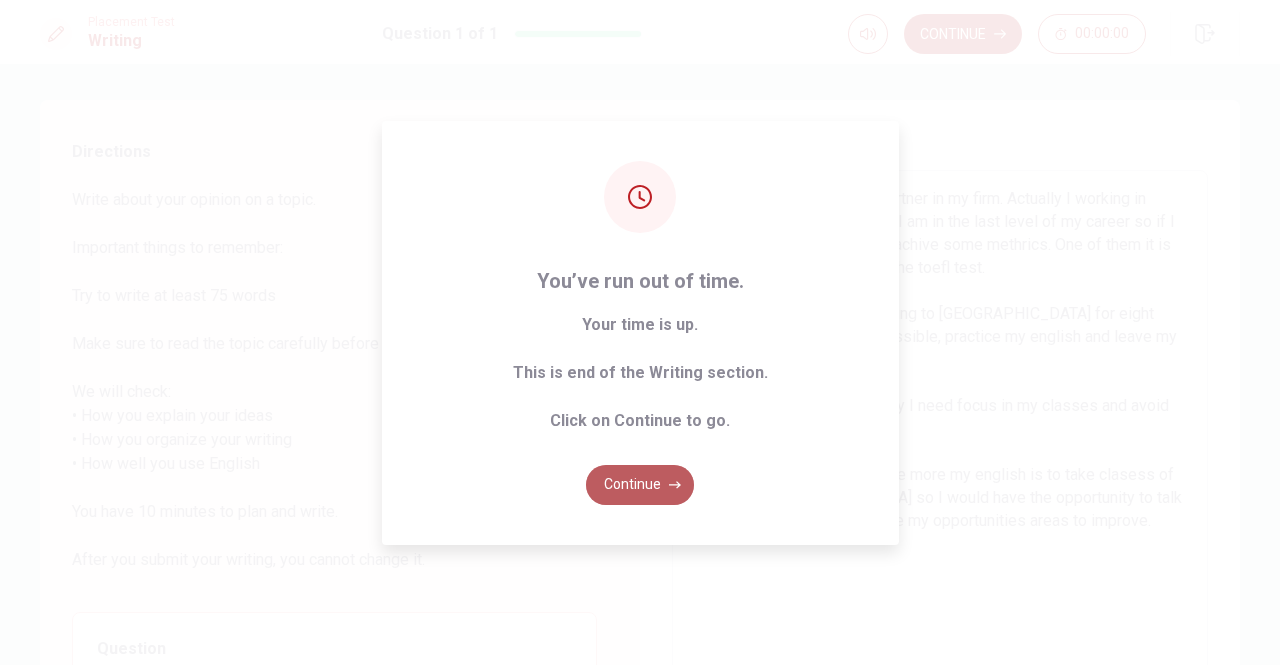click on "Continue" at bounding box center (640, 485) 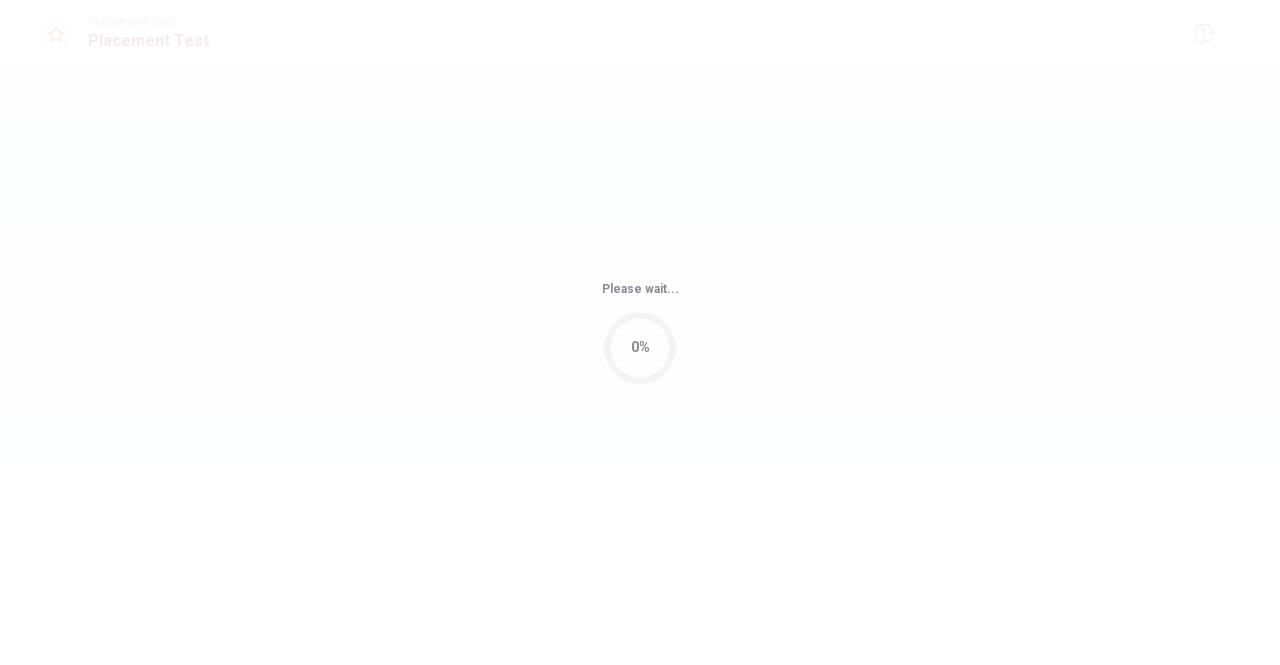 scroll, scrollTop: 0, scrollLeft: 0, axis: both 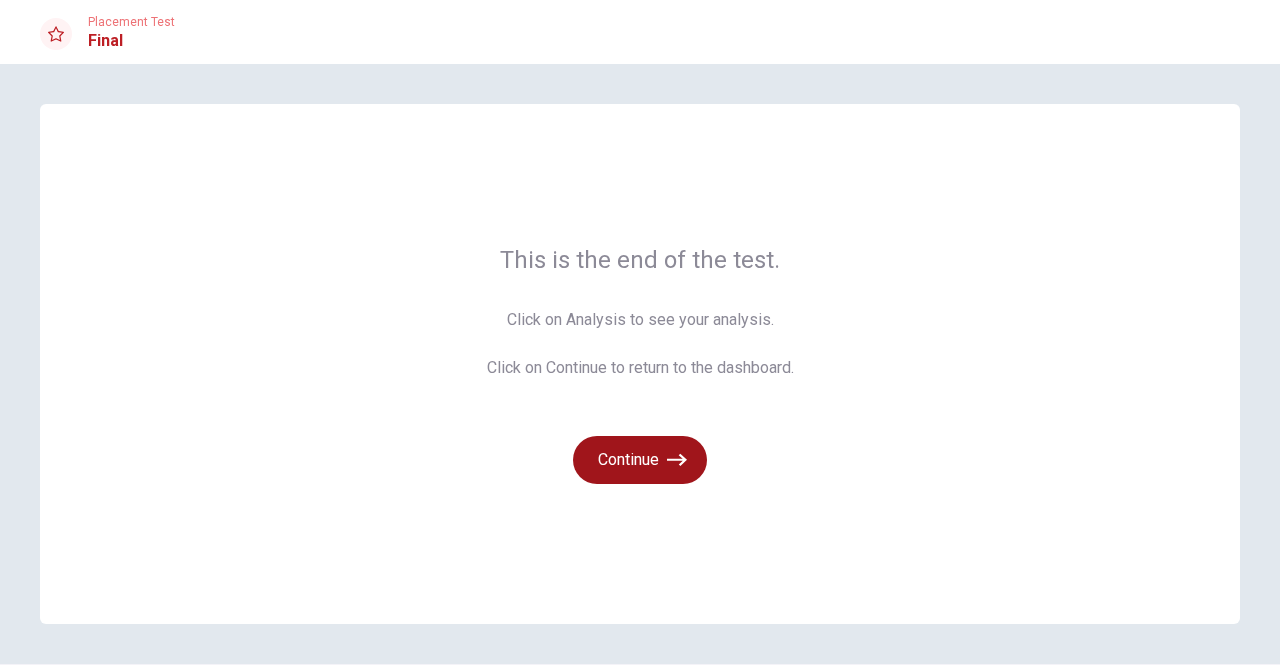 click on "Continue" at bounding box center [640, 460] 